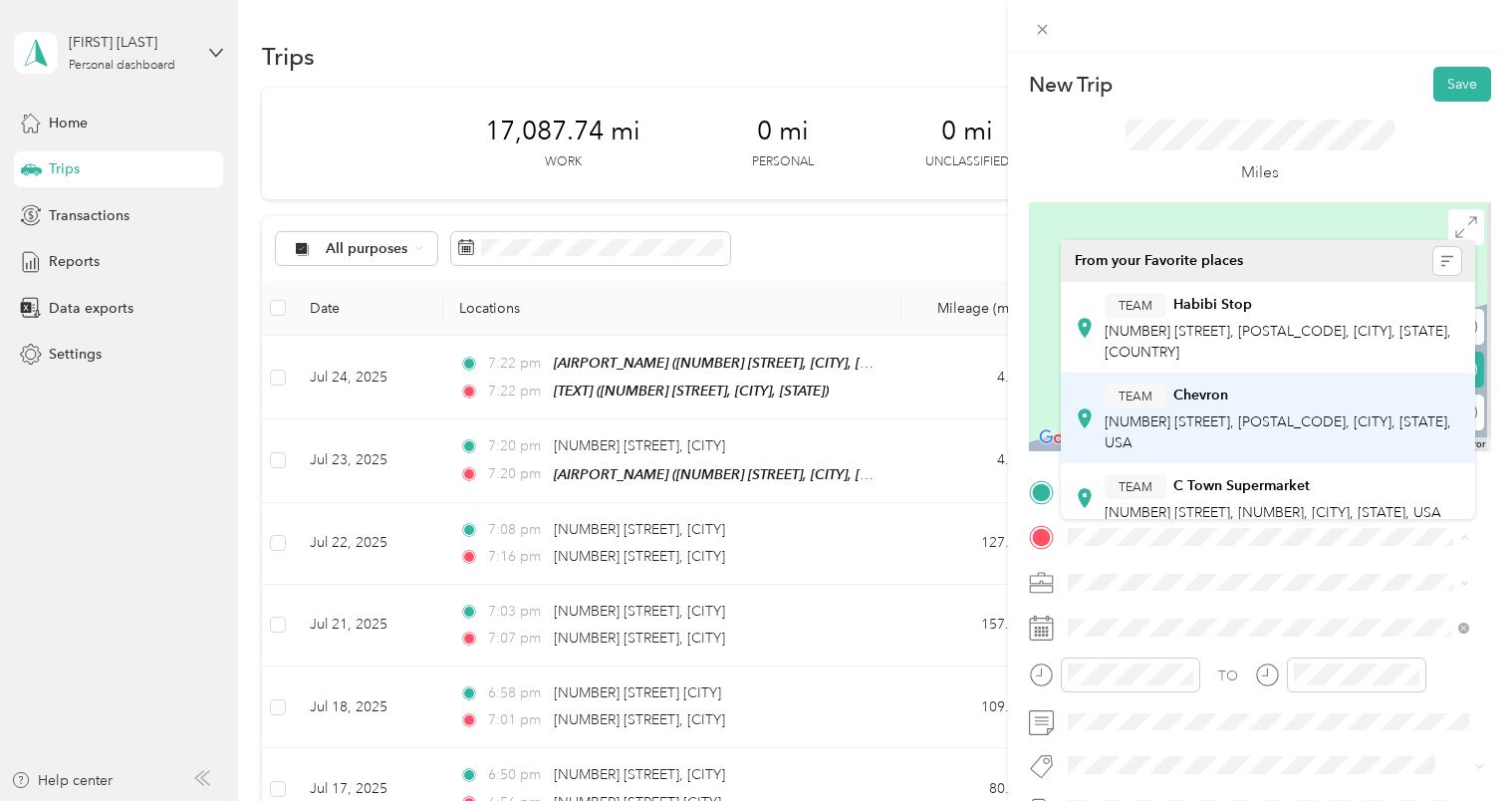 scroll, scrollTop: 0, scrollLeft: 0, axis: both 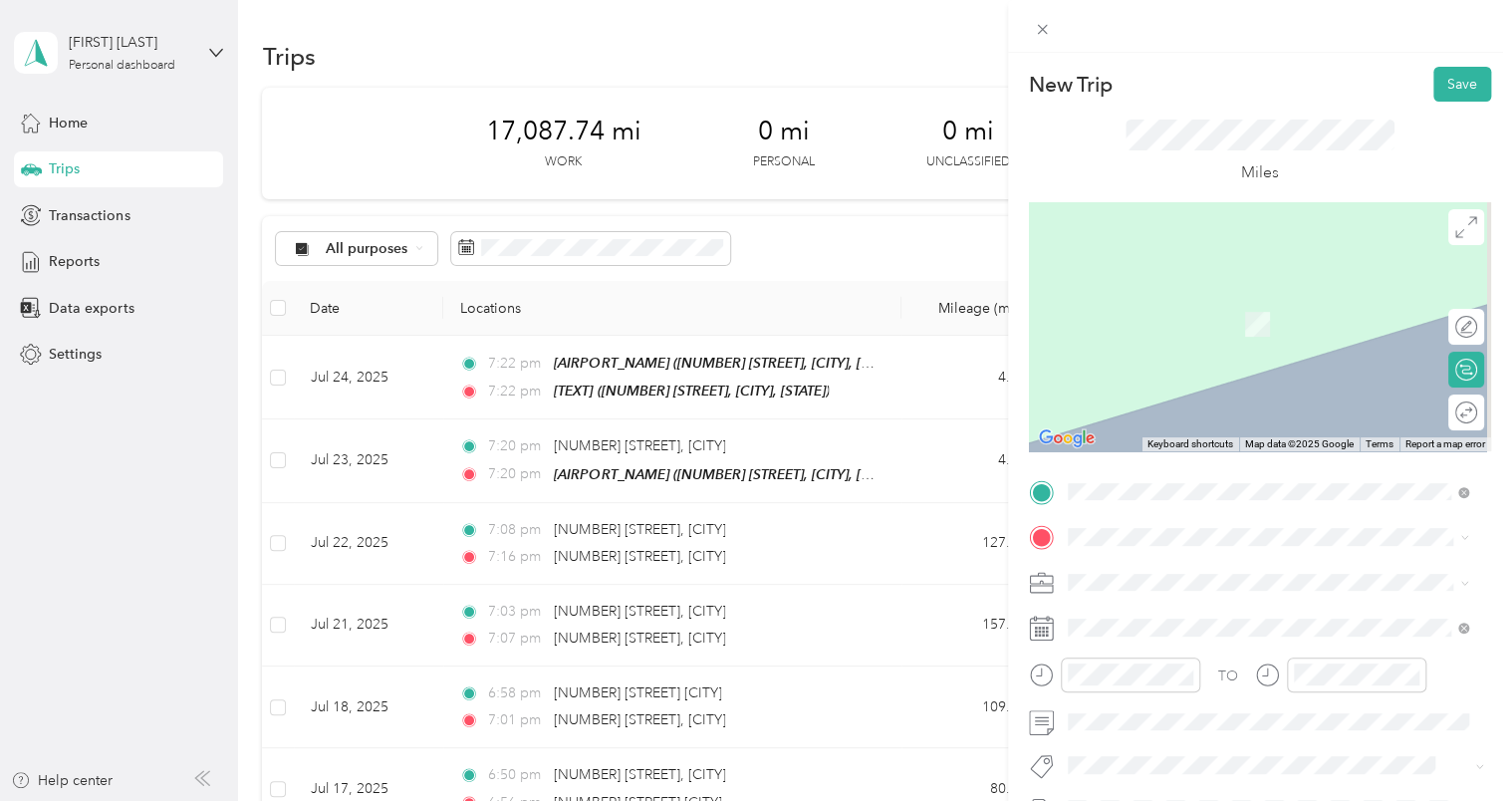 click on "[NUMBER] [STREET]
[CITY], [STATE] [POSTAL_CODE], [COUNTRY]" at bounding box center (1248, 301) 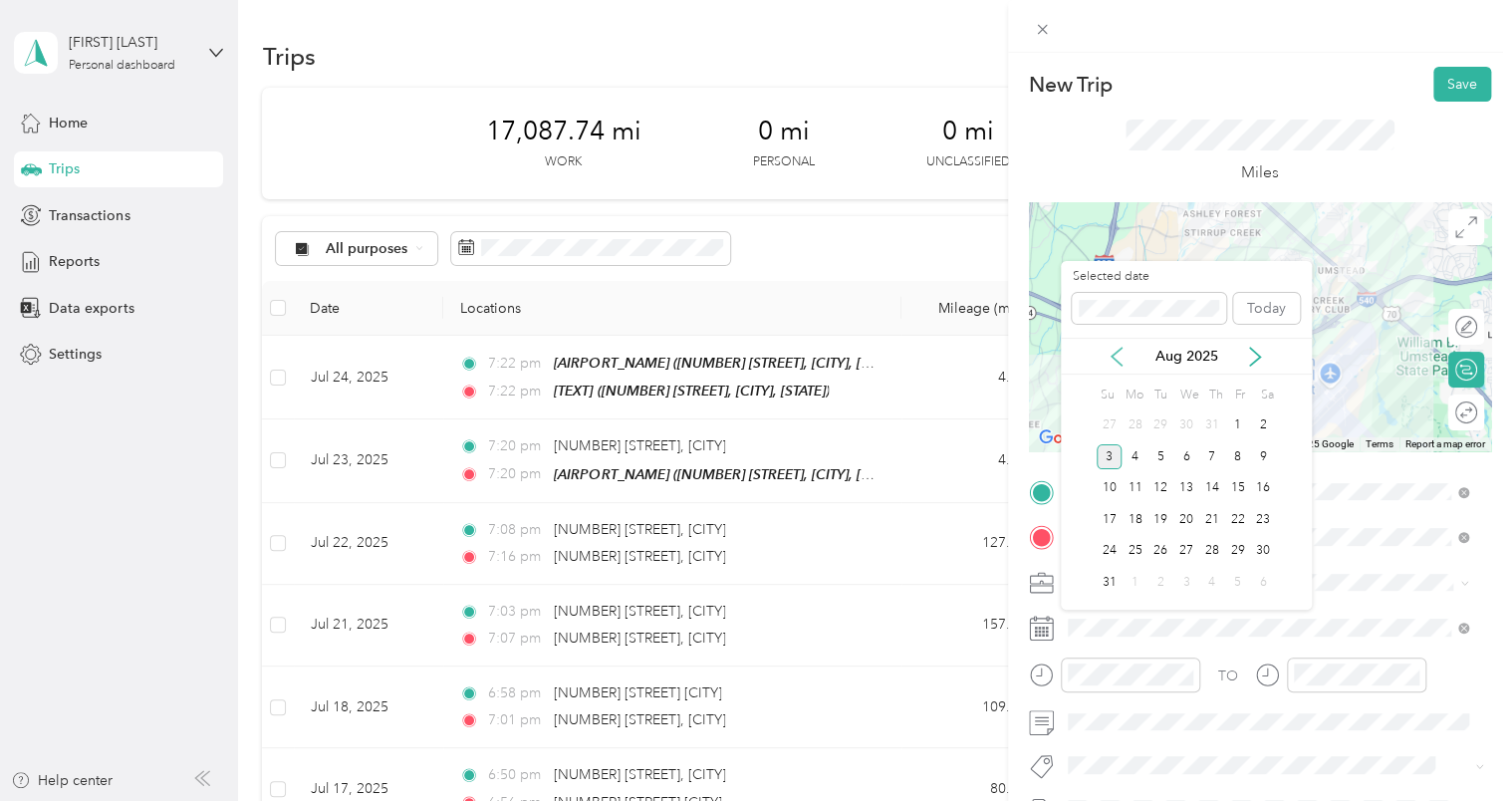 click 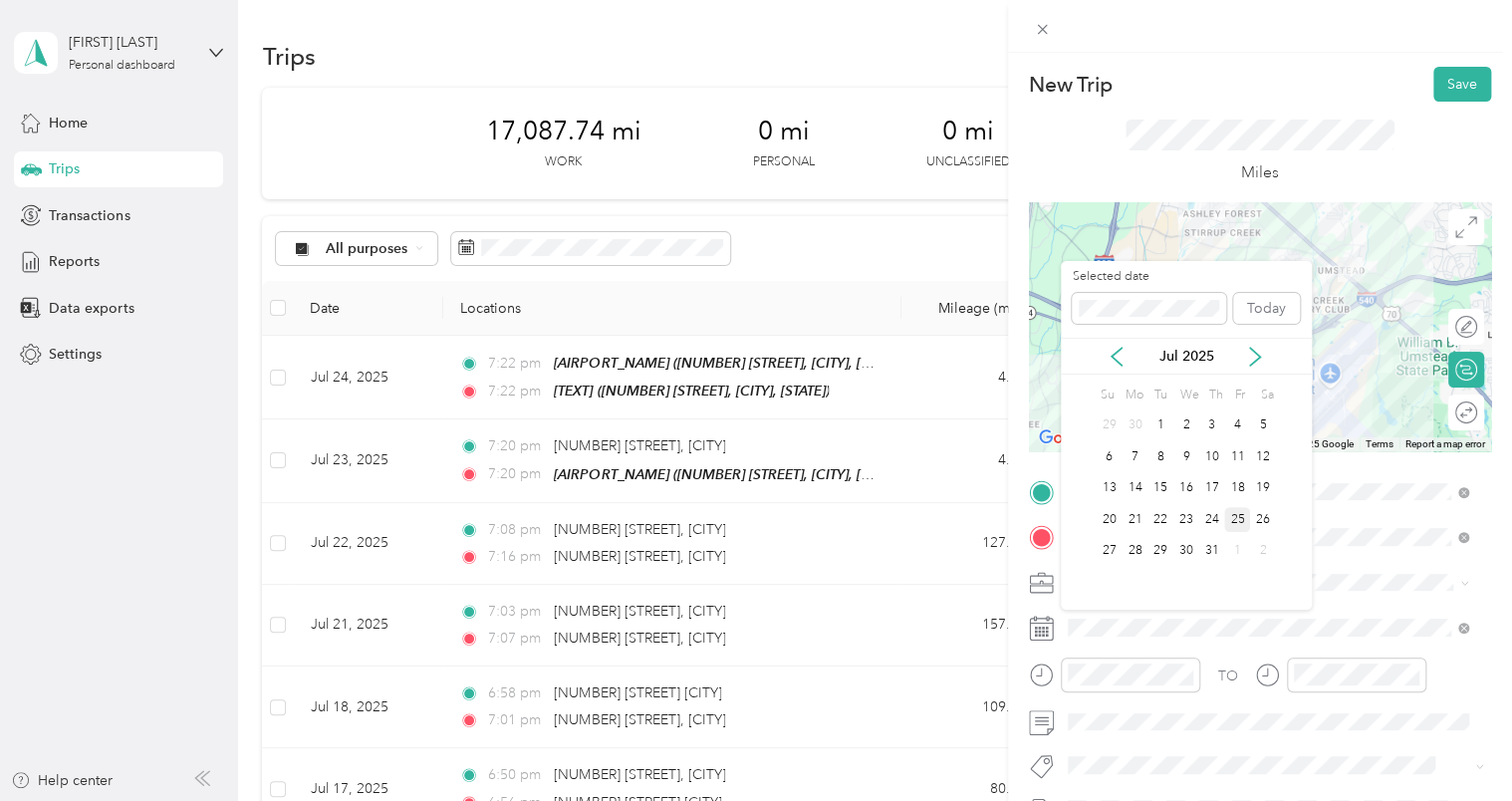 click on "25" at bounding box center [1237, 519] 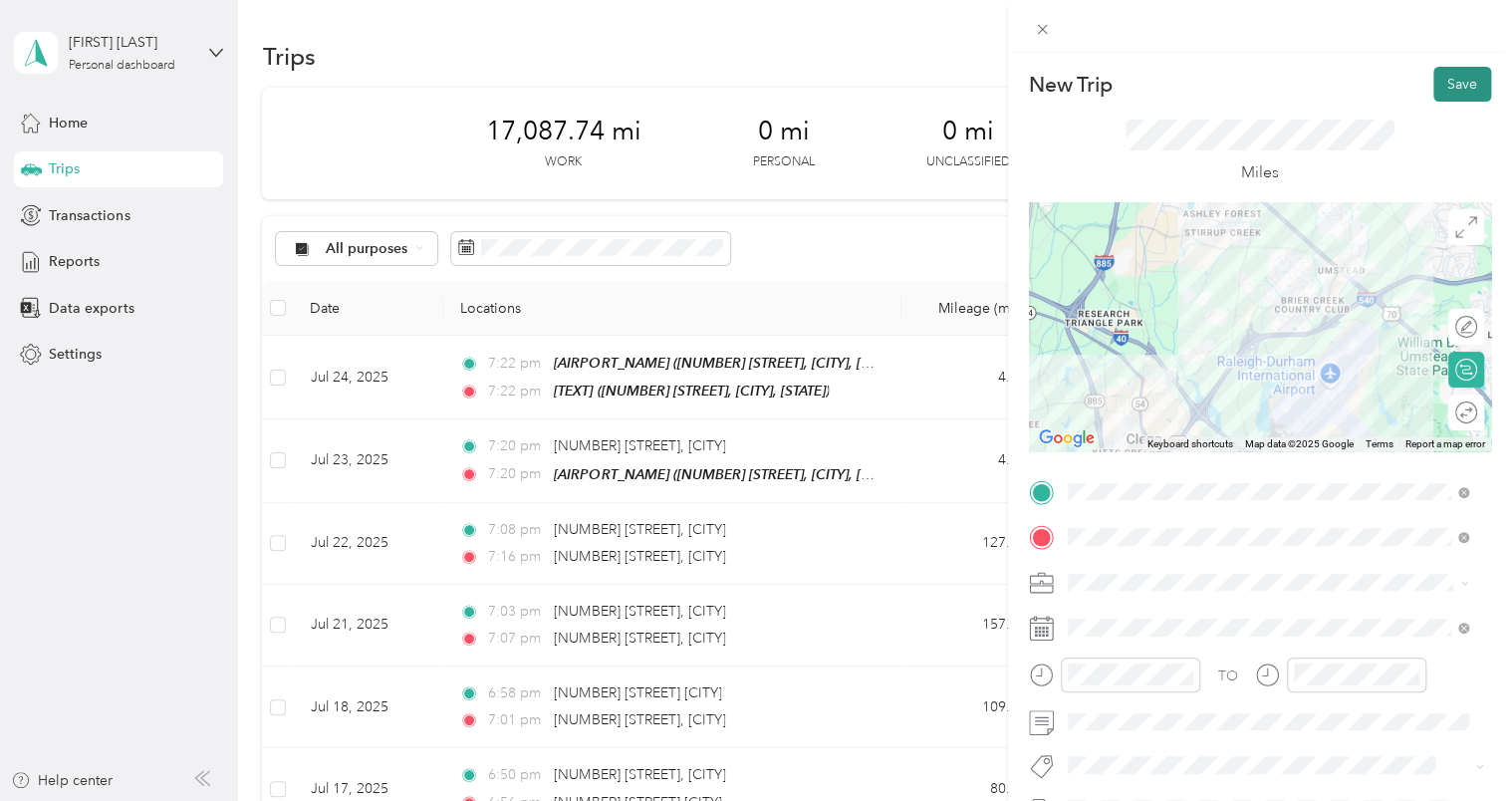 click on "Save" at bounding box center (1462, 84) 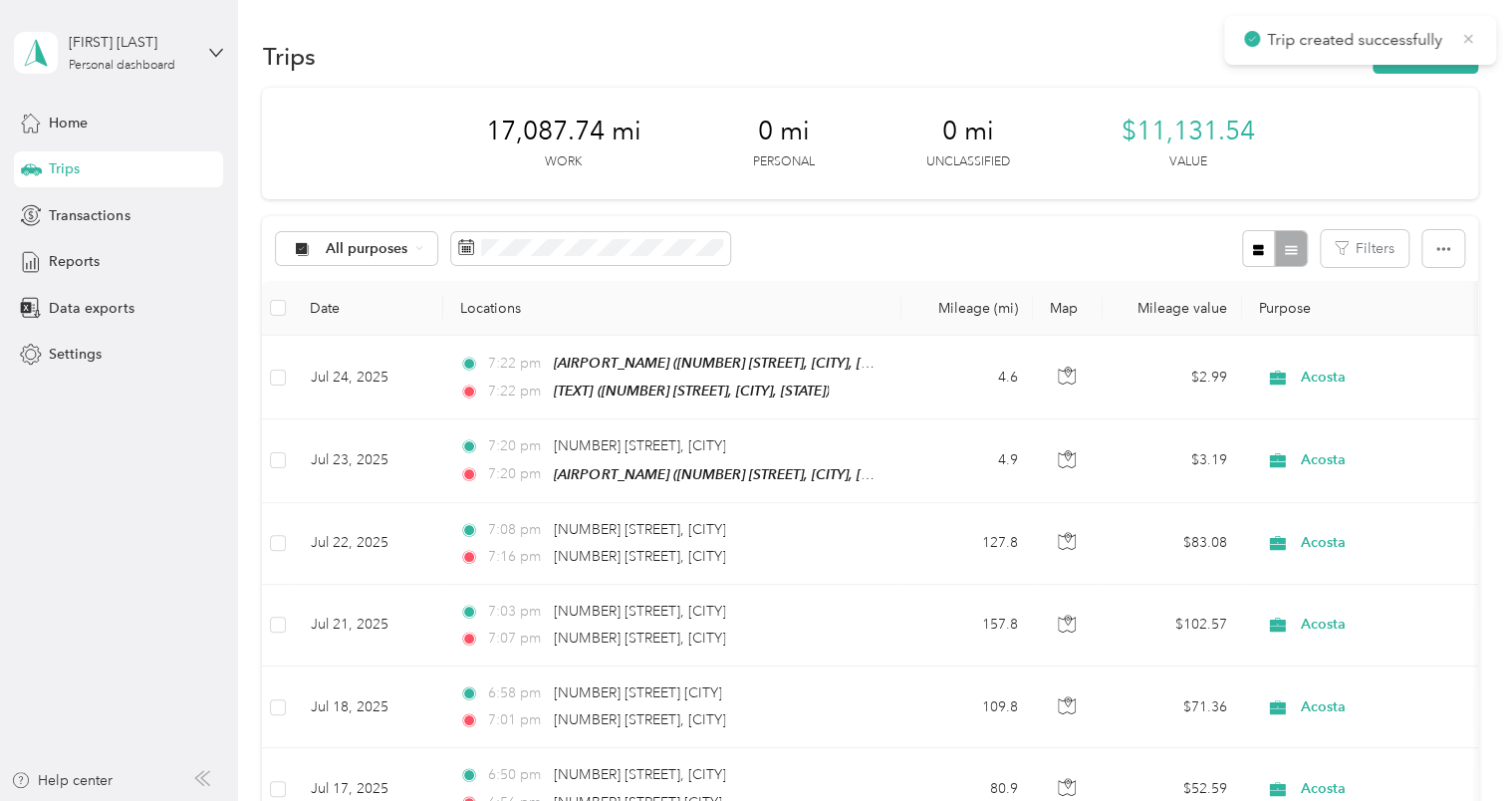 click 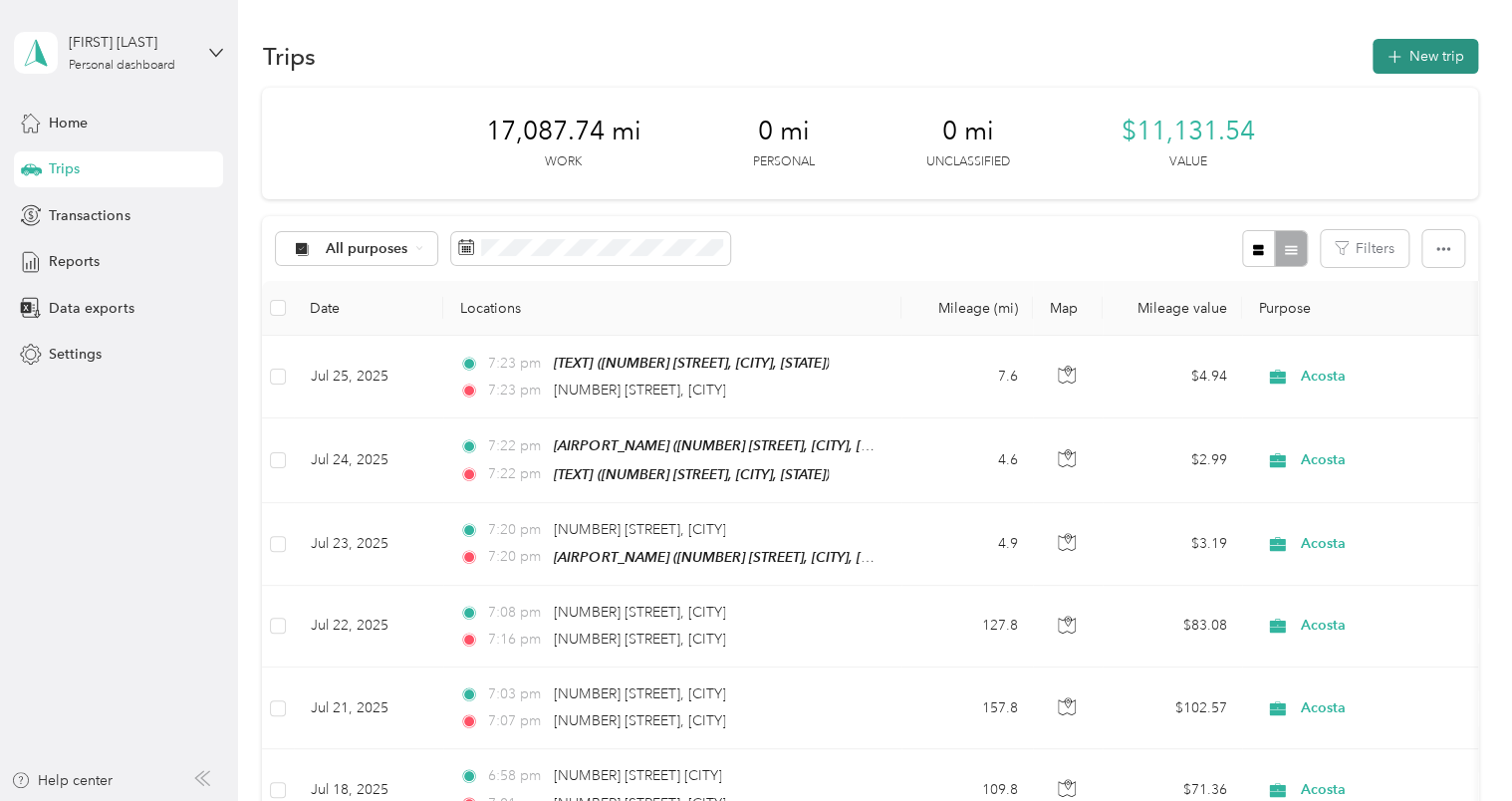 click on "New trip" at bounding box center [1425, 56] 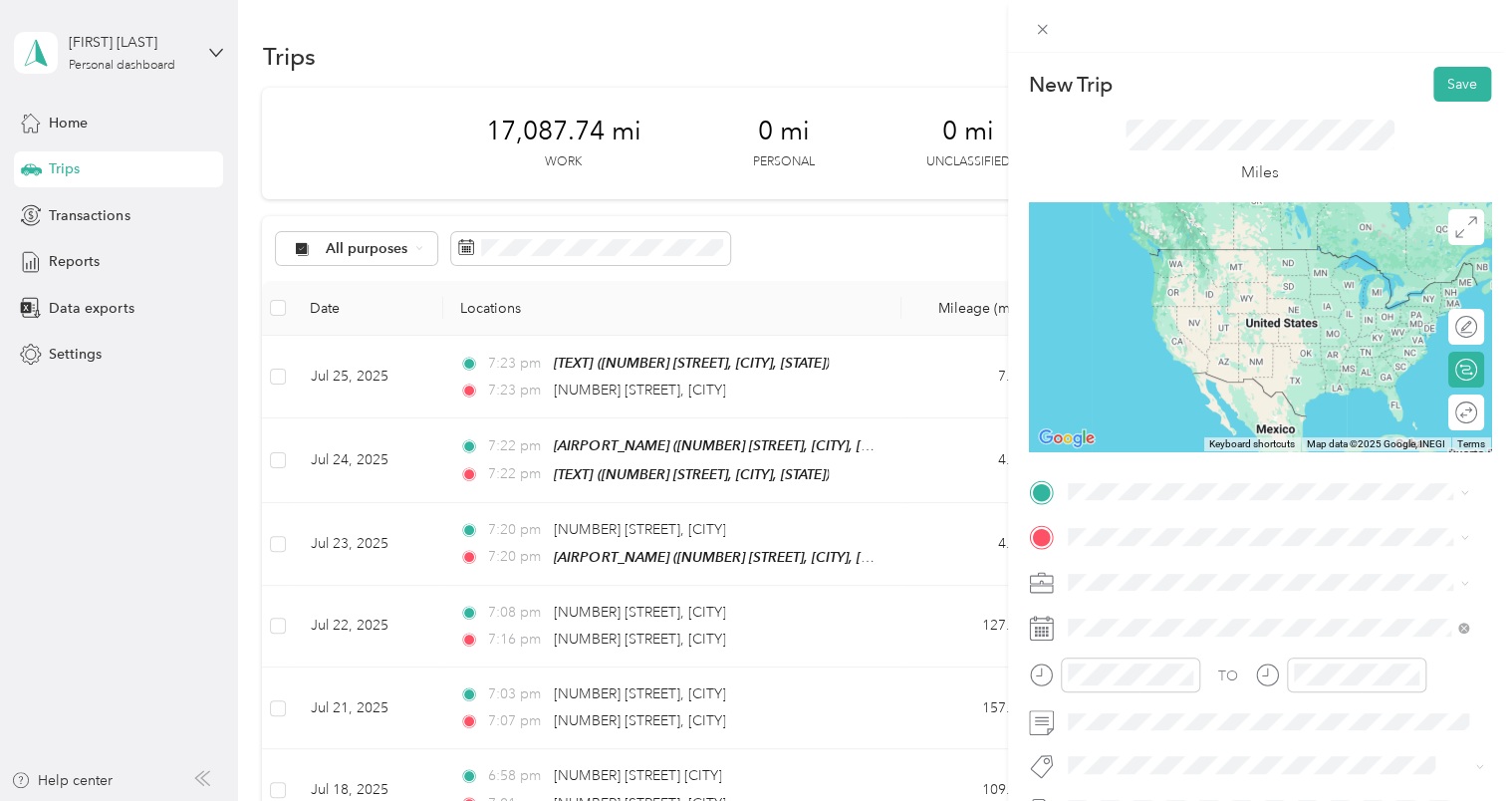 click on "TEAM [BRAND] [STORE_TYPE] [NUMBER] [STREET_NAME], [POSTAL_CODE], [CITY], [STATE], [COUNTRY]" at bounding box center [1283, 591] 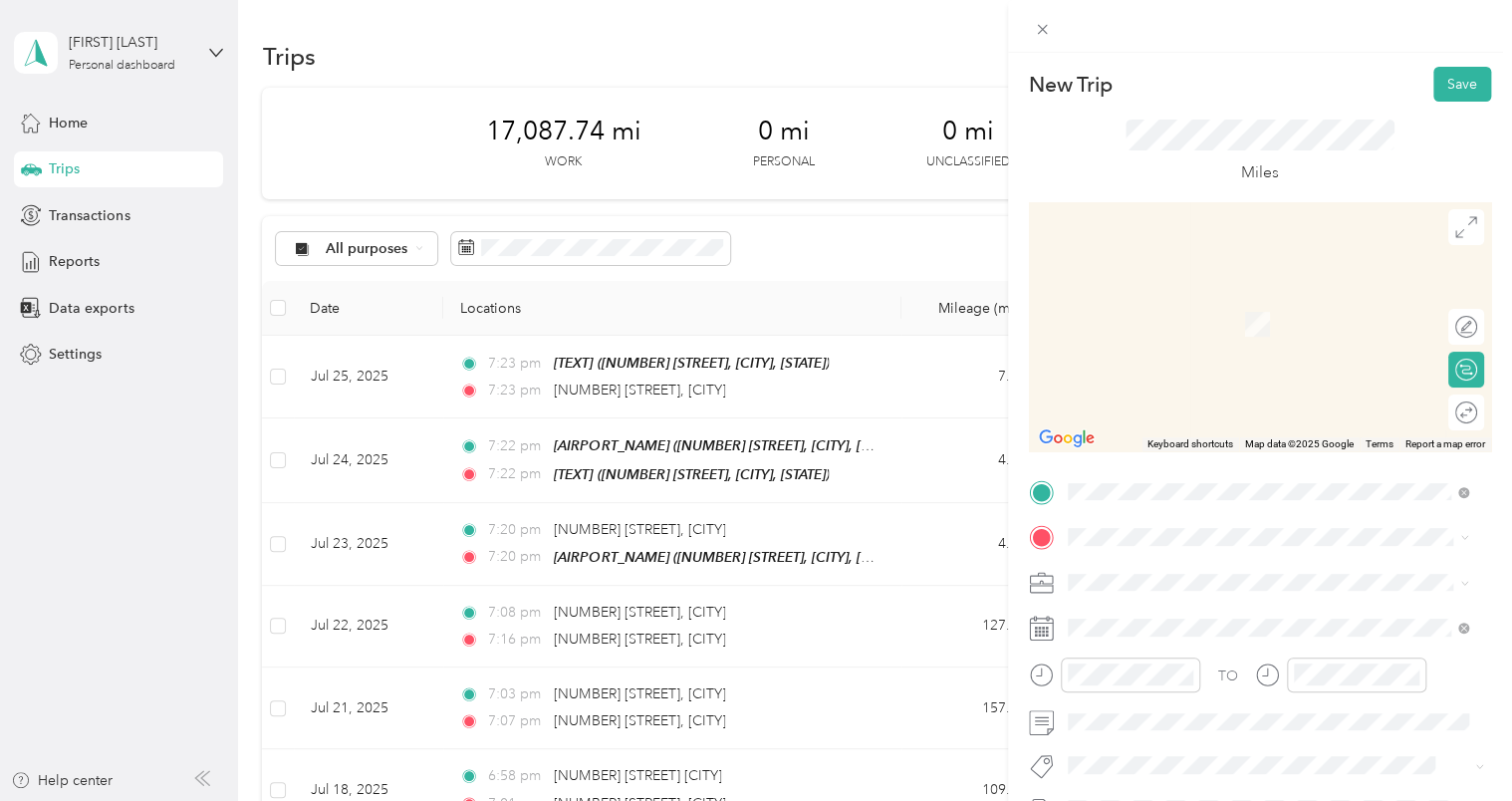 click on "[NUMBER] [STREET]
[CITY], [STATE] [POSTAL_CODE], United States" at bounding box center (1252, 295) 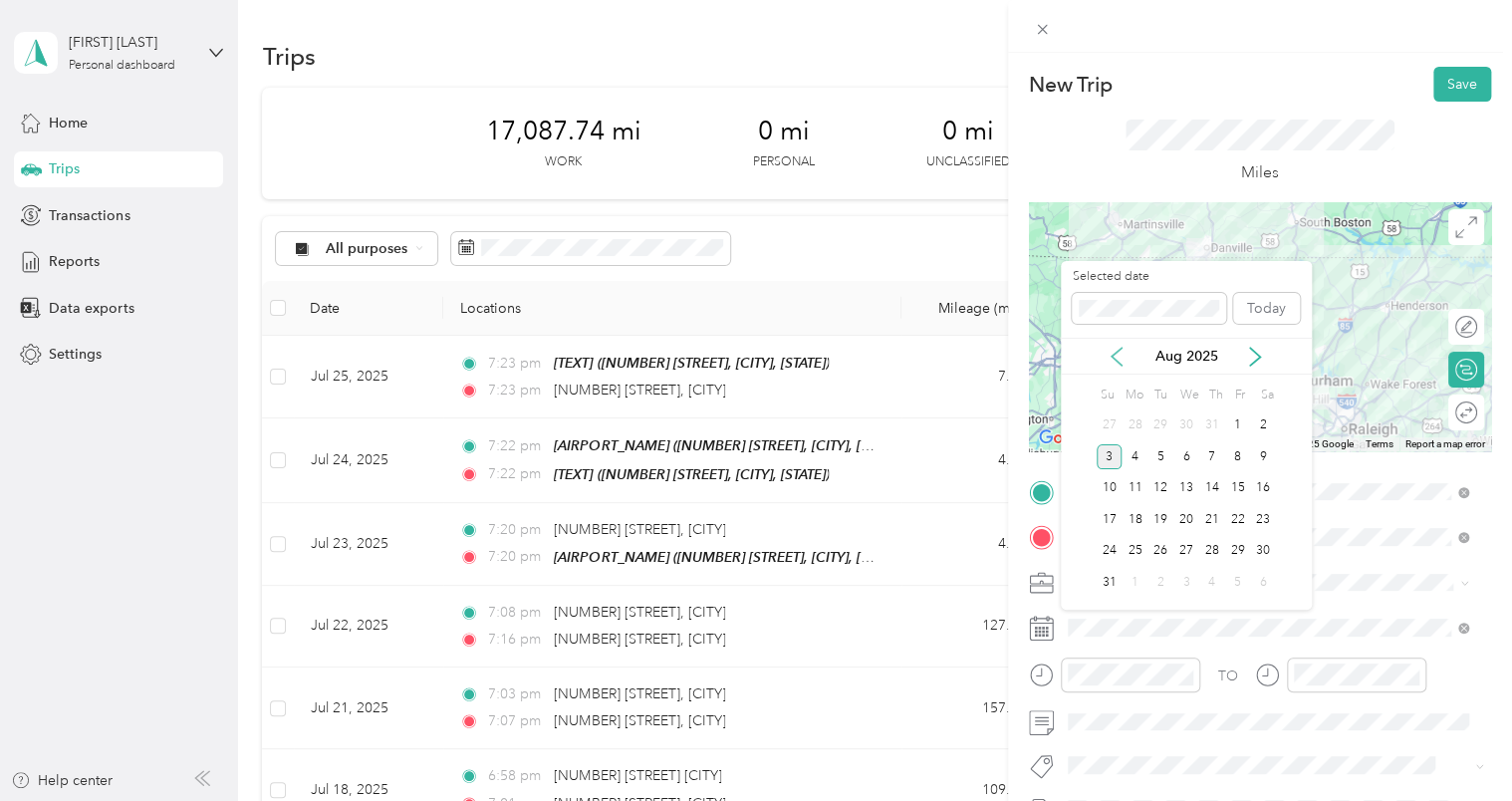 click 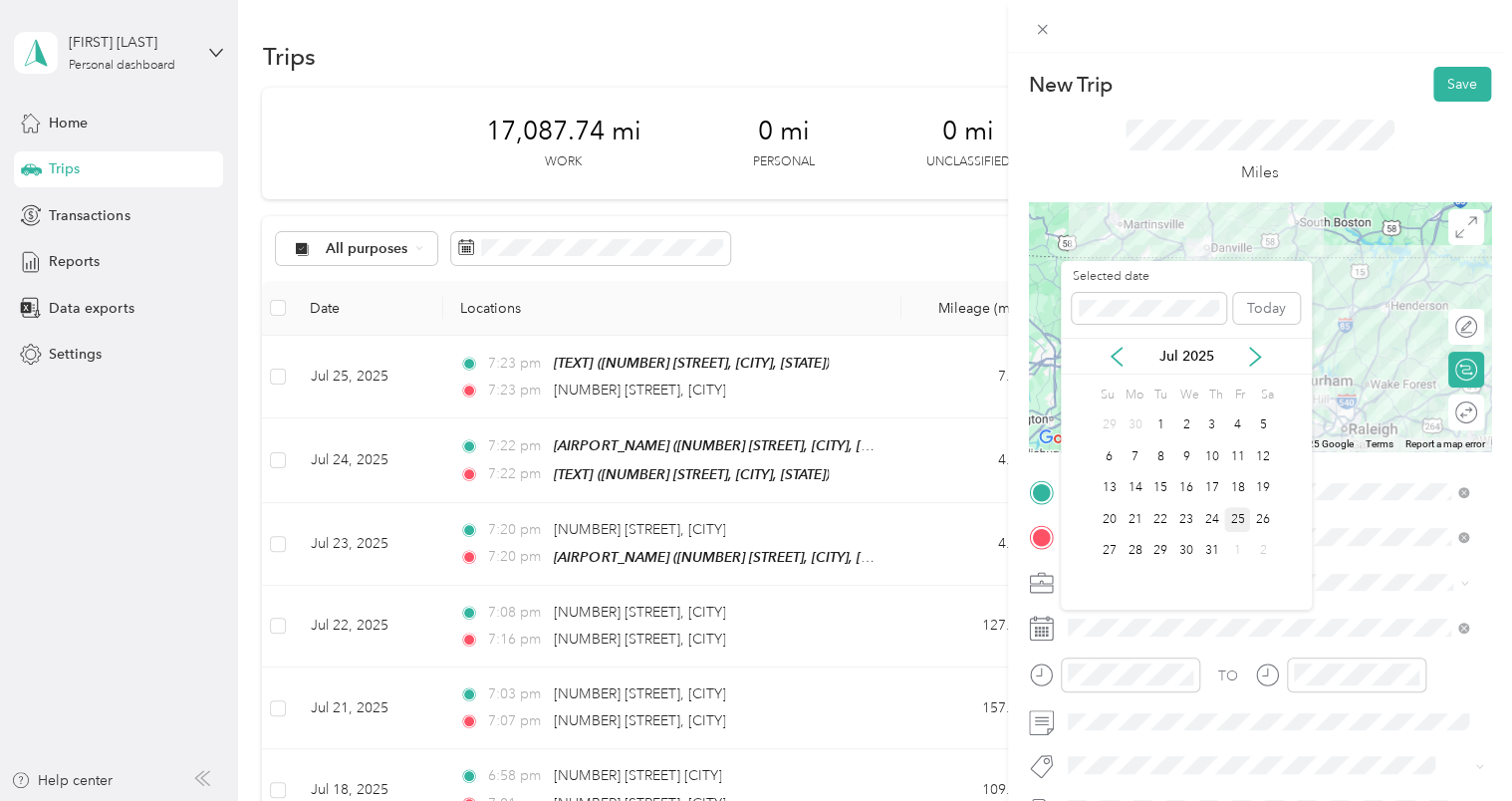 click on "25" at bounding box center [1237, 519] 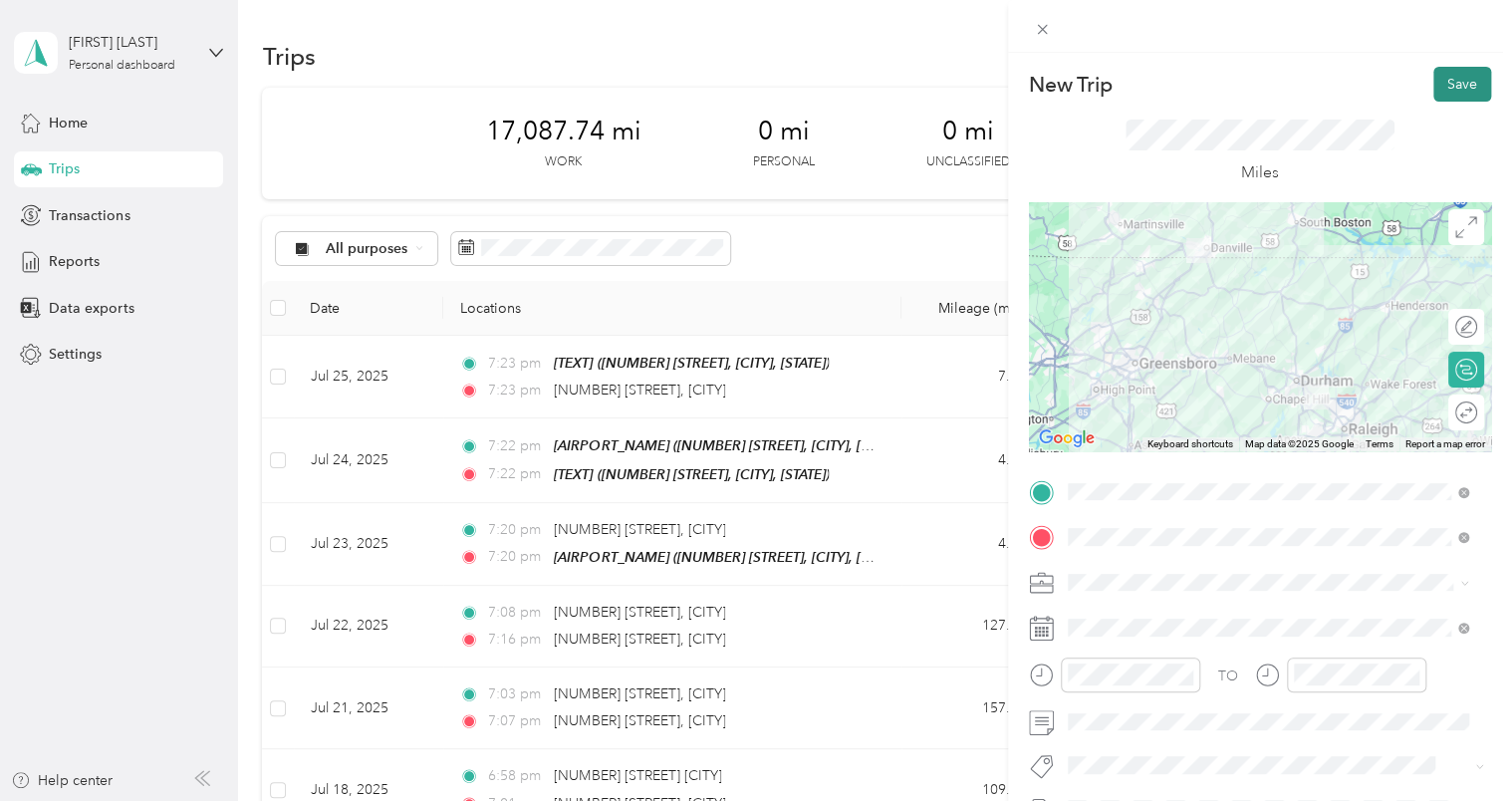 click on "Save" at bounding box center [1462, 84] 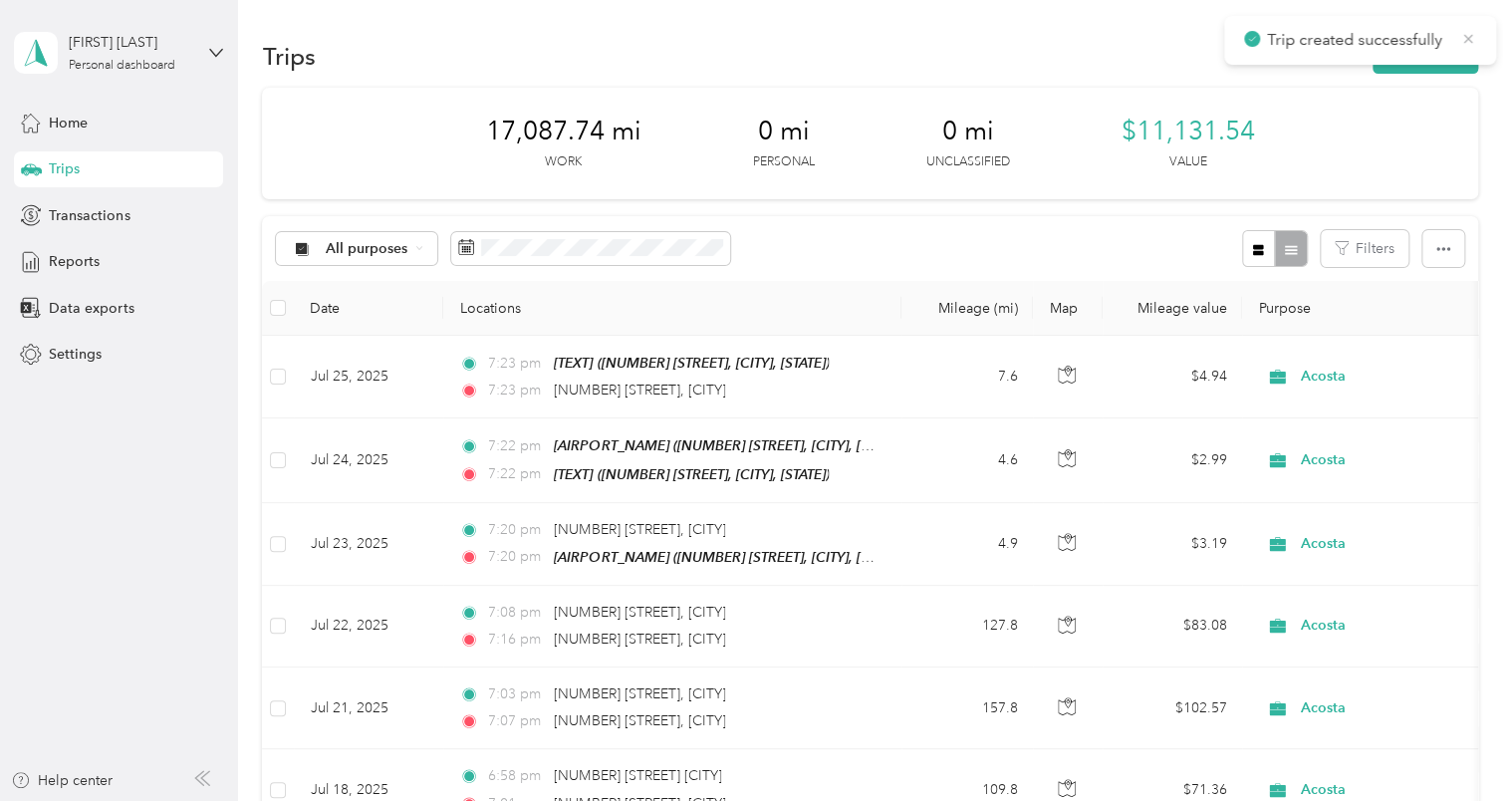 click 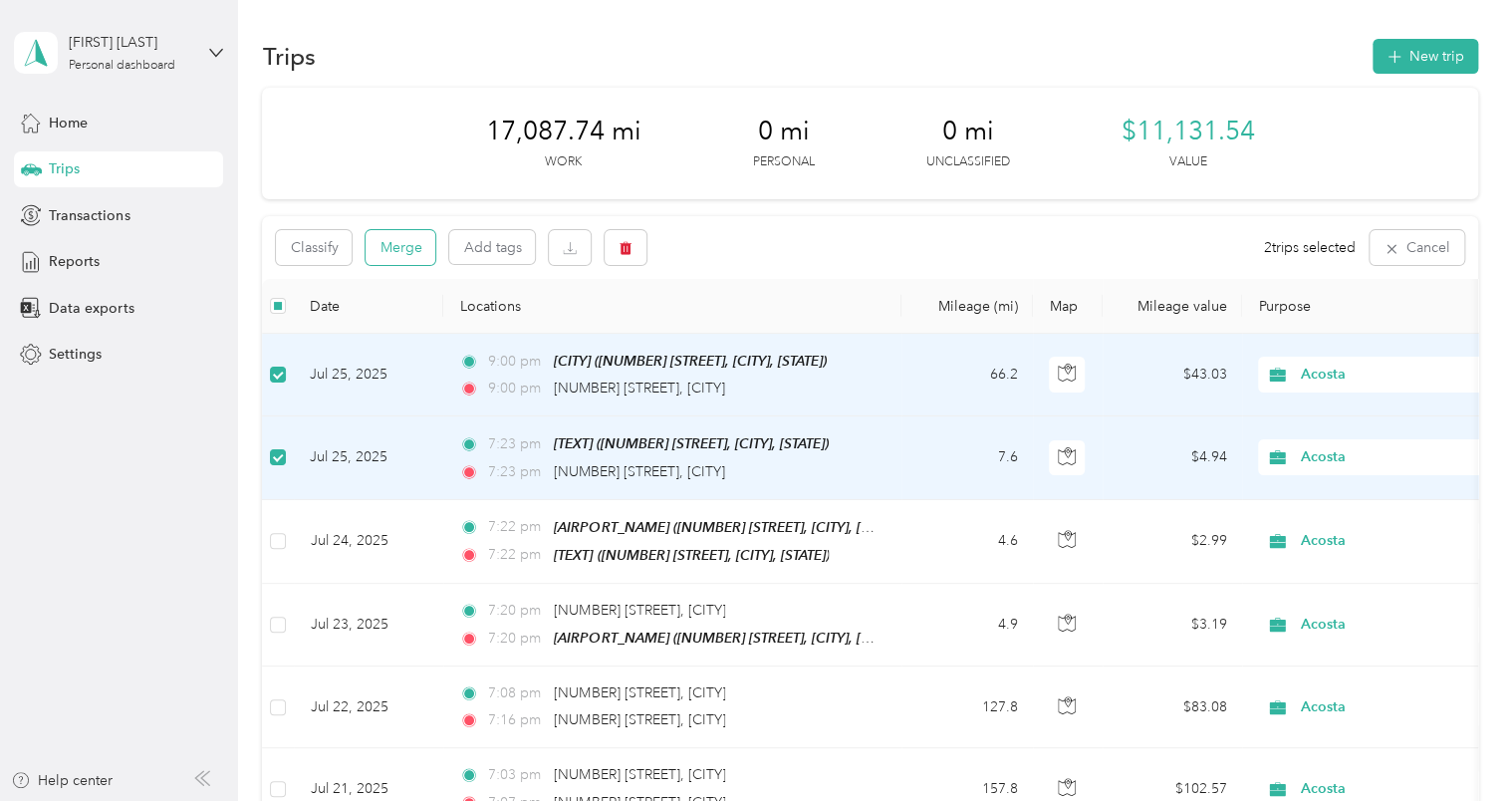 click on "Merge" at bounding box center [400, 247] 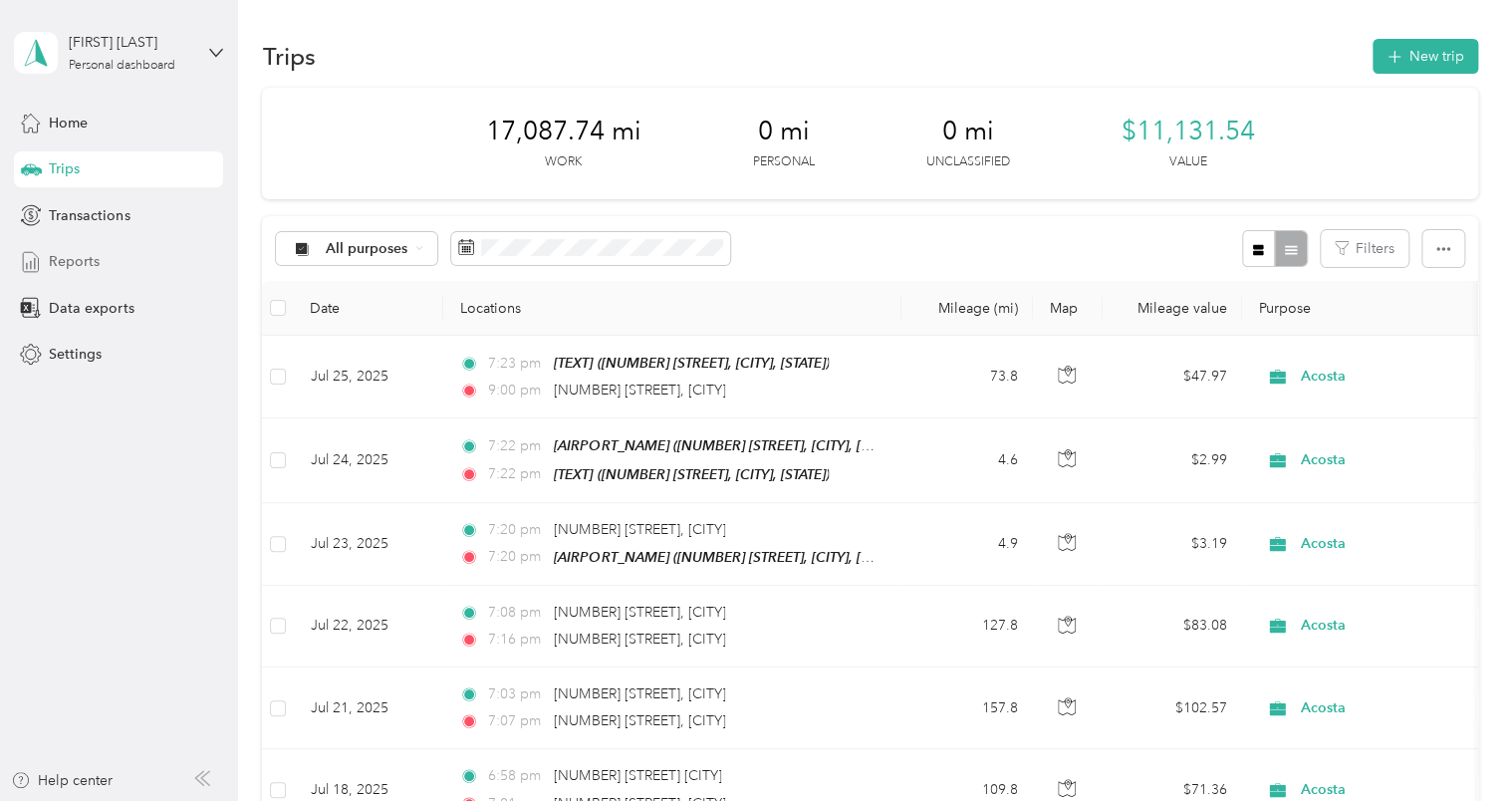click on "Reports" at bounding box center [74, 261] 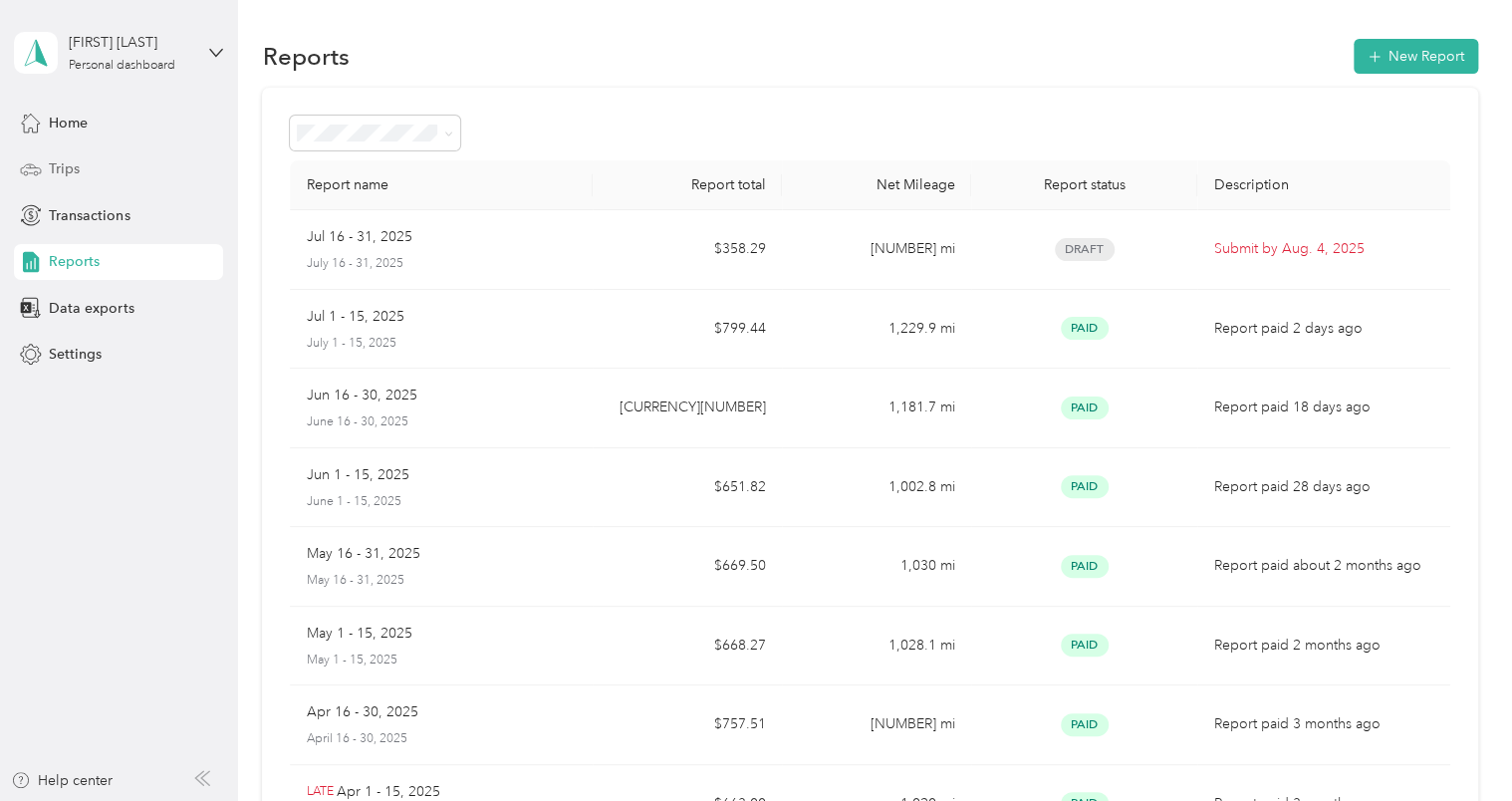 click on "Trips" at bounding box center (64, 168) 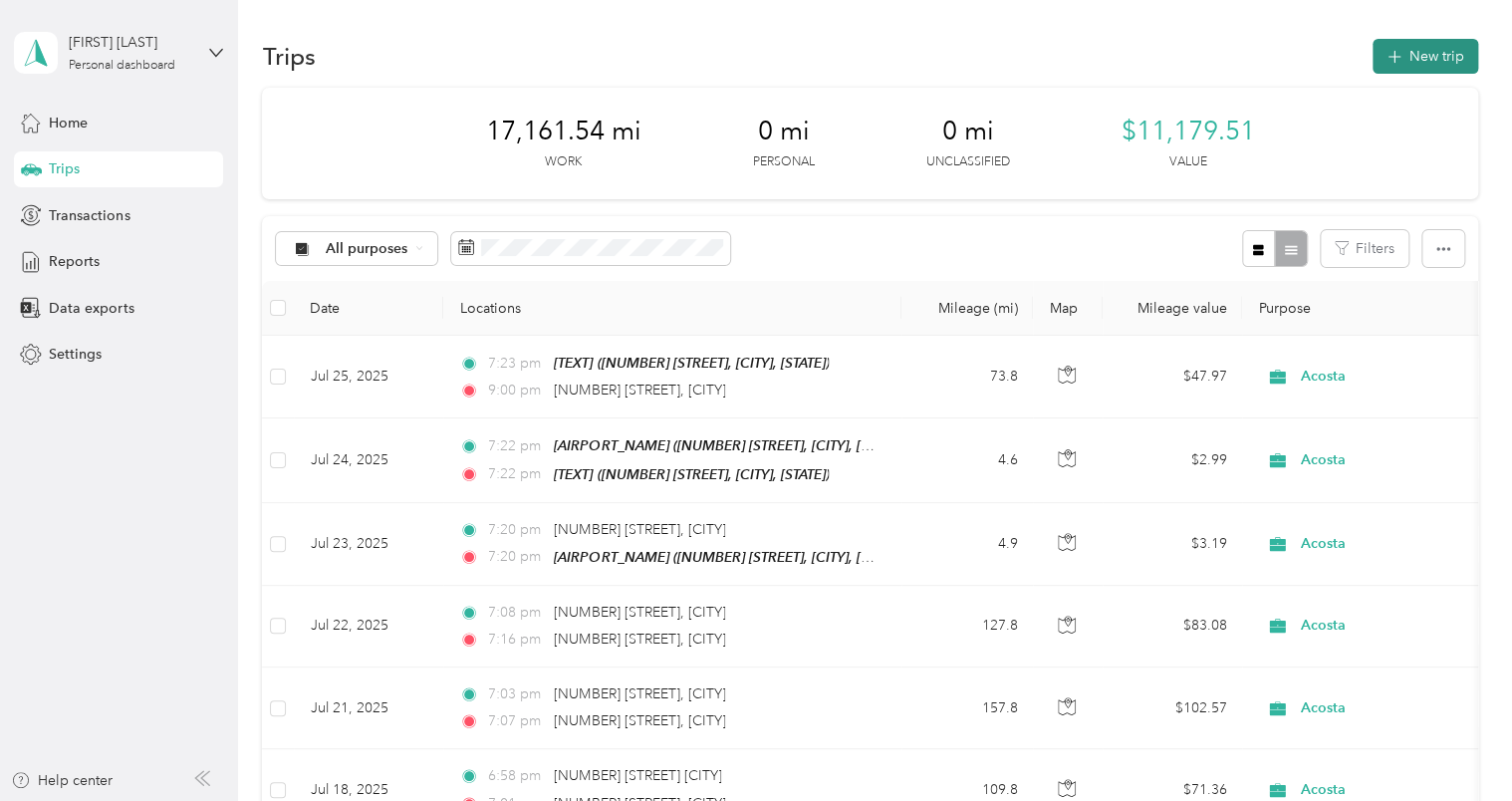click on "New trip" at bounding box center [1425, 56] 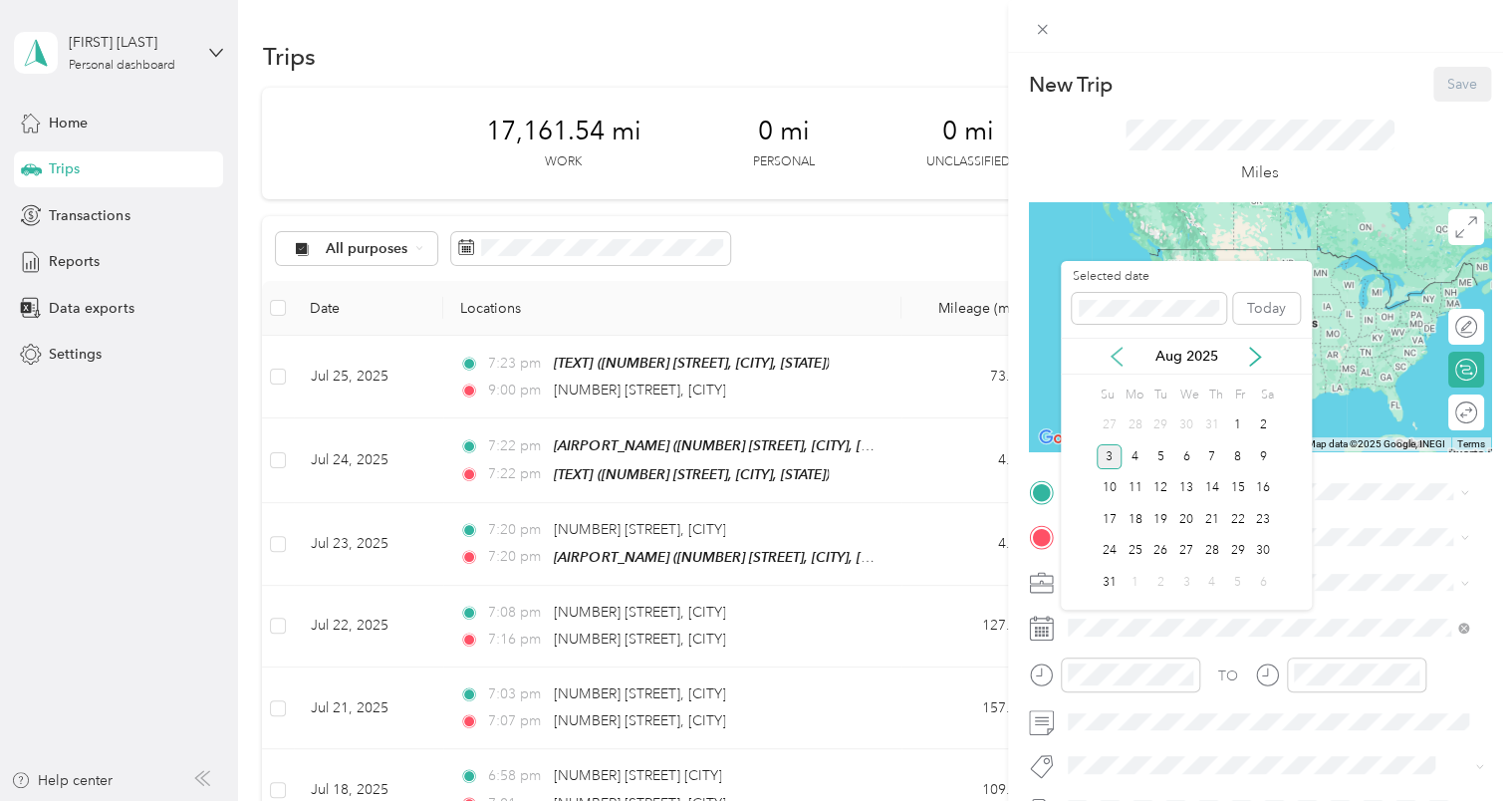 click 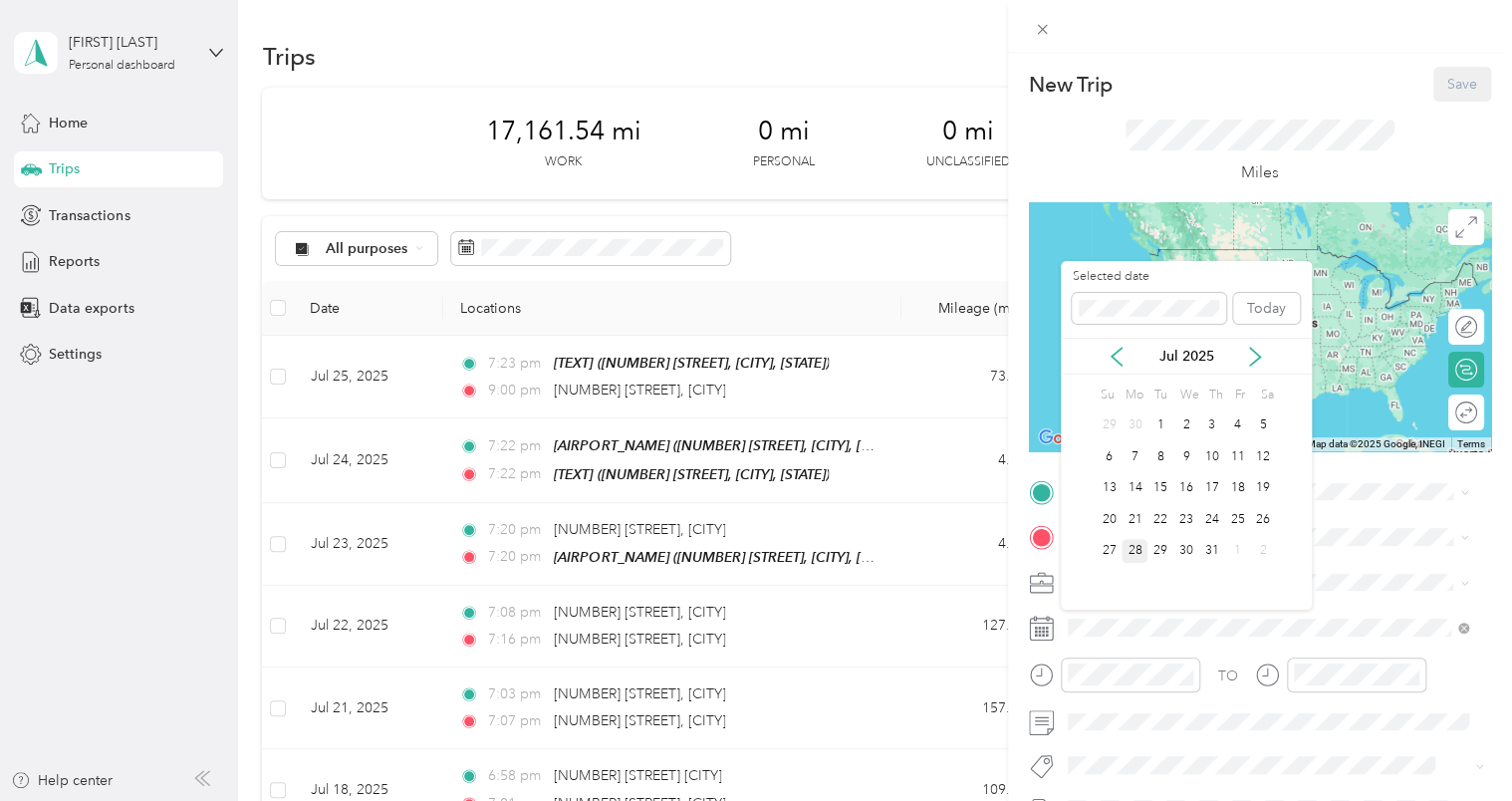 click on "28" at bounding box center [1134, 551] 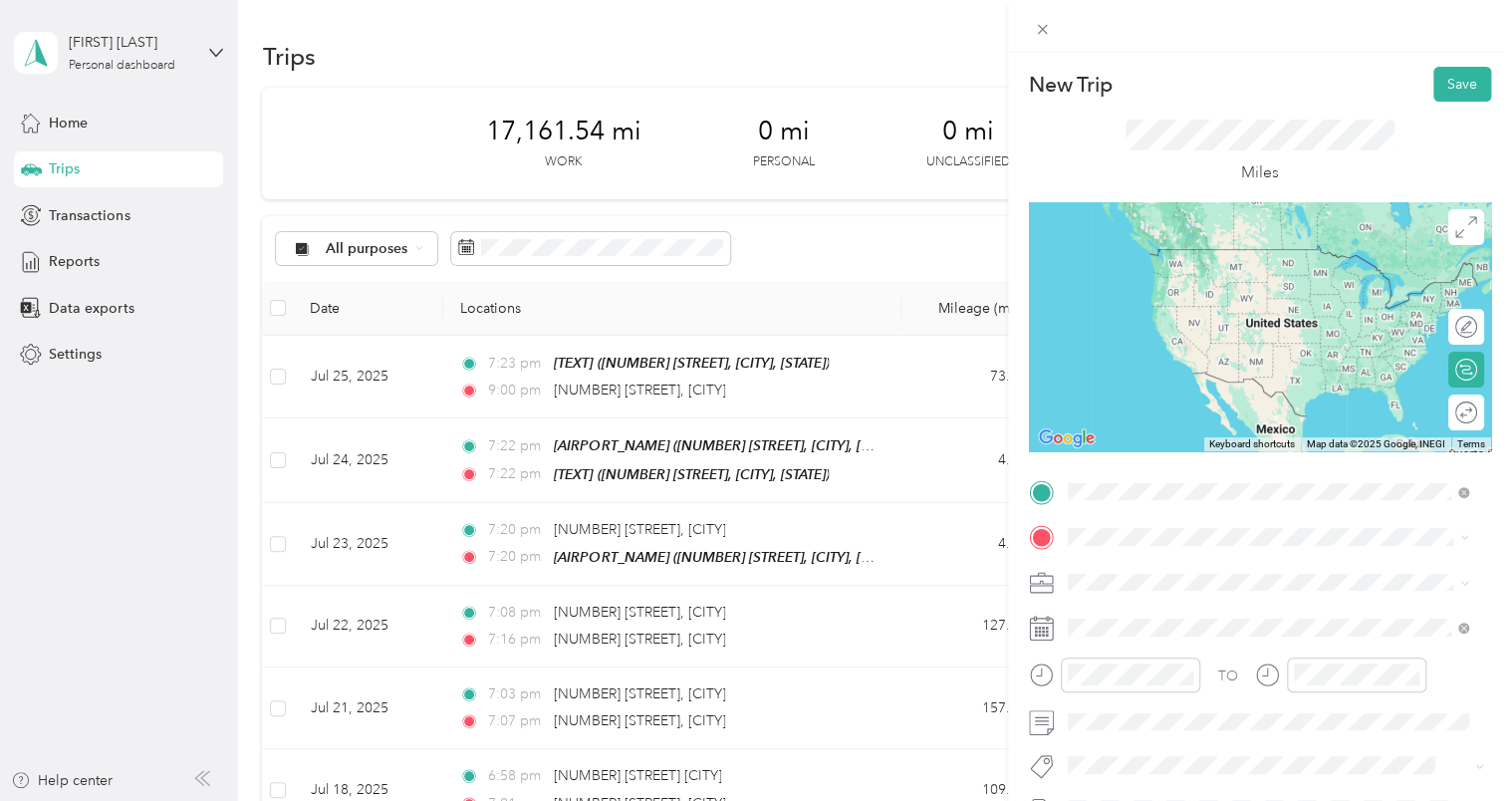click on "[NUMBER] [STREET]
[CITY], [STATE] [POSTAL_CODE], United States" at bounding box center (1252, 572) 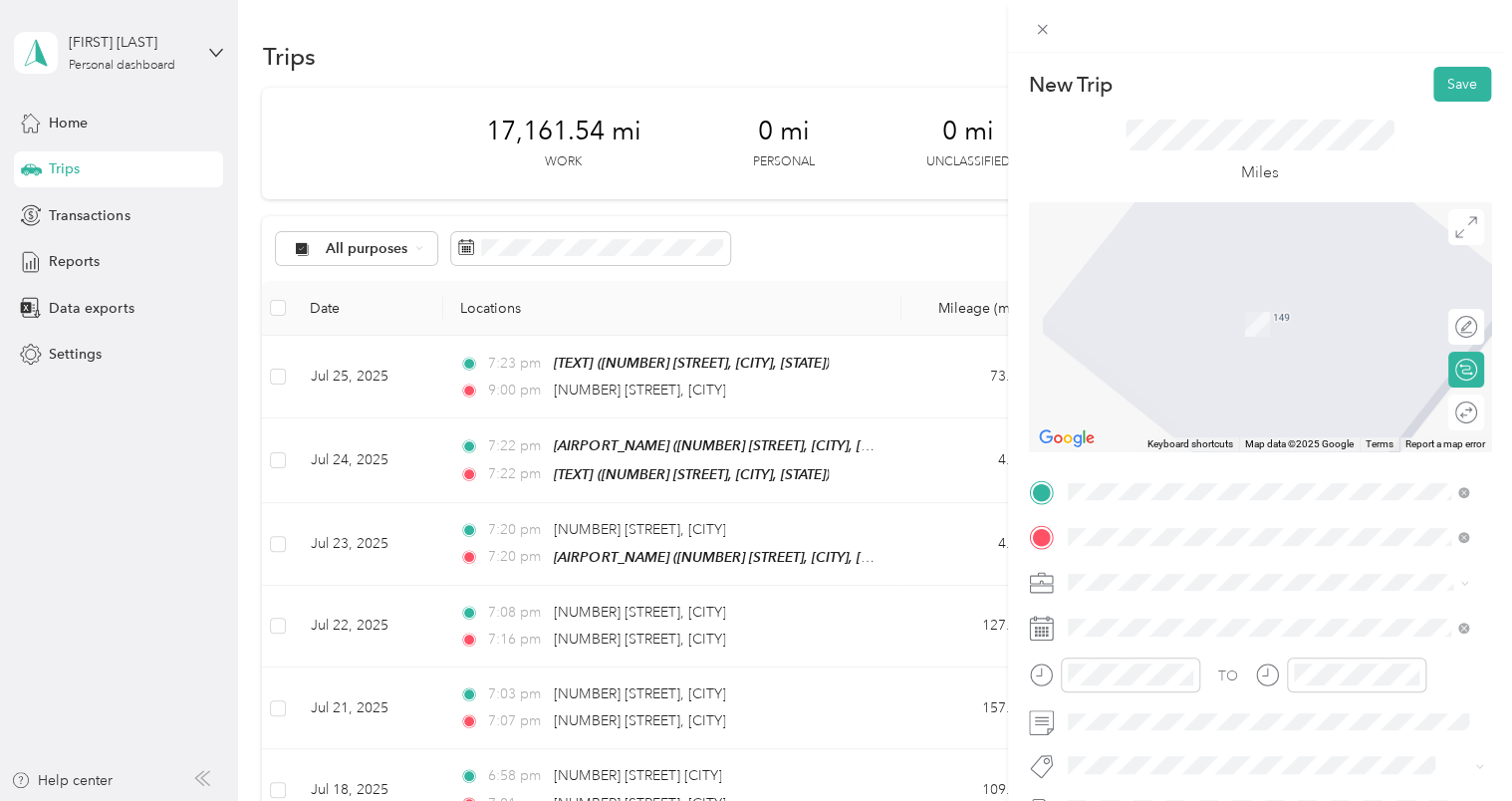 click on "[NUMBER] [STREET], [POSTAL_CODE], [CITY], [STATE], [COUNTRY]" at bounding box center (1278, 432) 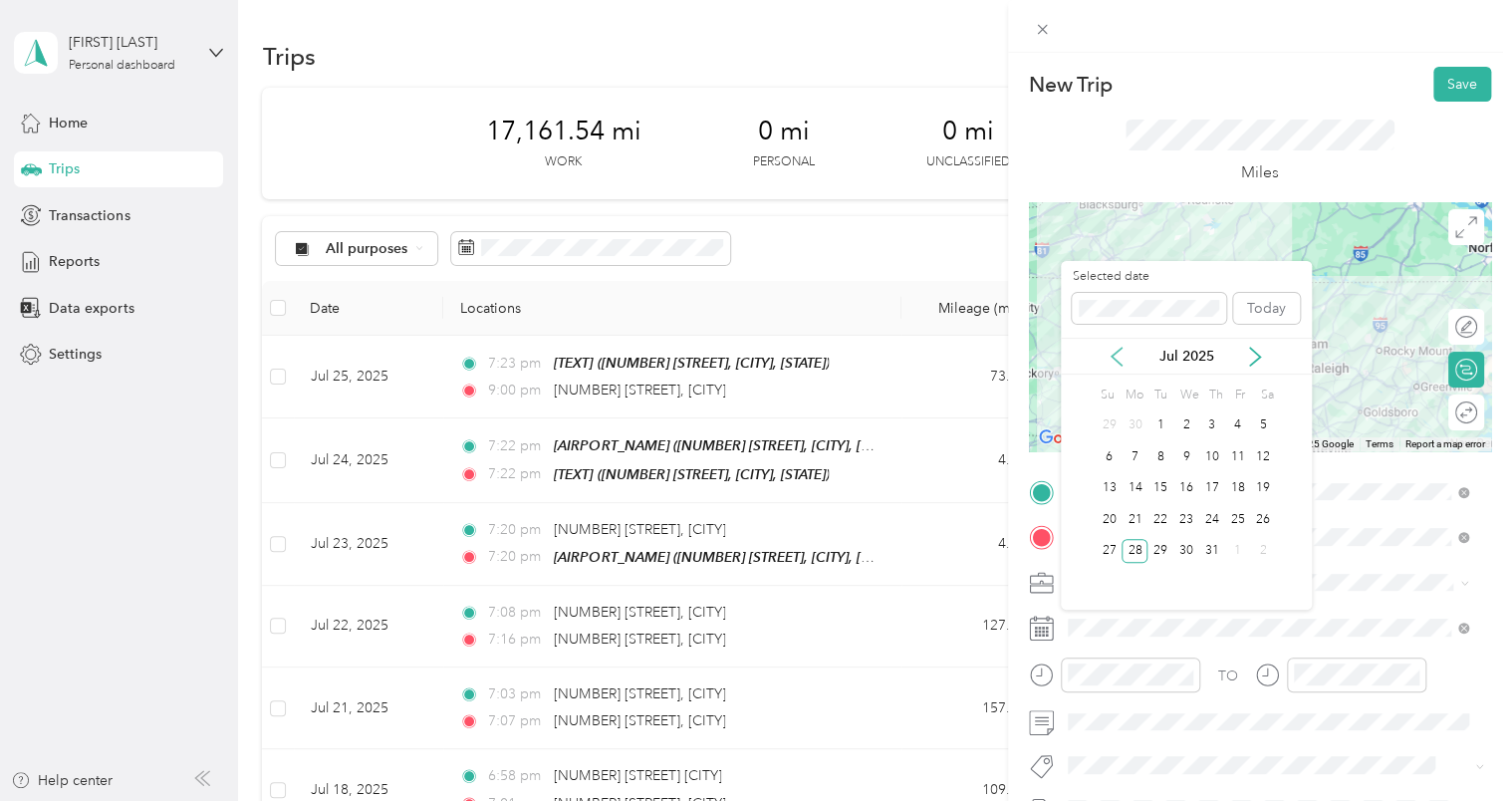 click 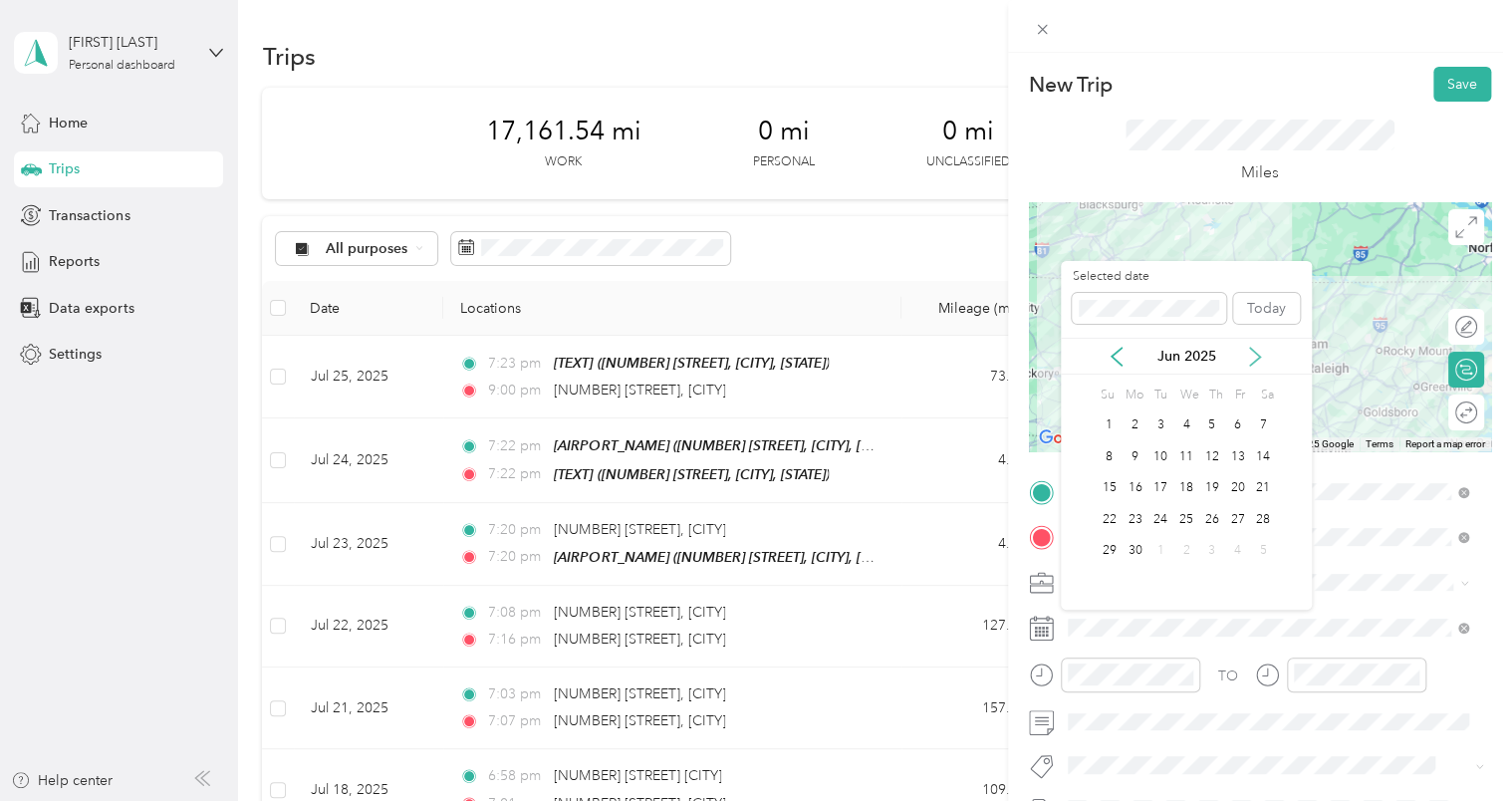 click 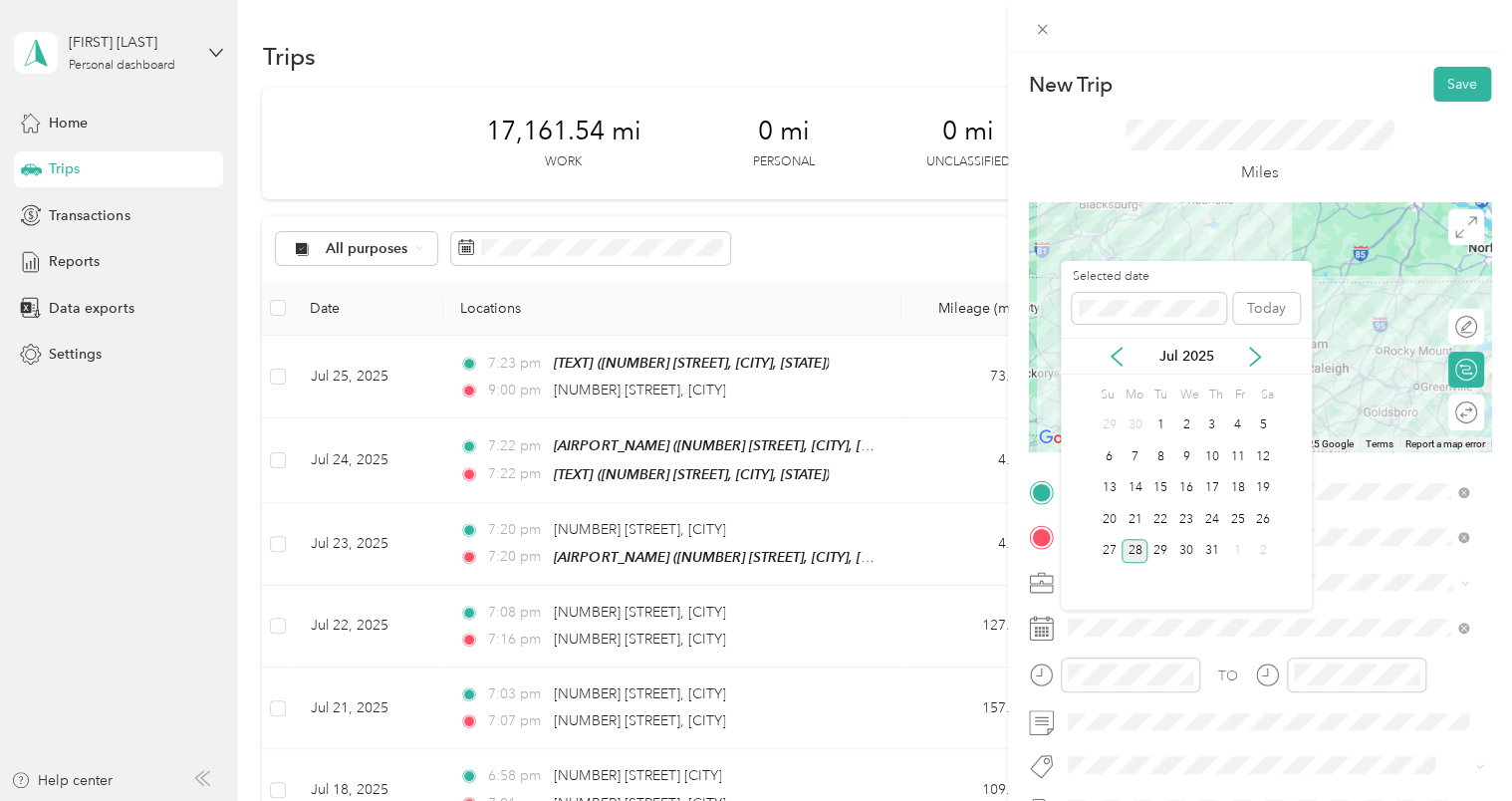 click on "28" at bounding box center (1134, 551) 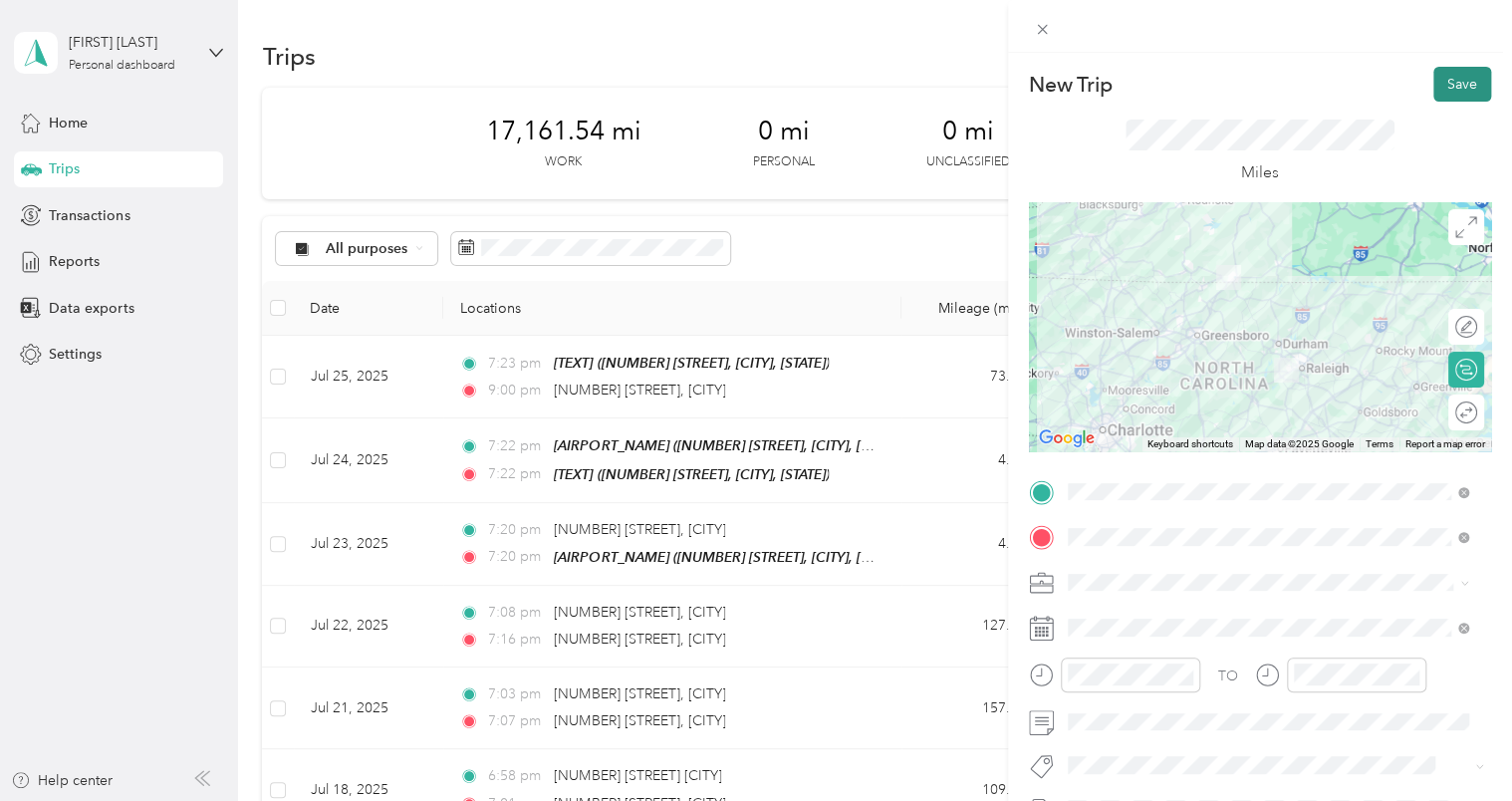 click on "Save" at bounding box center (1462, 84) 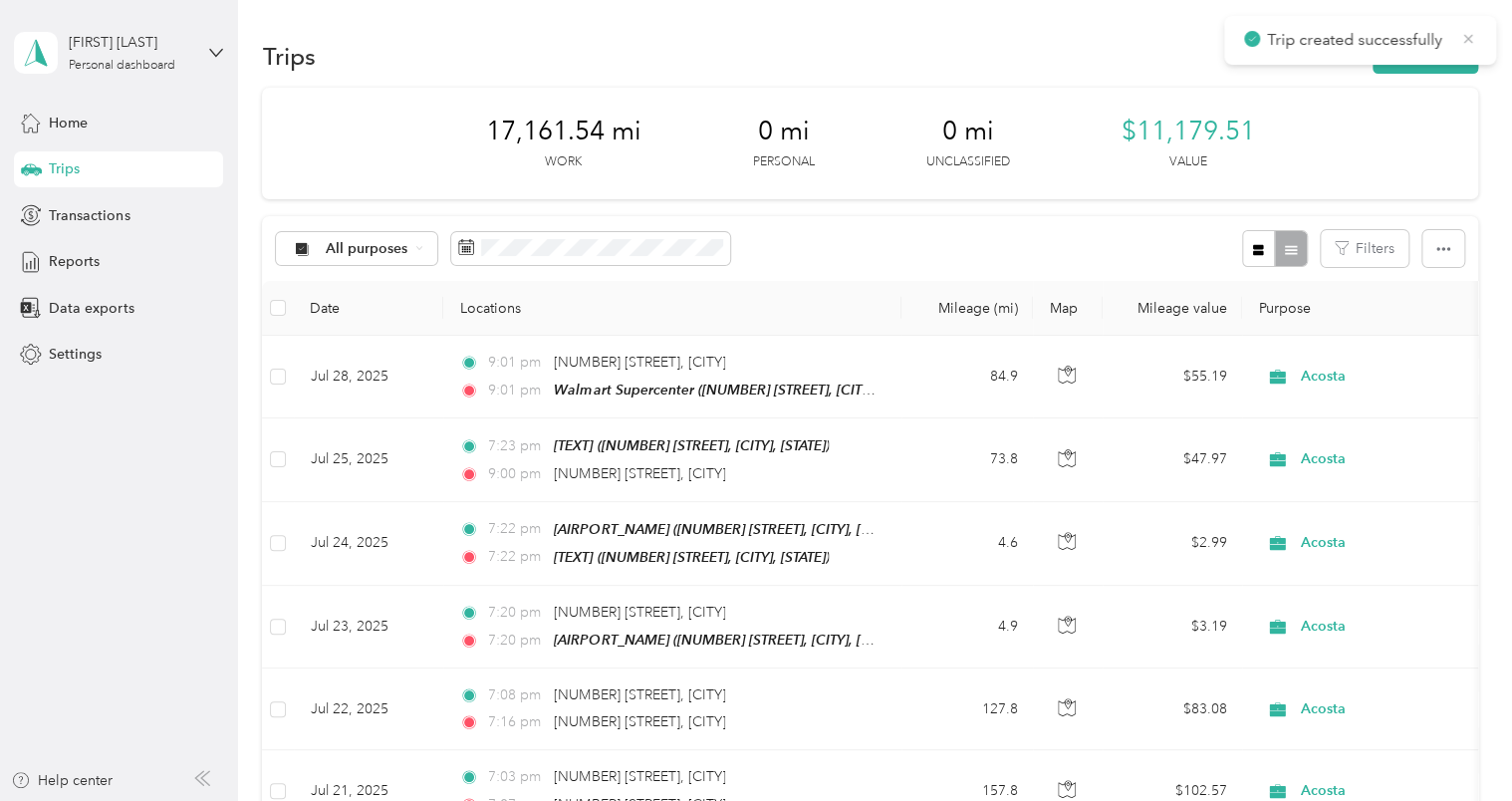 click 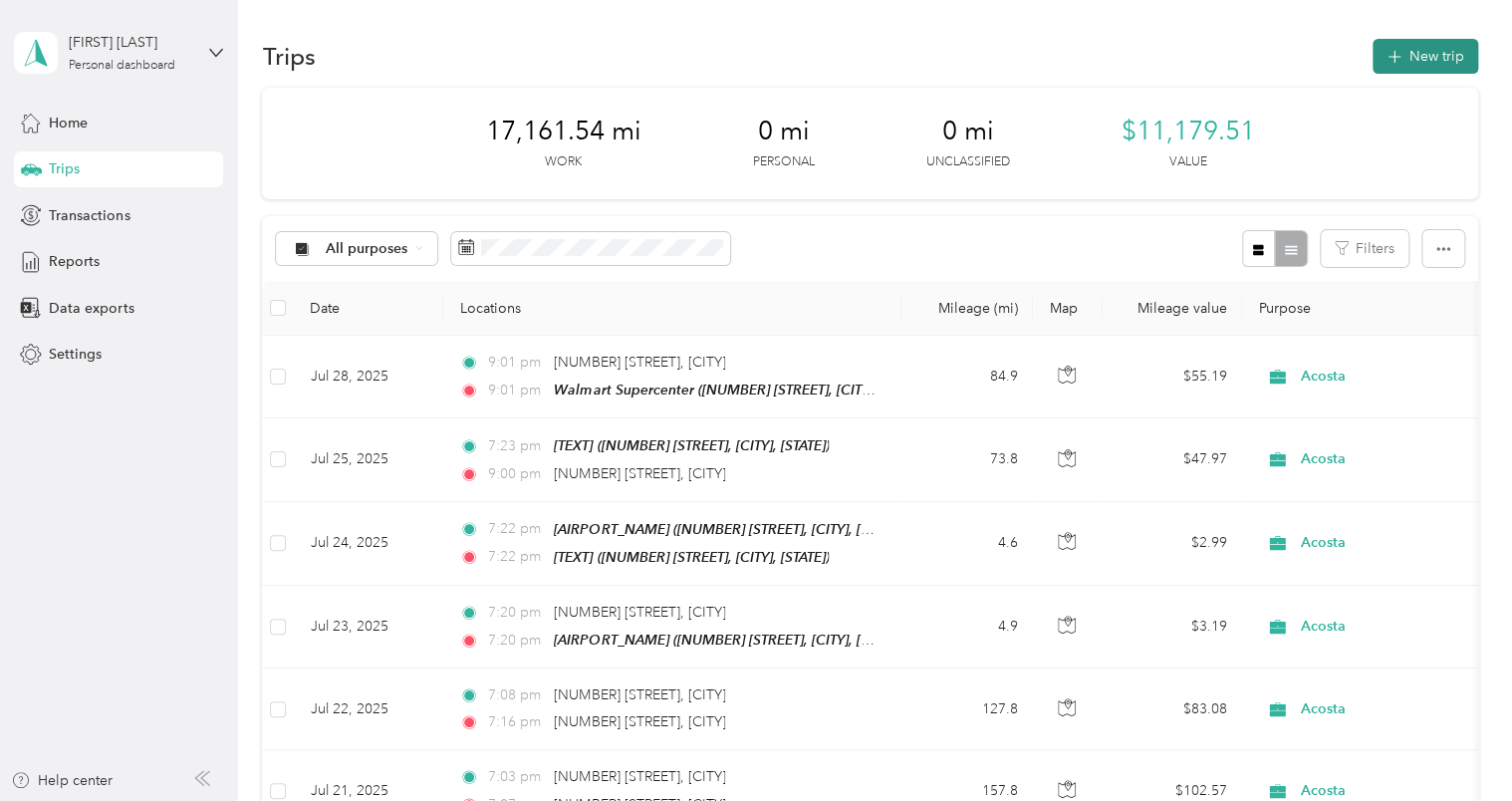 click 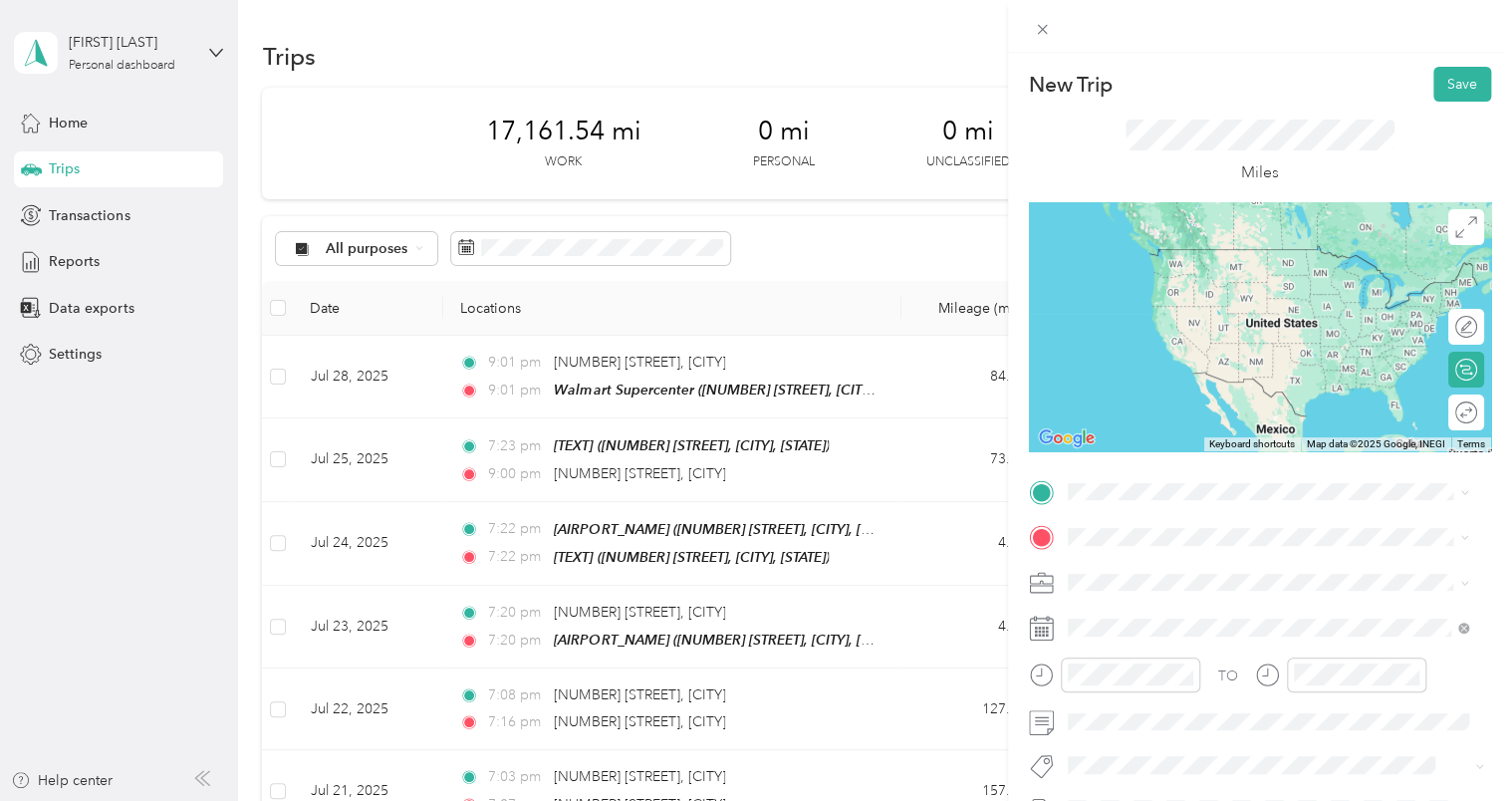 click on "TEAM [COMPANY] [NUMBER] [STREET], [POSTAL_CODE], [CITY], [STATE], [COUNTRY]" at bounding box center [1283, 591] 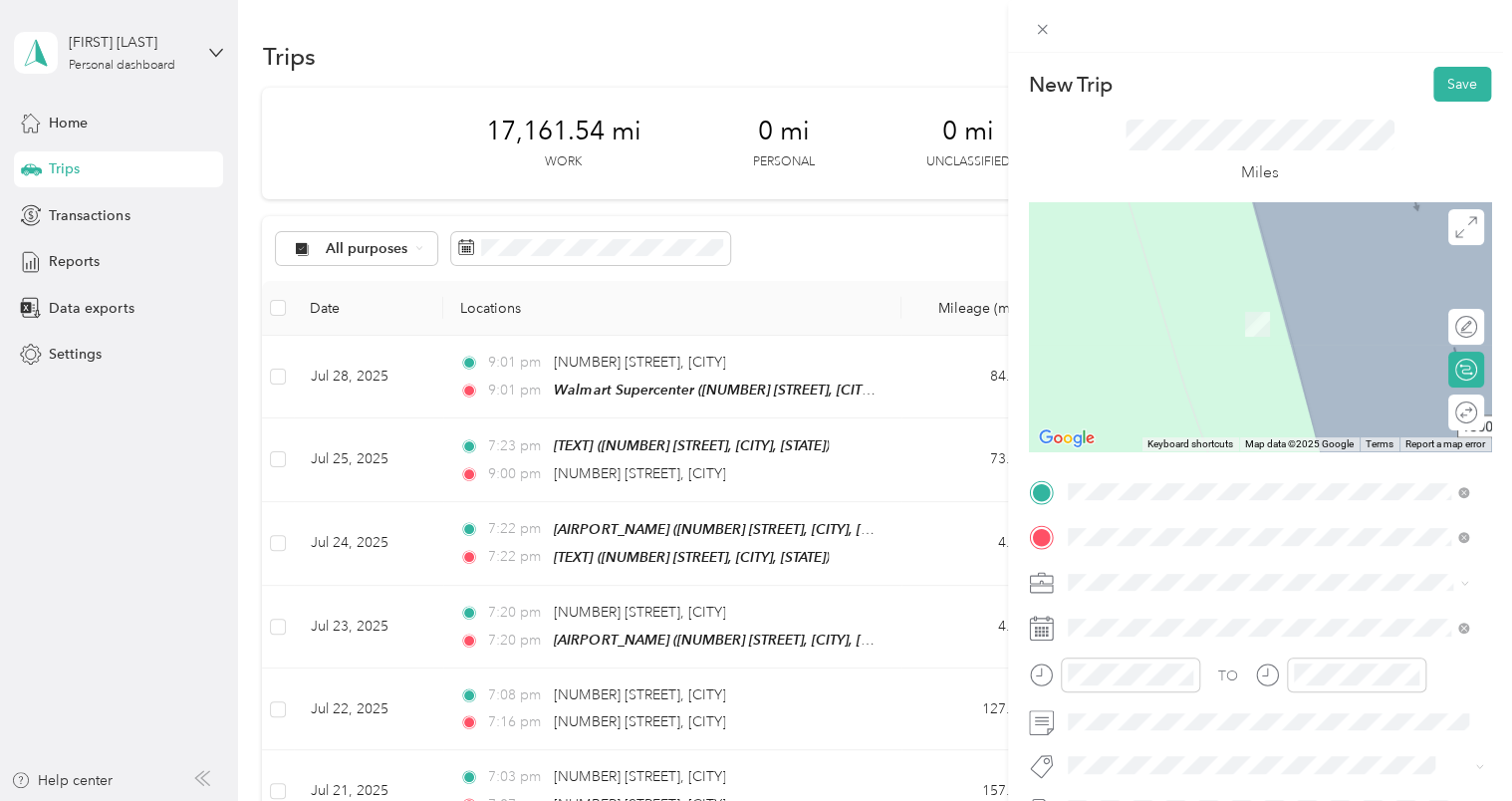 click on "TEAM [BRAND] [STORE_TYPE] [NUMBER] [STREET_NAME], [POSTAL_CODE], [CITY], [STATE], [COUNTRY]" at bounding box center (1283, 642) 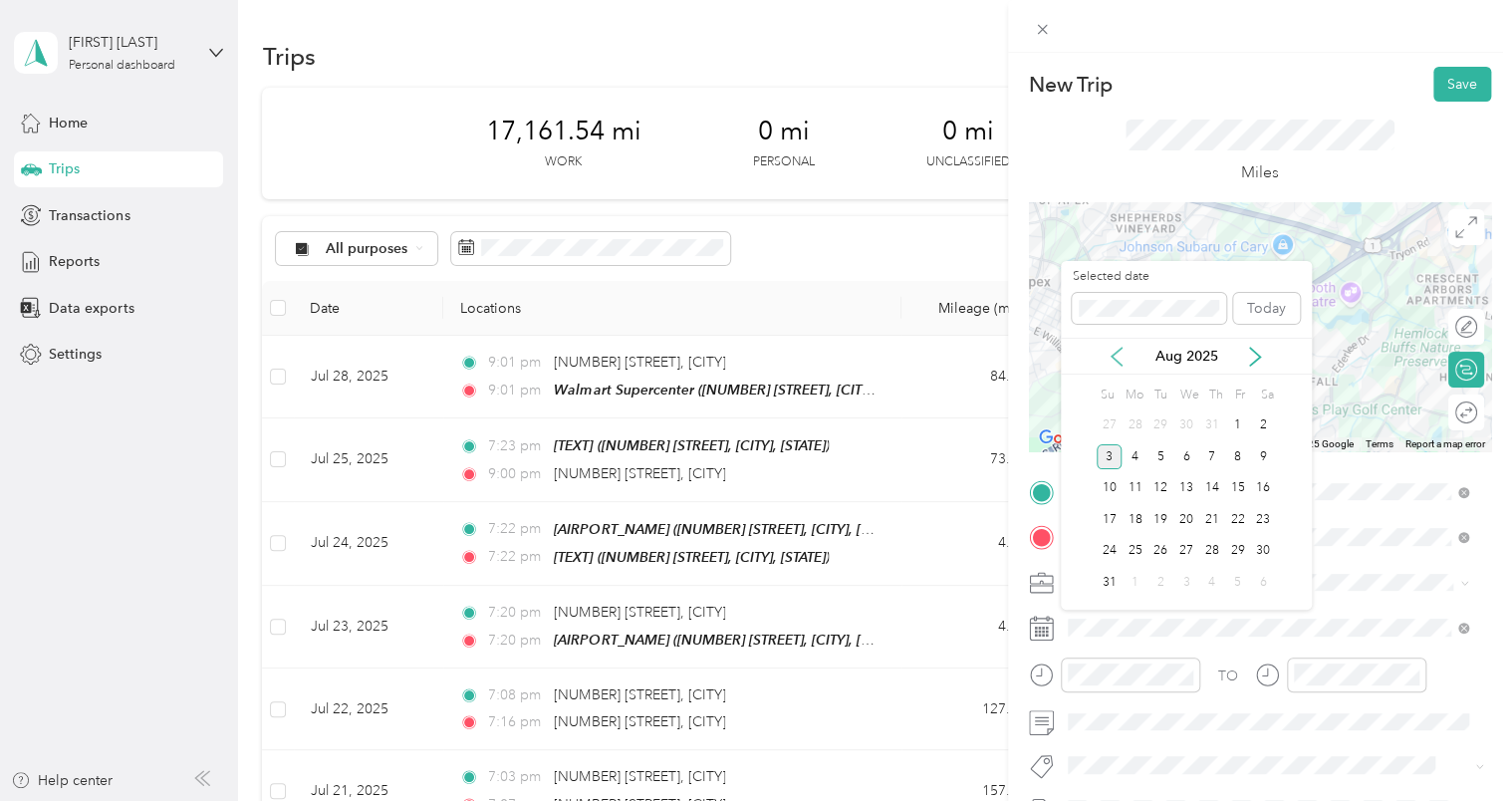 click 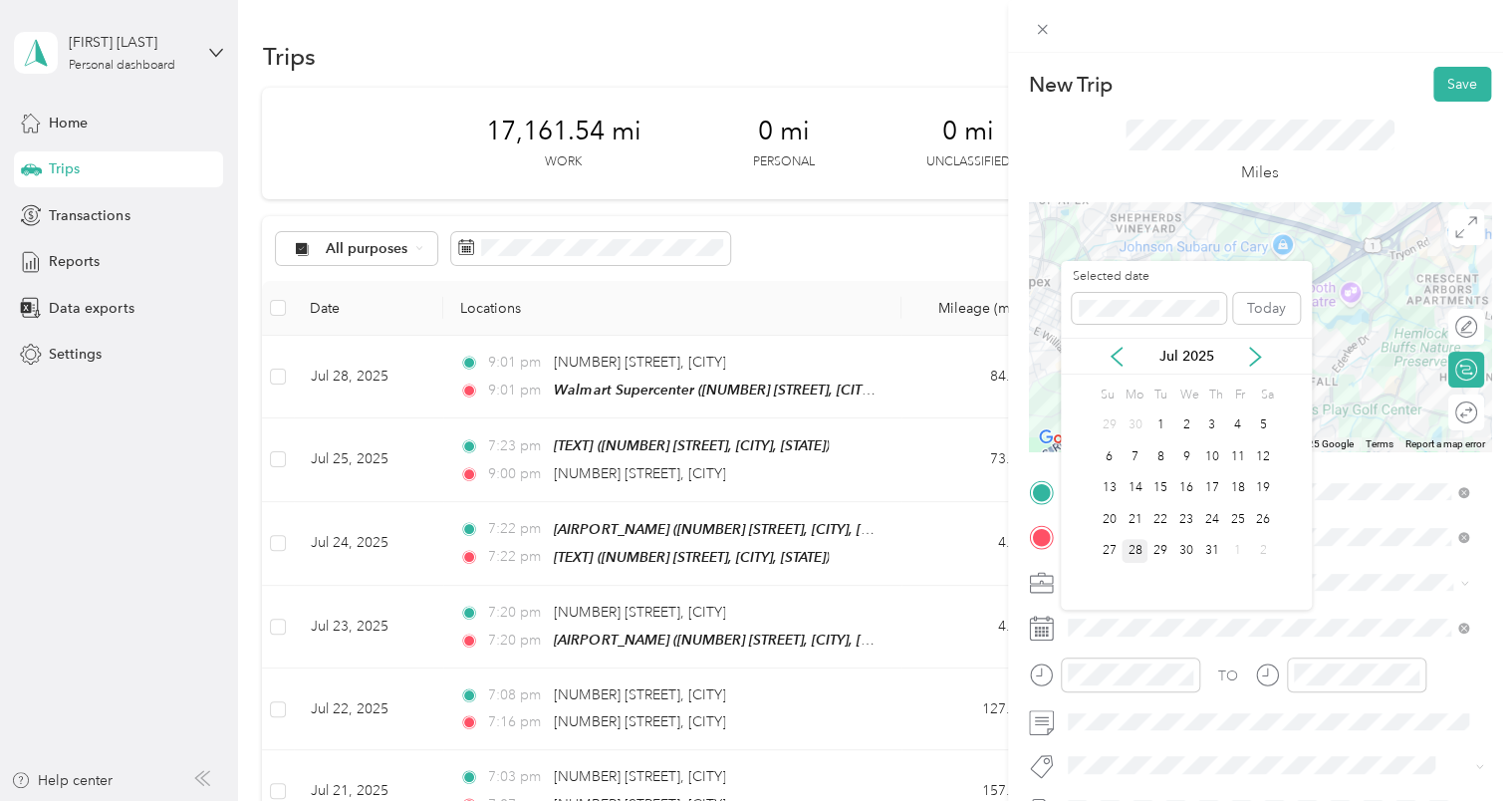 click on "28" at bounding box center [1134, 551] 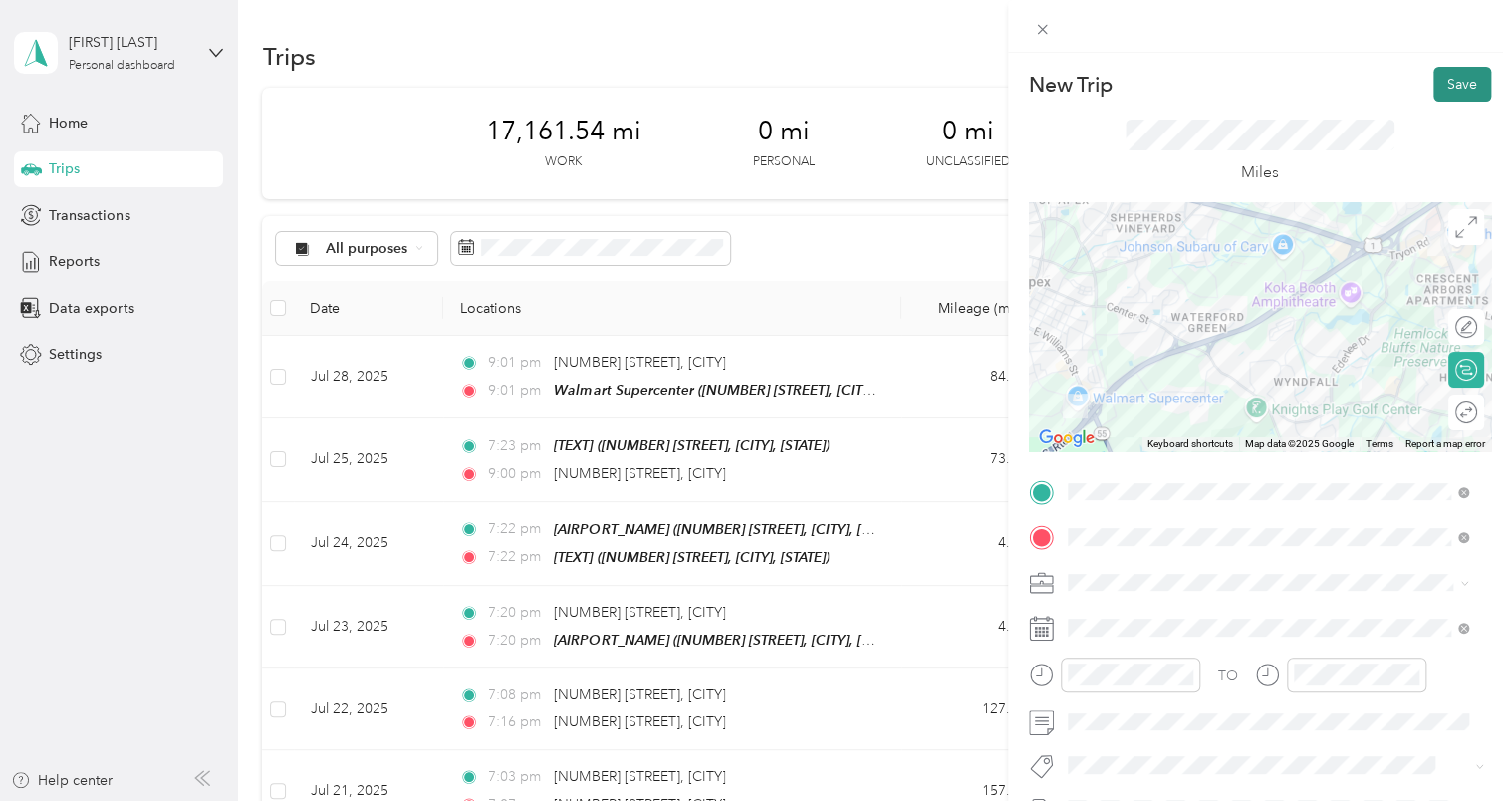 click on "Save" at bounding box center (1462, 84) 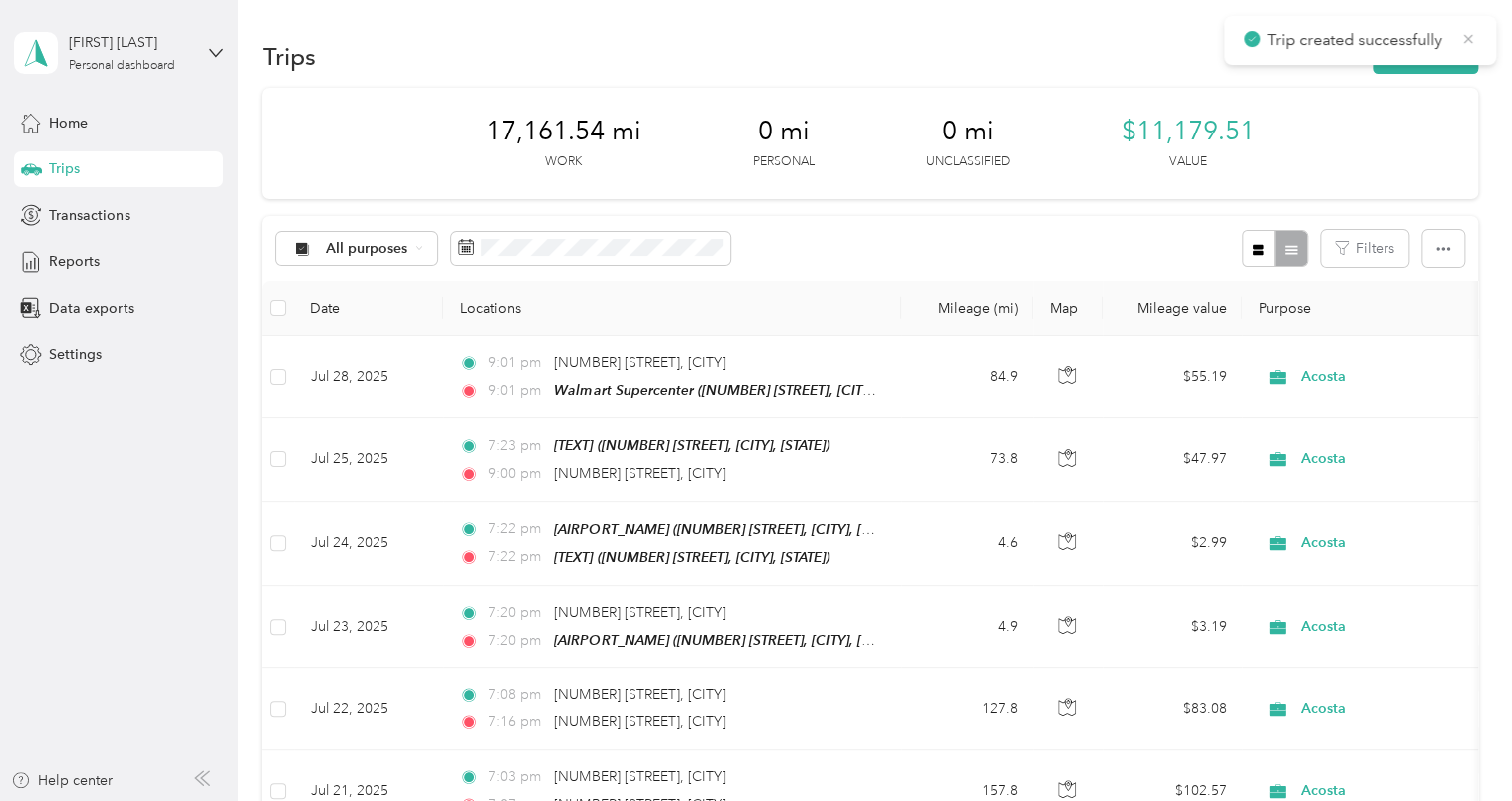 click 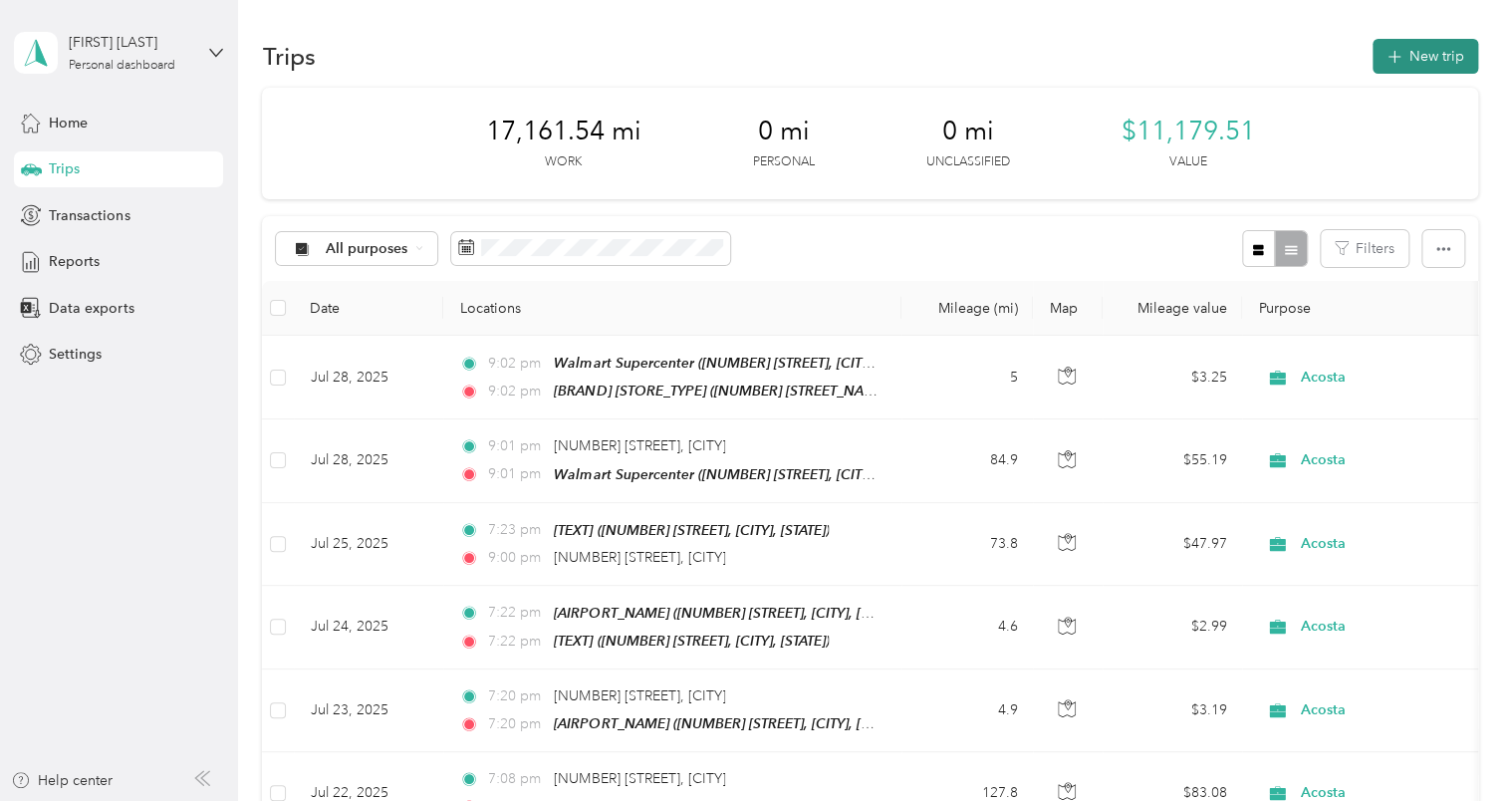 click on "New trip" at bounding box center (1425, 56) 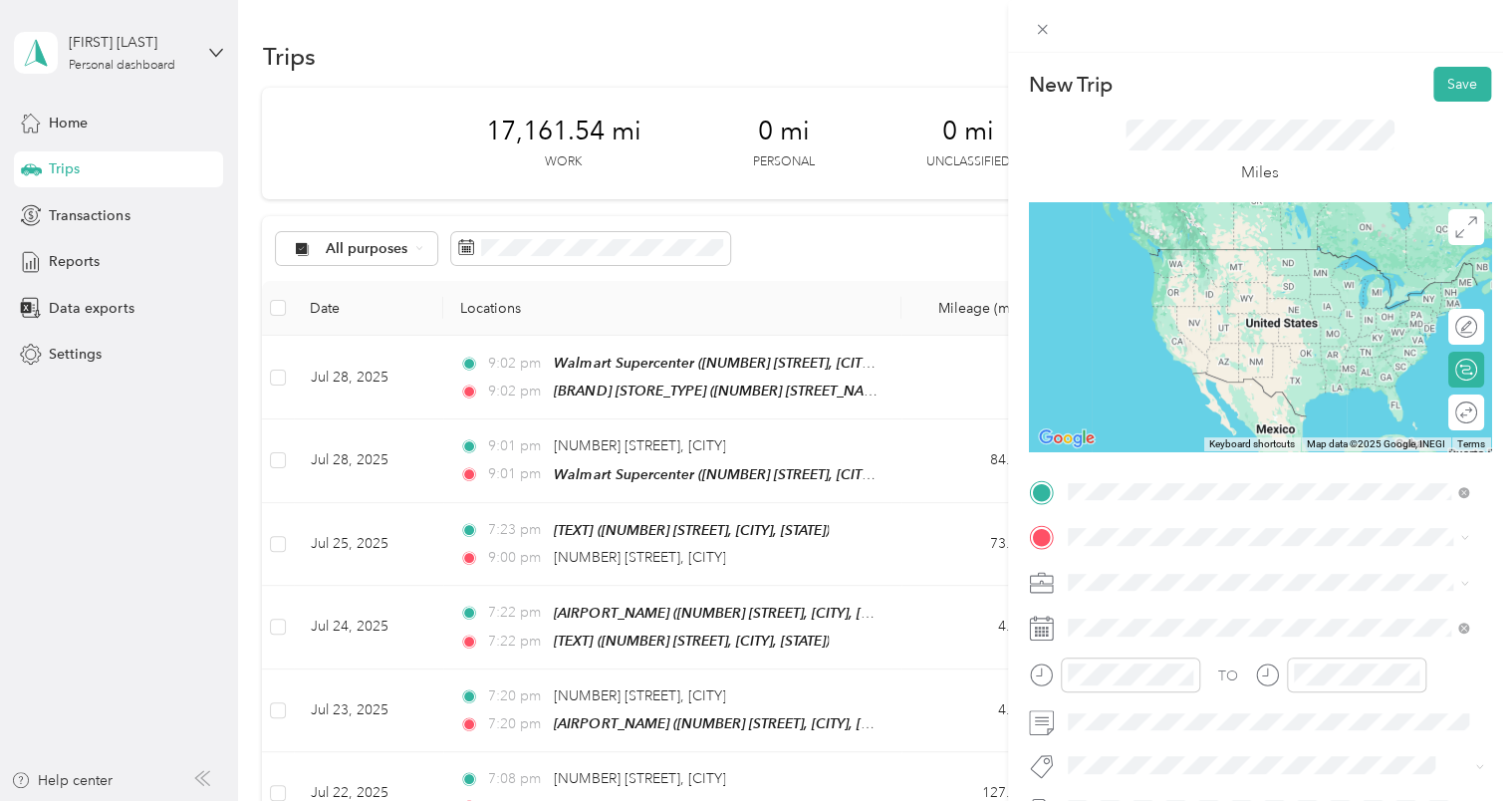 click on "TEAM [BRAND] [STORE_TYPE] [NUMBER] [STREET_NAME], [POSTAL_CODE], [CITY], [STATE], [COUNTRY]" at bounding box center [1283, 597] 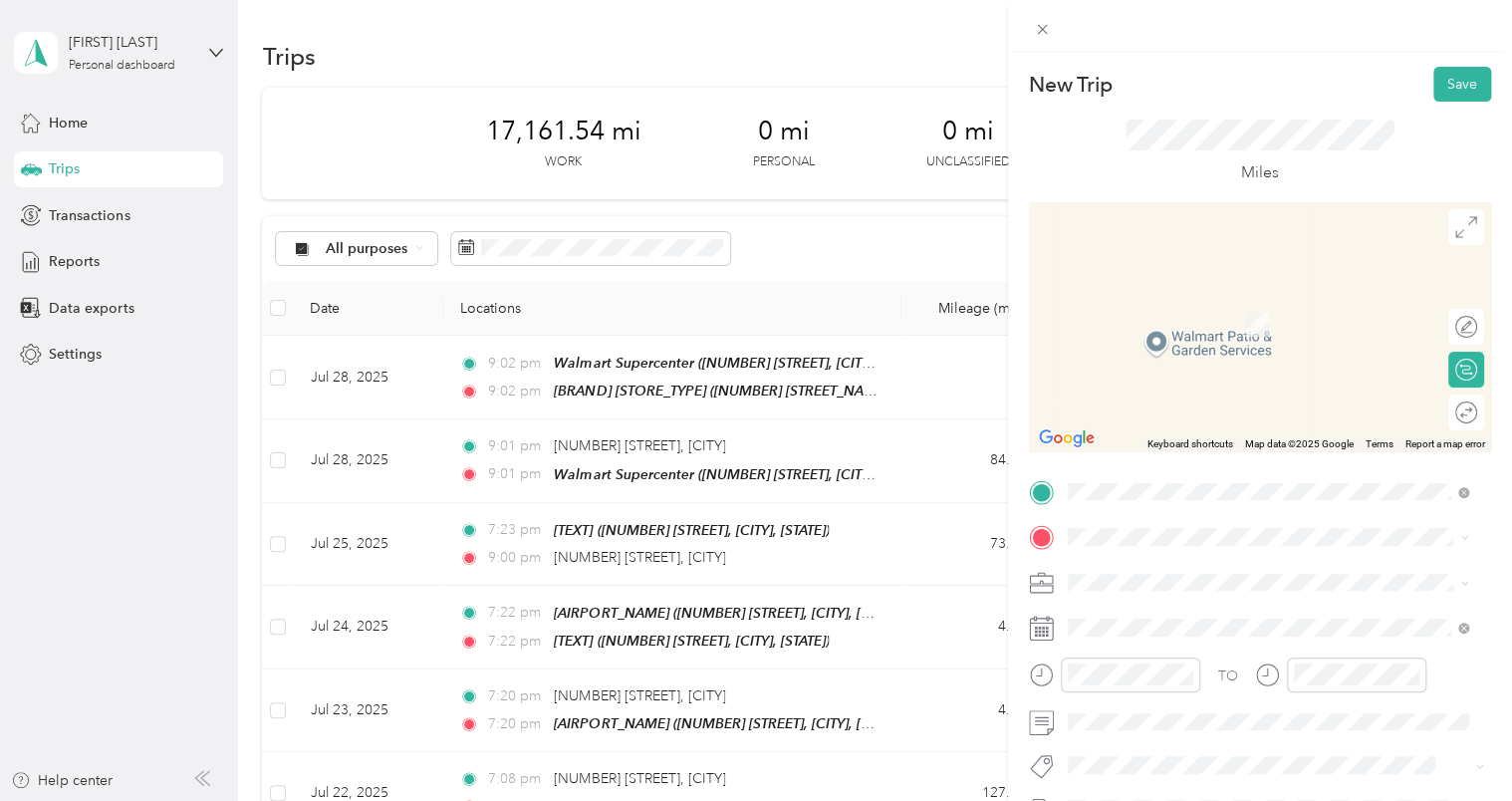 click on "TEAM Walmart Supercenter [NUMBER] [STREET], [POSTAL_CODE], [CITY], [STATE], [COUNTRY]" at bounding box center [1283, 505] 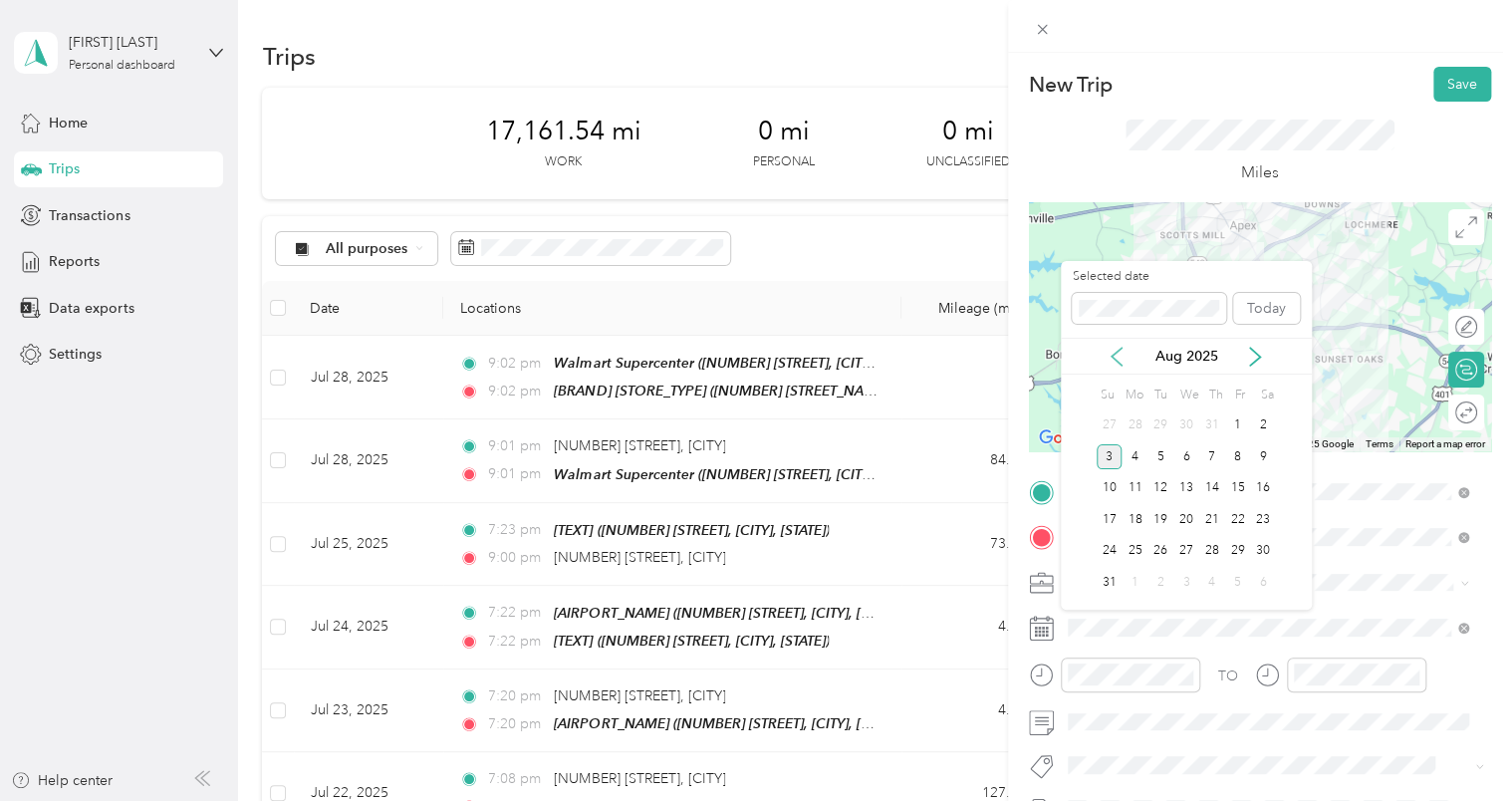 click 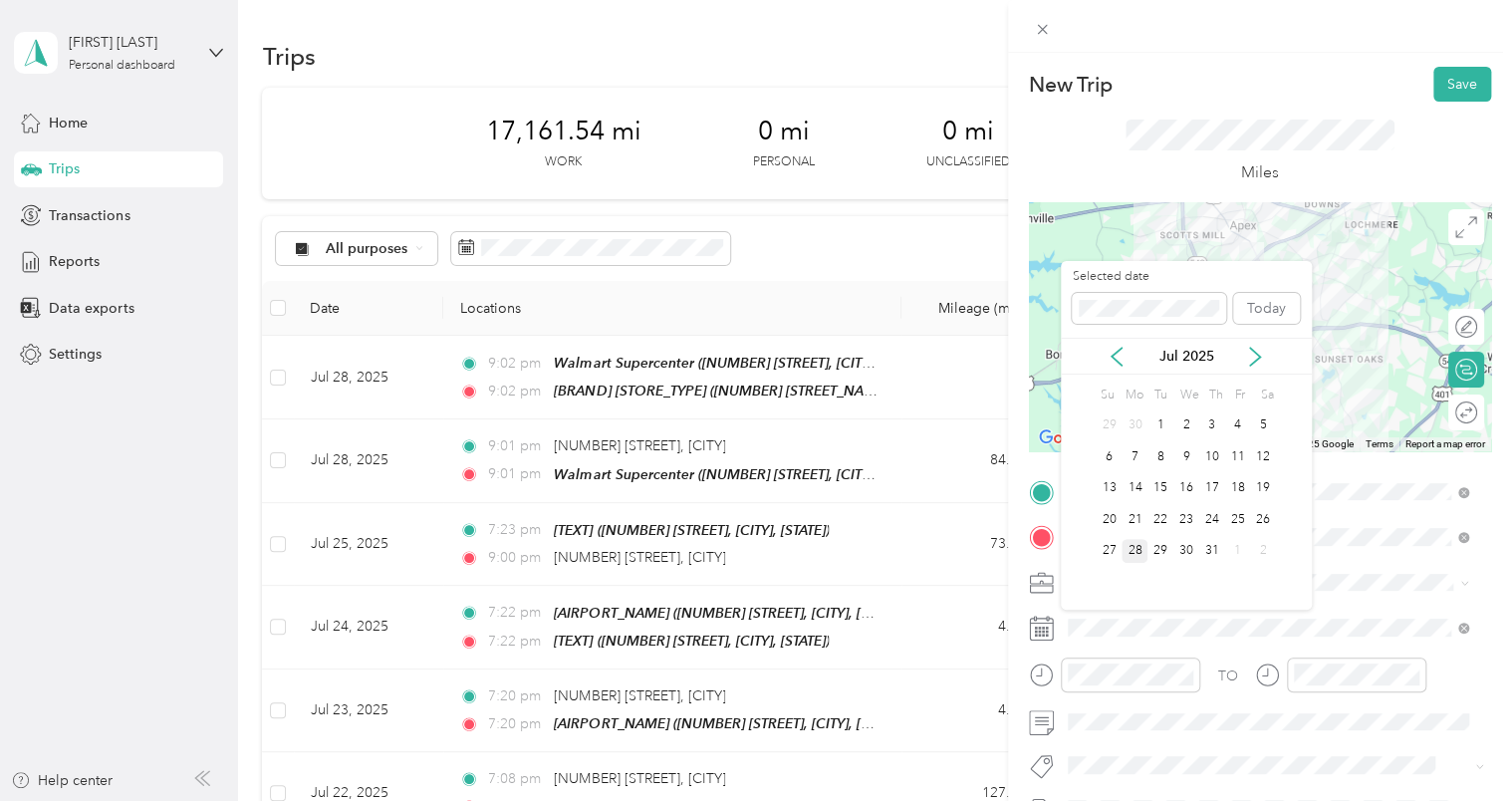 click on "28" at bounding box center [1134, 551] 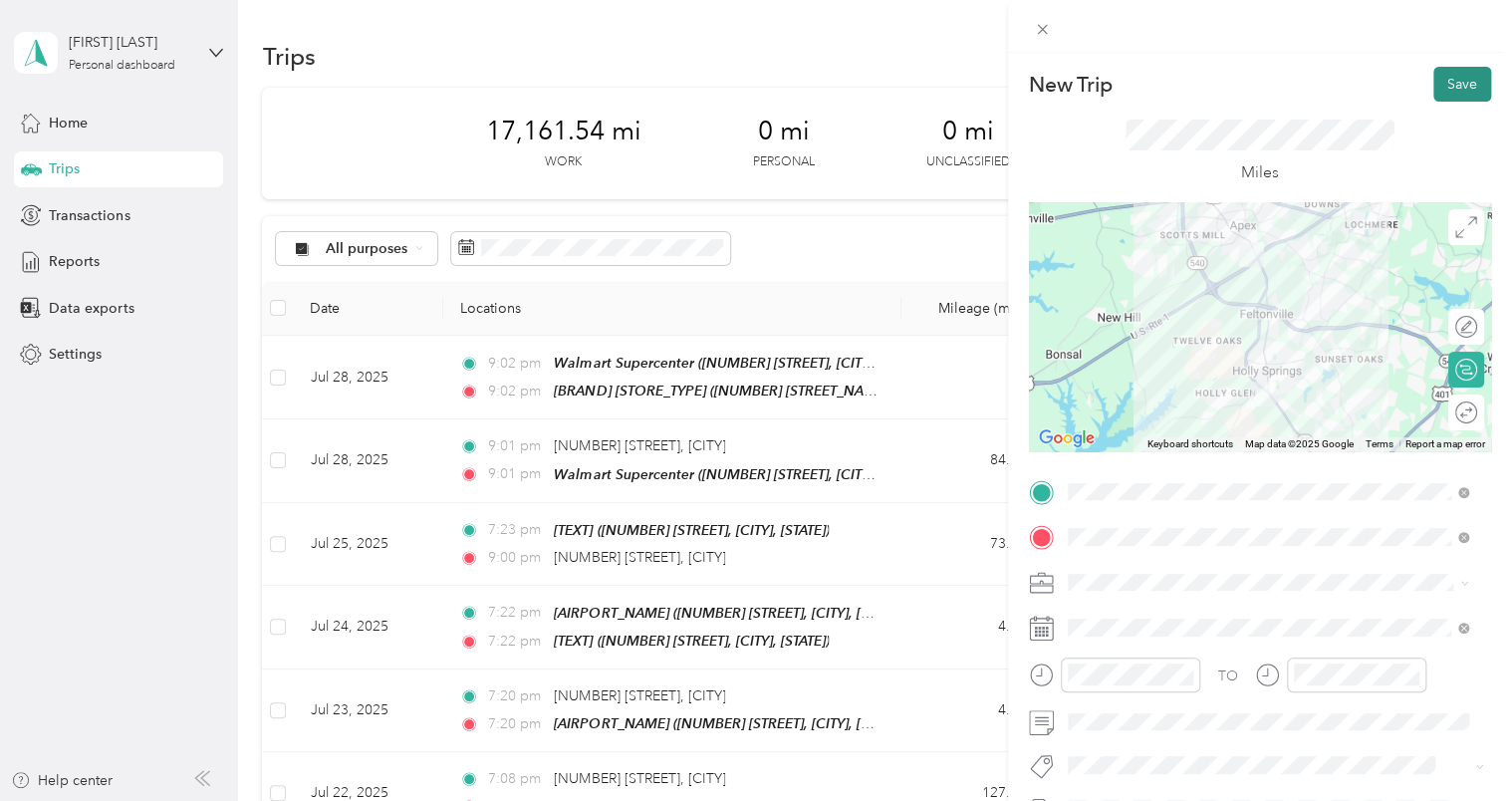 click on "Save" at bounding box center [1462, 84] 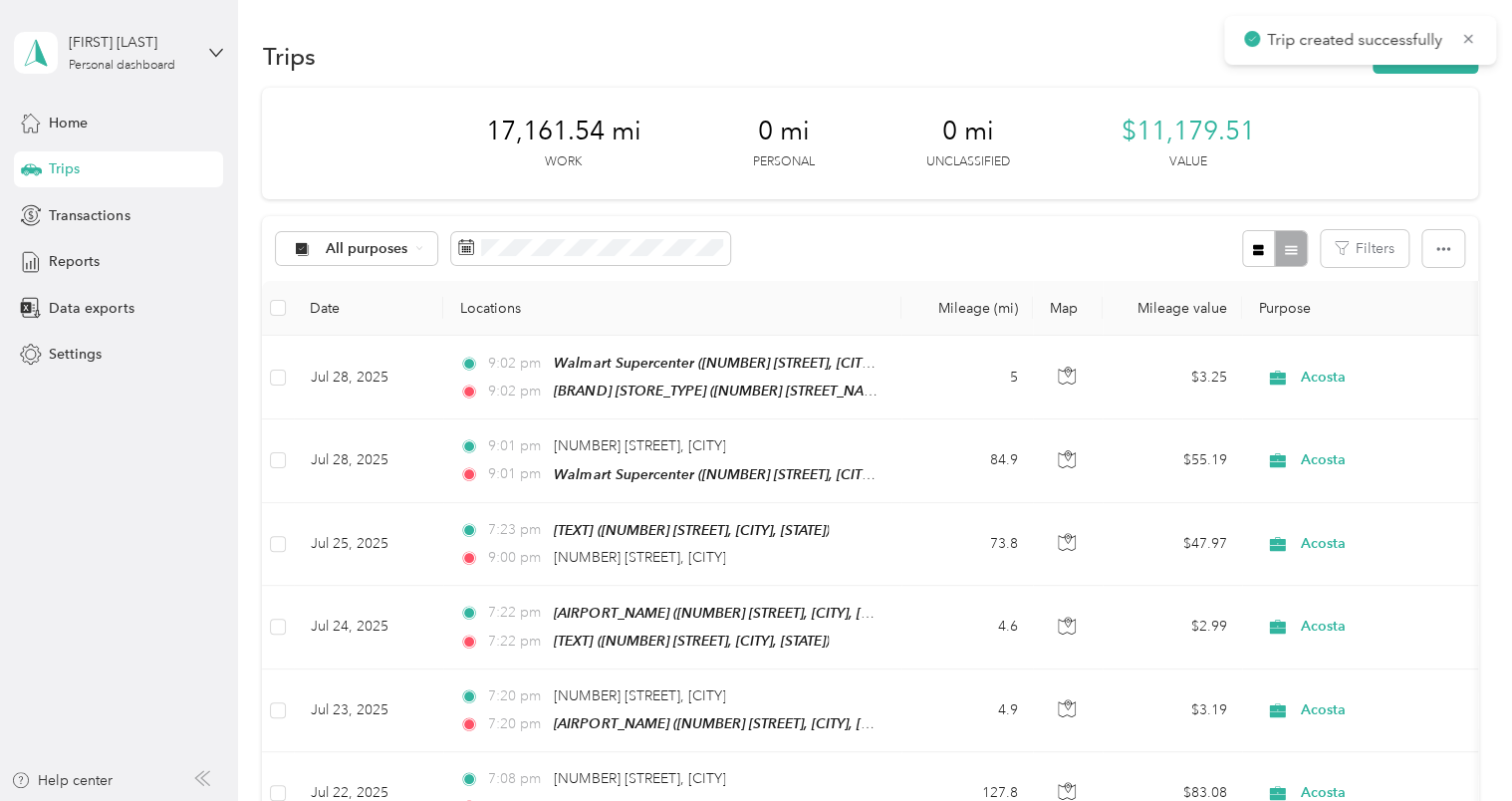 click on "Trip created successfully" at bounding box center [1360, 40] 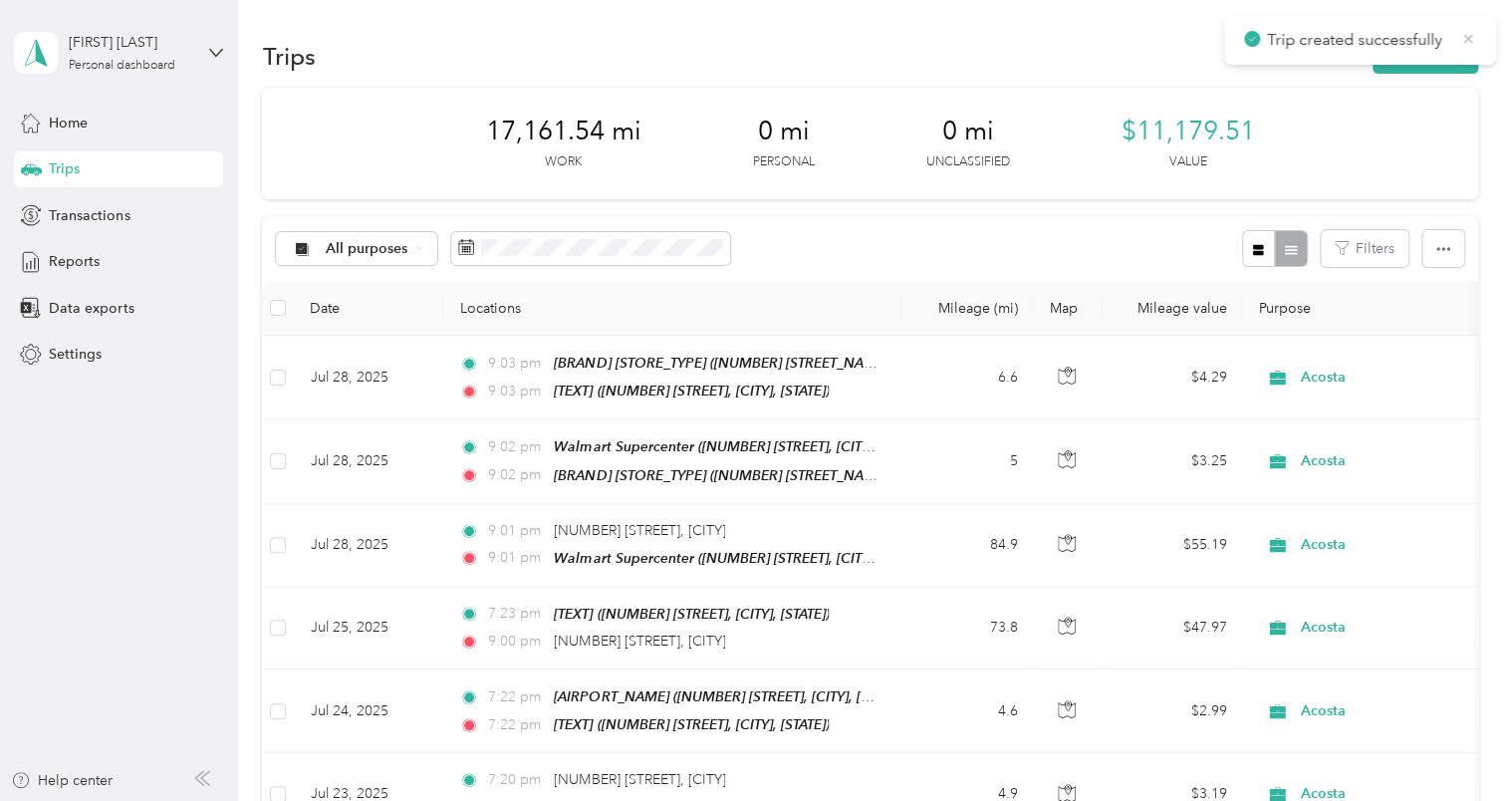 click 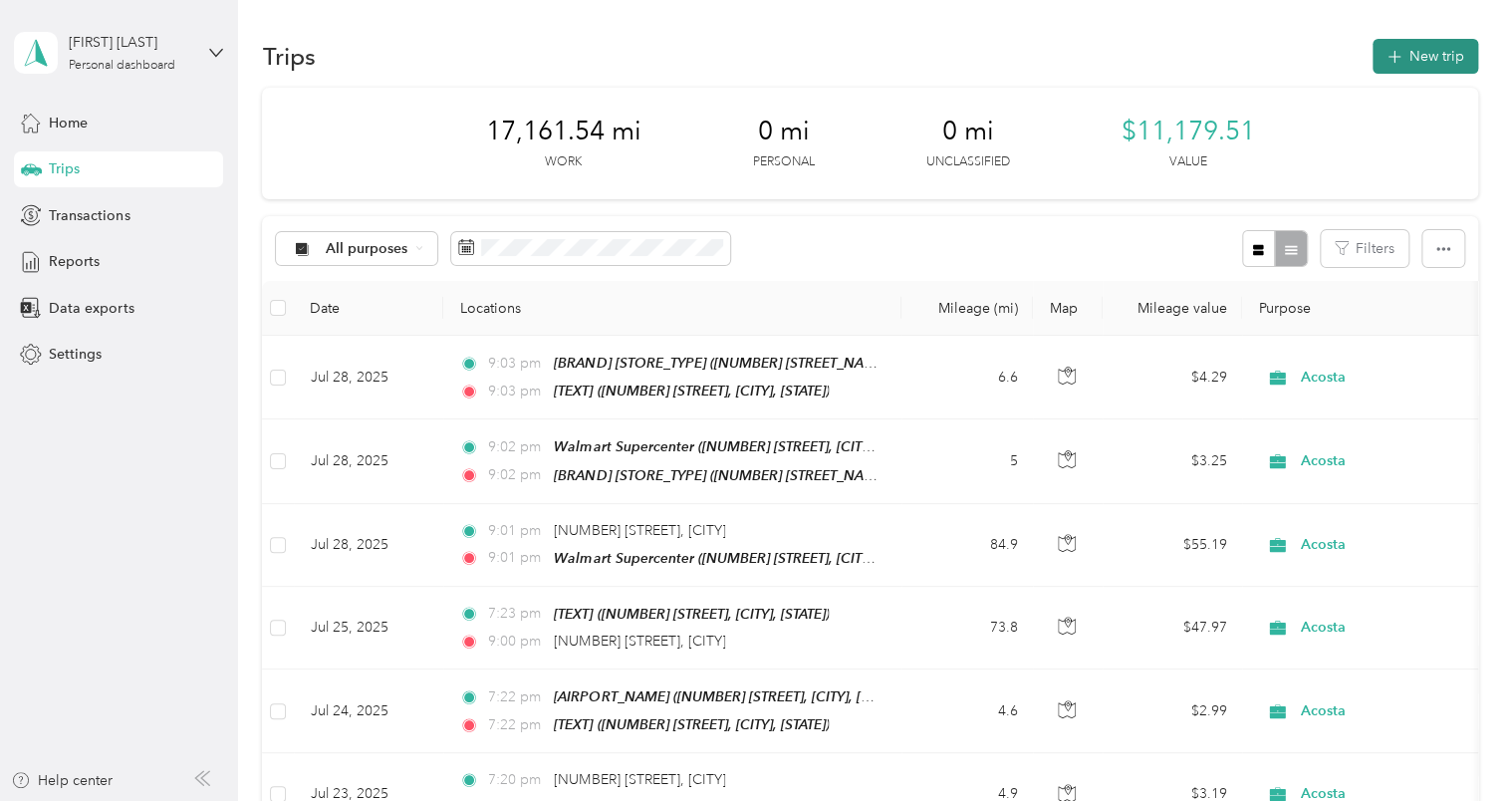 click on "New trip" at bounding box center (1425, 56) 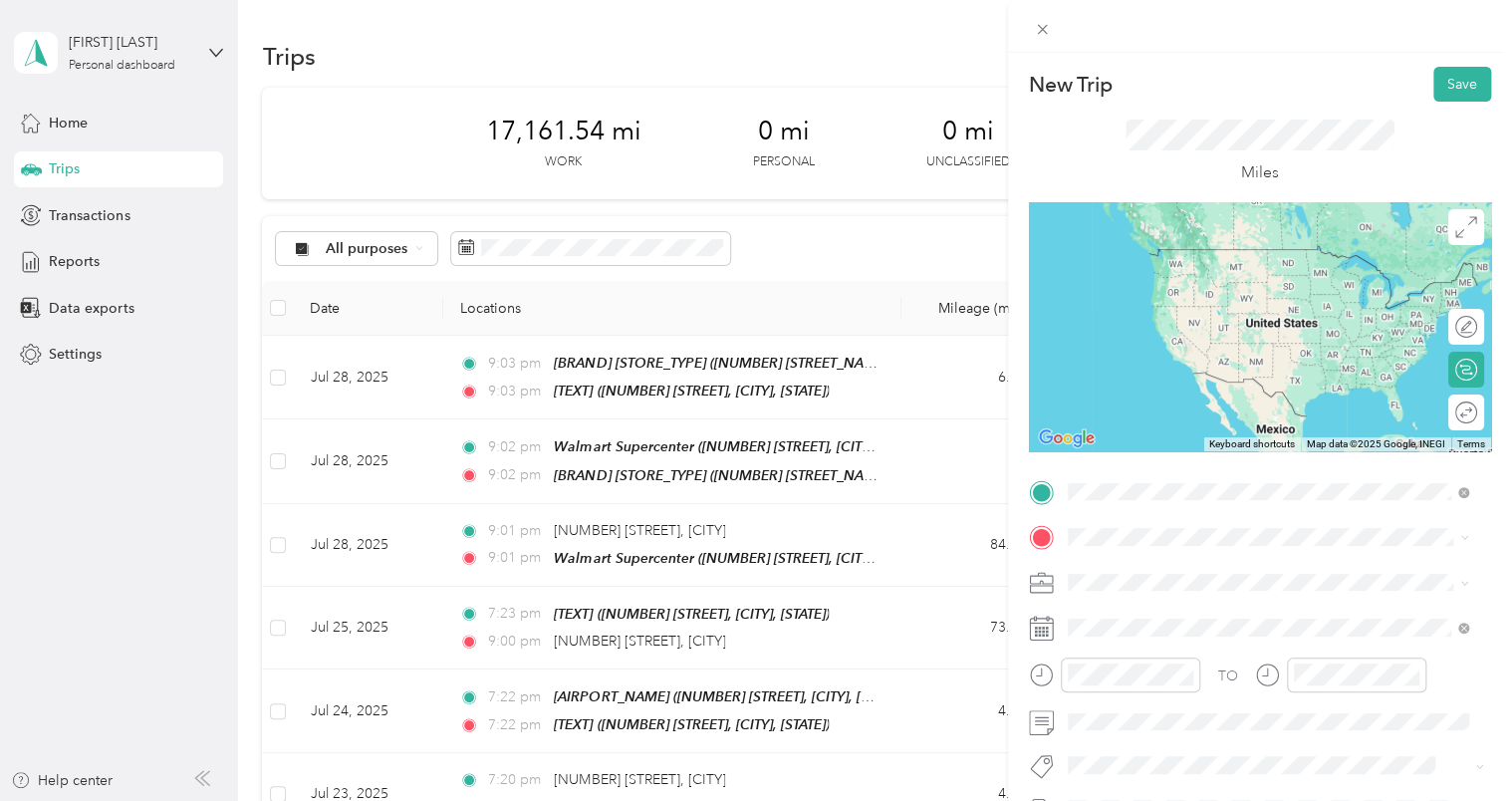 click on "TEAM Walmart Supercenter [NUMBER] [STREET], [POSTAL_CODE], [CITY], [STATE], [COUNTRY]" at bounding box center (1283, 778) 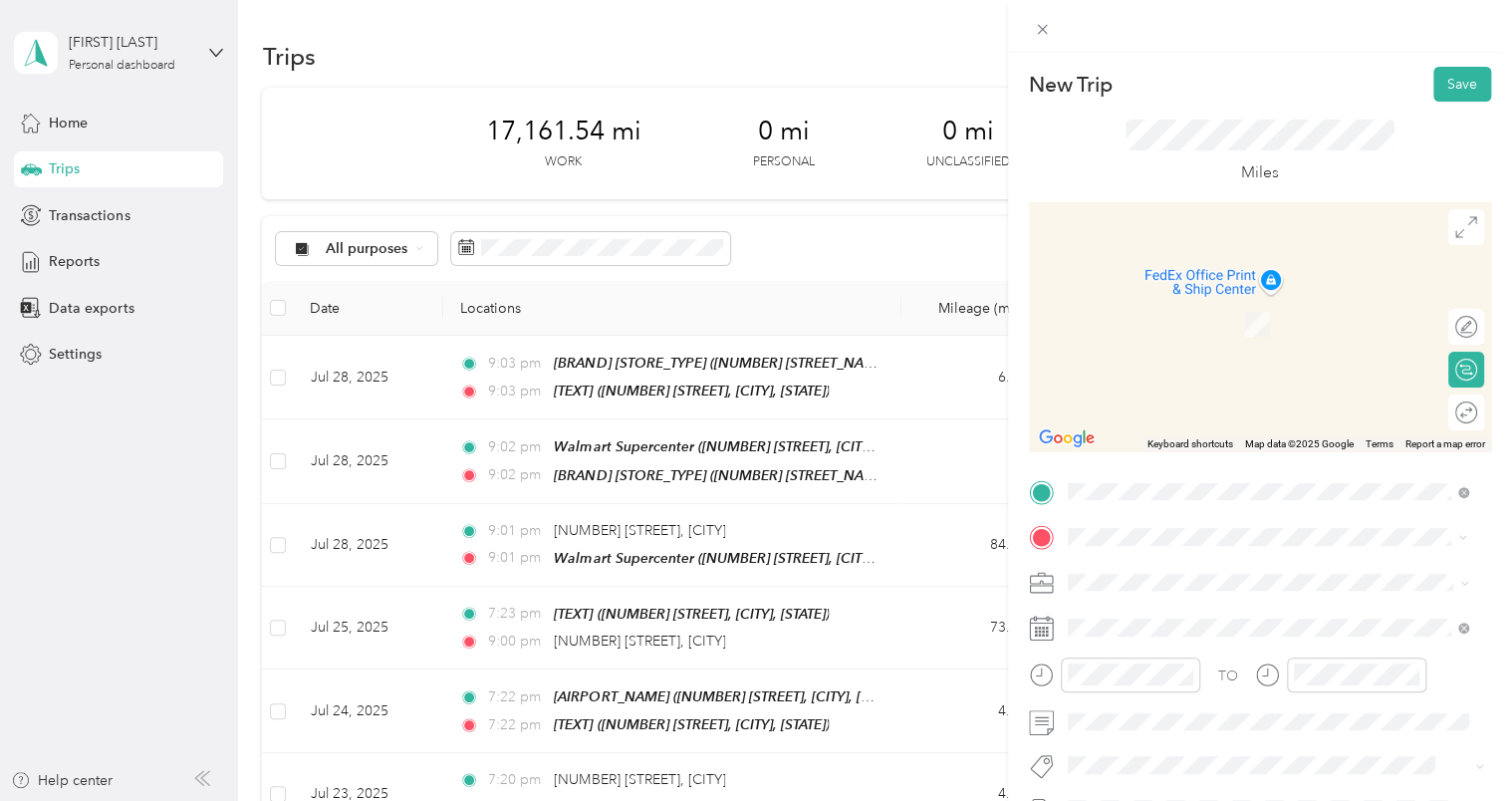 click on "[NUMBER] [STREET], [POSTAL_CODE], [CITY], [STATE], USA" at bounding box center (1278, 342) 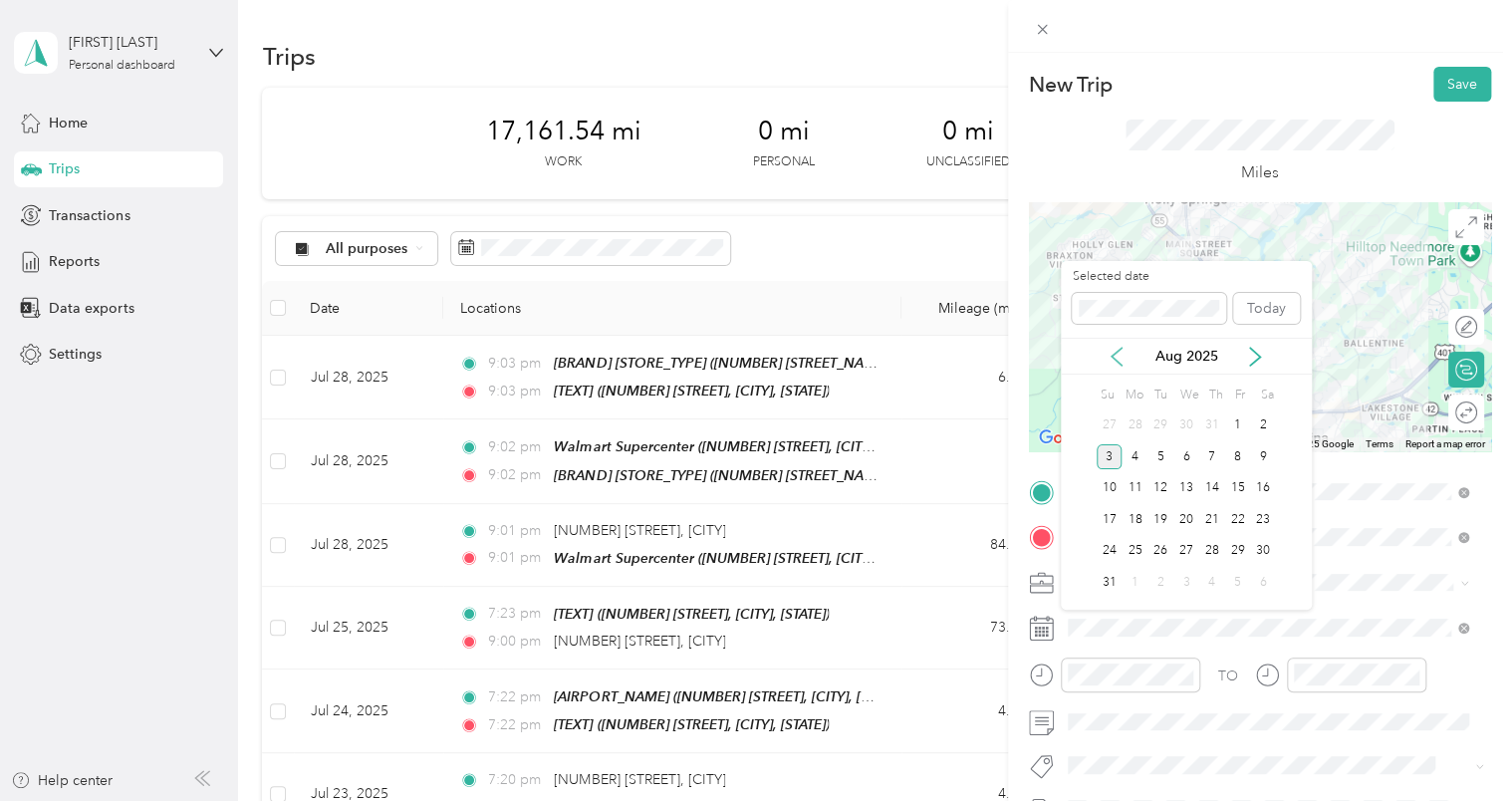 click 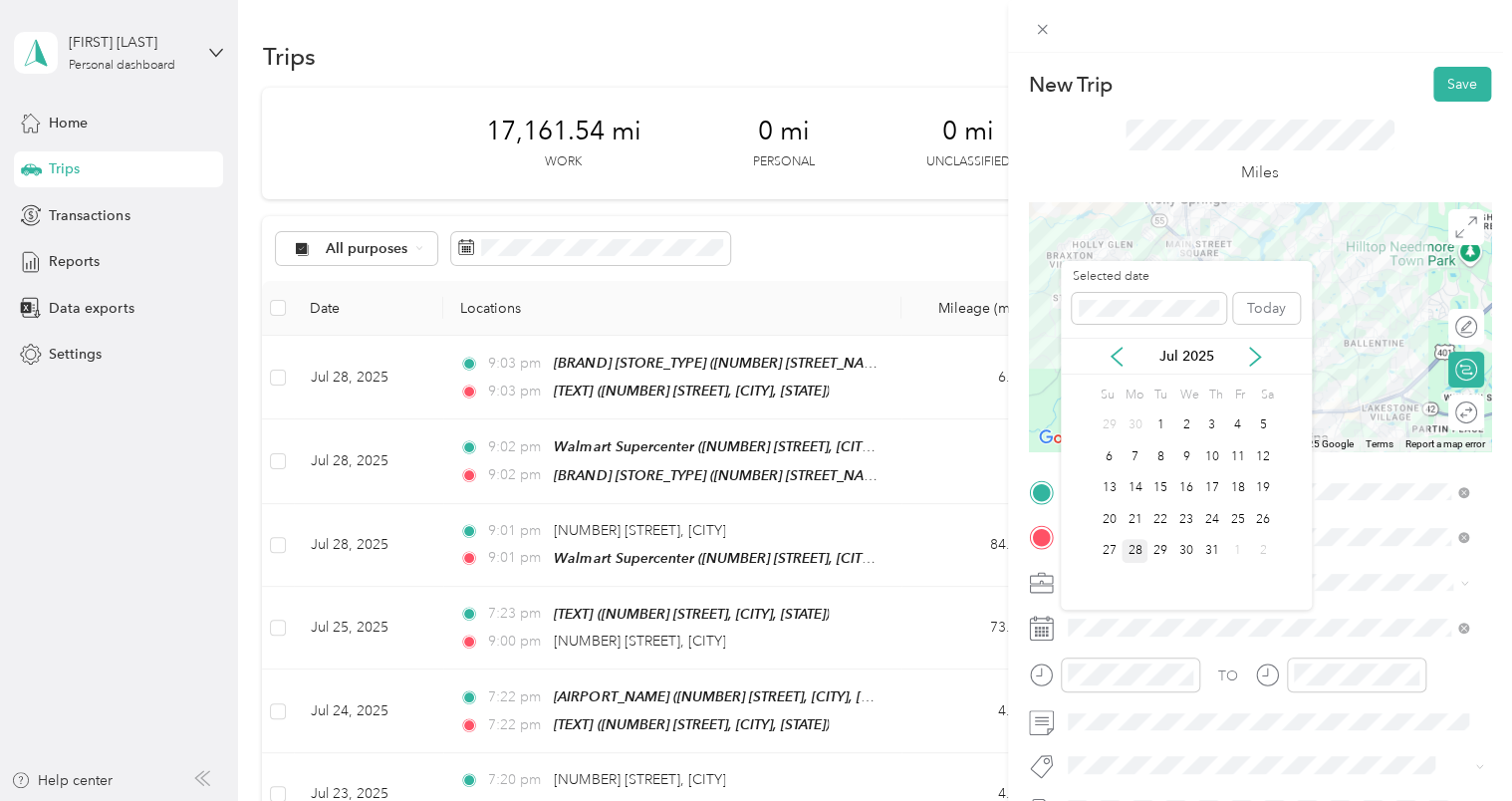click on "28" at bounding box center (1134, 551) 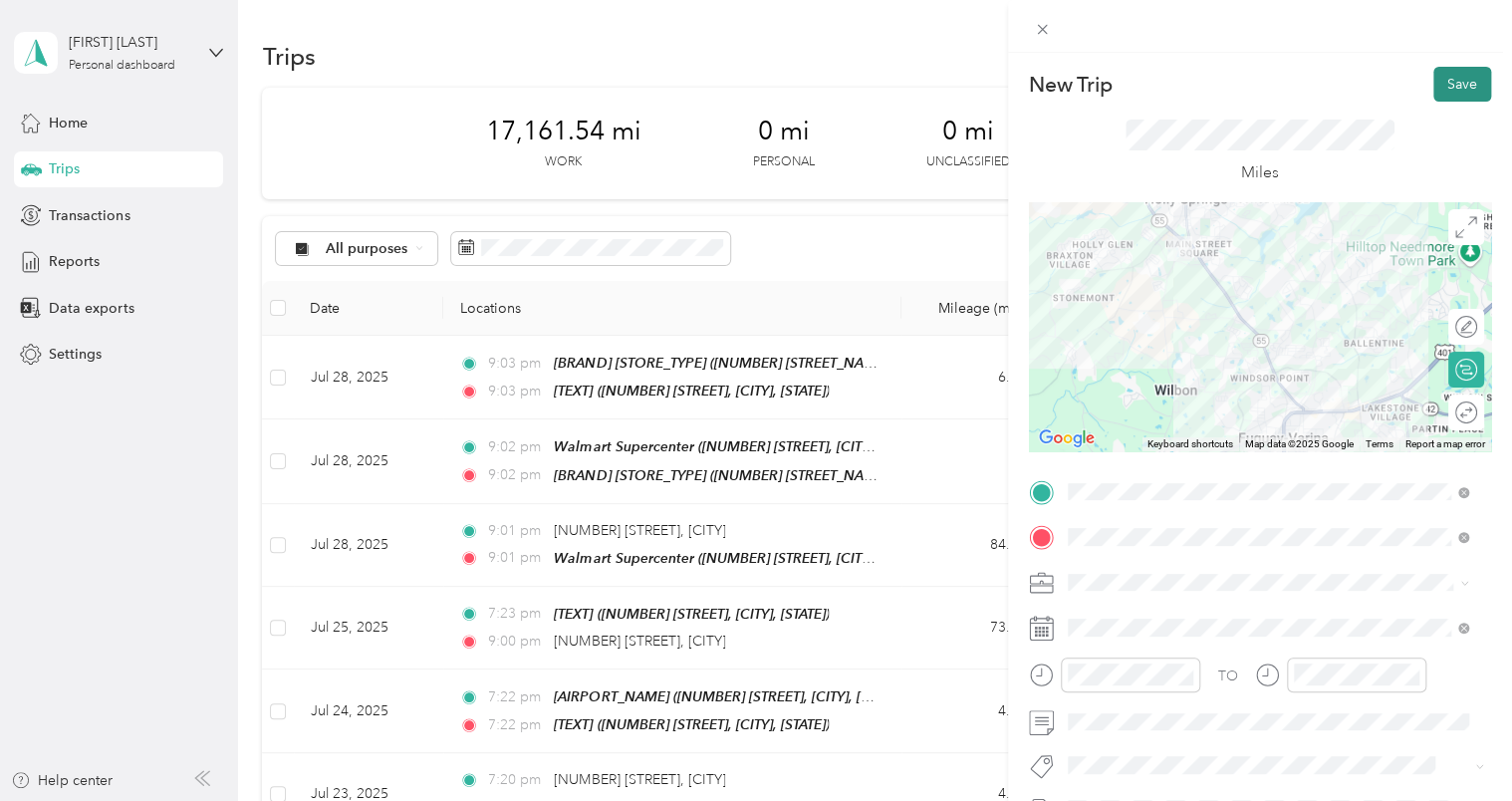 click on "Save" at bounding box center (1462, 84) 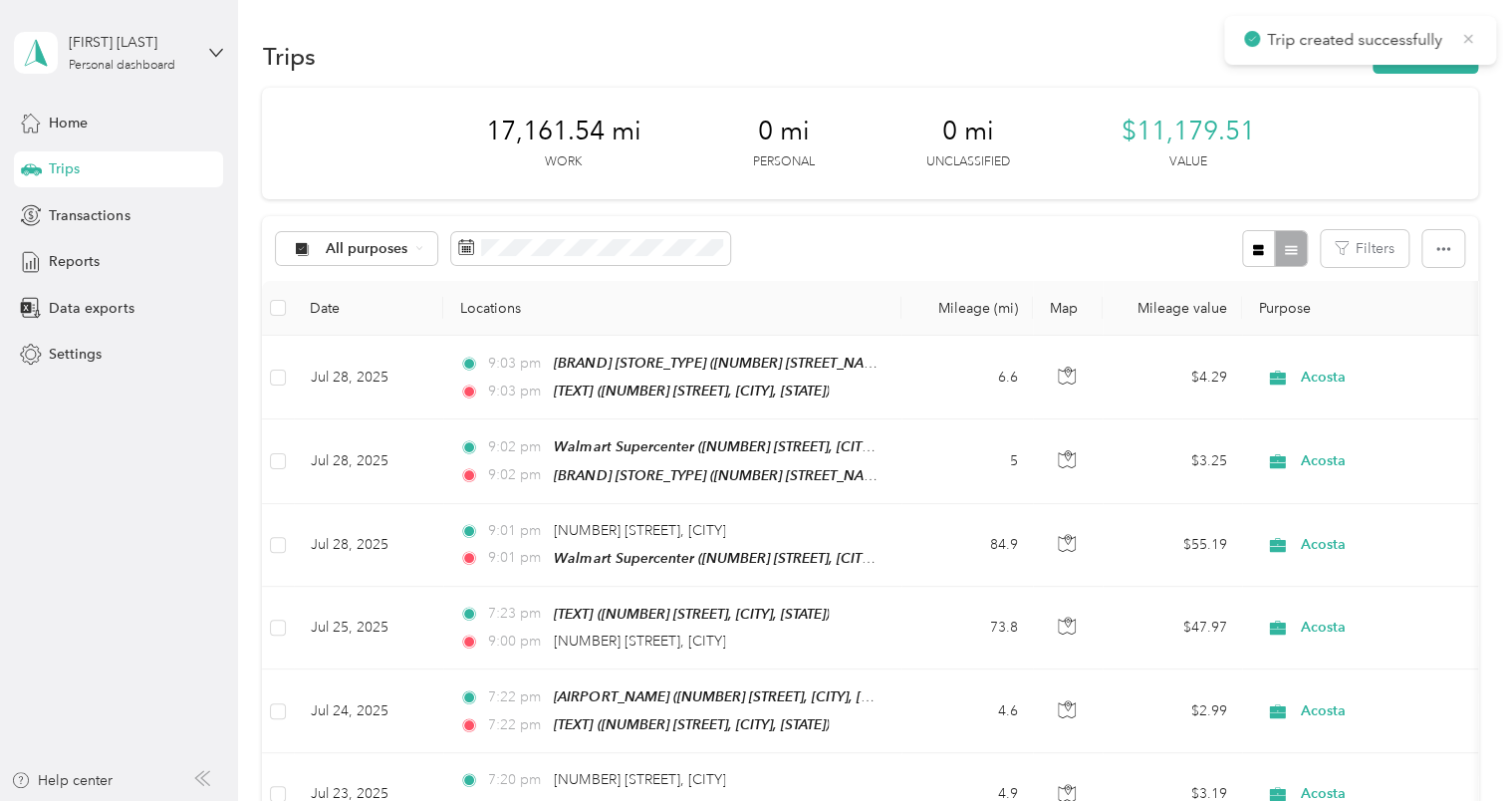 click 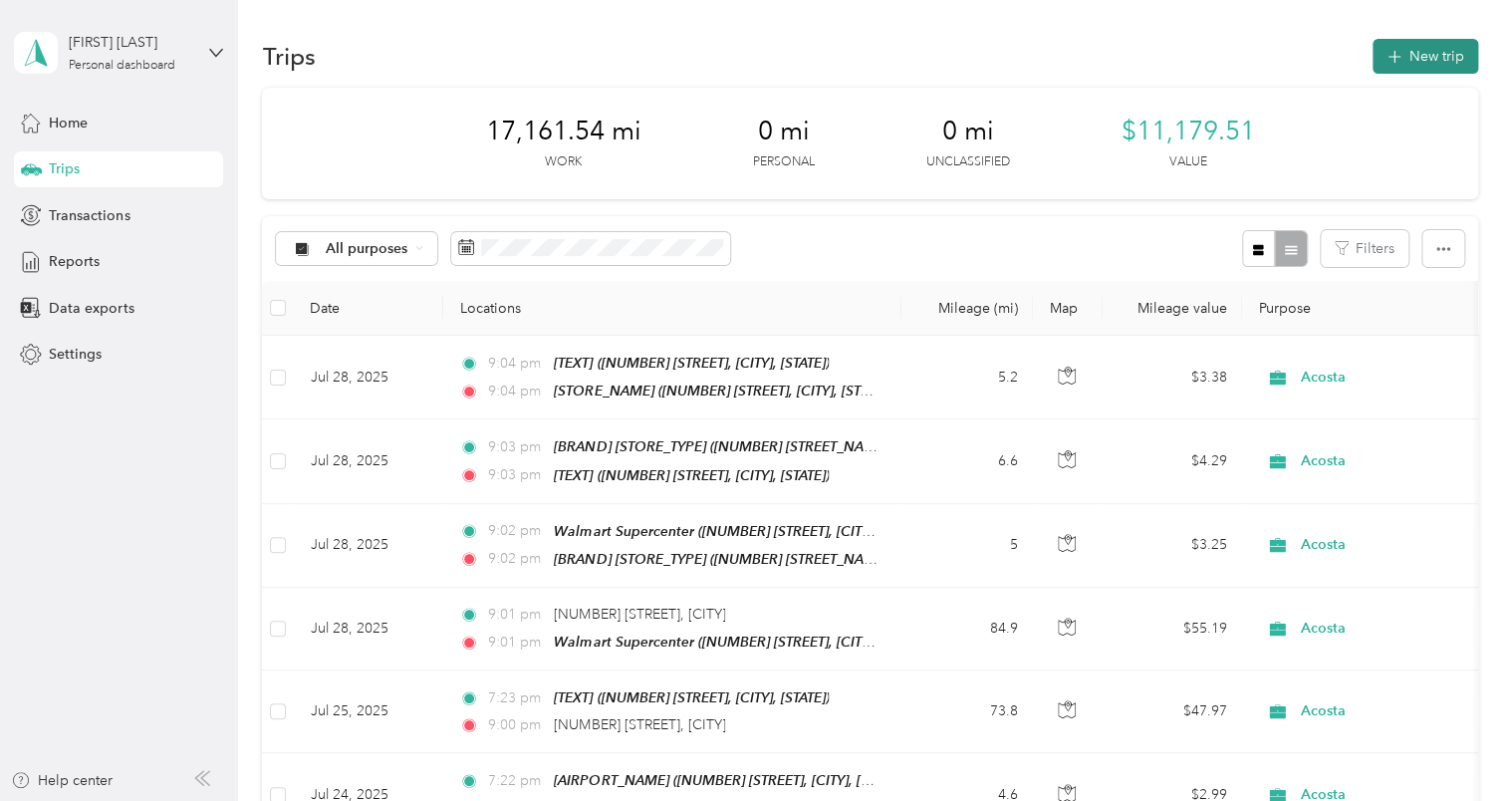 click on "New trip" at bounding box center (1425, 56) 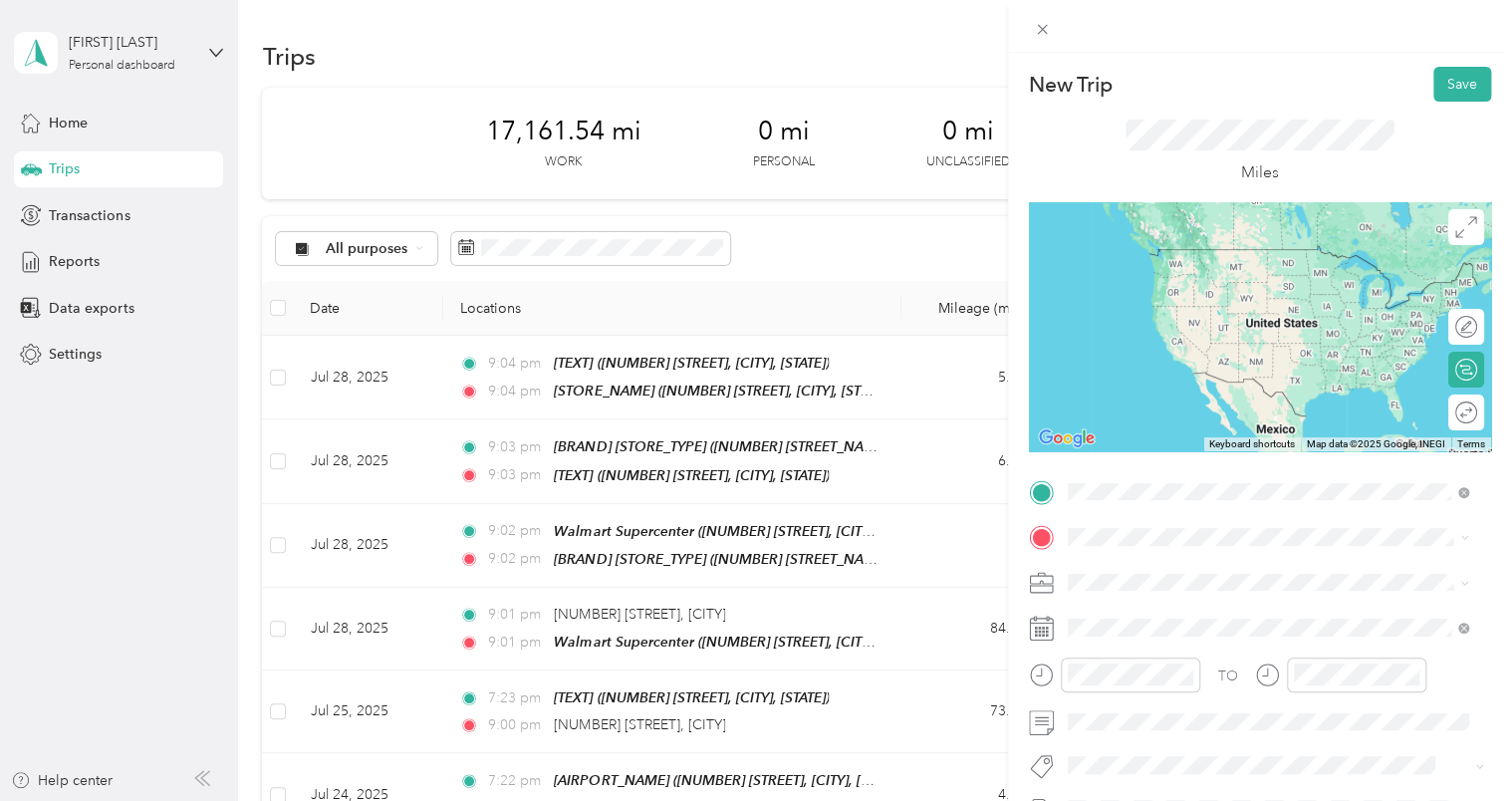 click on "[NUMBER] [STREET], [POSTAL_CODE], [CITY], [STATE], USA" at bounding box center (1278, 611) 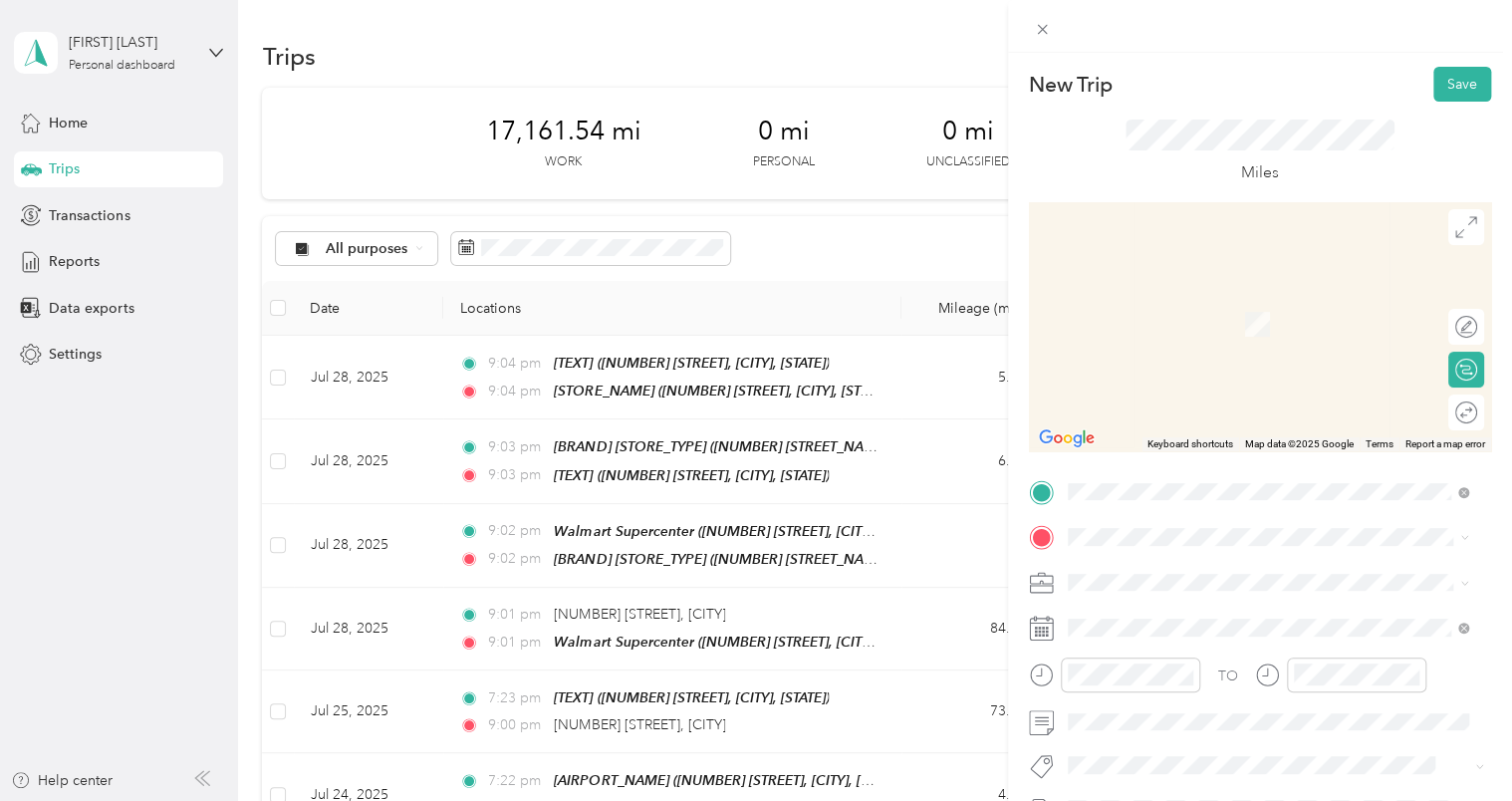 click on "[STORE_NAME] [NUMBER] [STREET], [POSTAL_CODE], [CITY], [STATE]" at bounding box center (1283, 348) 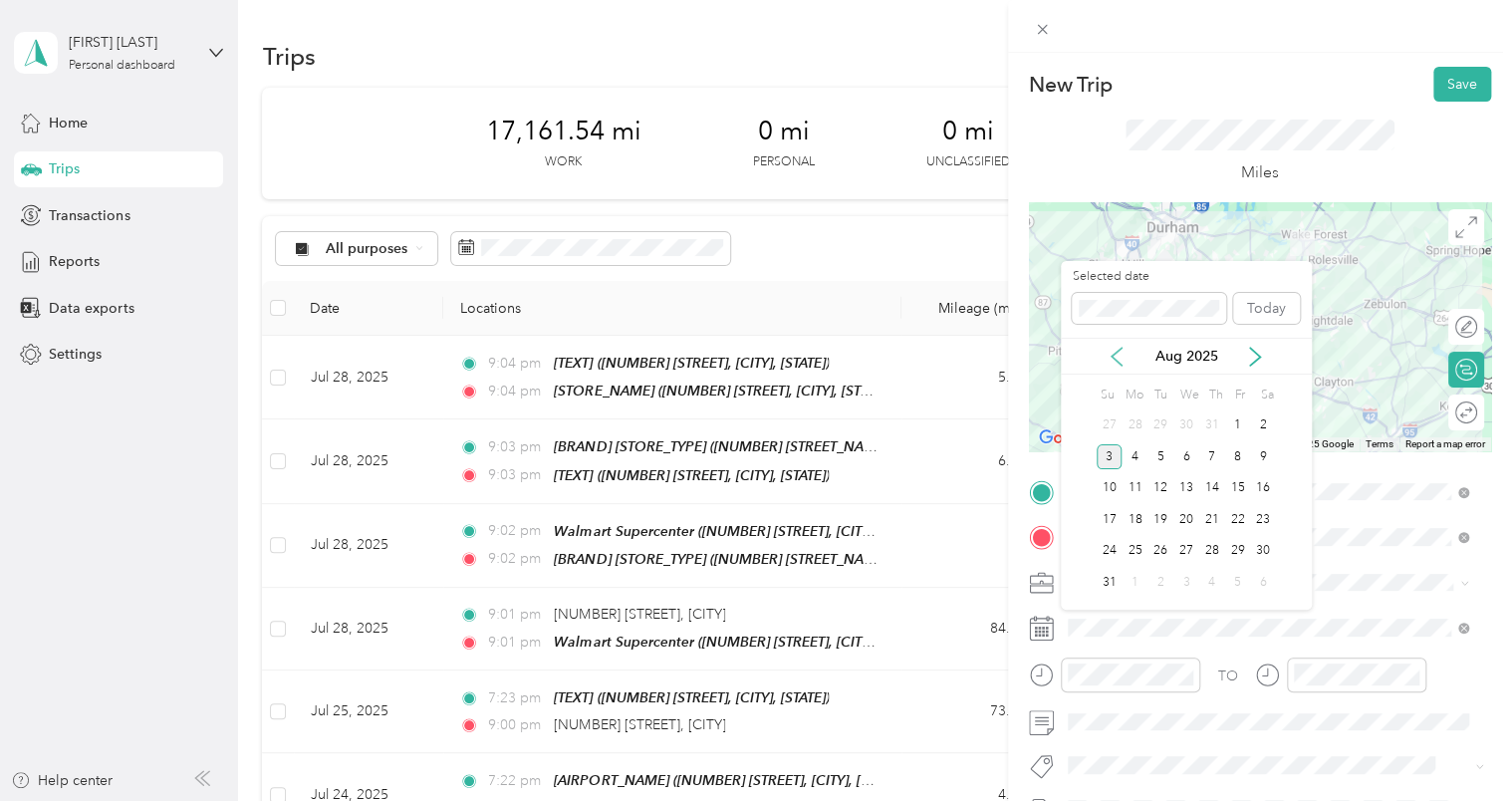 click 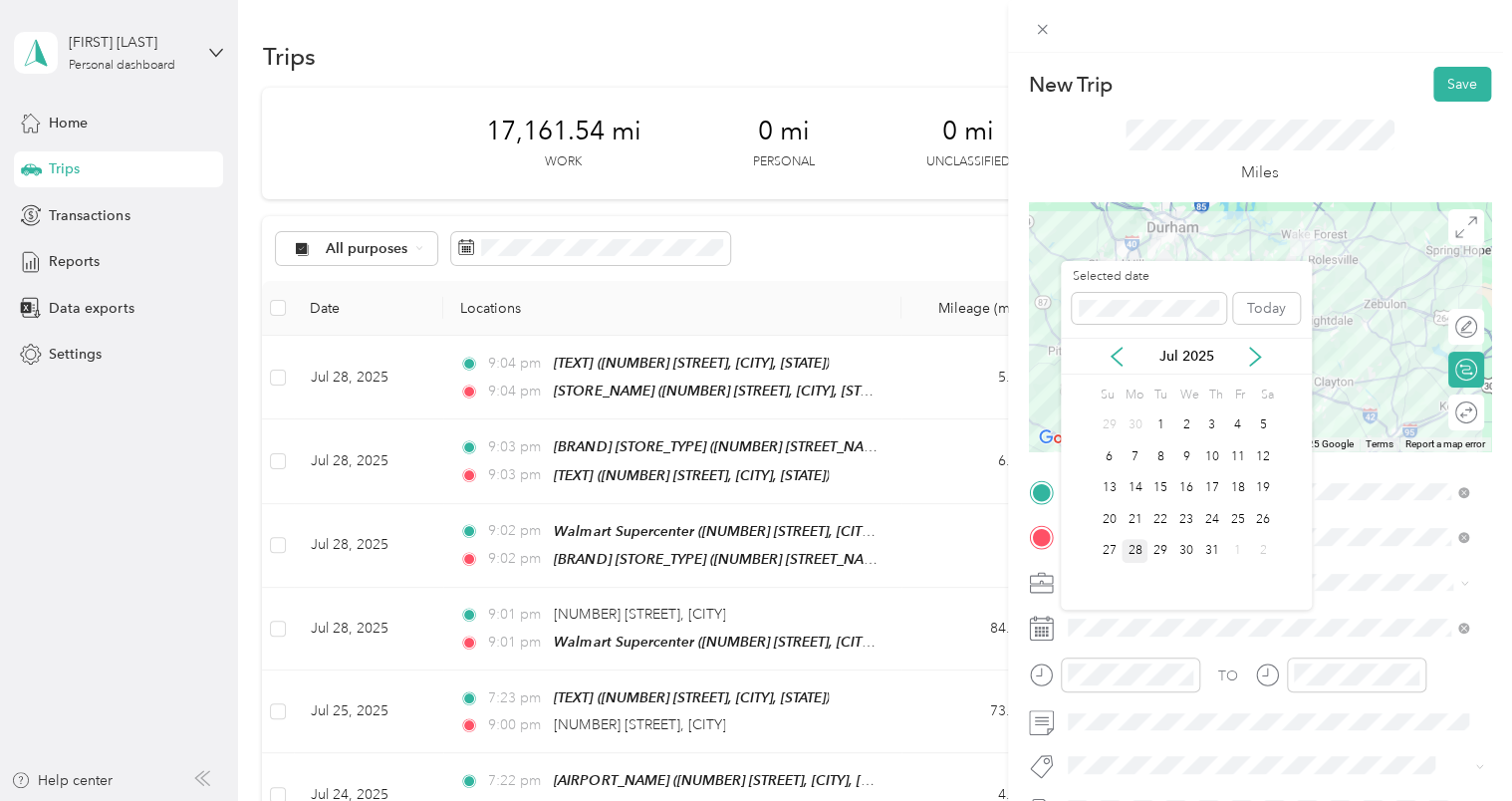 click on "28" at bounding box center [1134, 551] 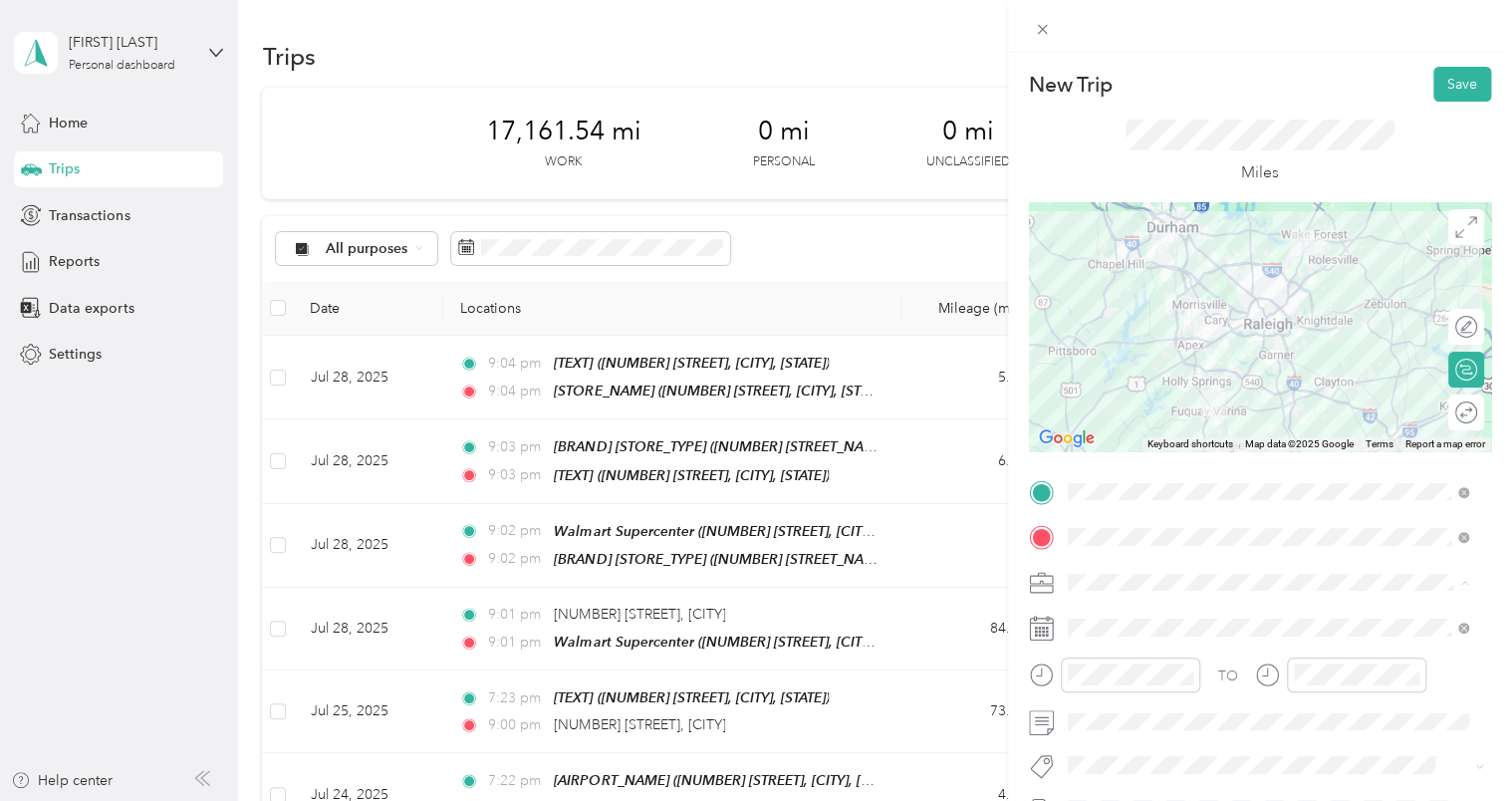 click on "Miles" at bounding box center [1260, 152] 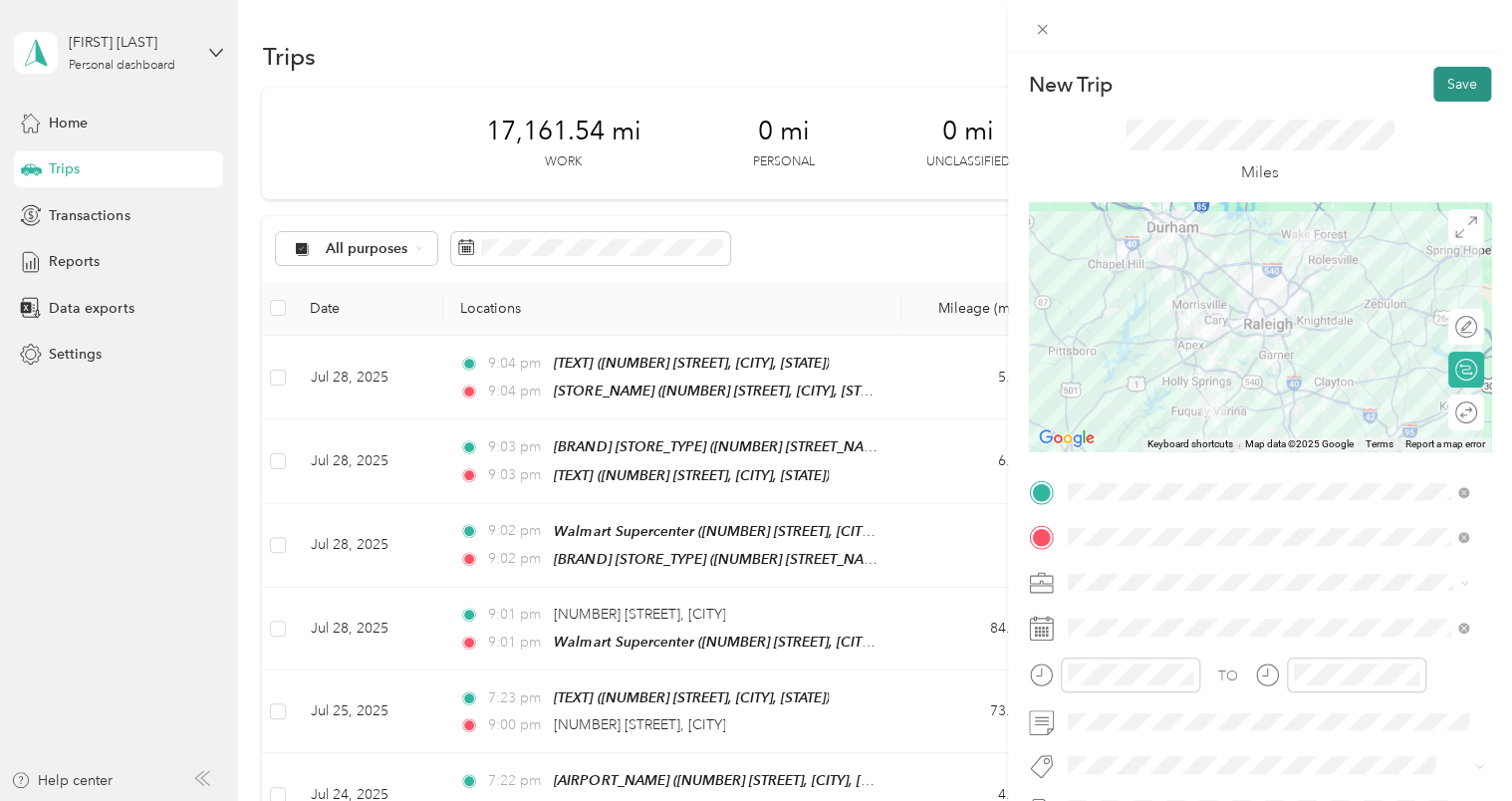 click on "Save" at bounding box center (1462, 84) 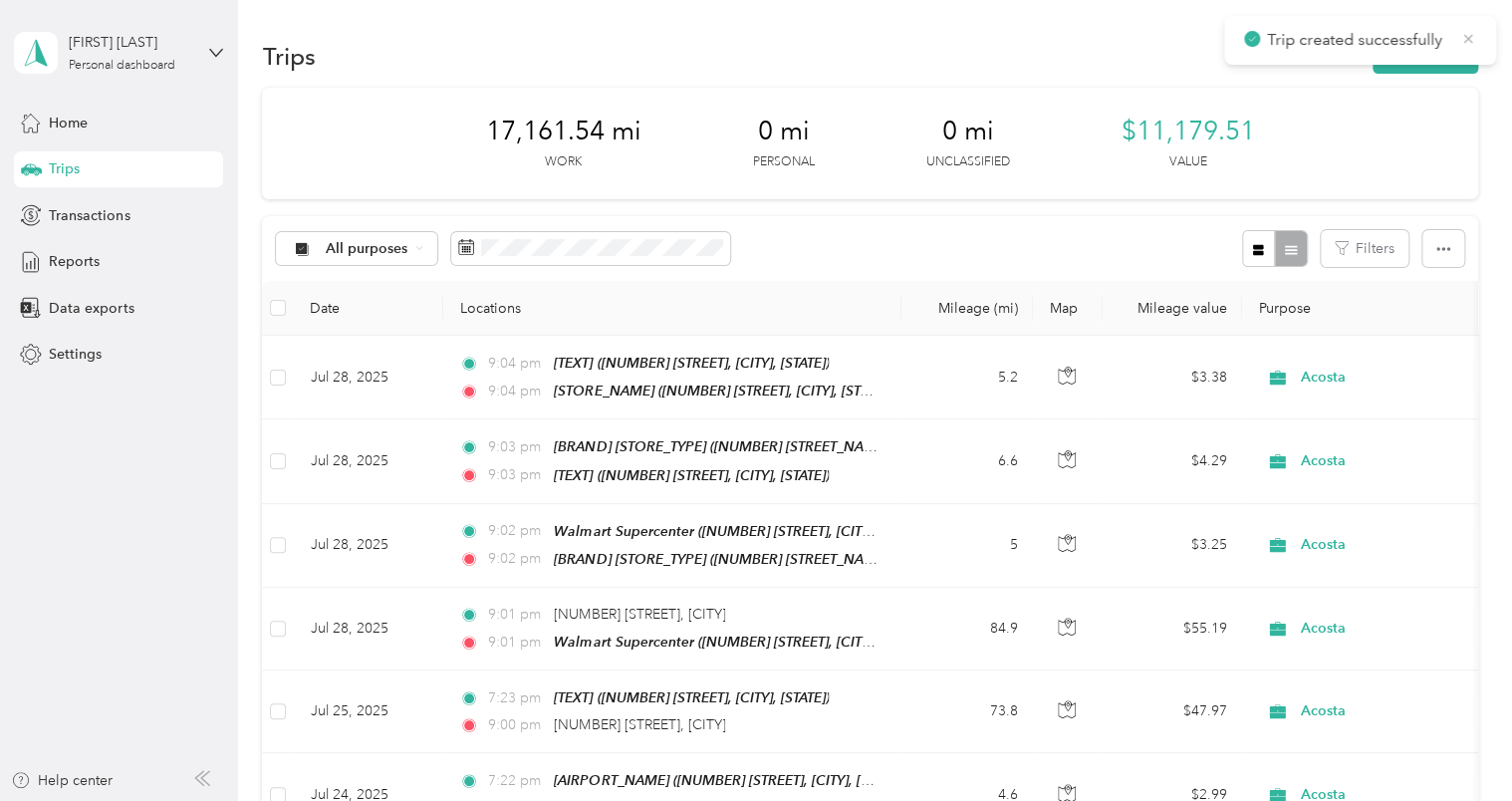 click 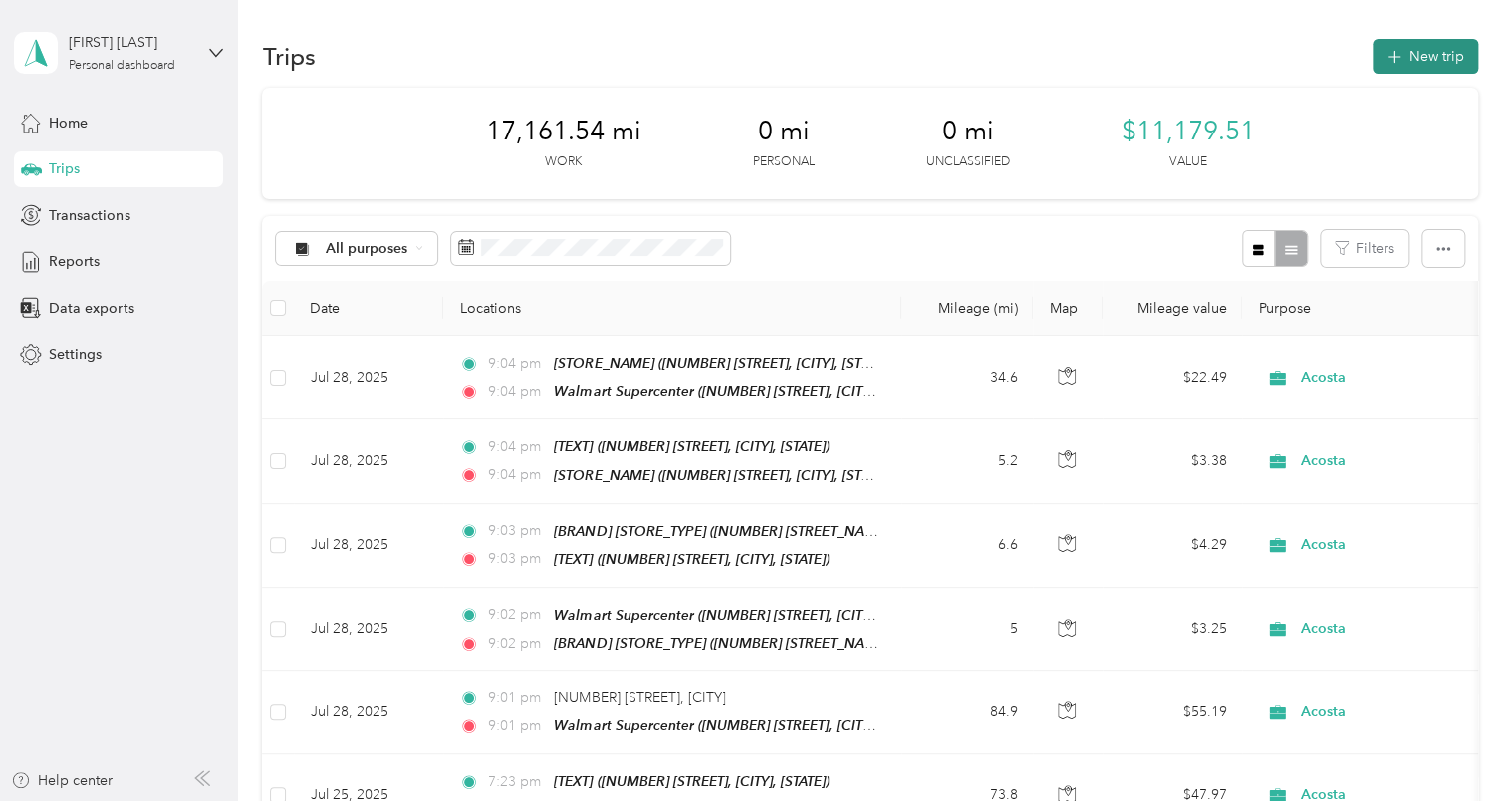 click on "New trip" at bounding box center (1425, 56) 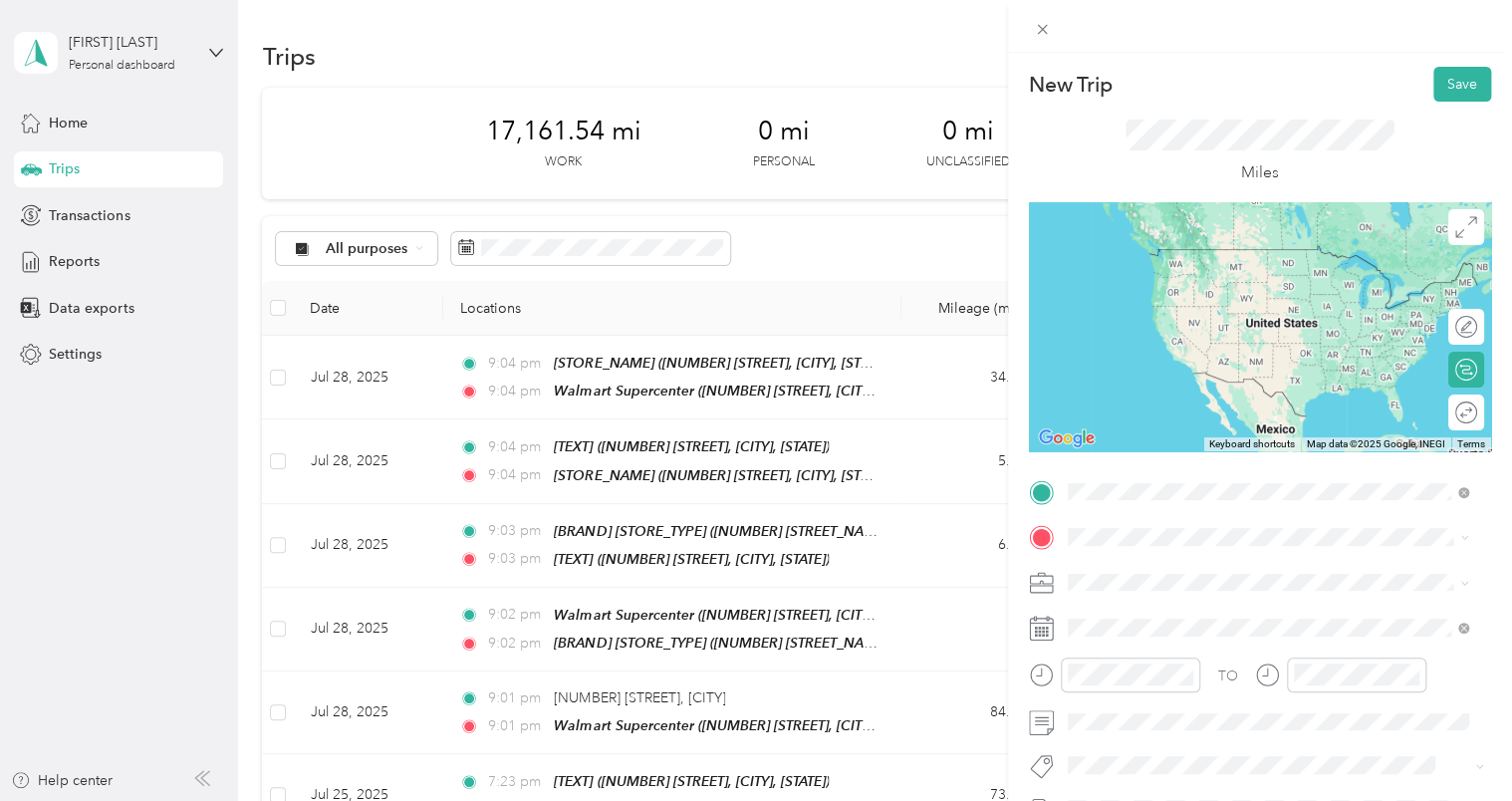 click on "[STORE_NAME] [NUMBER] [STREET], [POSTAL_CODE], [CITY], [STATE]" at bounding box center [1283, 597] 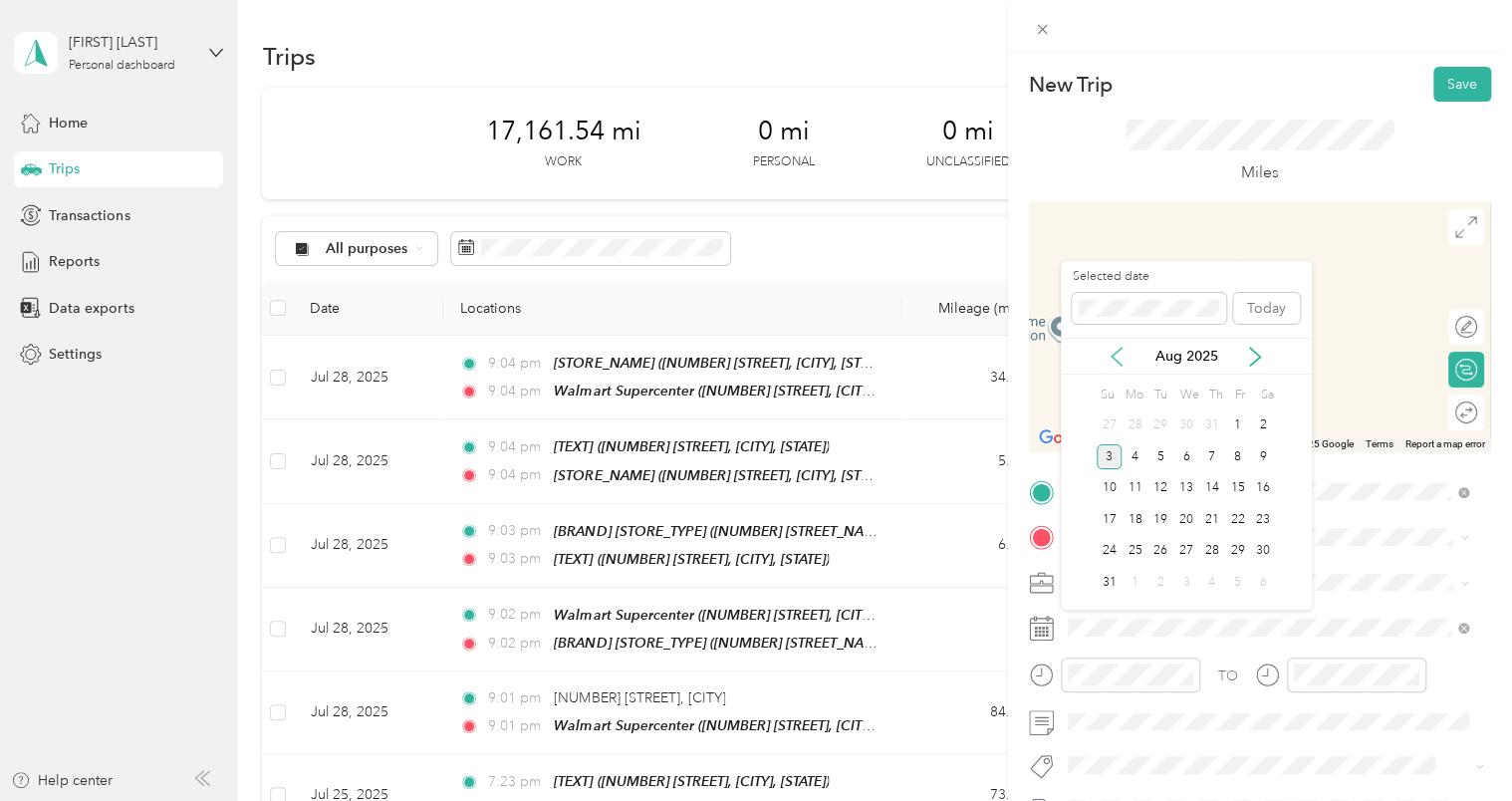 click 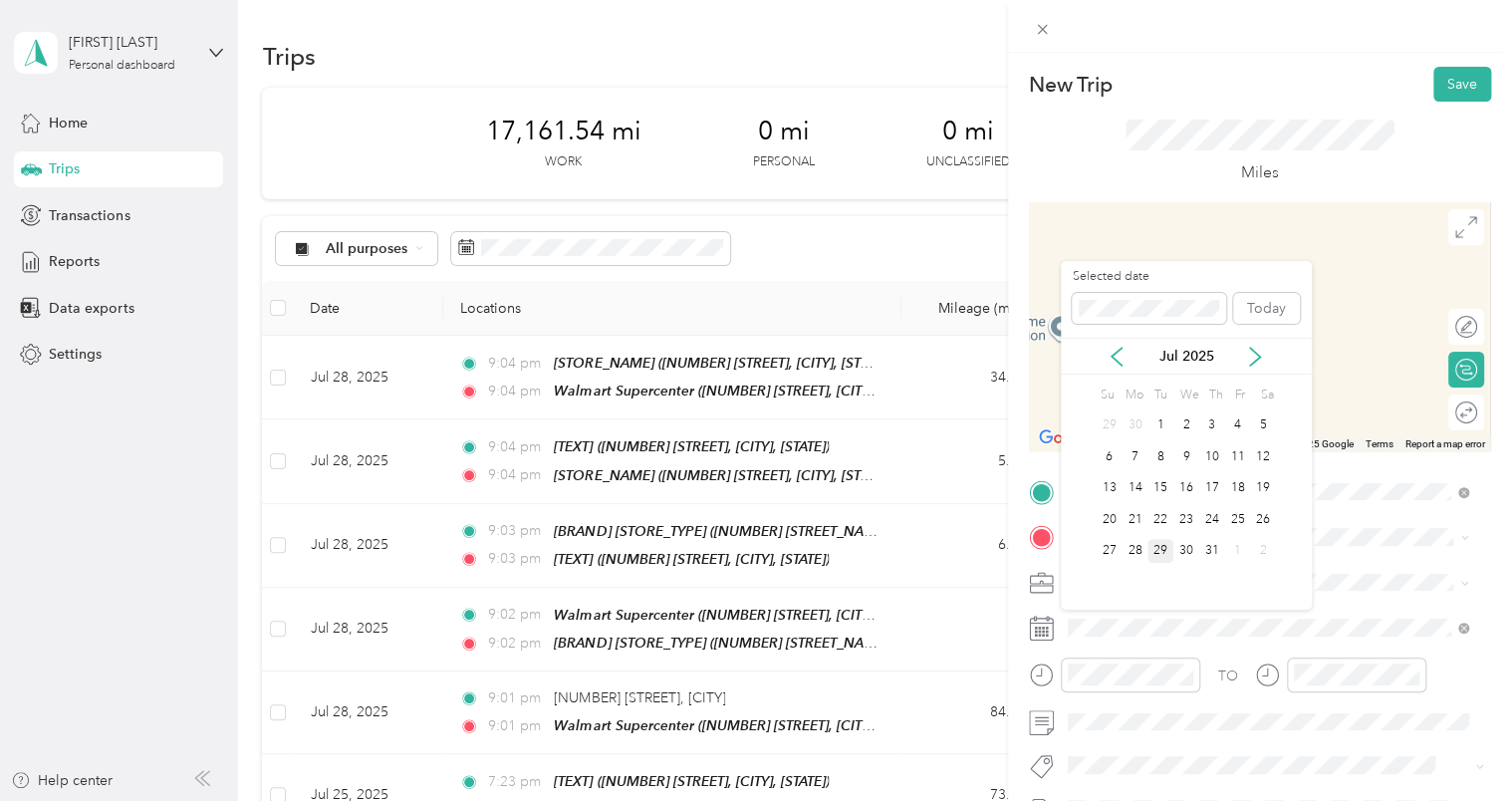 click on "29" at bounding box center (1160, 551) 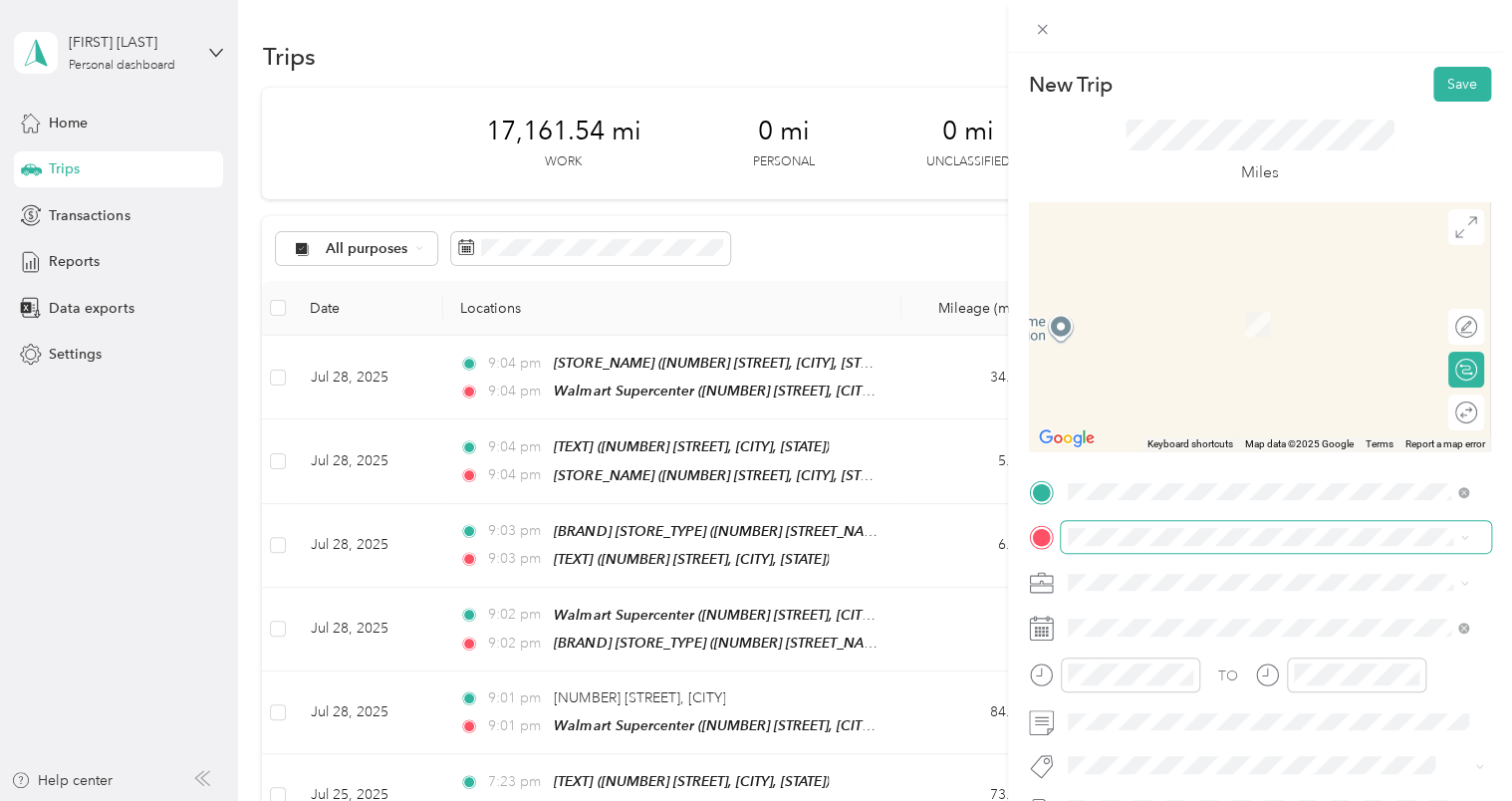 click at bounding box center [1276, 537] 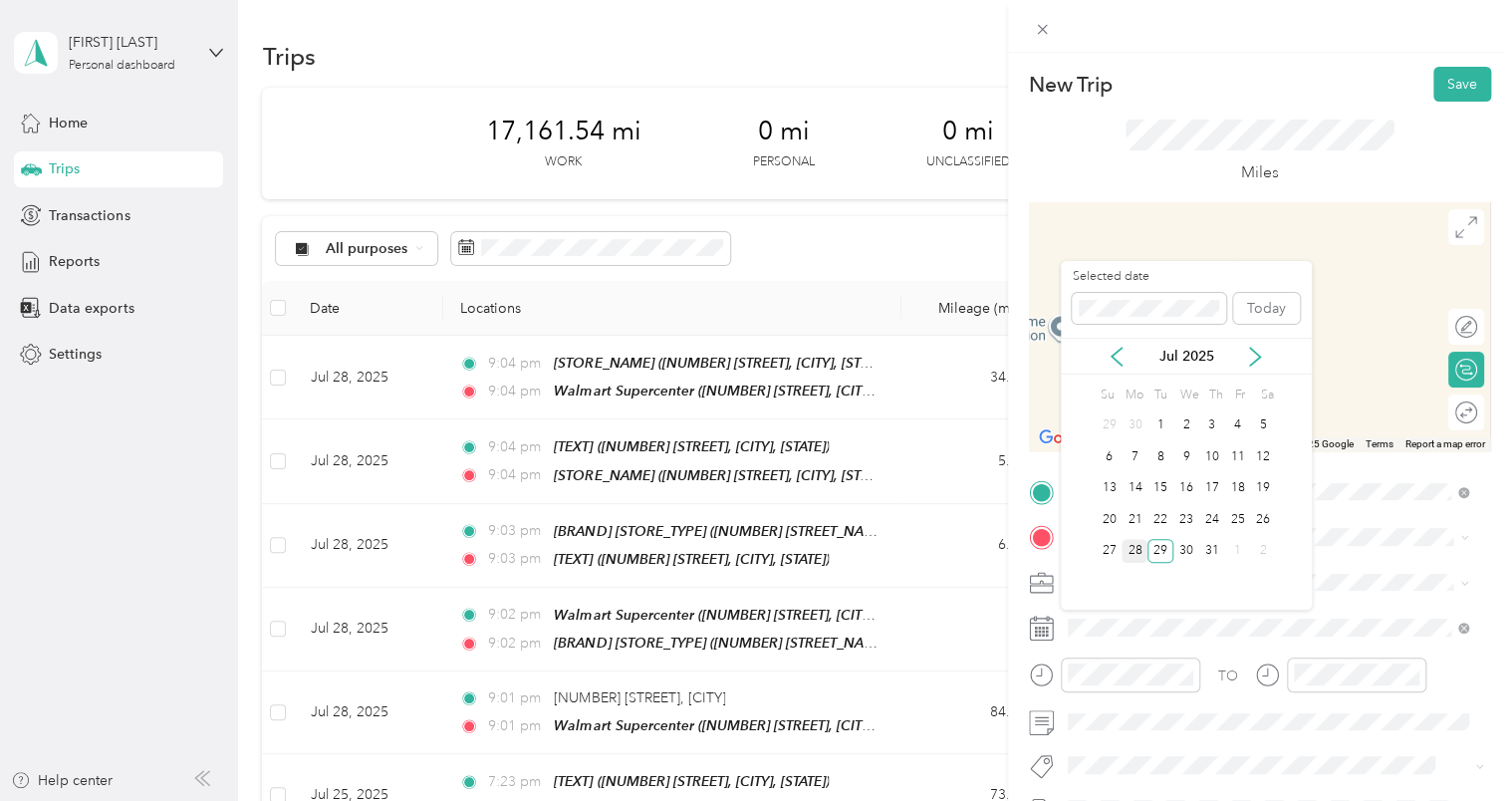 click on "28" at bounding box center [1134, 551] 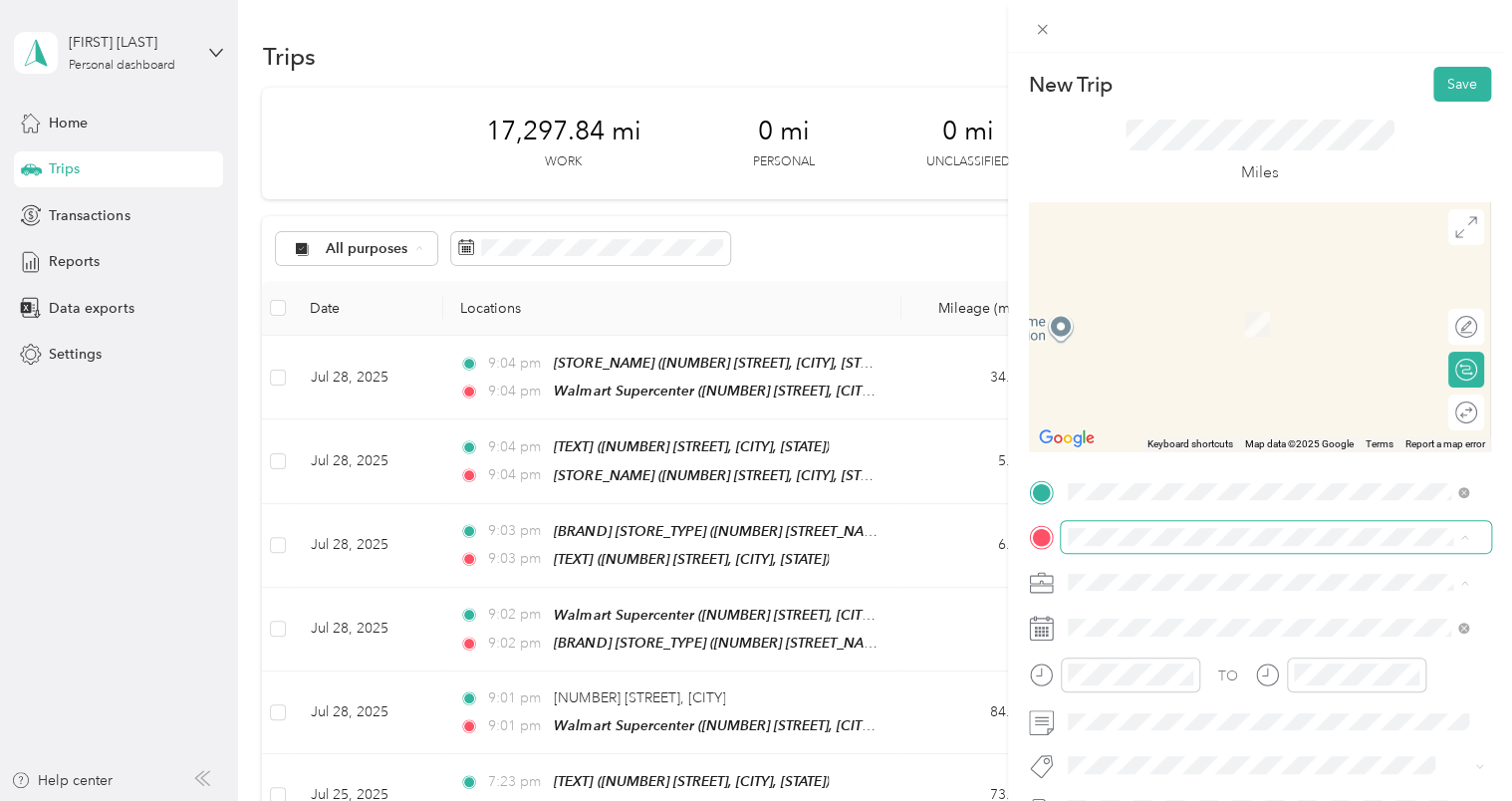 click at bounding box center (1276, 537) 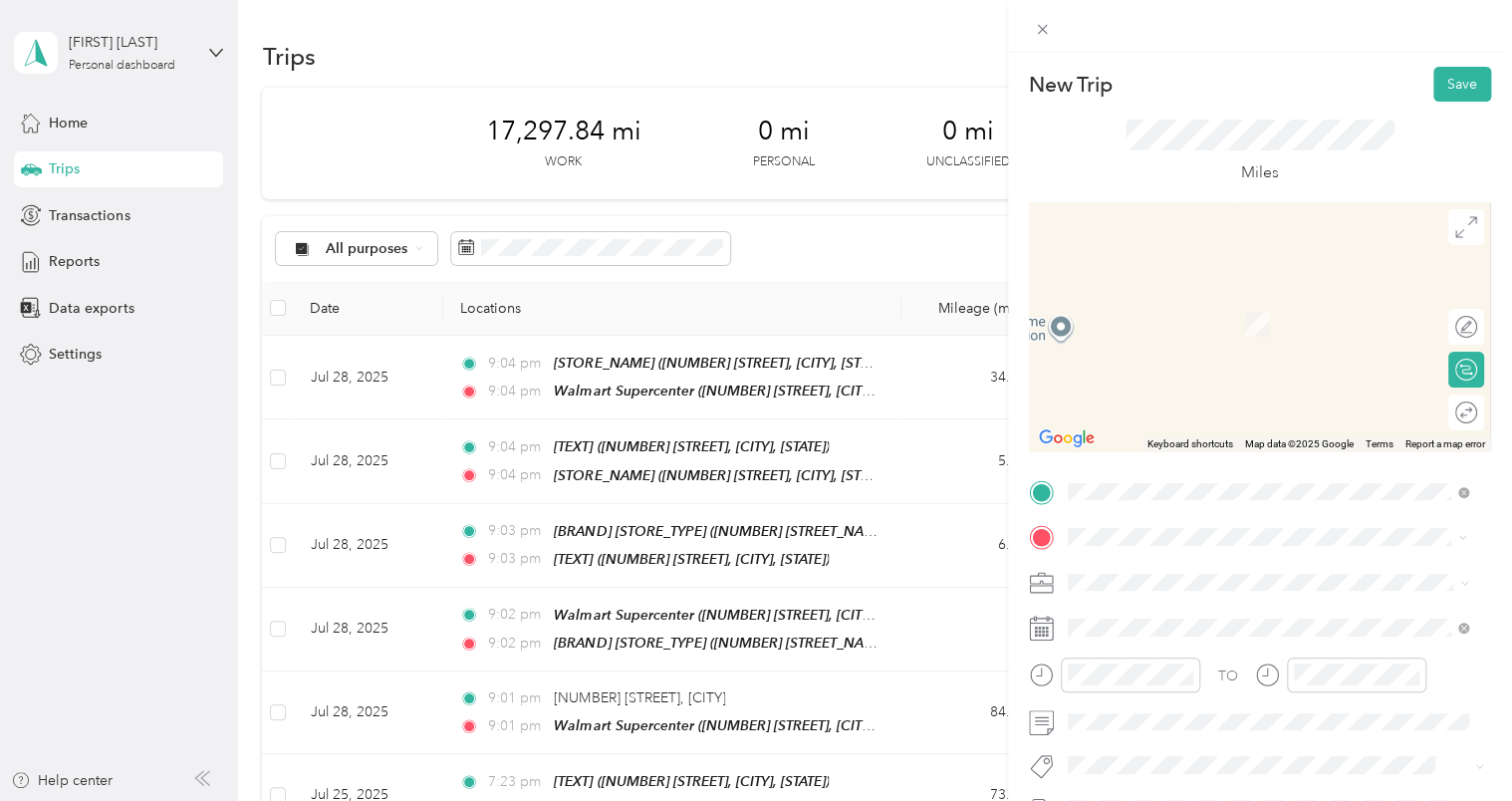 click on "TEAM Sleep Inn [NUMBER] [STREET], [POSTAL_CODE], [CITY], [STATE], [COUNTRY]" at bounding box center [1283, 328] 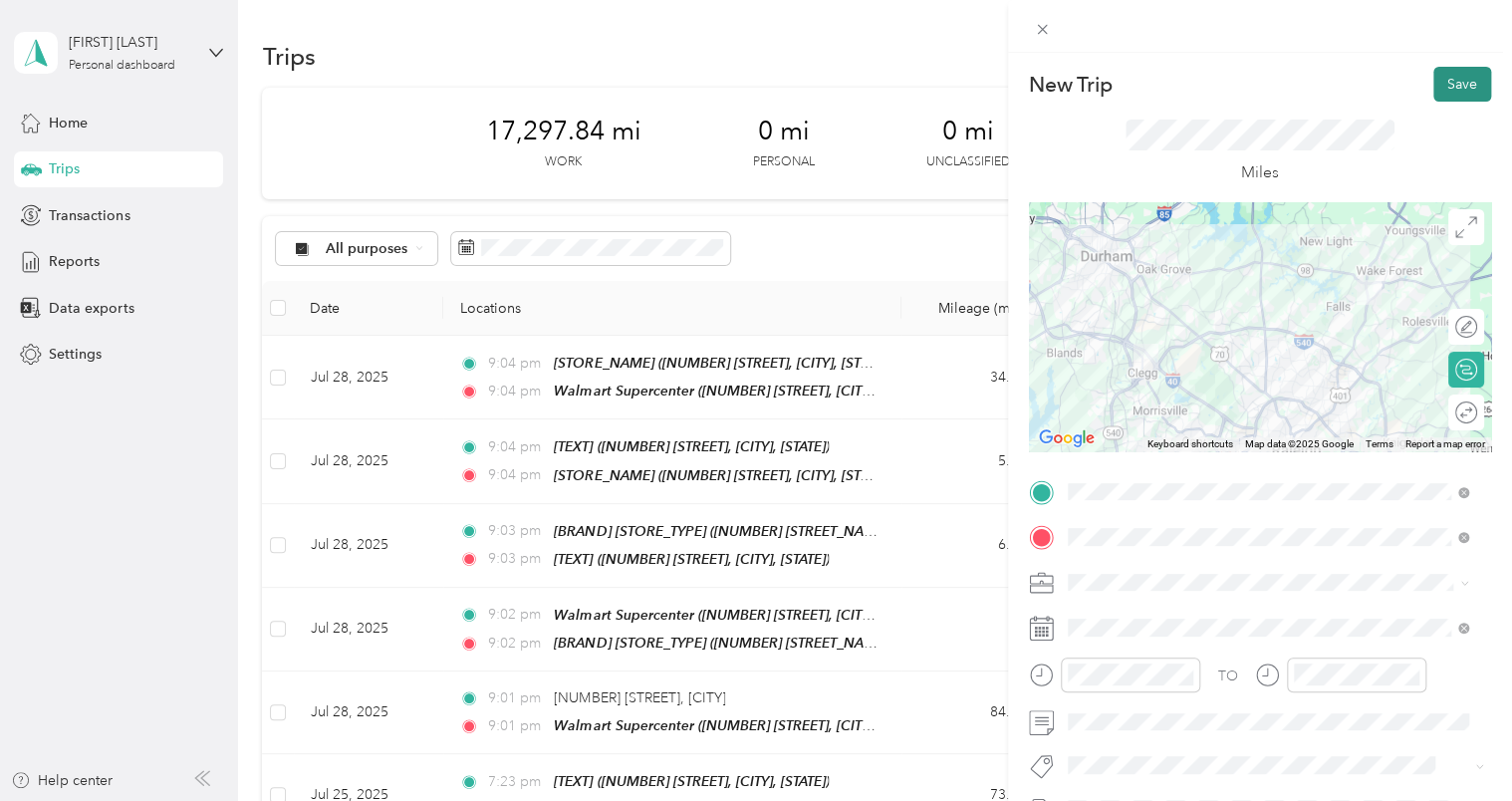 click on "Save" at bounding box center (1462, 84) 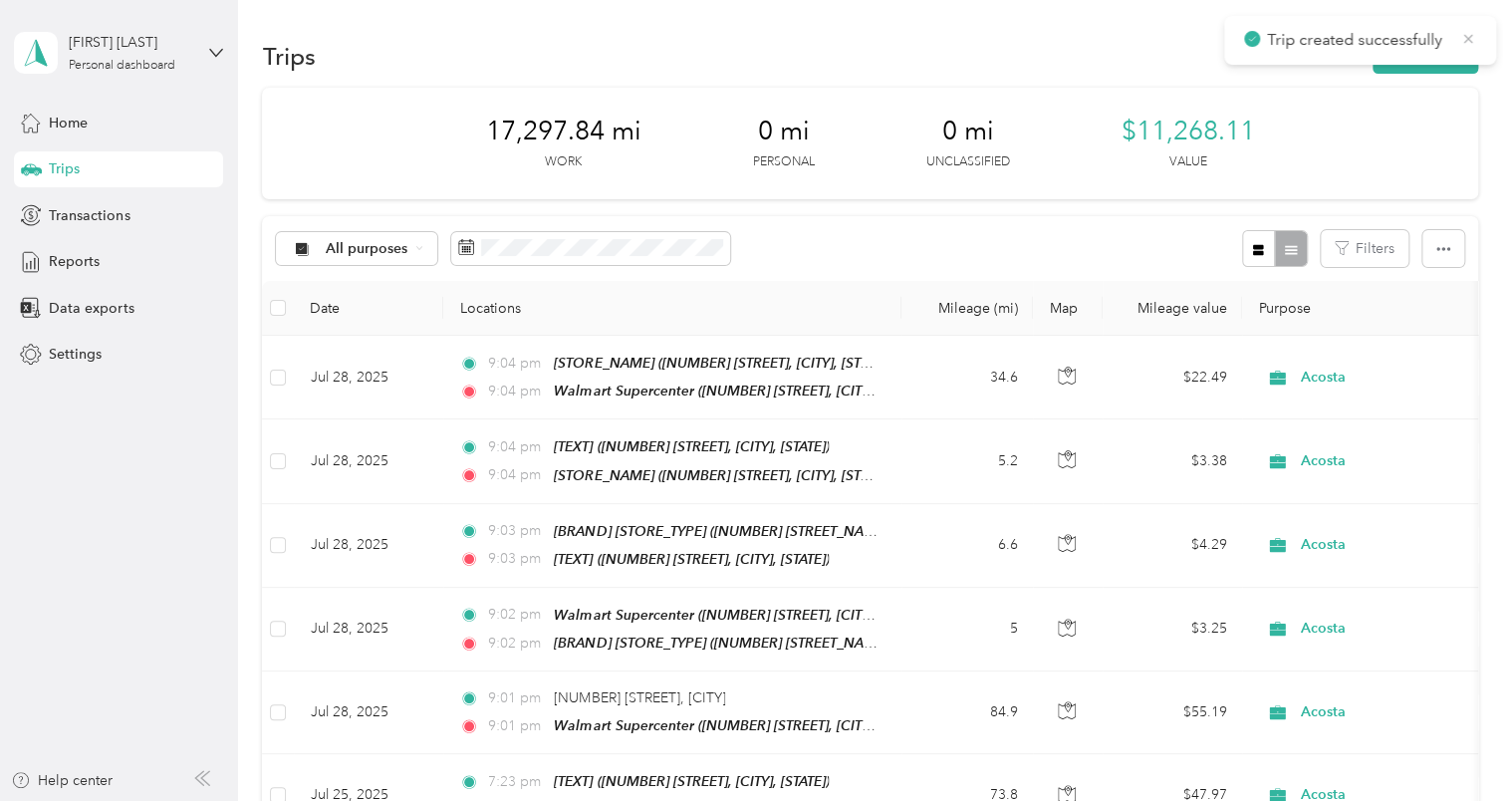 click 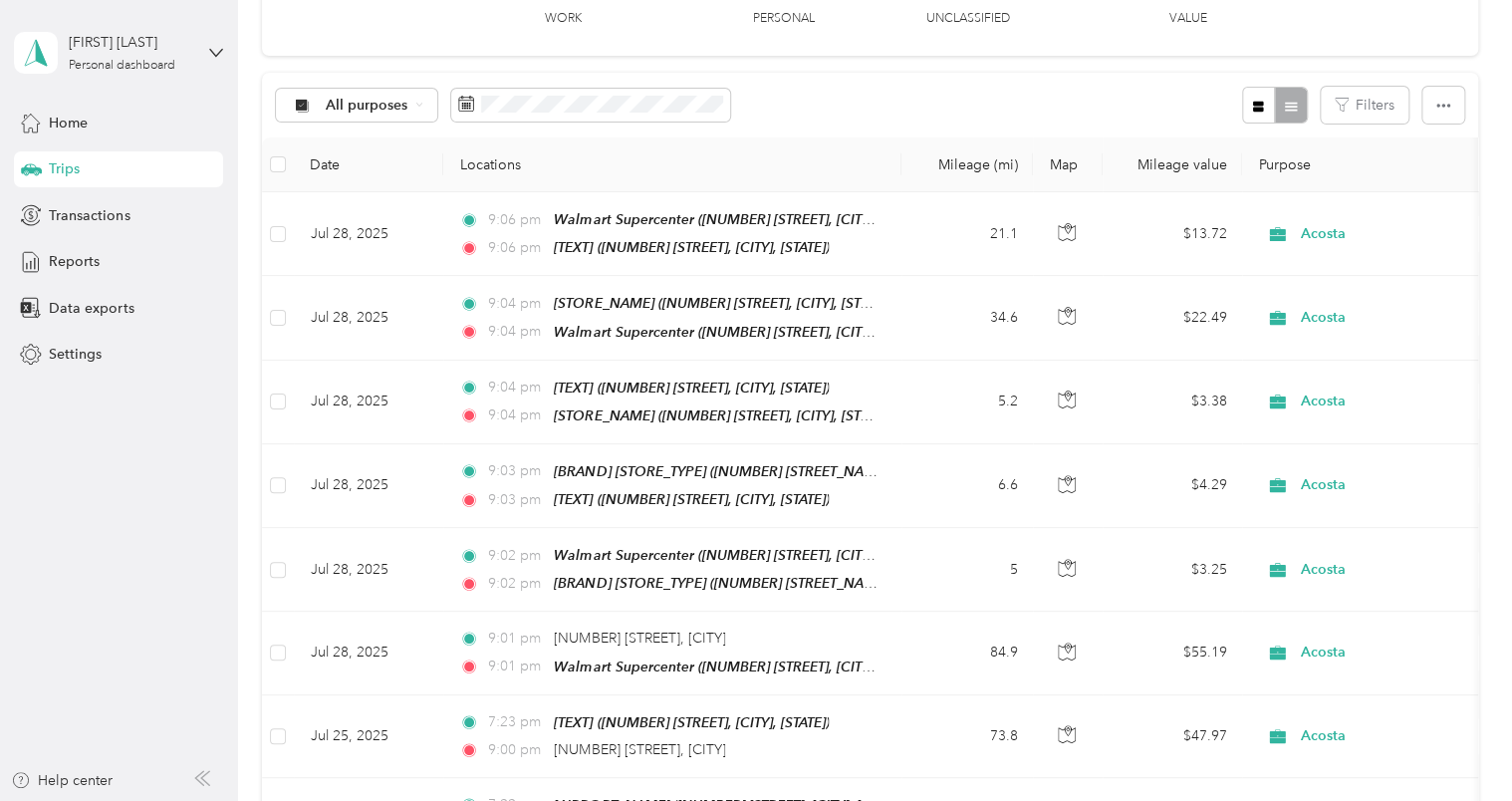 scroll, scrollTop: 161, scrollLeft: 0, axis: vertical 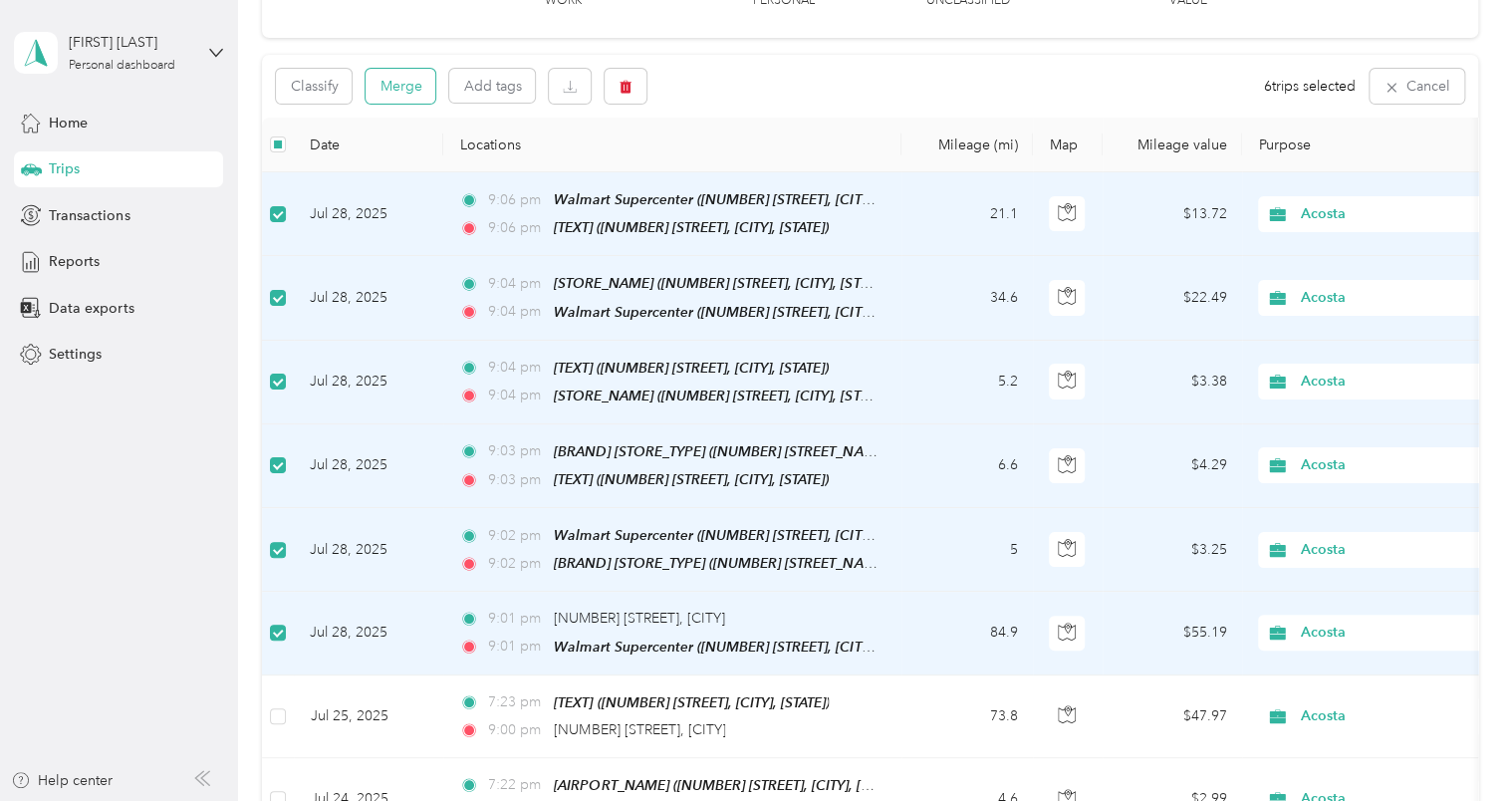 click on "Merge" at bounding box center (400, 86) 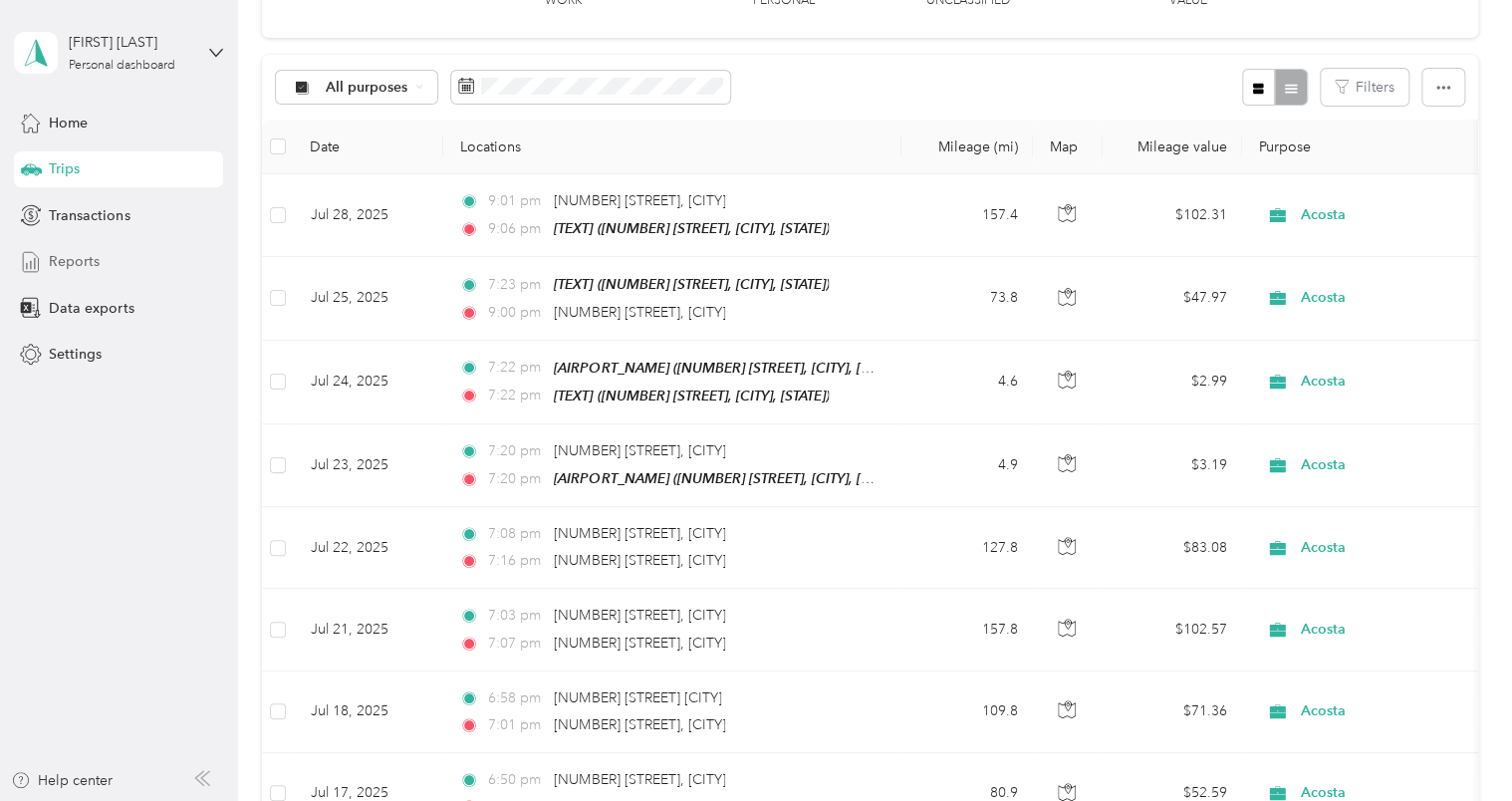 click on "Reports" at bounding box center (74, 261) 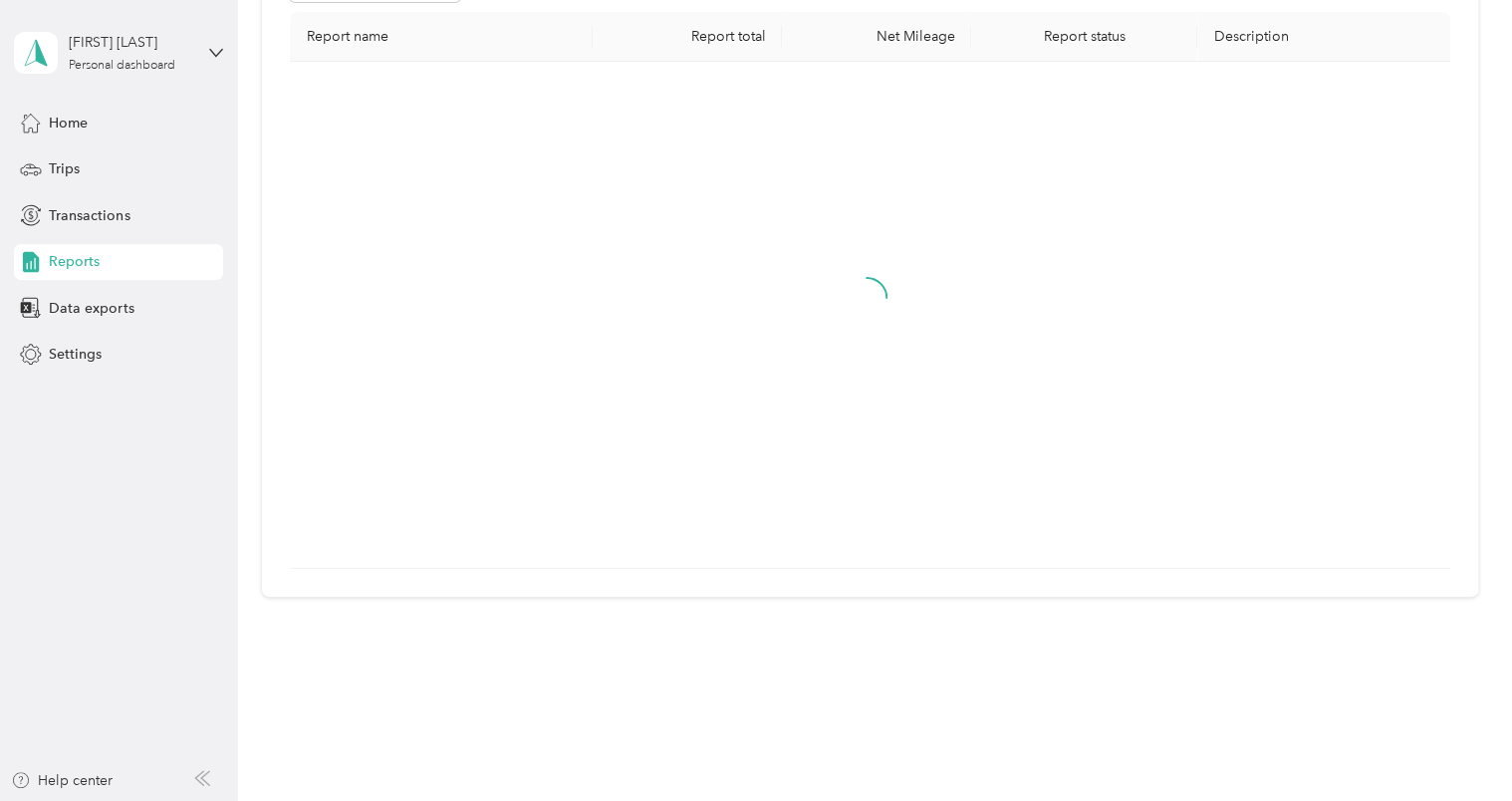 scroll, scrollTop: 161, scrollLeft: 0, axis: vertical 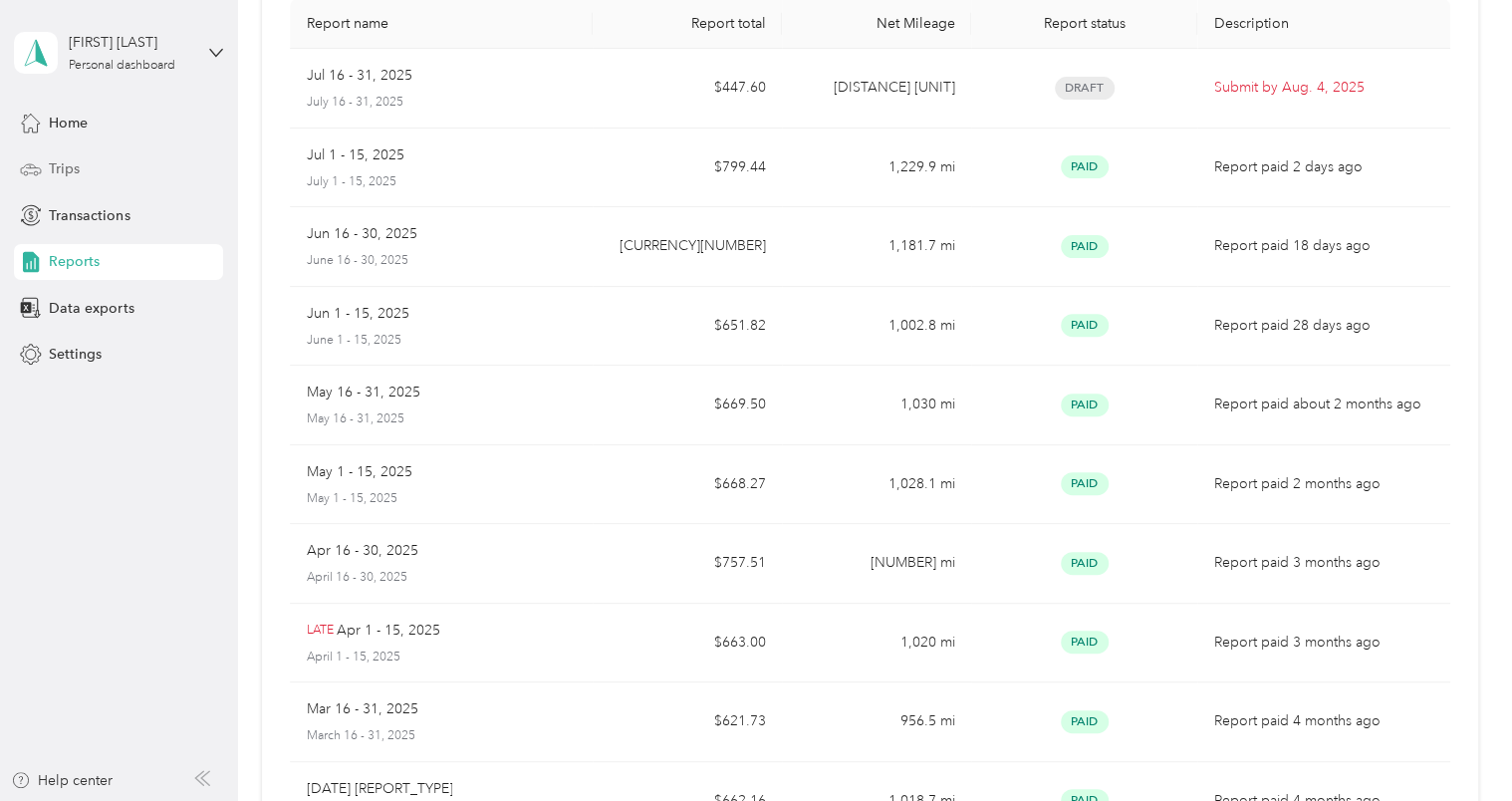 click on "Trips" at bounding box center (64, 168) 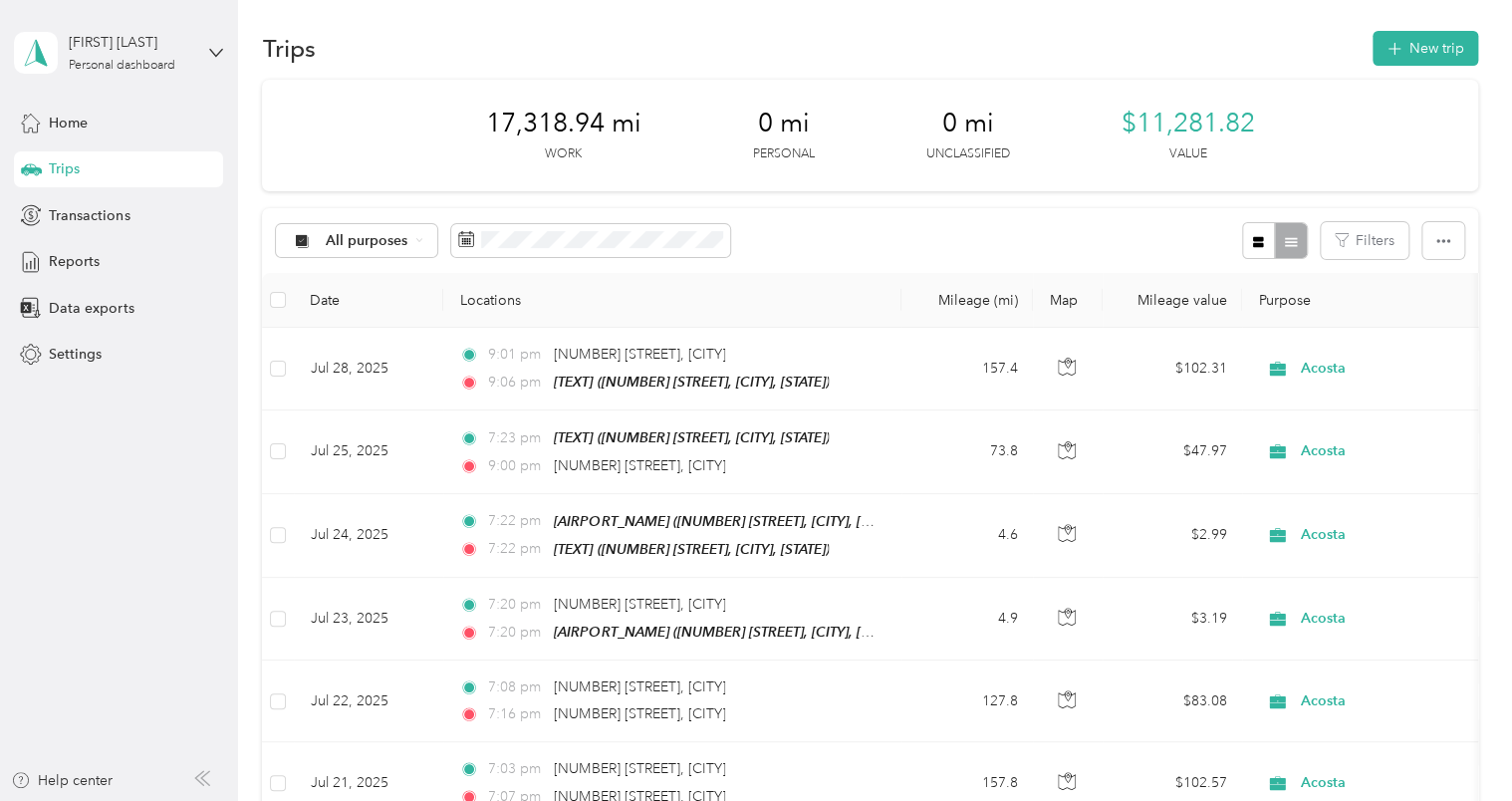 scroll, scrollTop: 0, scrollLeft: 0, axis: both 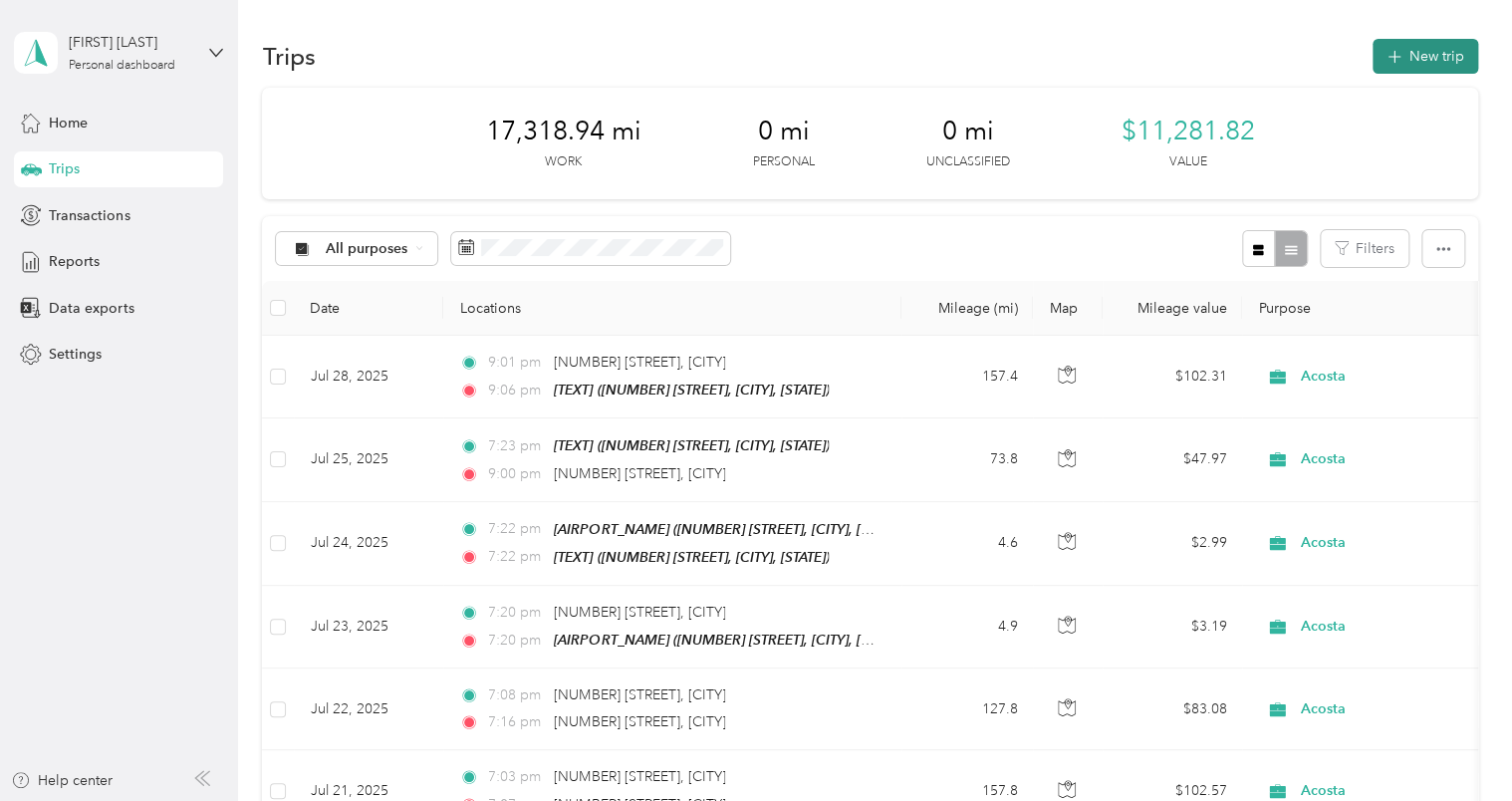 click on "New trip" at bounding box center [1425, 56] 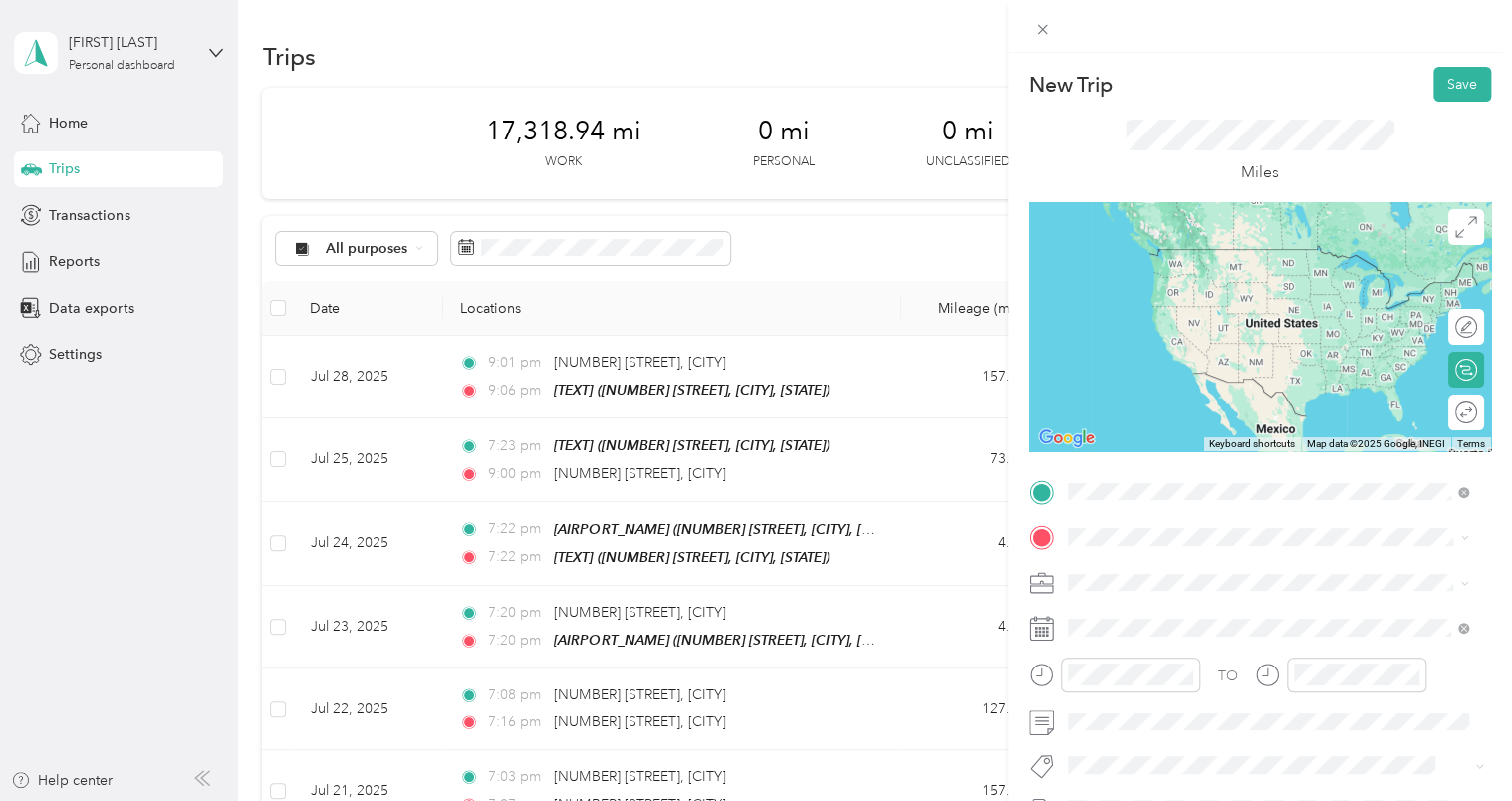 click on "TEAM Sleep Inn [NUMBER] [STREET], [POSTAL_CODE], [CITY], [STATE], [COUNTRY]" at bounding box center [1283, 597] 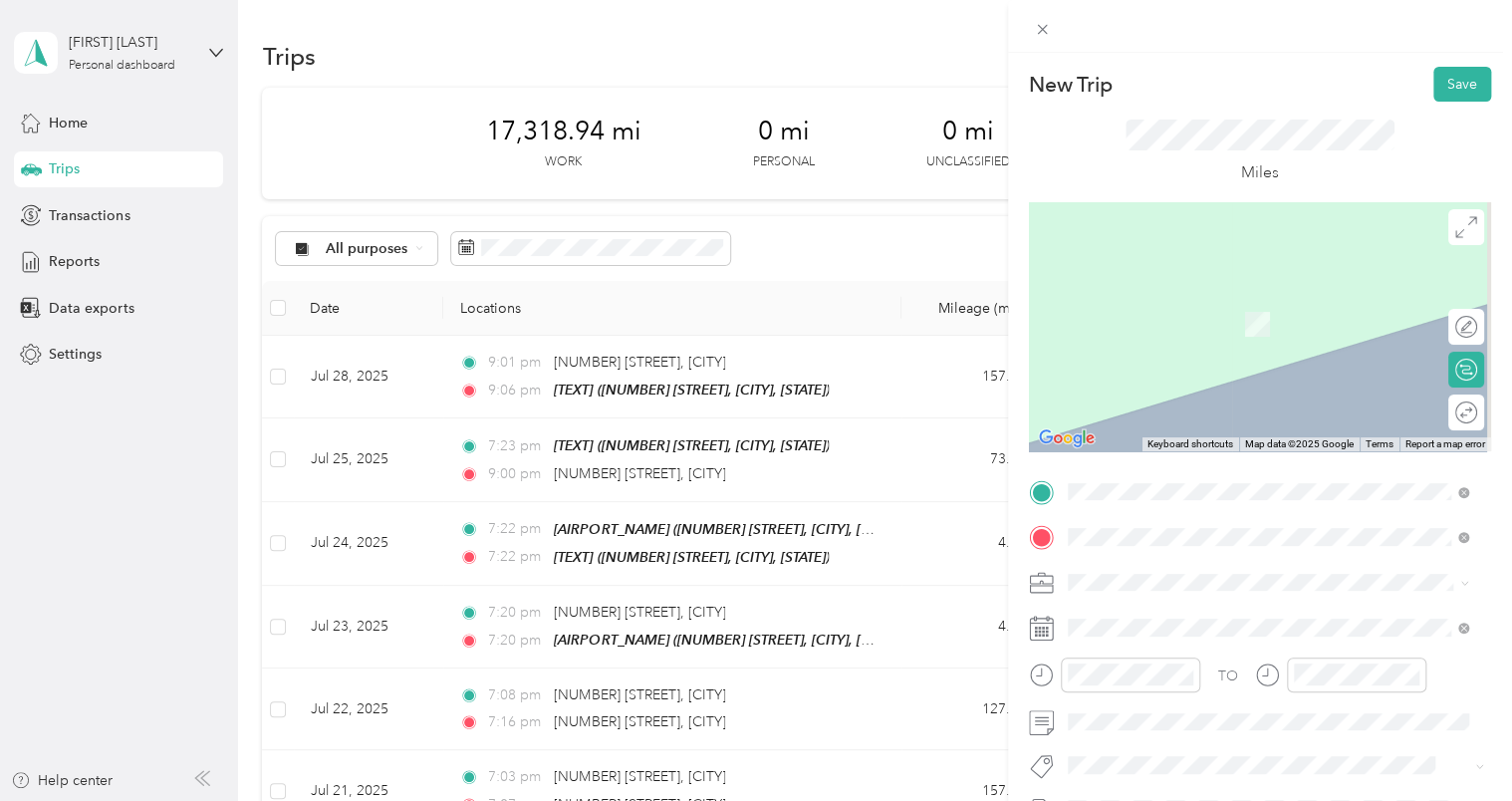 click on "[STORE_NAME] [NUMBER] [STREET], [POSTAL_CODE], [CITY], [STATE]" at bounding box center [1283, 642] 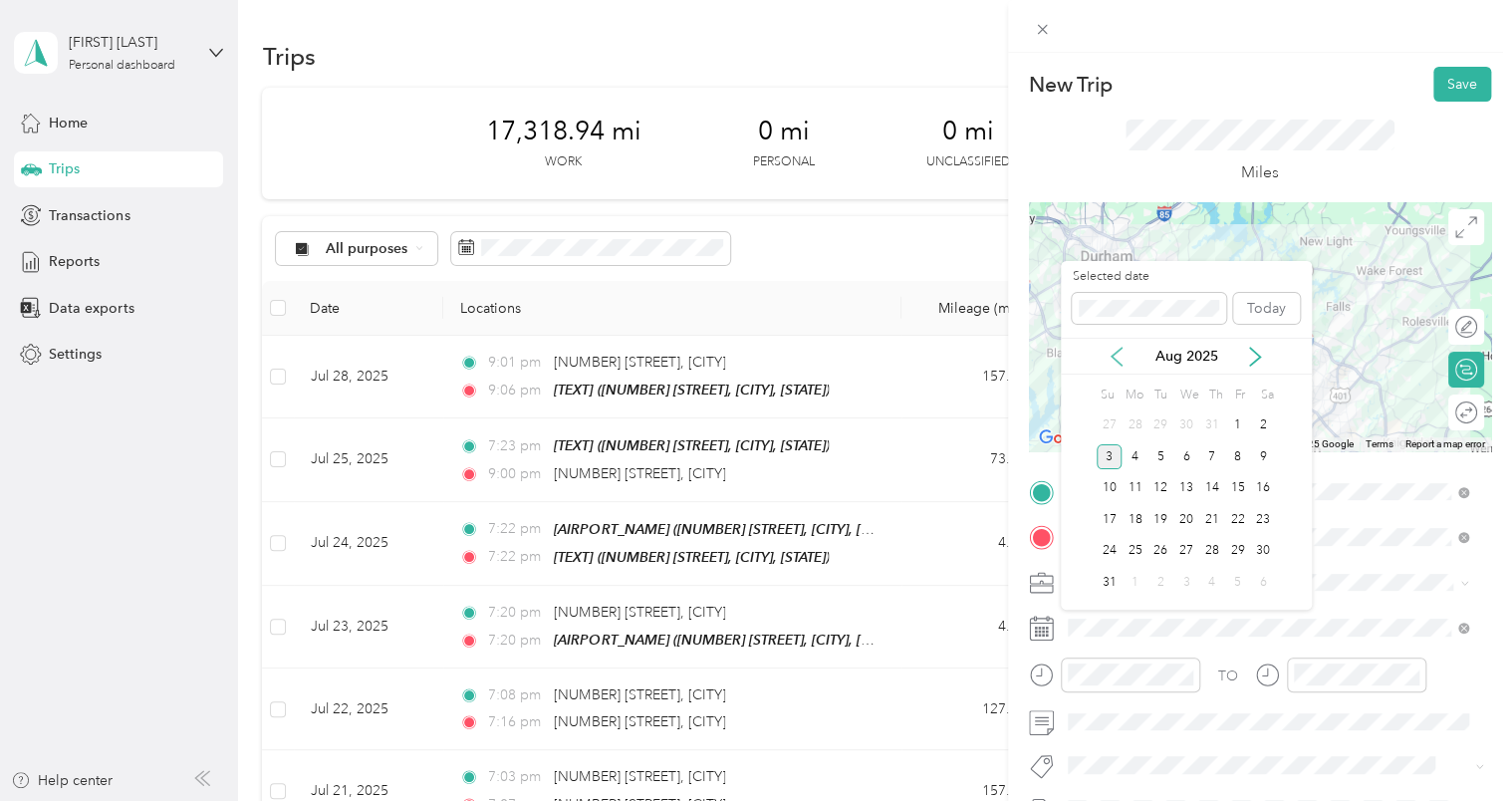 click 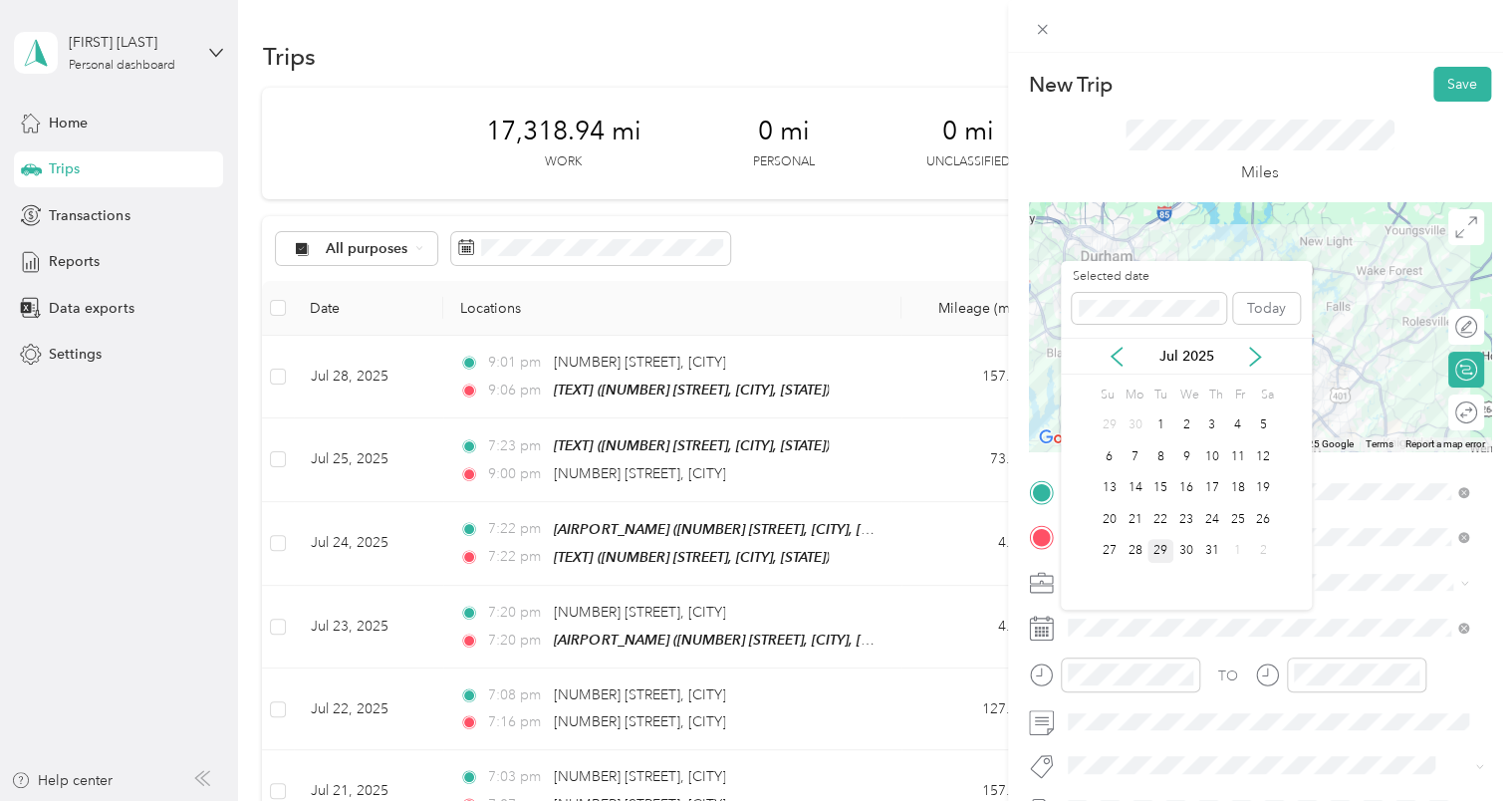 click on "29" at bounding box center (1160, 551) 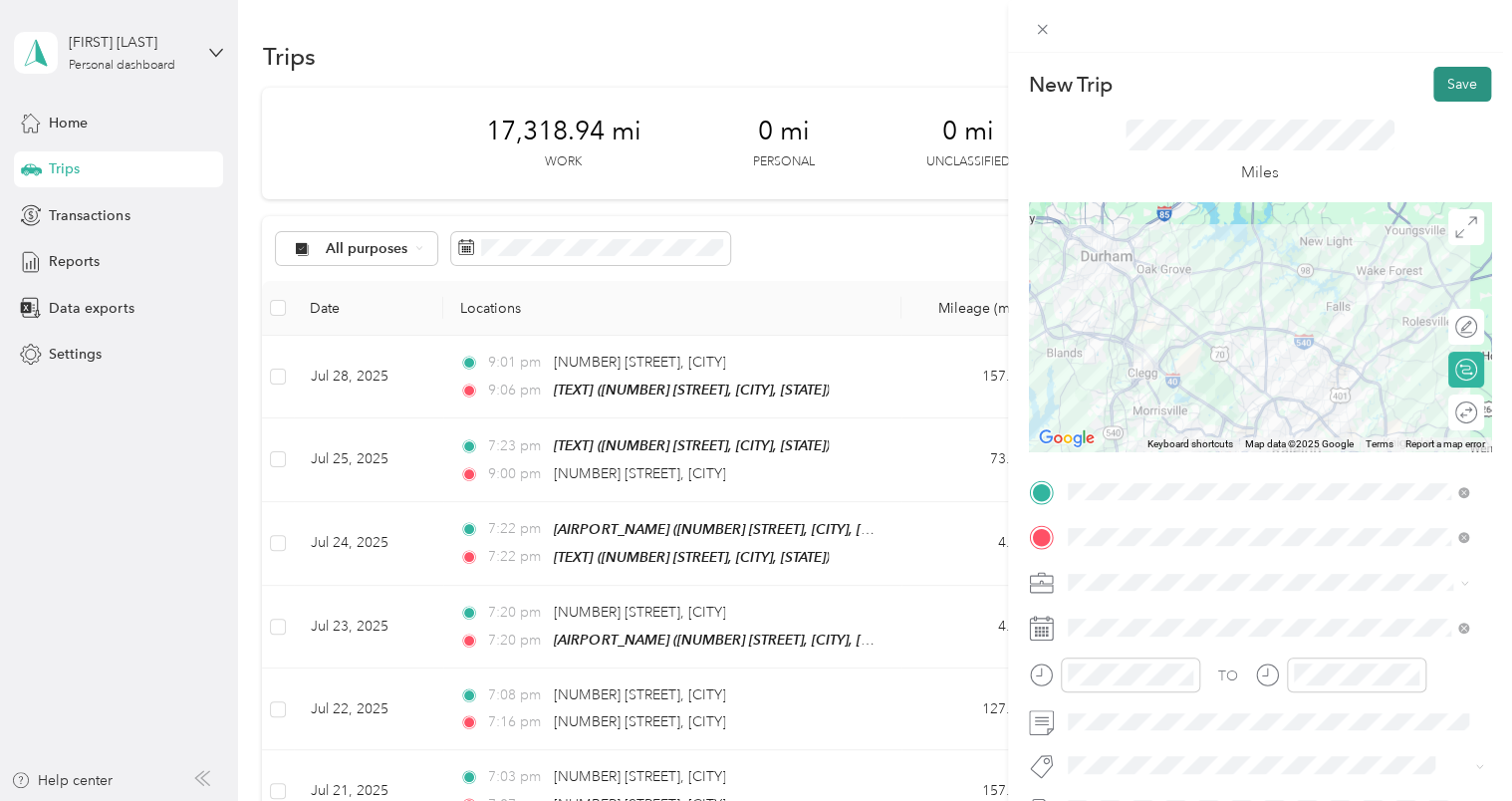 click on "Save" at bounding box center (1462, 84) 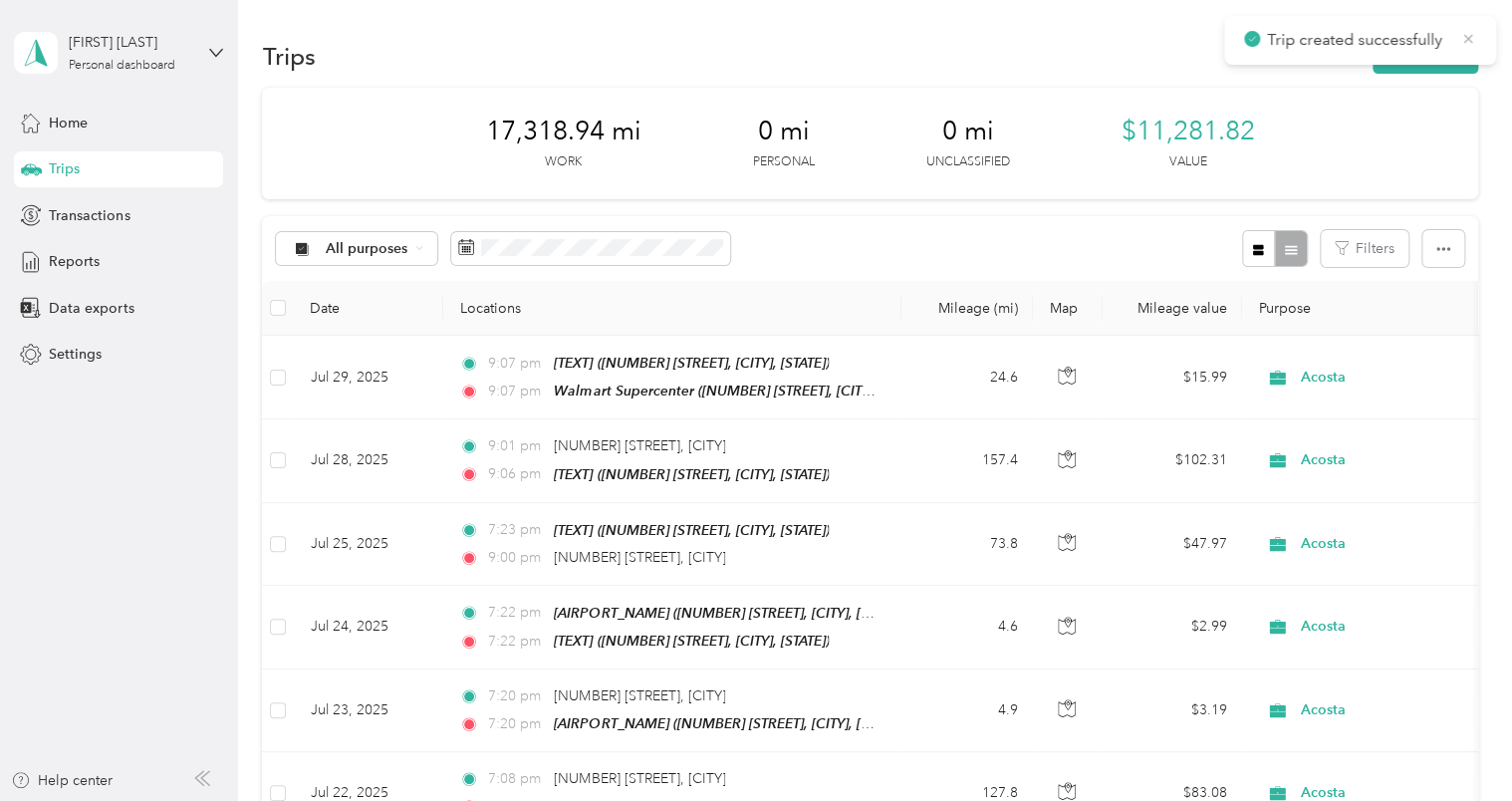 click 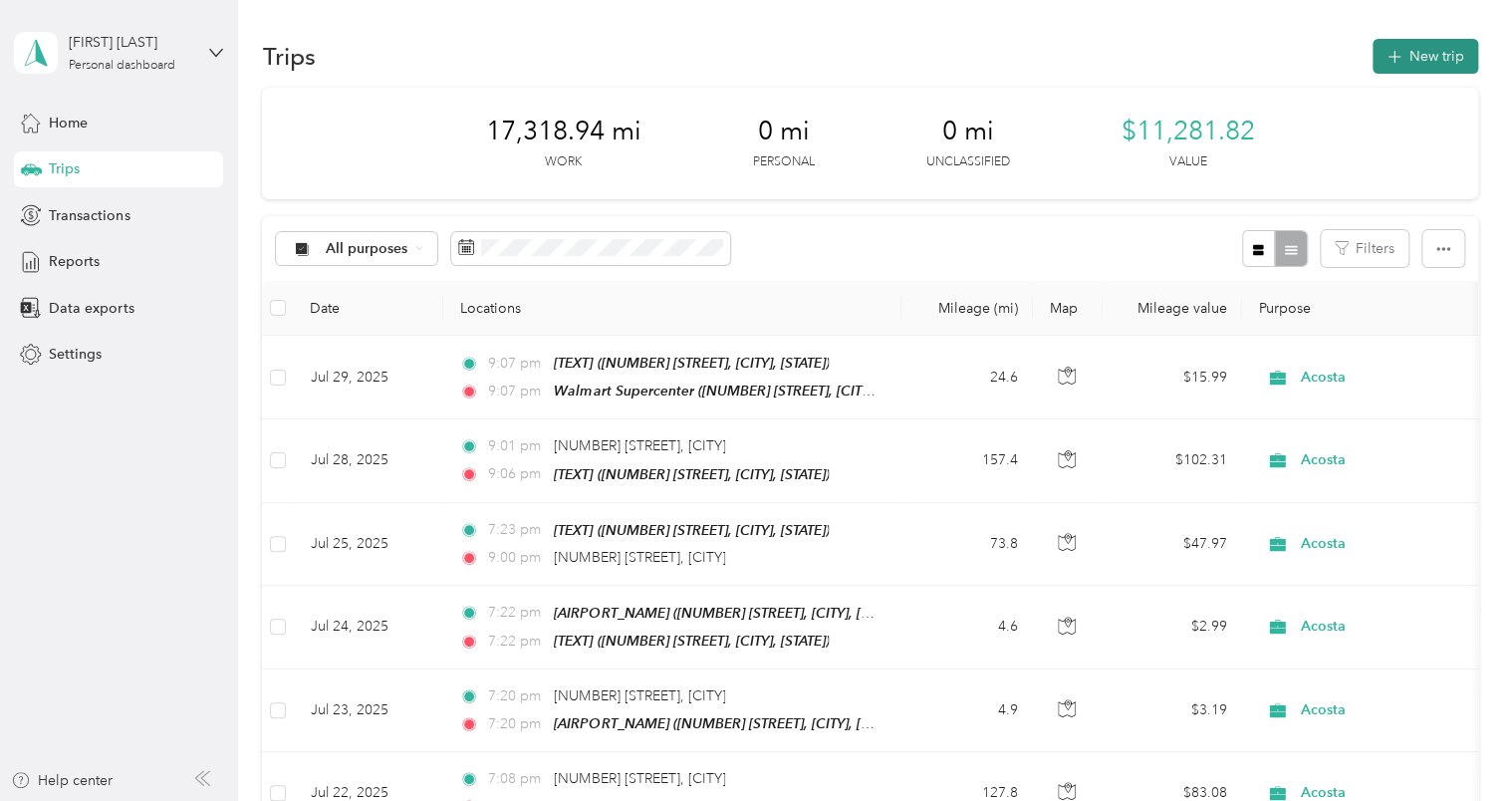 click on "New trip" at bounding box center (1425, 56) 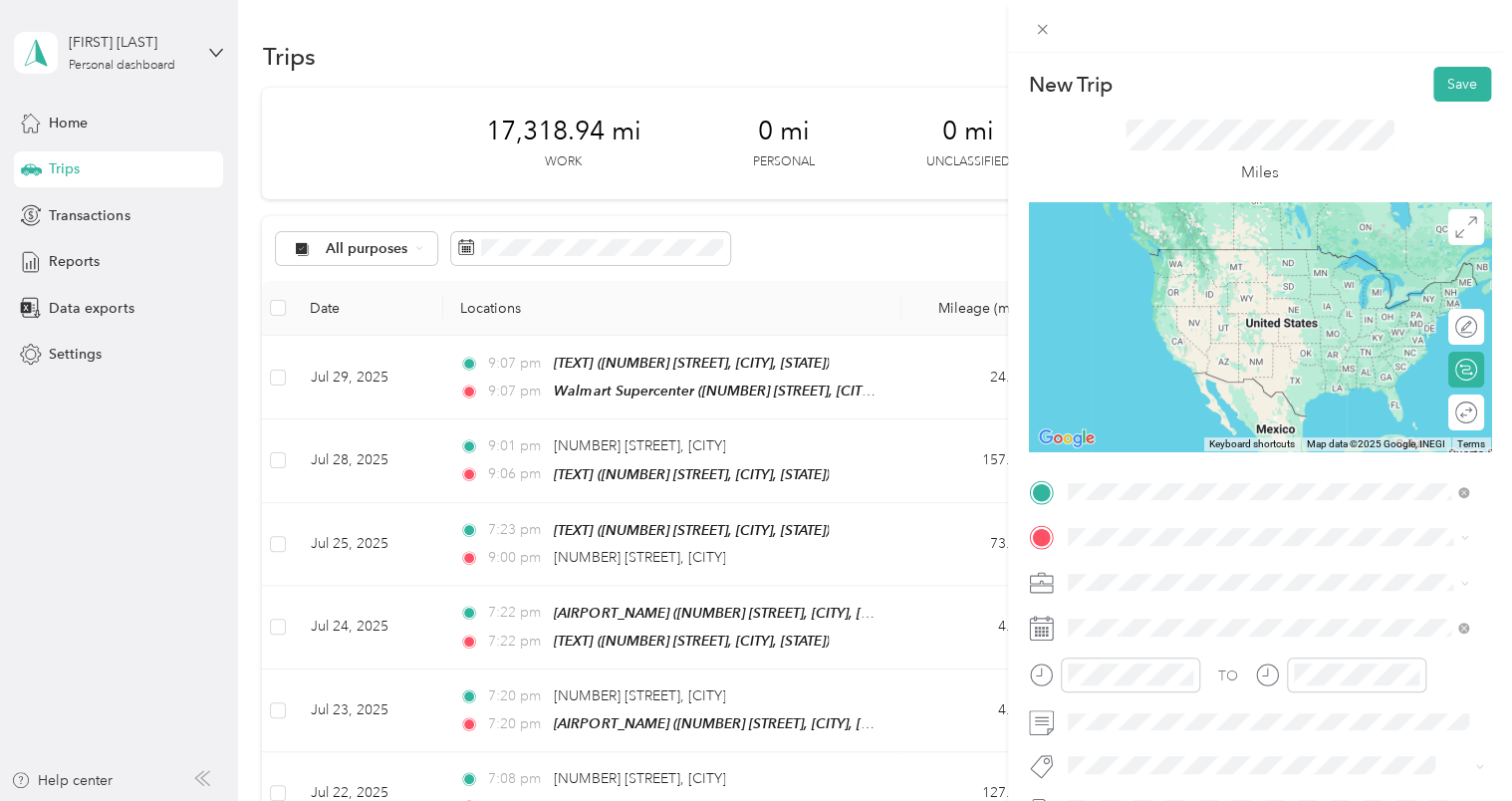 click on "[STORE_NAME] [NUMBER] [STREET], [POSTAL_CODE], [CITY], [STATE]" at bounding box center (1283, 597) 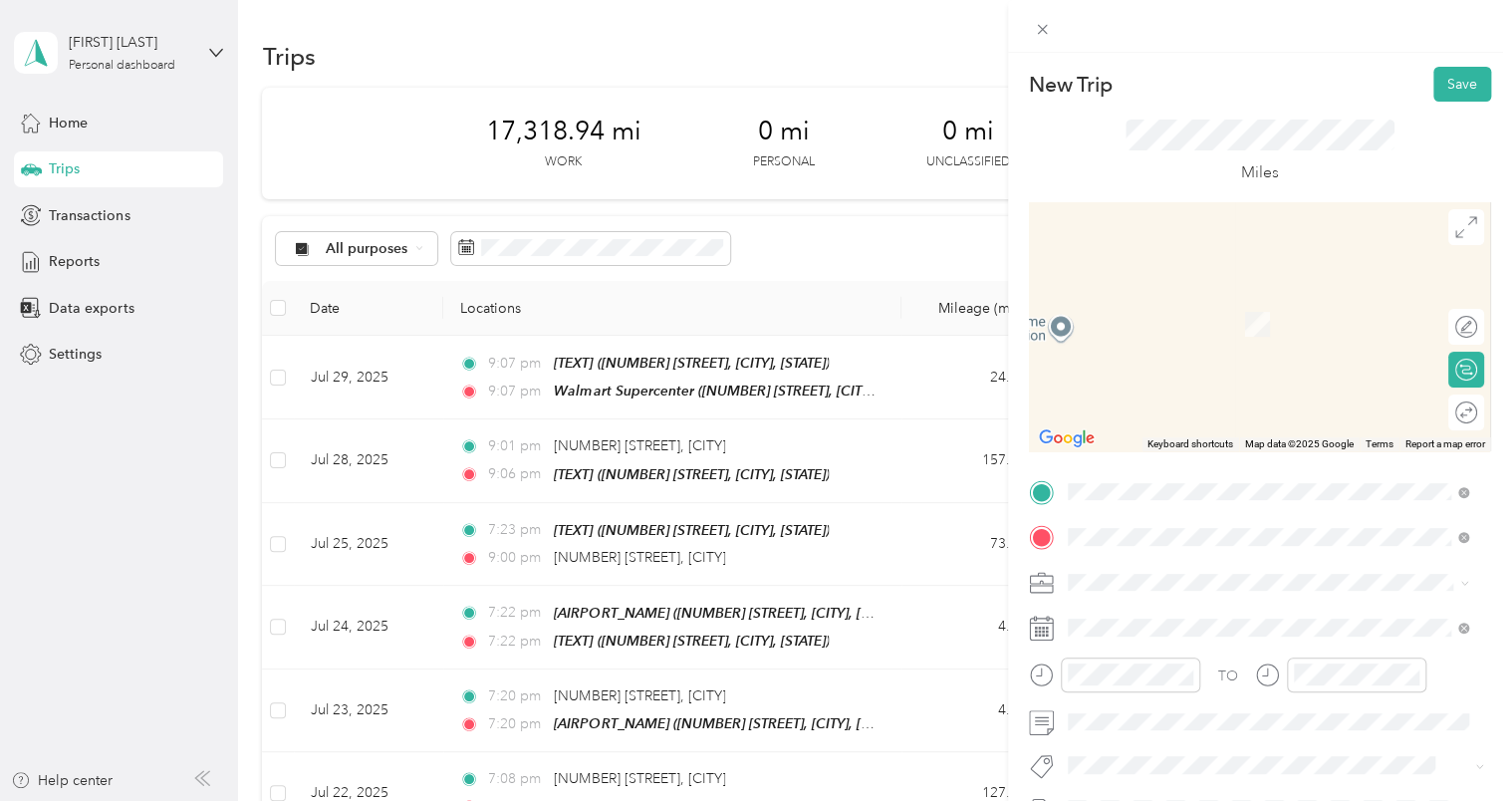 click on "[COMPANY] [COMPANY_NAME] [NUMBER] [STREET], [POSTAL_CODE], [CITY], [STATE], [COUNTRY]" at bounding box center [1273, 407] 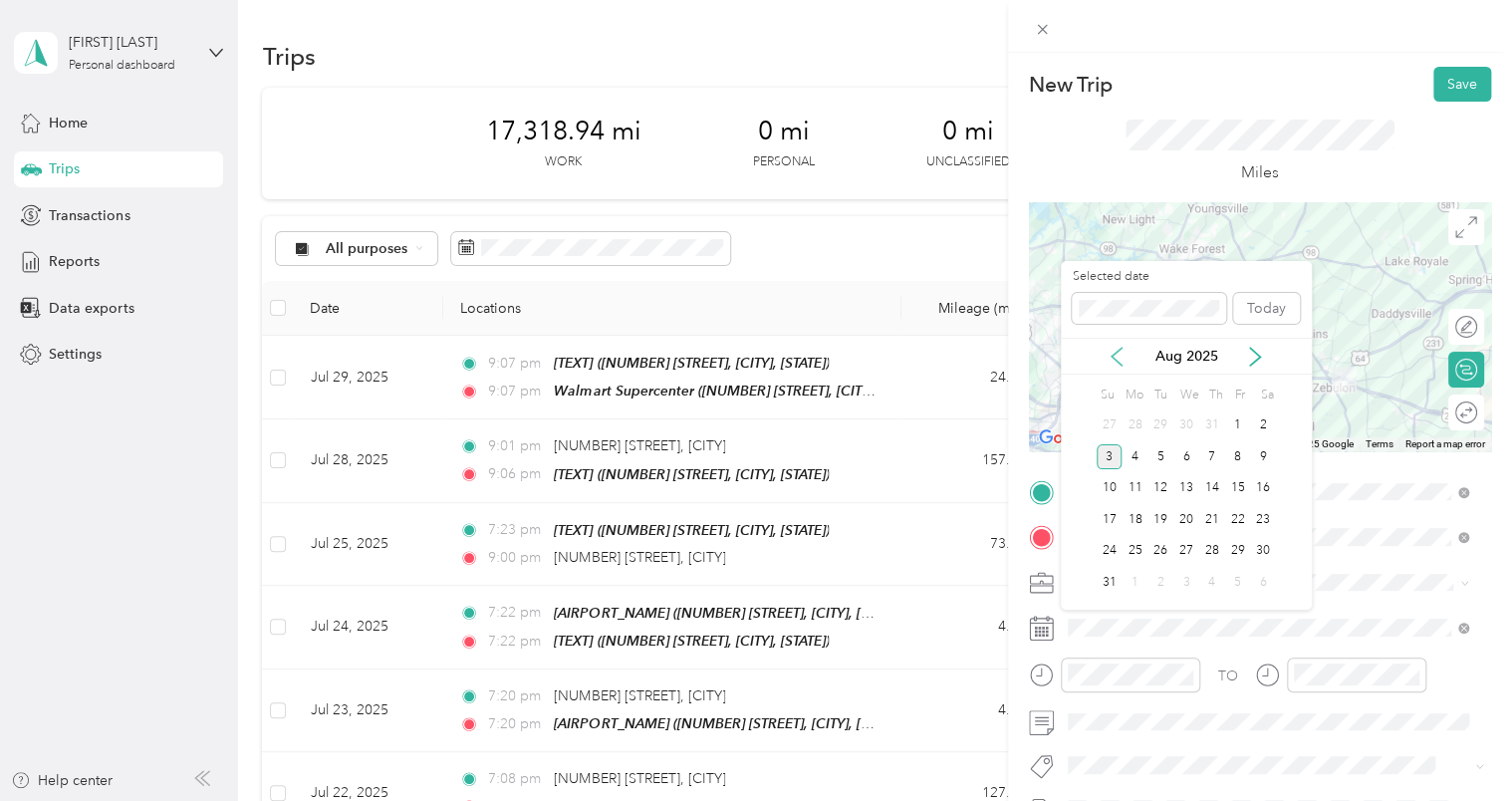 click 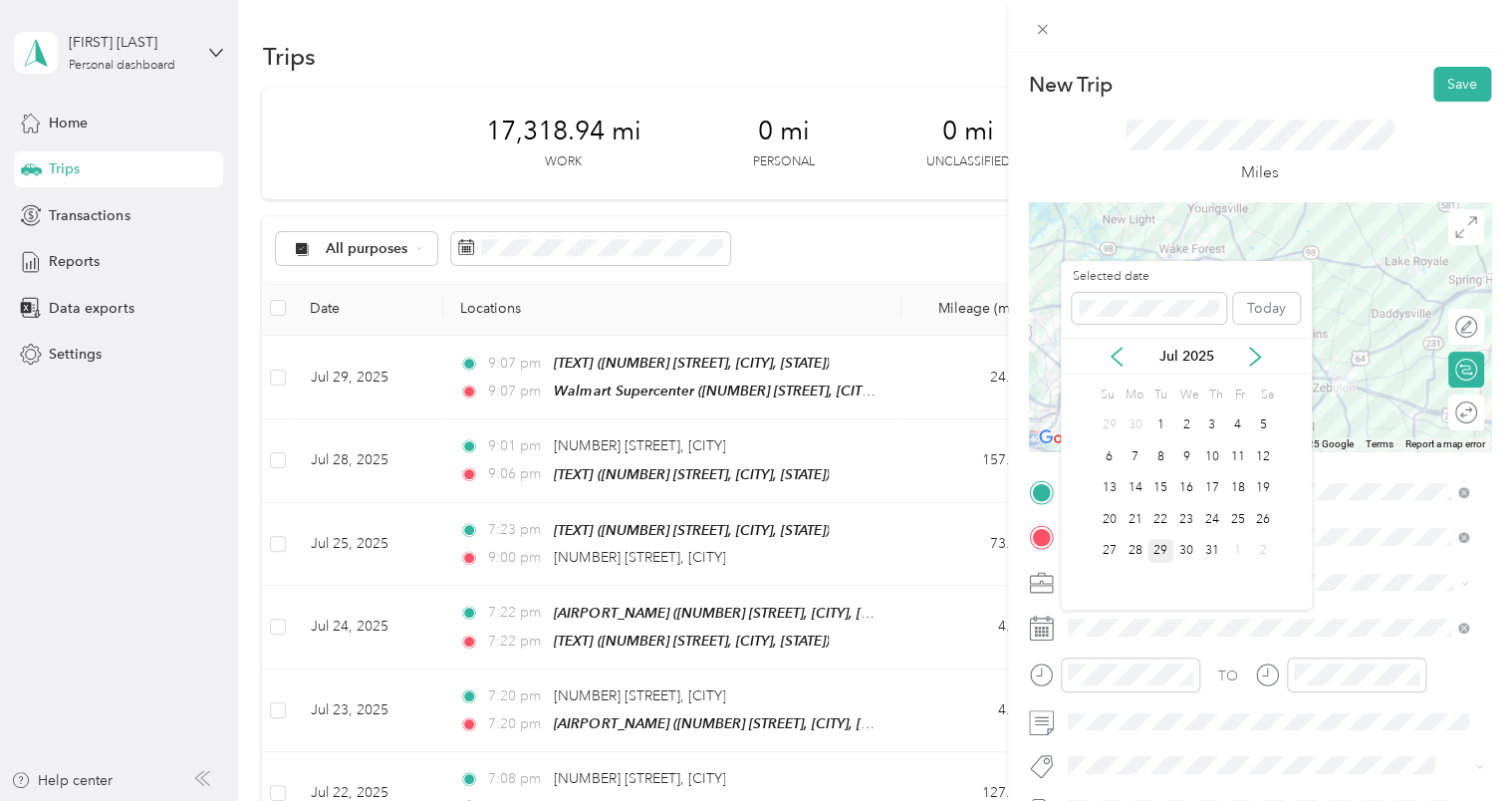 click on "29" at bounding box center (1160, 551) 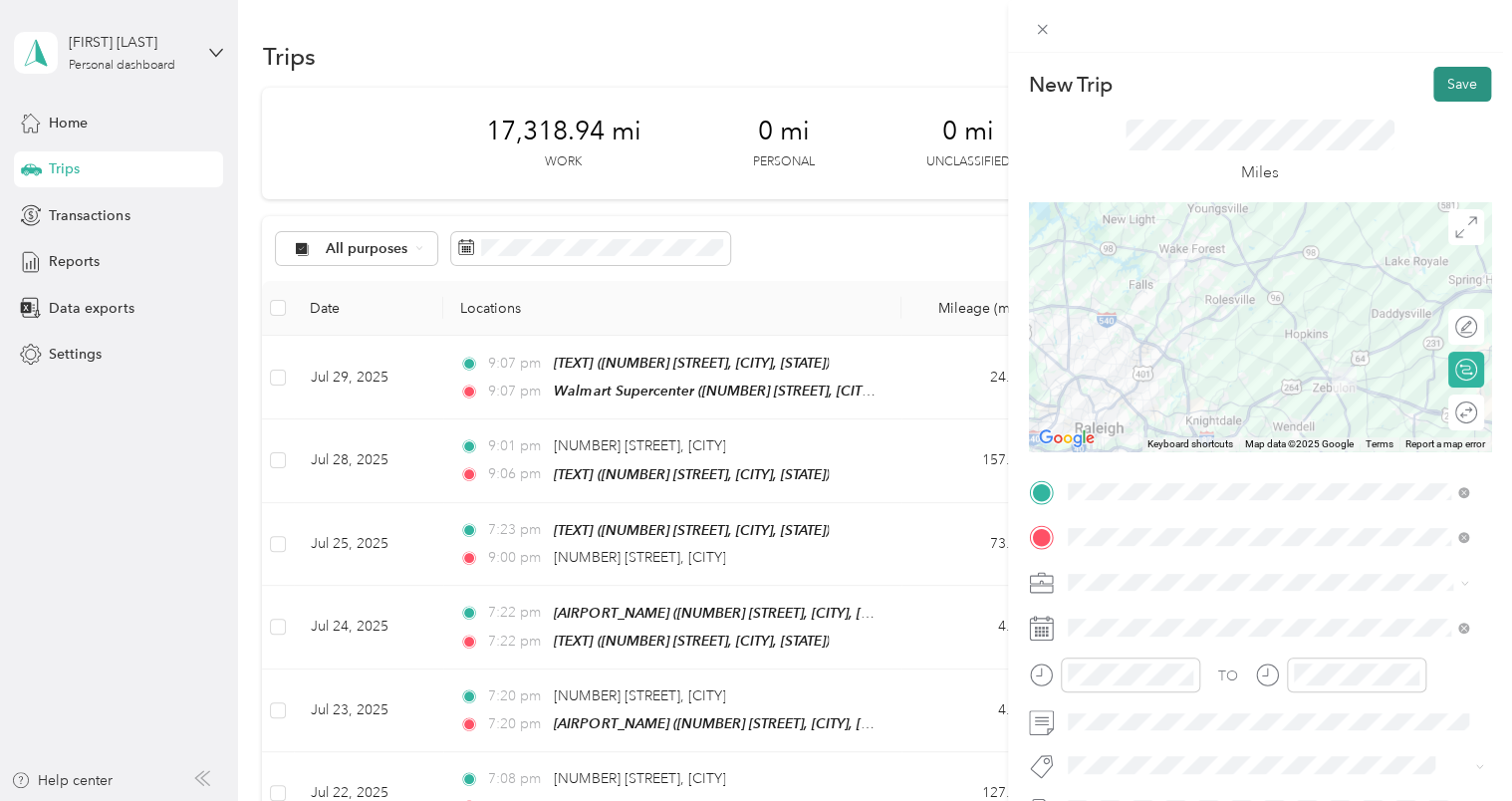 click on "Save" at bounding box center [1462, 84] 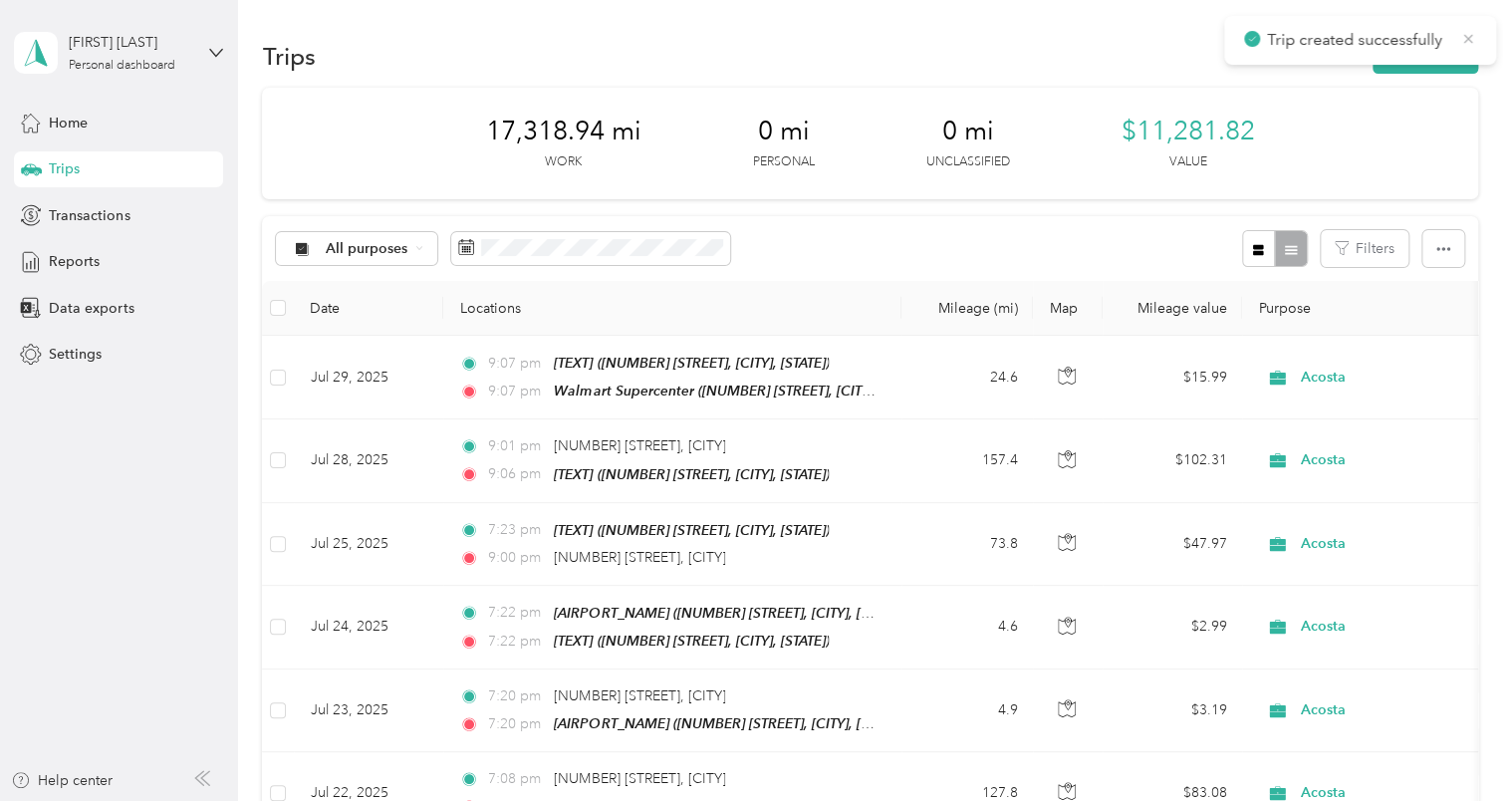 click 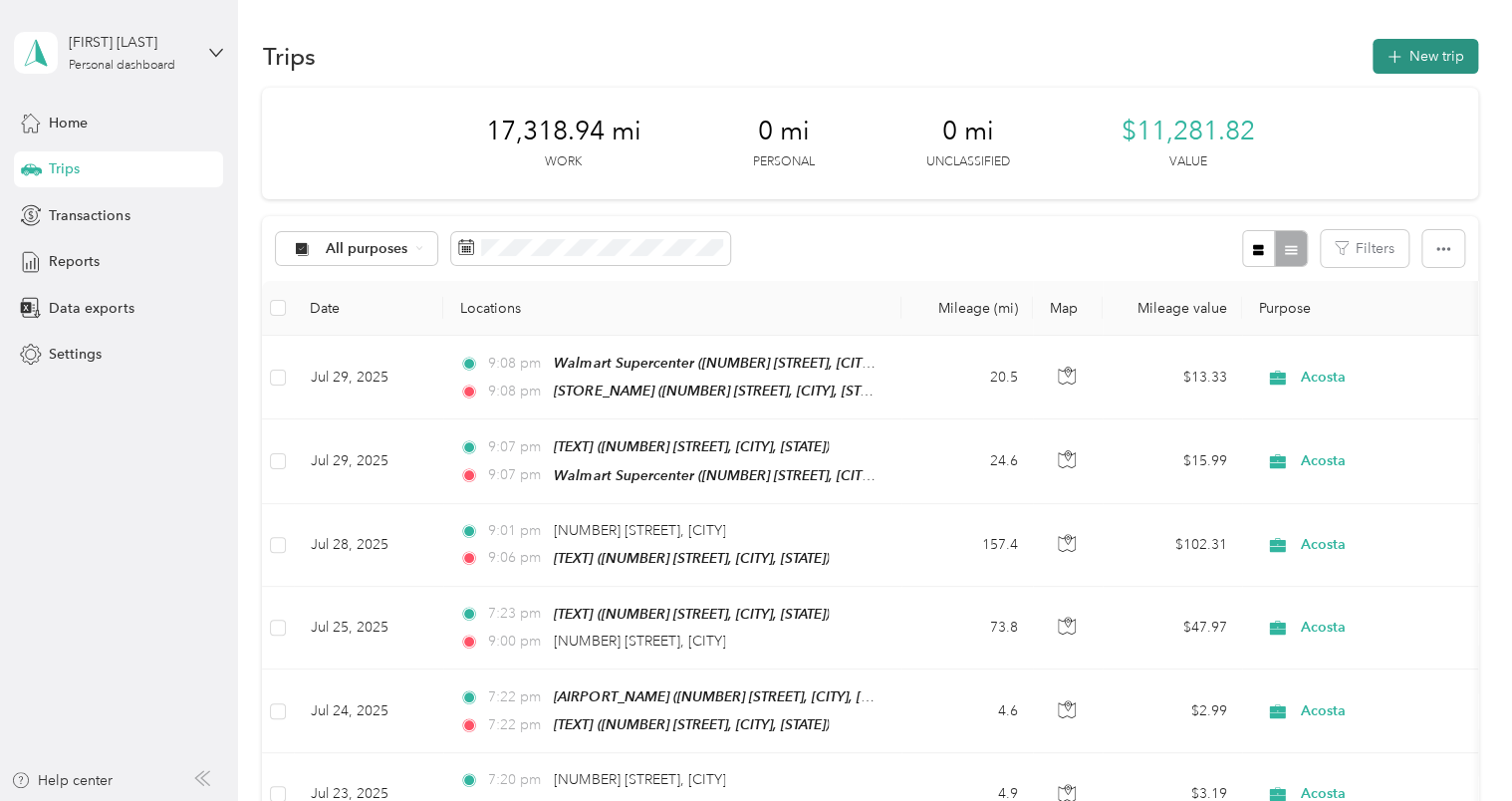 click on "New trip" at bounding box center (1425, 56) 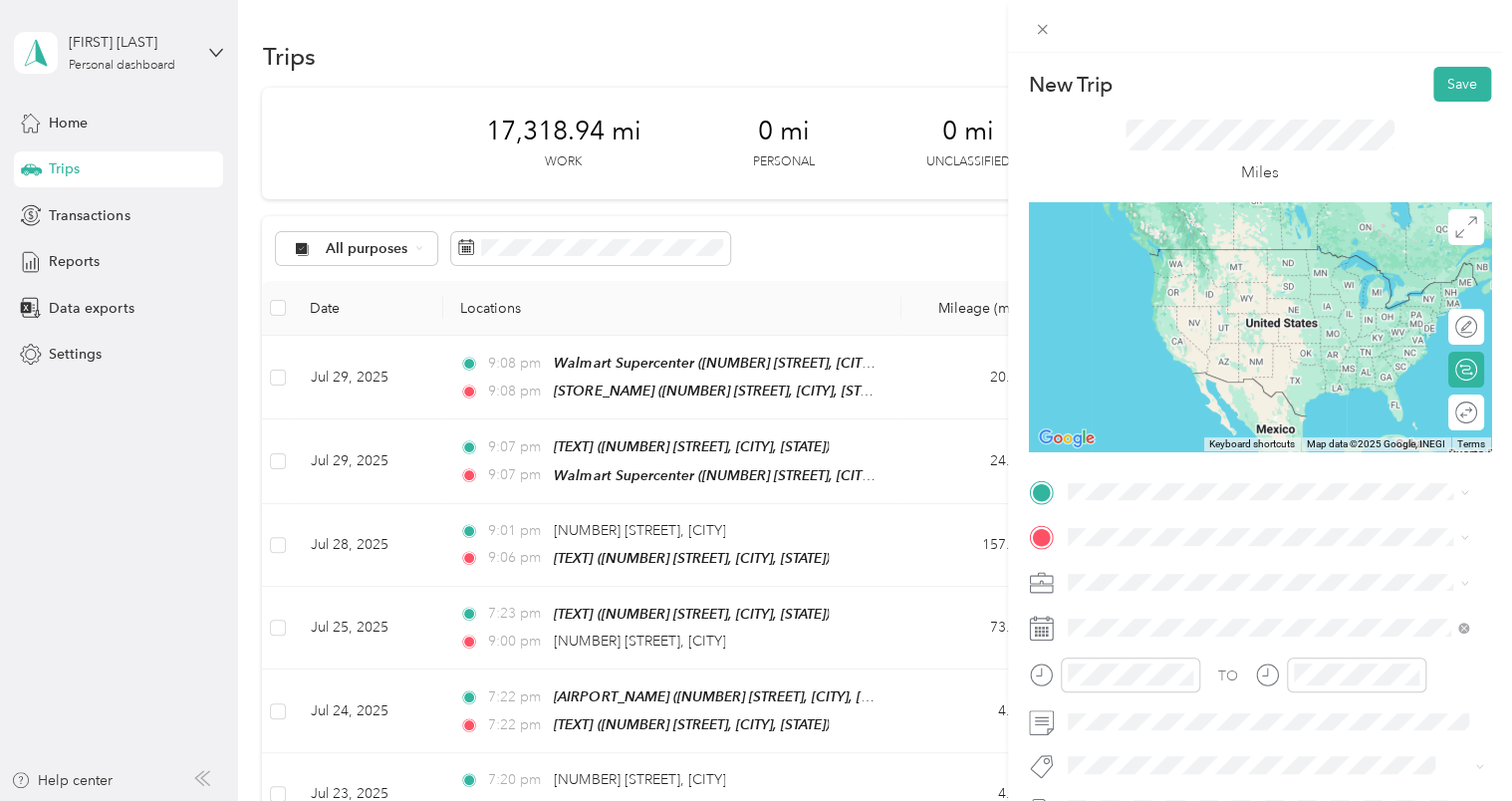 drag, startPoint x: 1225, startPoint y: 658, endPoint x: 1199, endPoint y: 656, distance: 26.07681 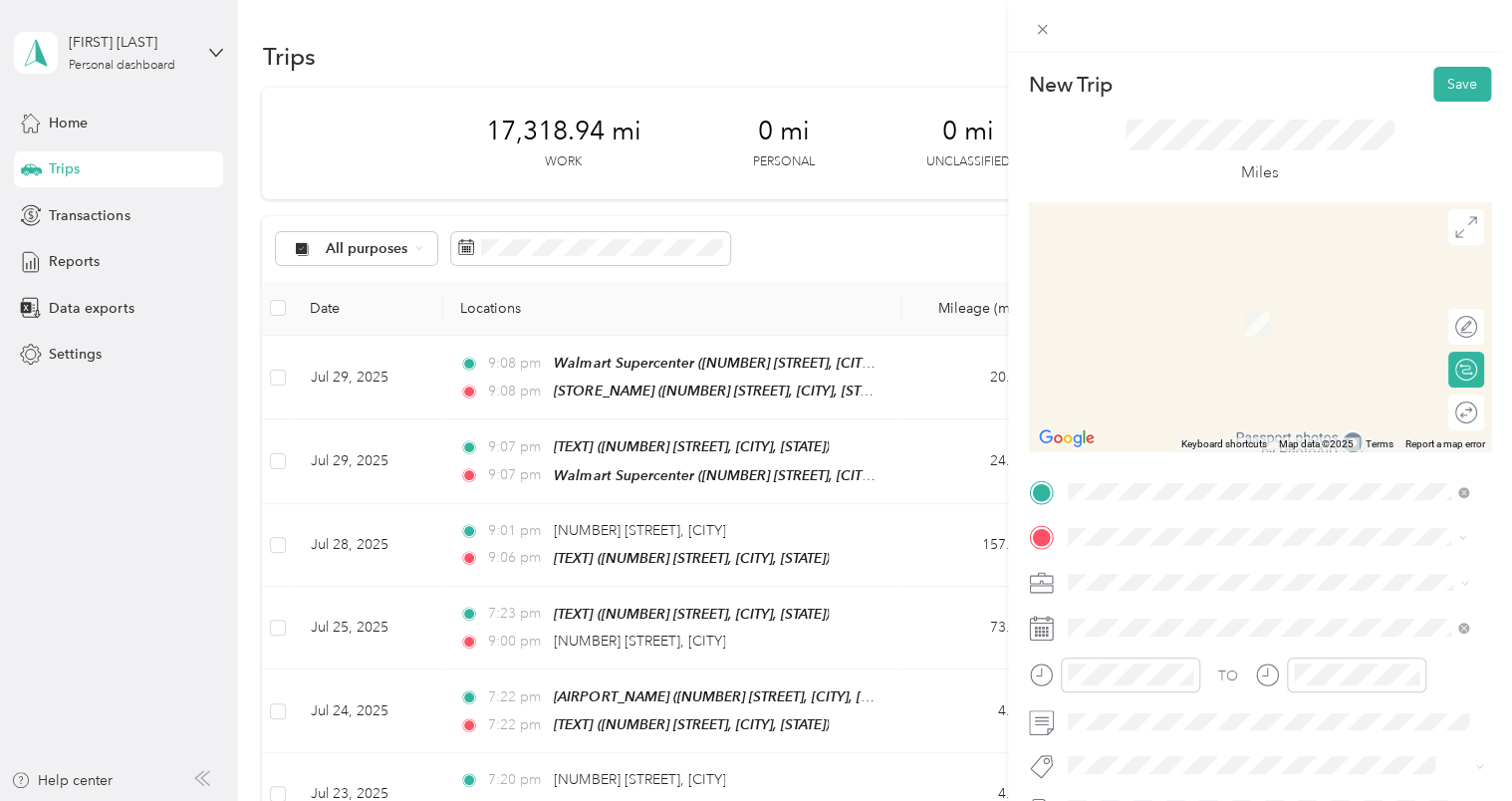 click on "TEAM [COMPANY] [NUMBER] [STREET], [POSTAL_CODE], [CITY], [STATE], [COUNTRY]" at bounding box center (1268, 348) 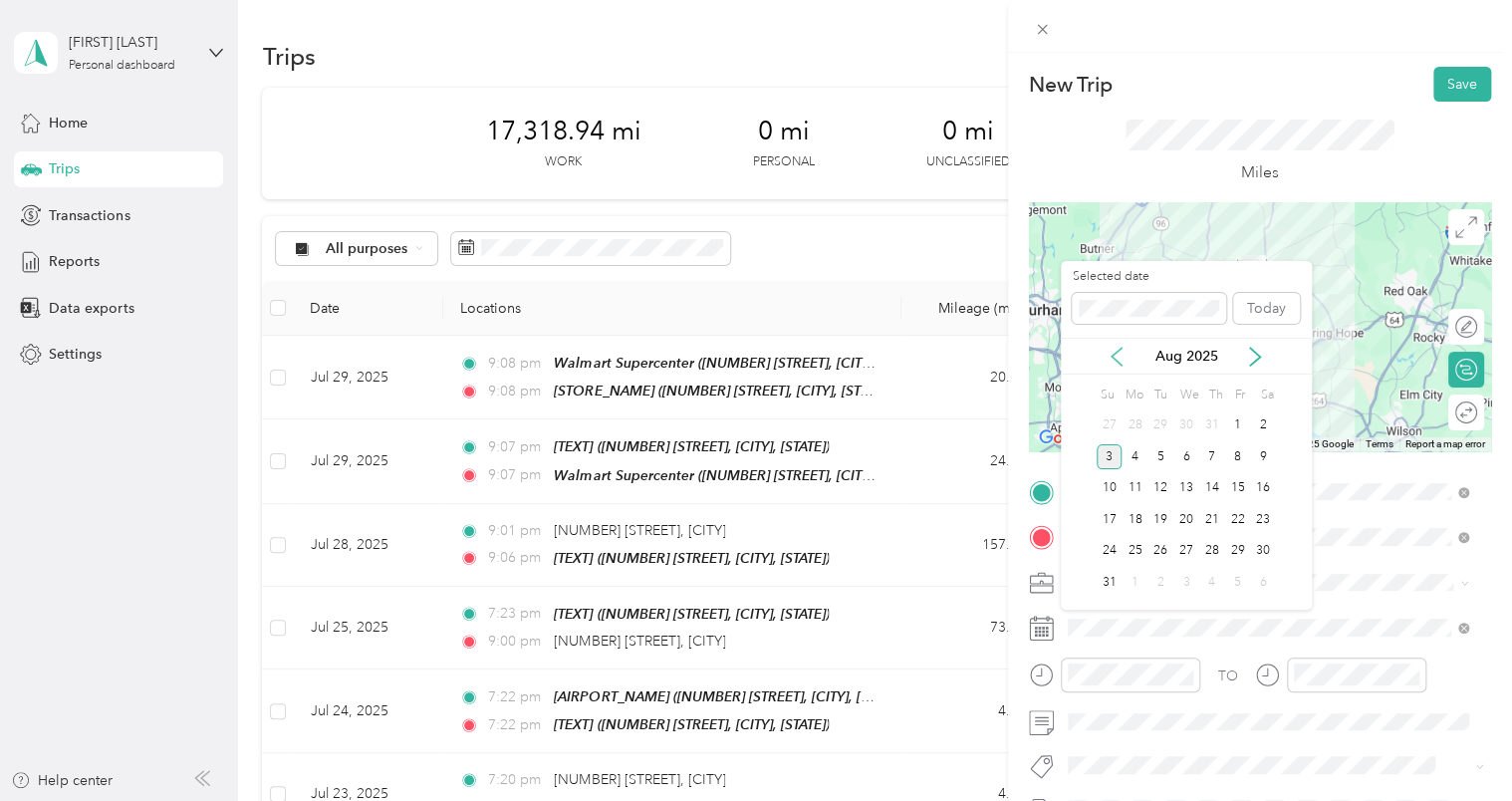 click 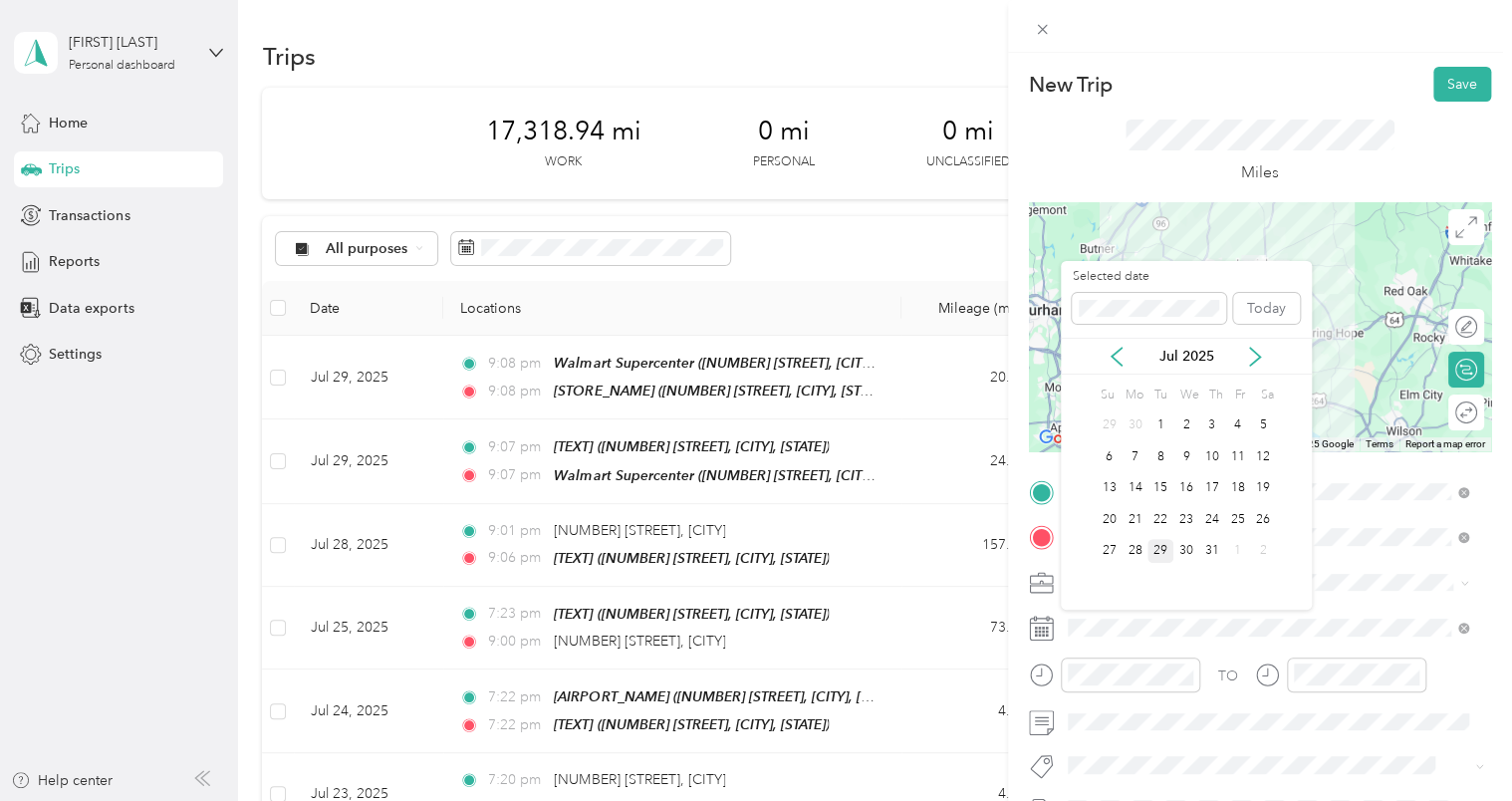 click on "29" at bounding box center [1160, 551] 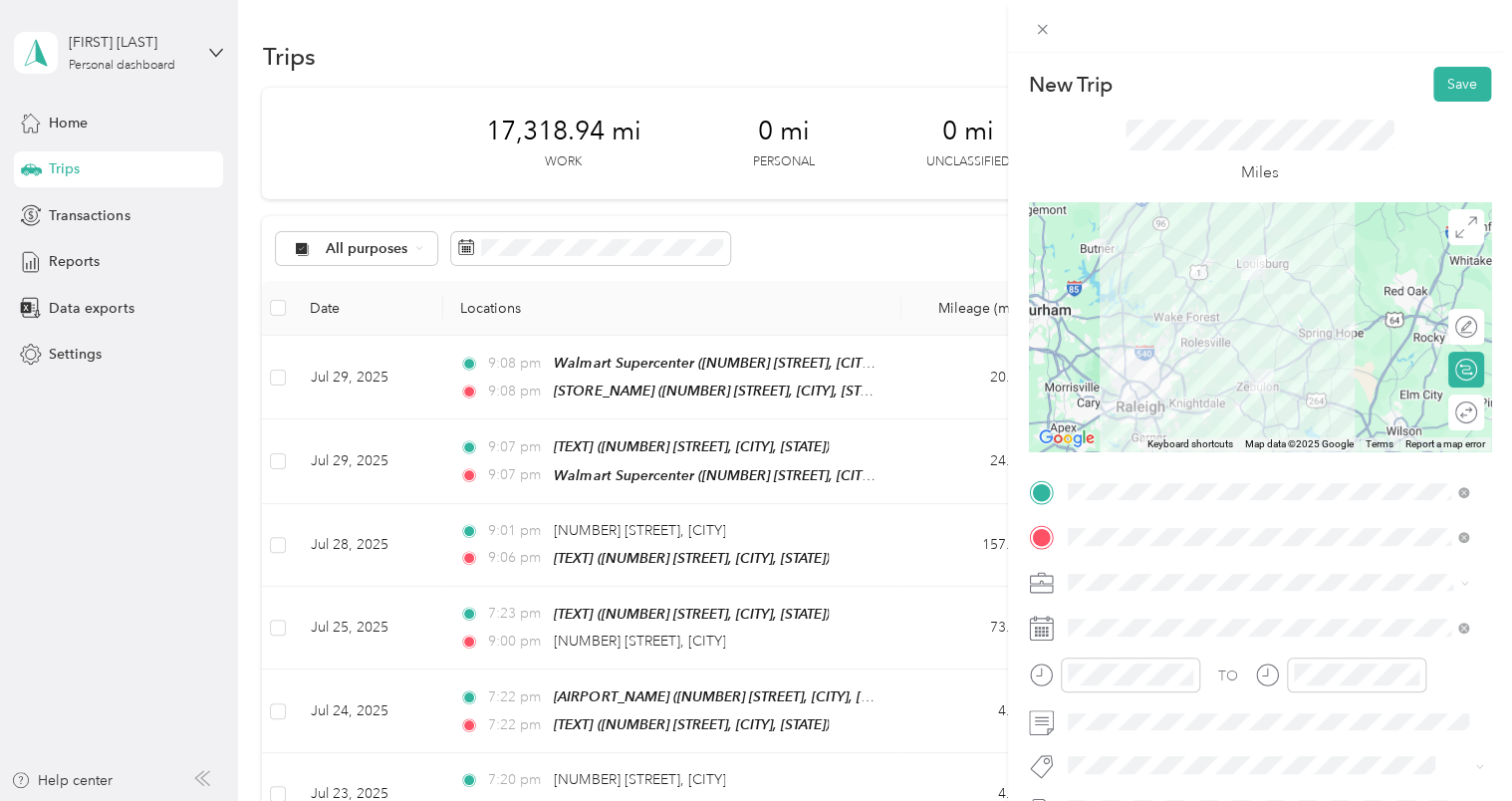 drag, startPoint x: 1454, startPoint y: 80, endPoint x: 1342, endPoint y: 44, distance: 117.643529 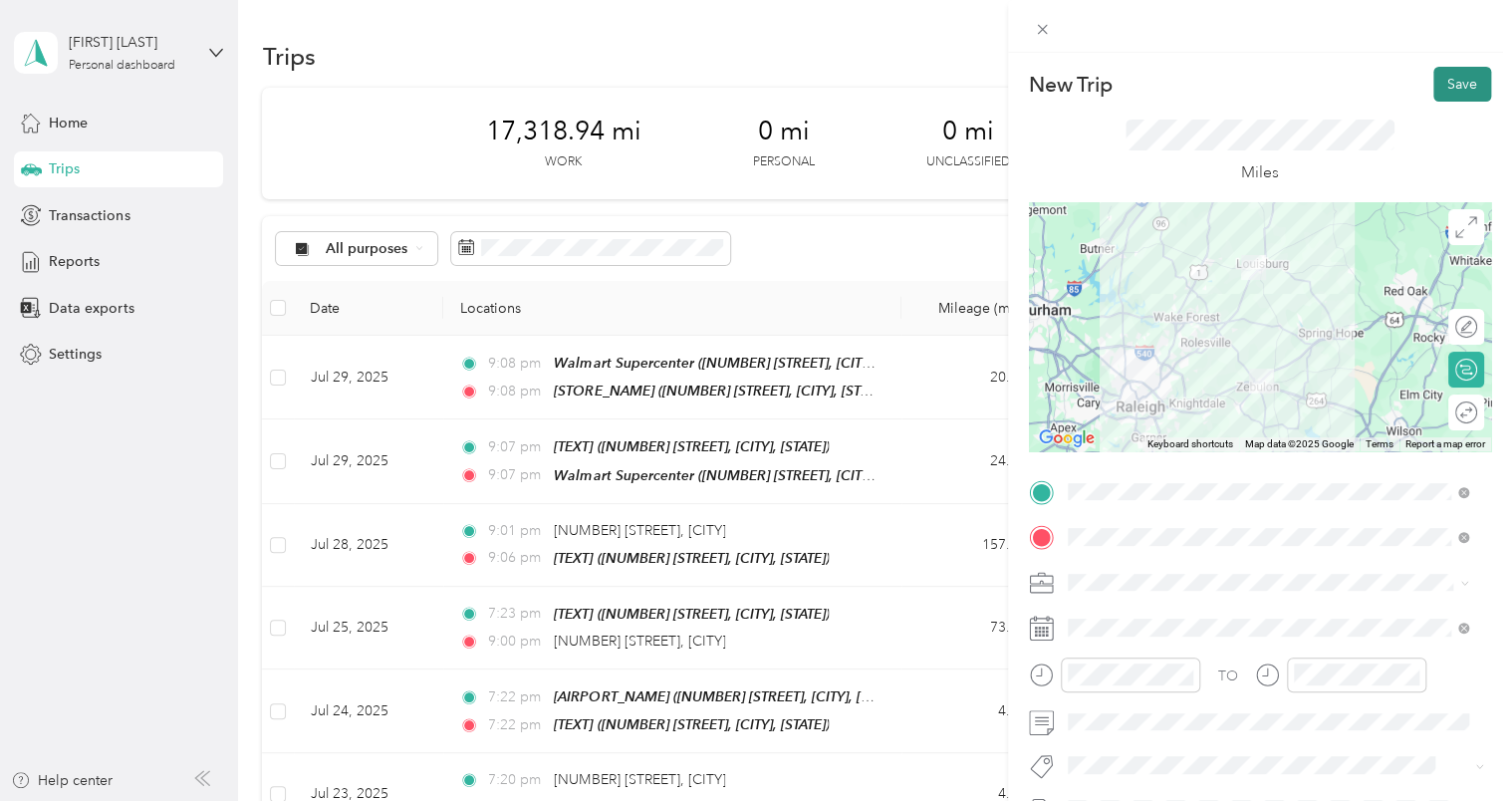 click on "Save" at bounding box center [1462, 84] 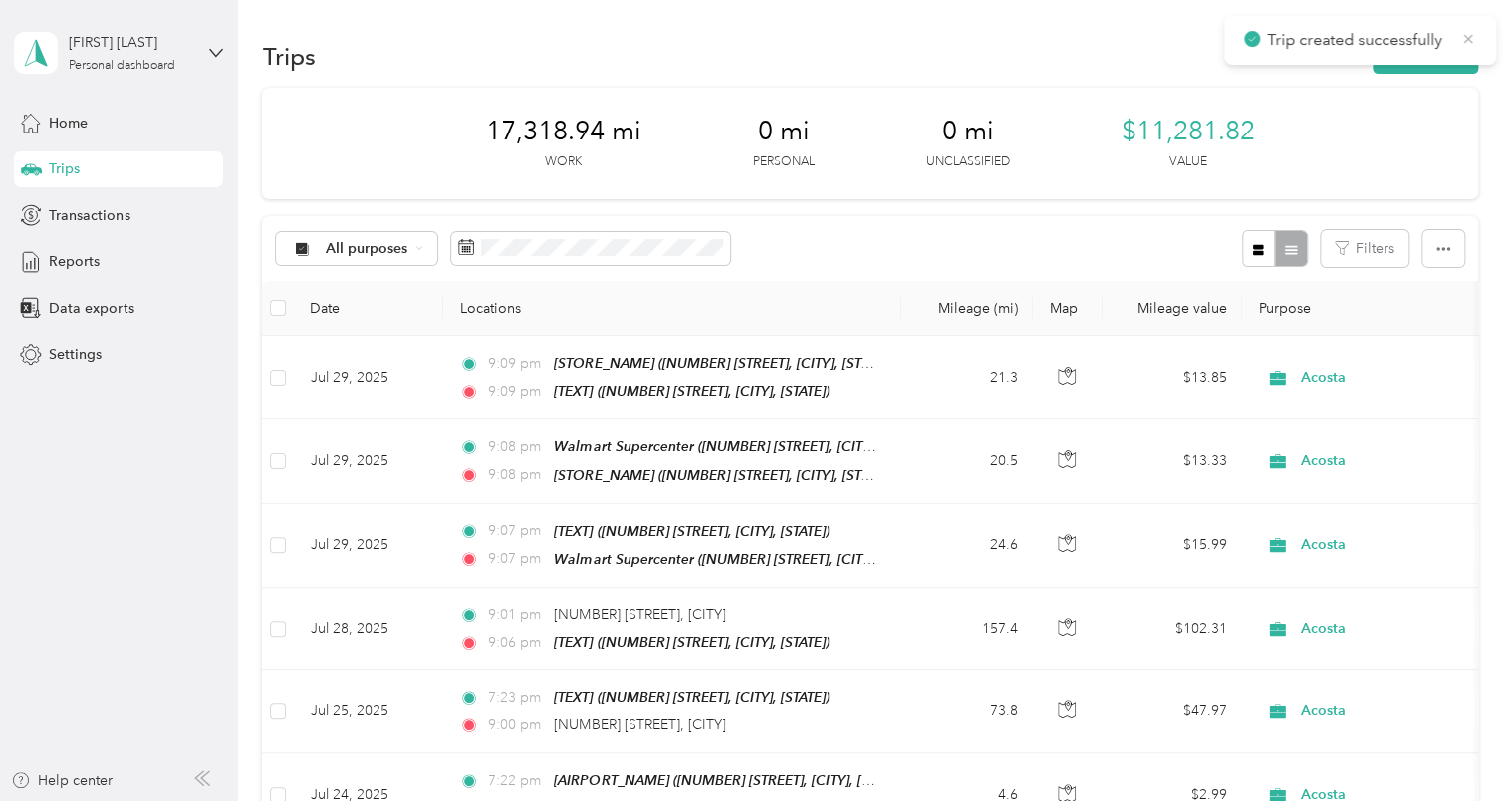 click 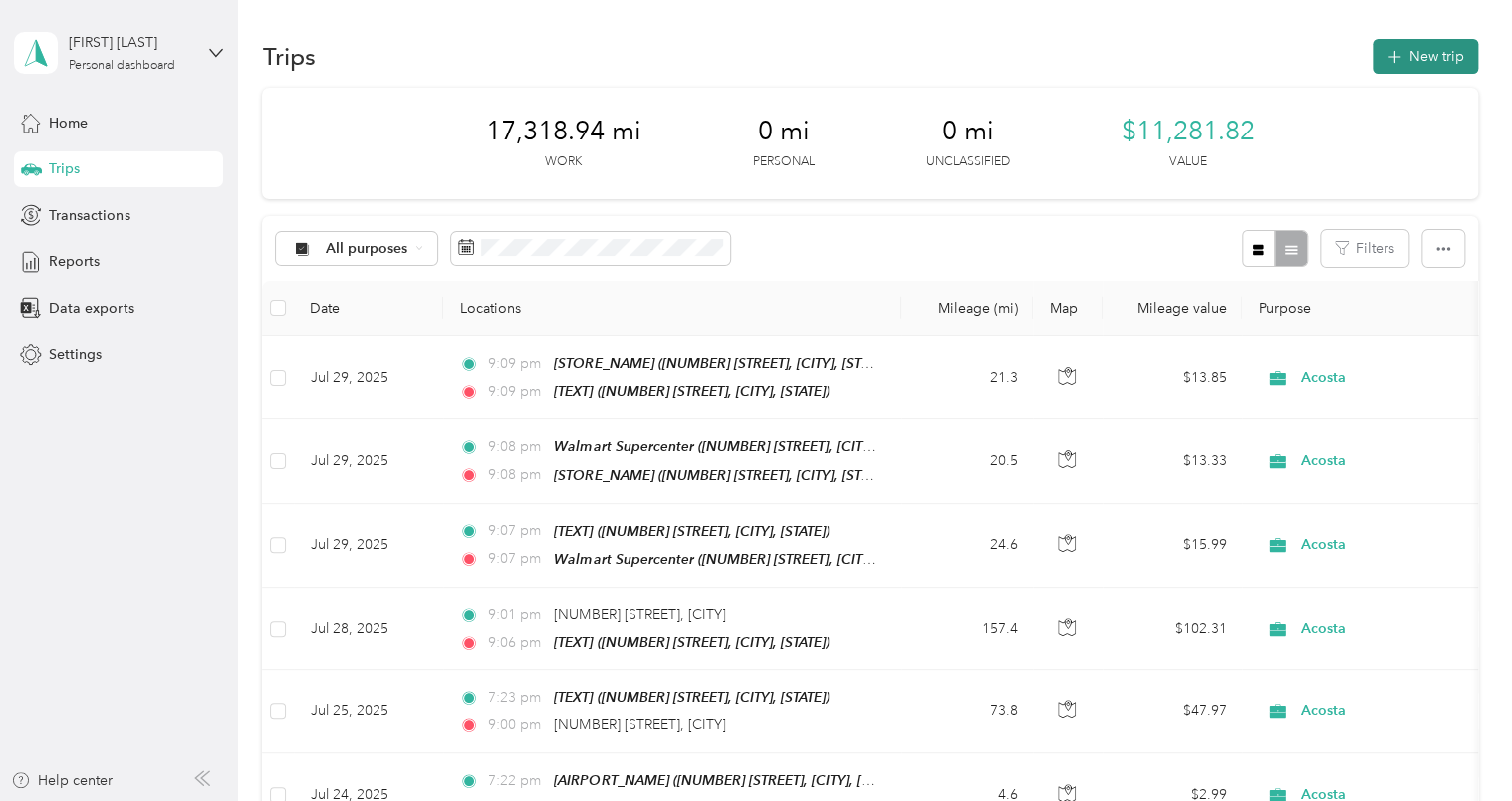 click on "New trip" at bounding box center [1425, 56] 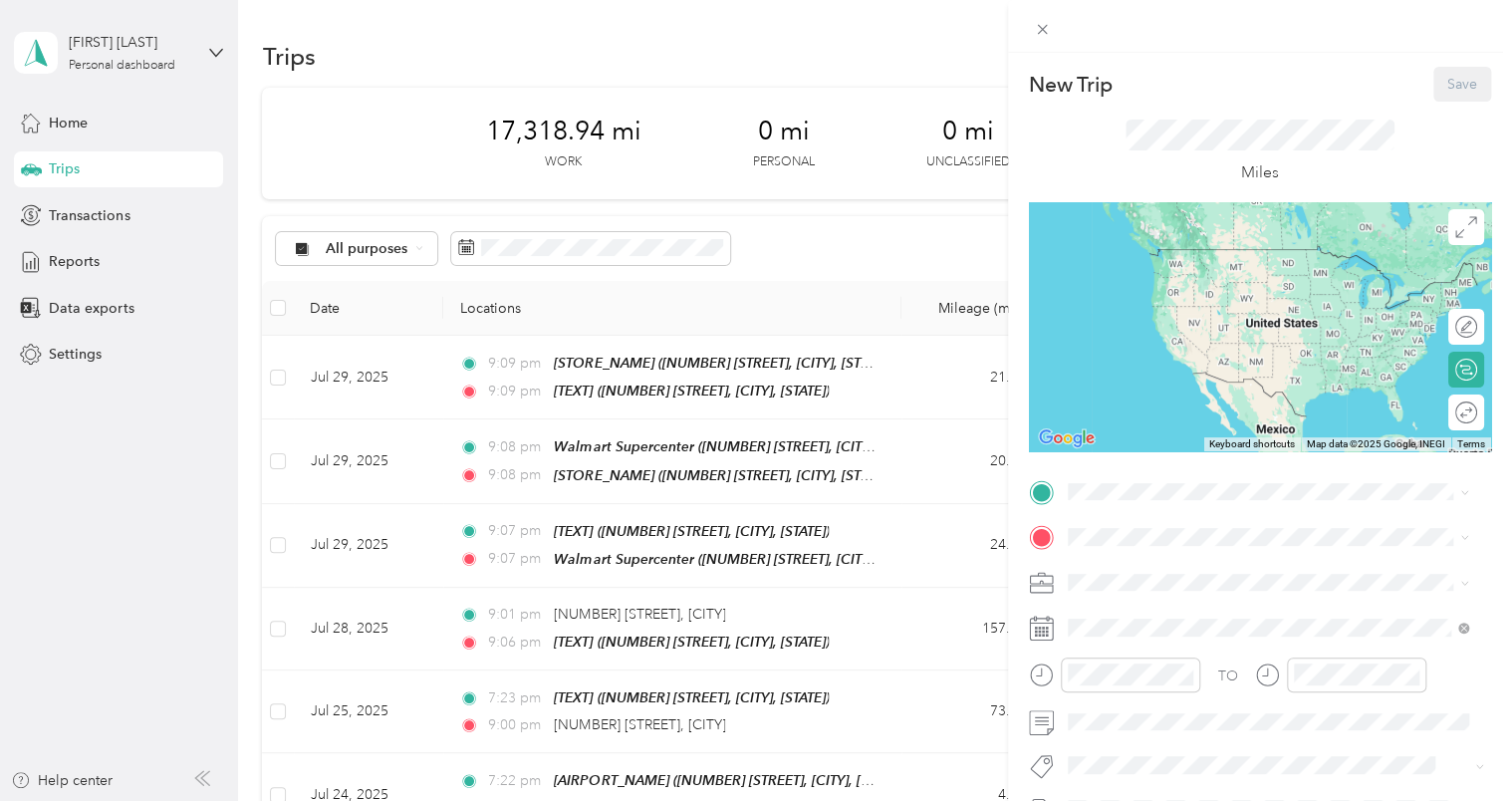 click on "New Trip Save This trip cannot be edited because it is either under review, approved, or paid. Contact your Team Manager to edit it. Miles ← Move left → Move right ↑ Move up ↓ Move down + Zoom in - Zoom out Home Jump left by 75% End Jump right by 75% Page Up Jump up by 75% Page Down Jump down by 75% Keyboard shortcuts Map Data Map data ©2025 Google, INEGI Map data ©2025 Google, INEGI 1000 km  Click to toggle between metric and imperial units Terms Report a map error Edit route Calculate route Round trip TO Add photo" at bounding box center (1260, 512) 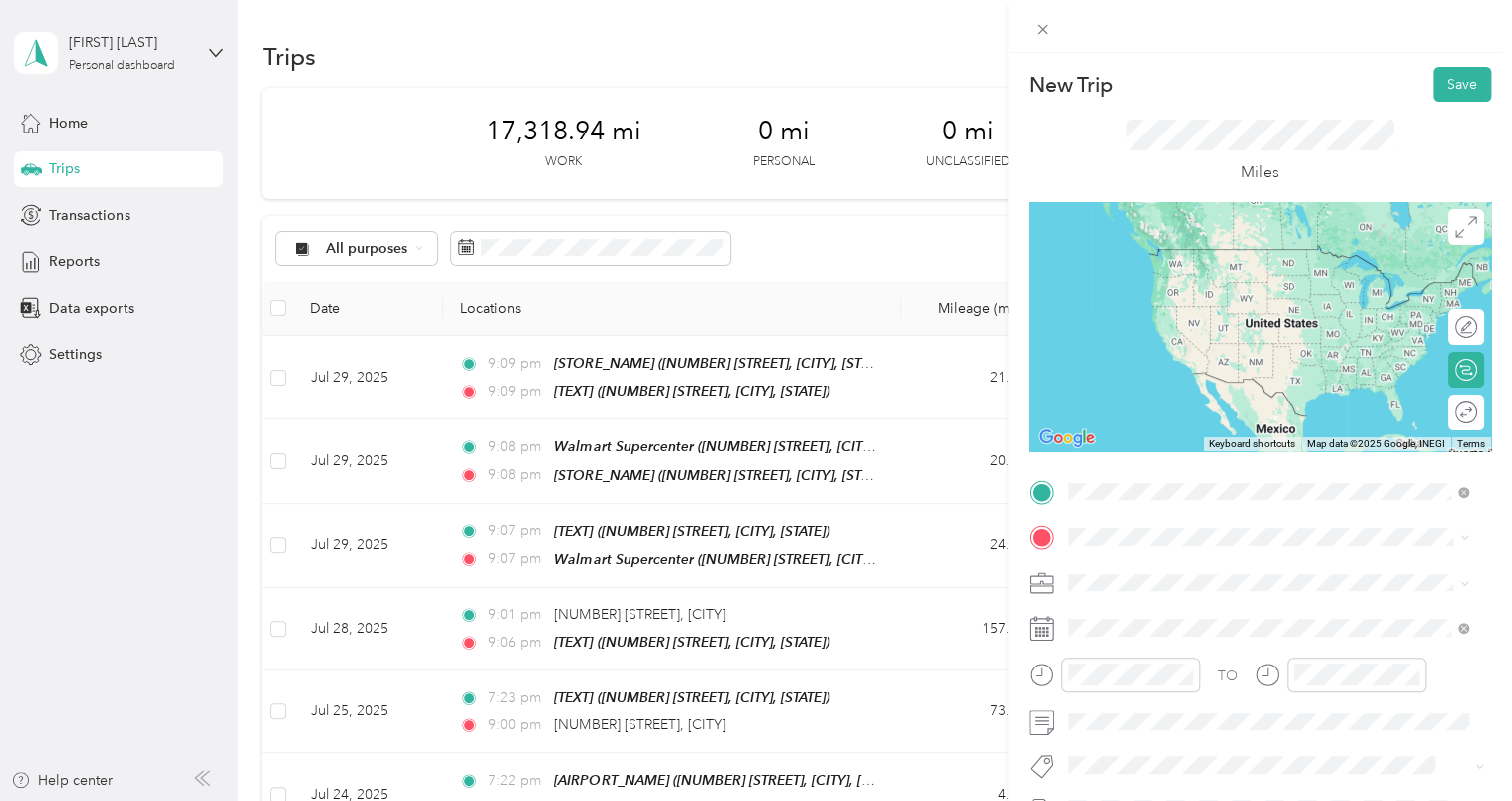 click on "TEAM [COMPANY] [NUMBER] [STREET], [POSTAL_CODE], [CITY], [STATE], [COUNTRY]" at bounding box center (1283, 597) 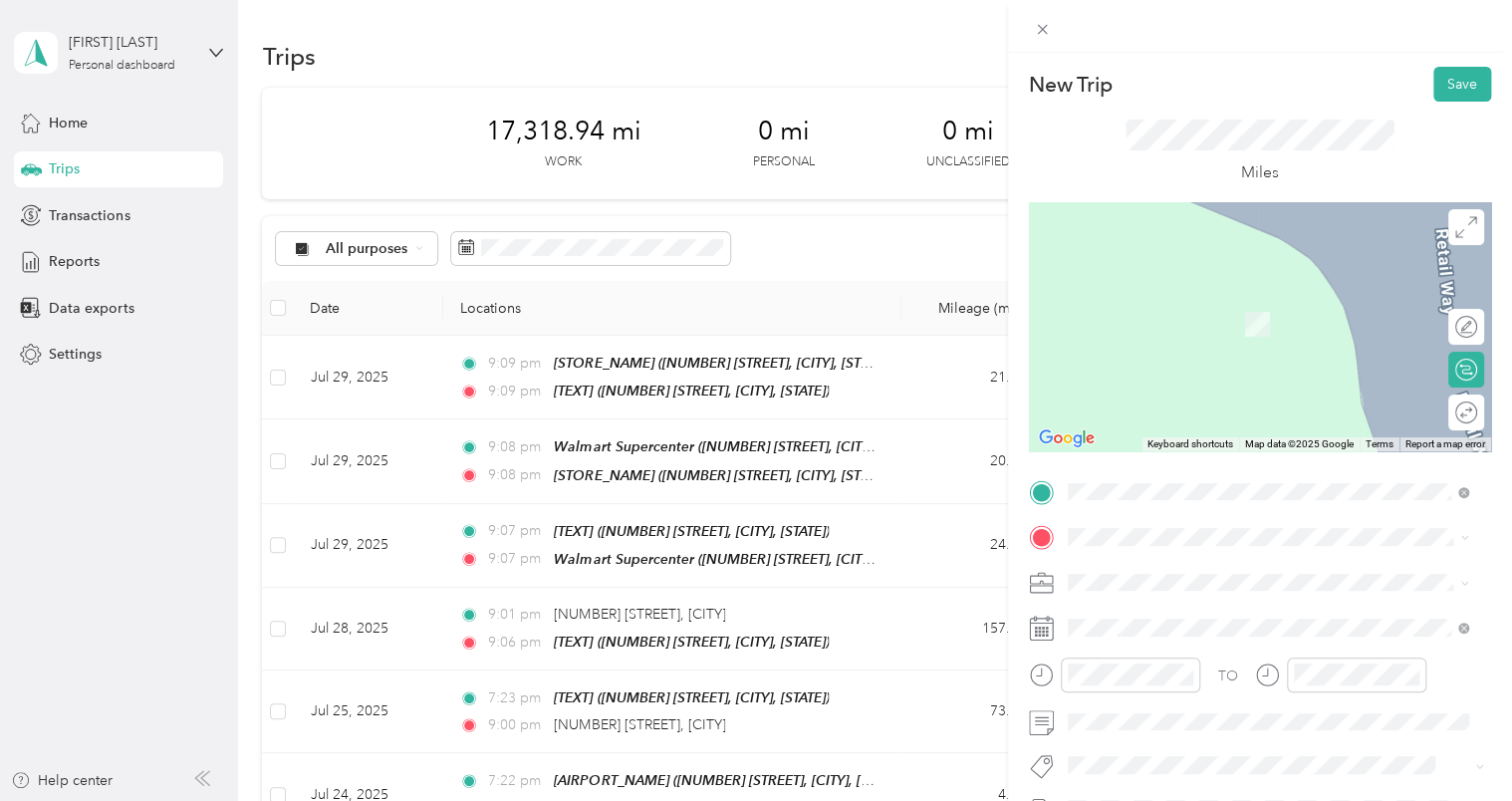 click on "[NUMBER] [STREET], [POSTAL_CODE], [CITY], [STATE], [COUNTRY]" at bounding box center [1278, 430] 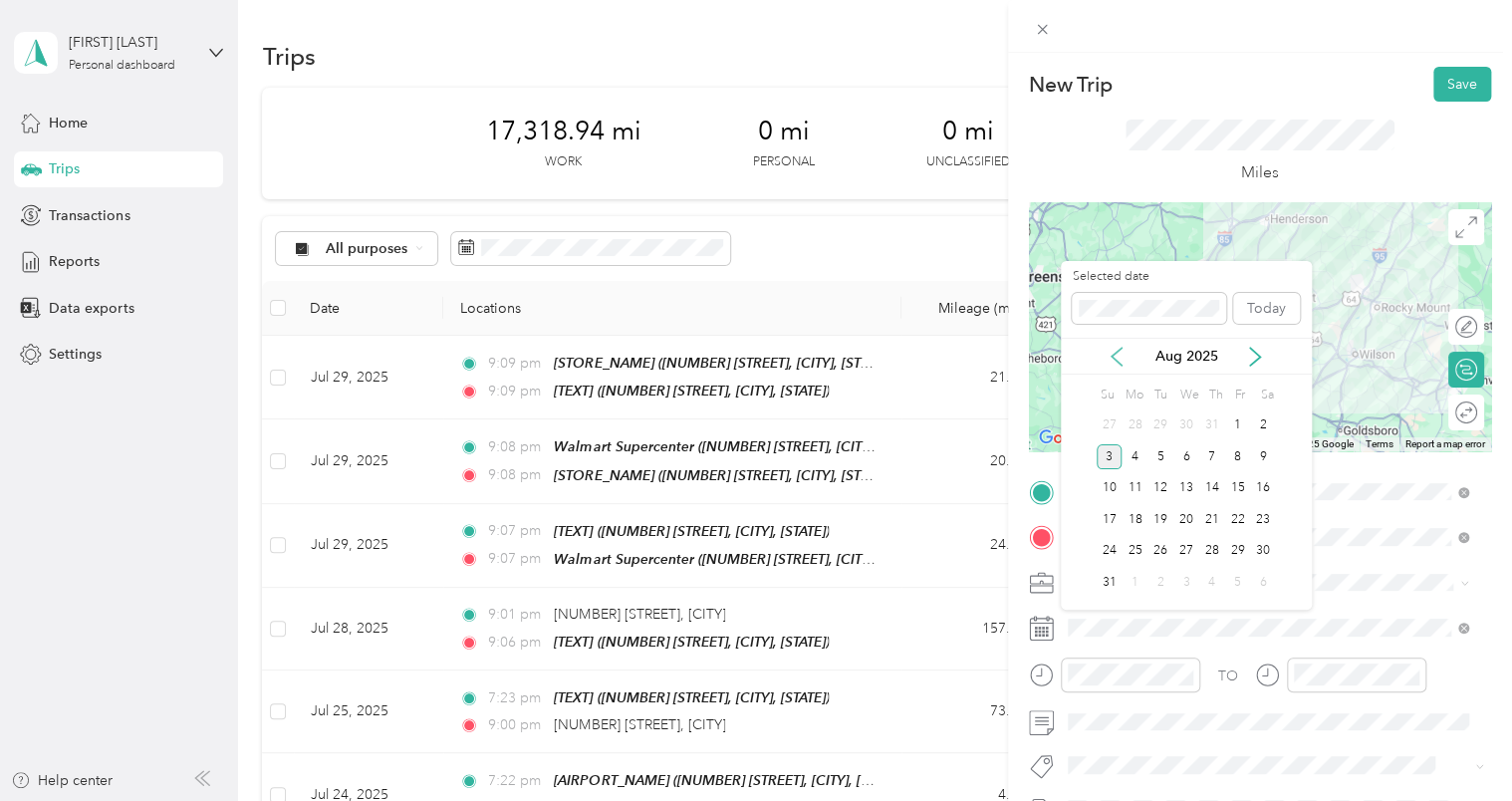 click 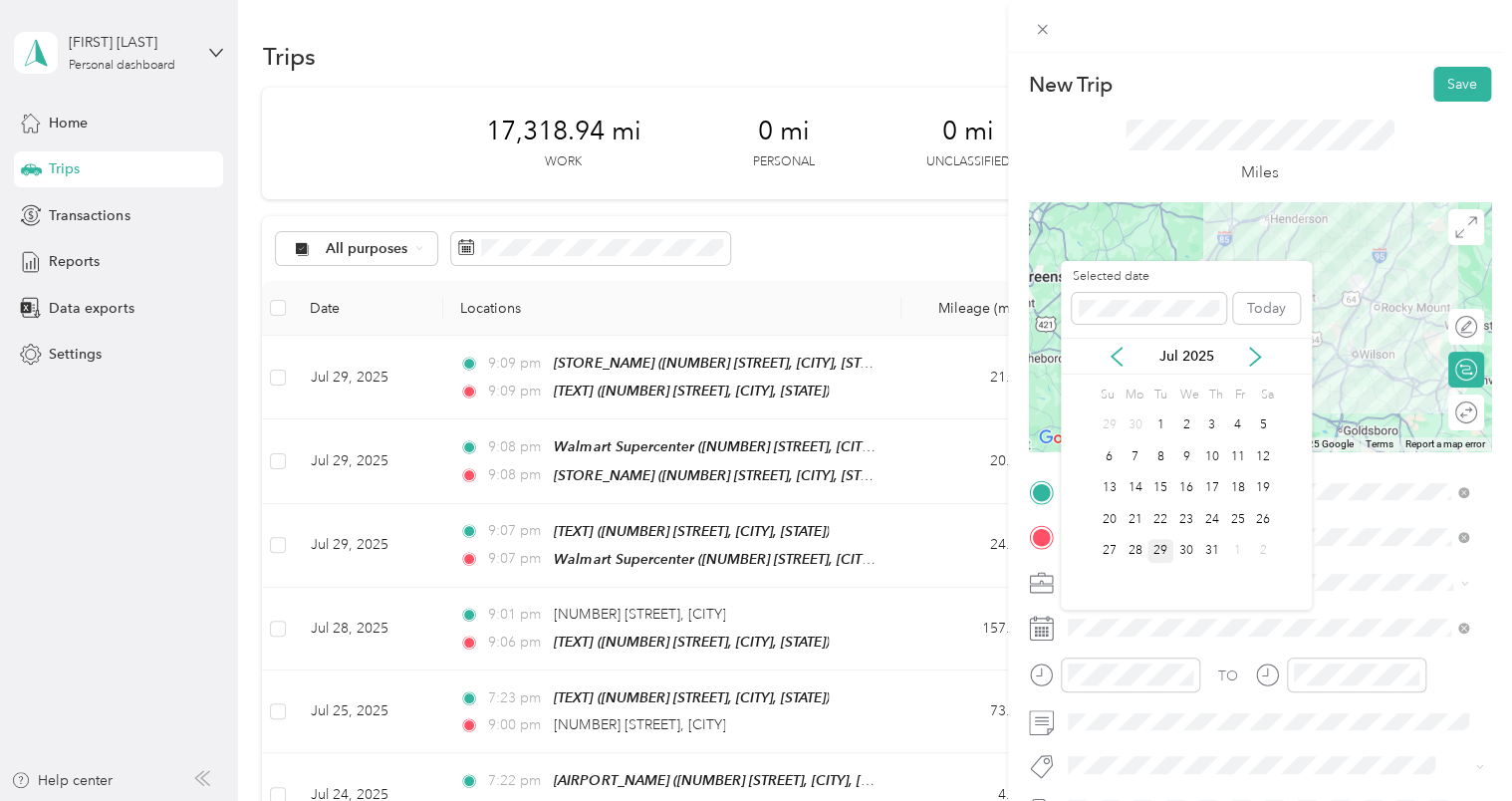 click on "29" at bounding box center (1160, 551) 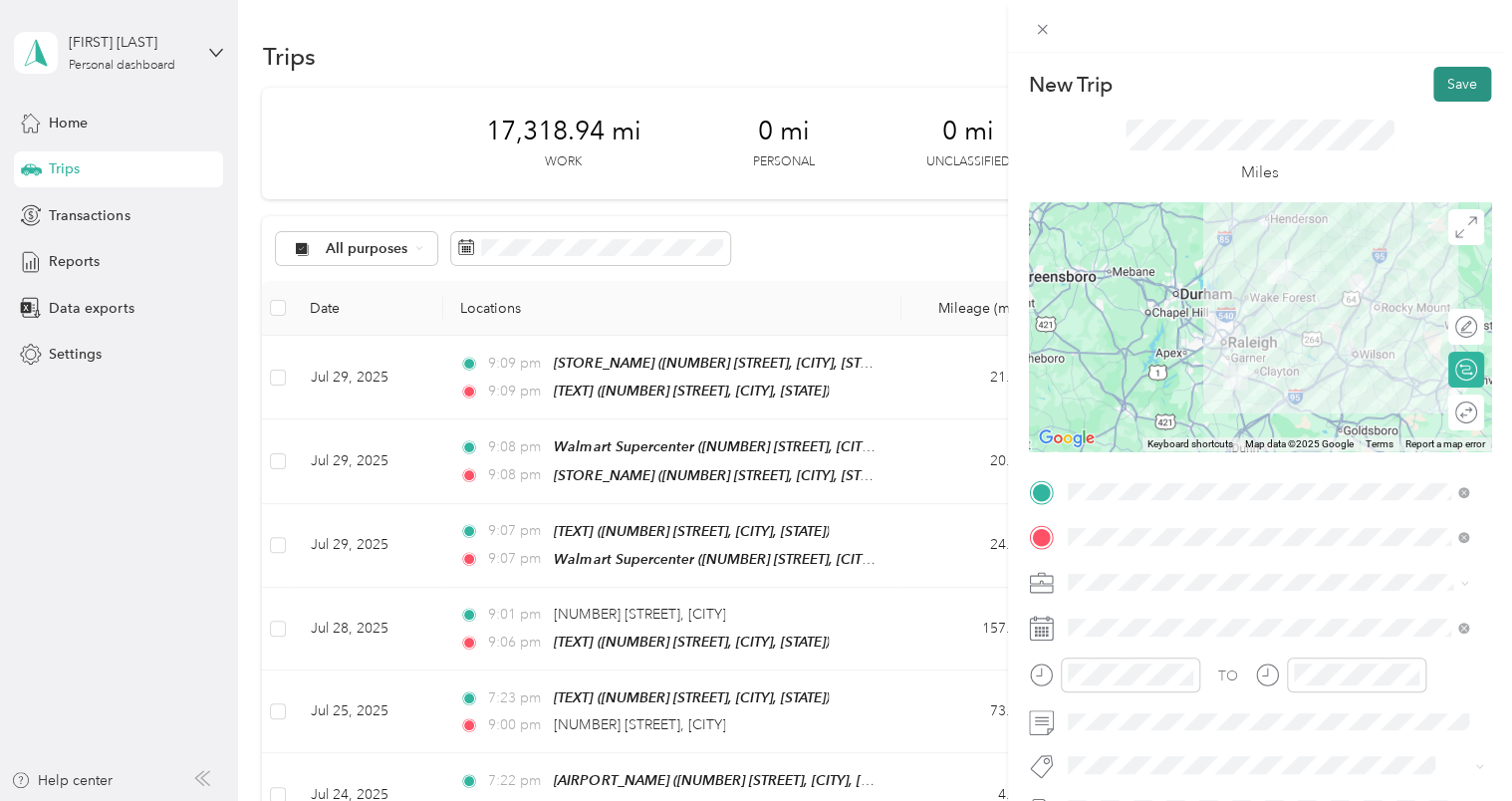 click on "Save" at bounding box center (1462, 84) 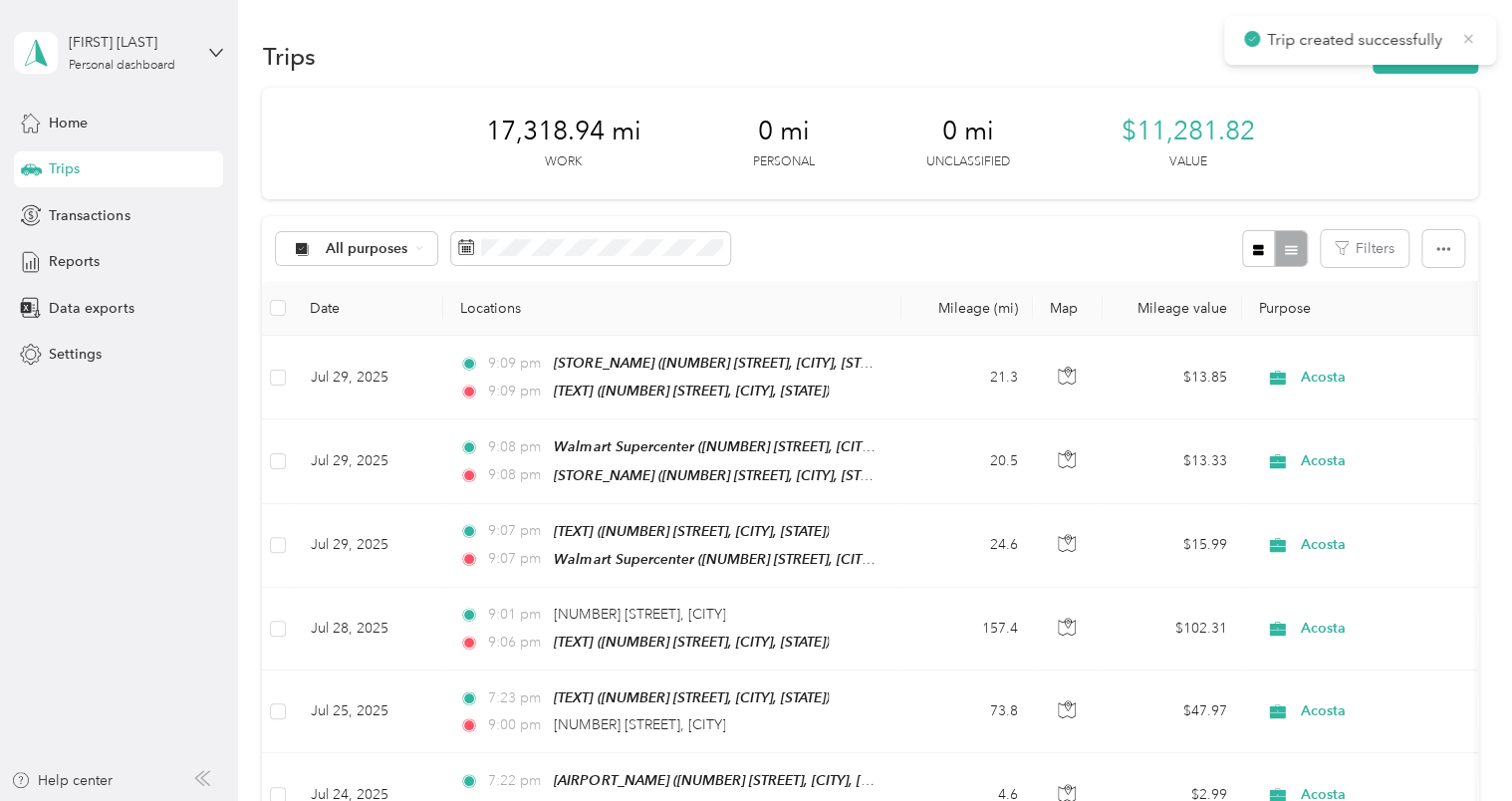 click 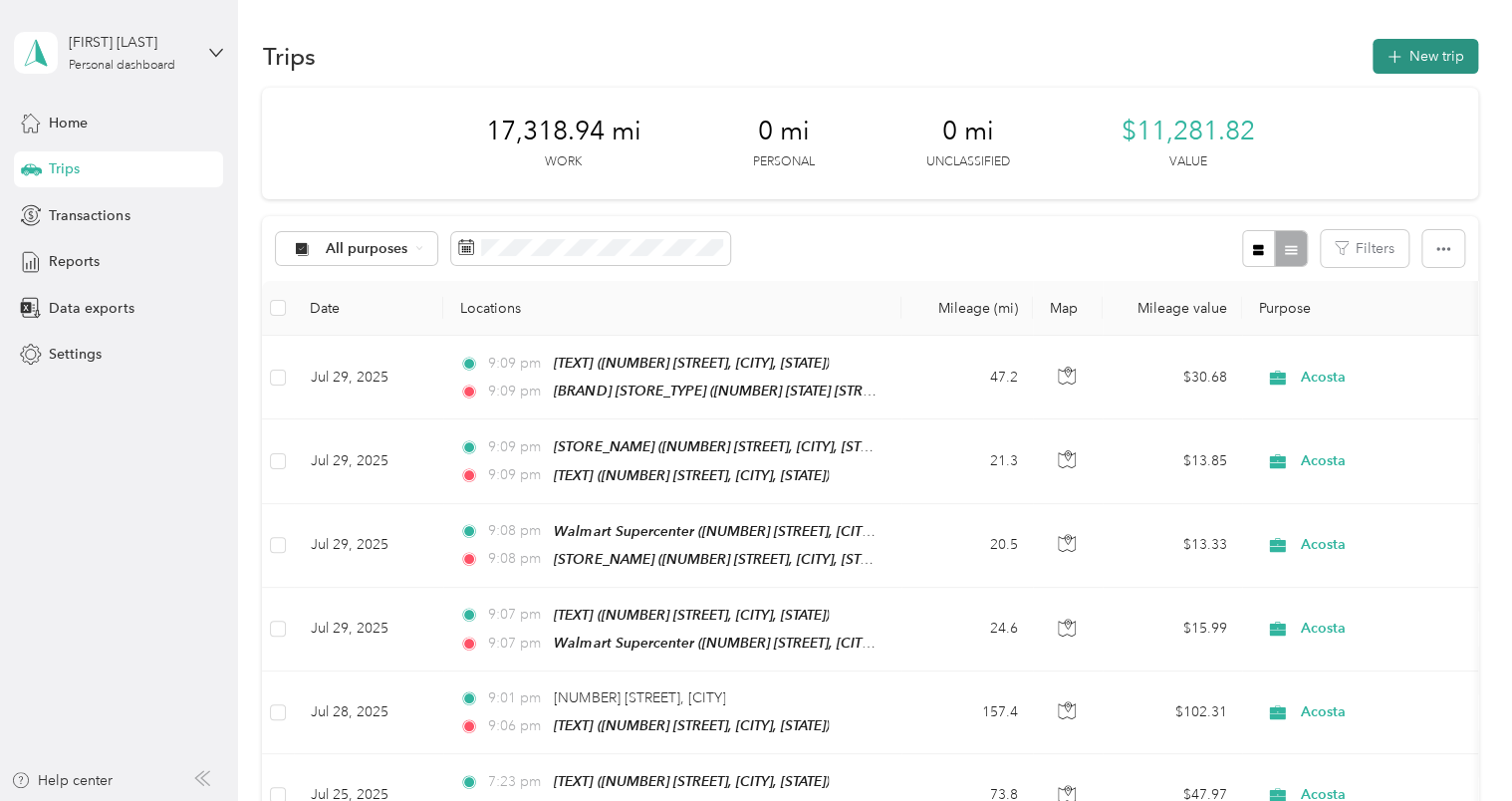 click on "New trip" at bounding box center (1425, 56) 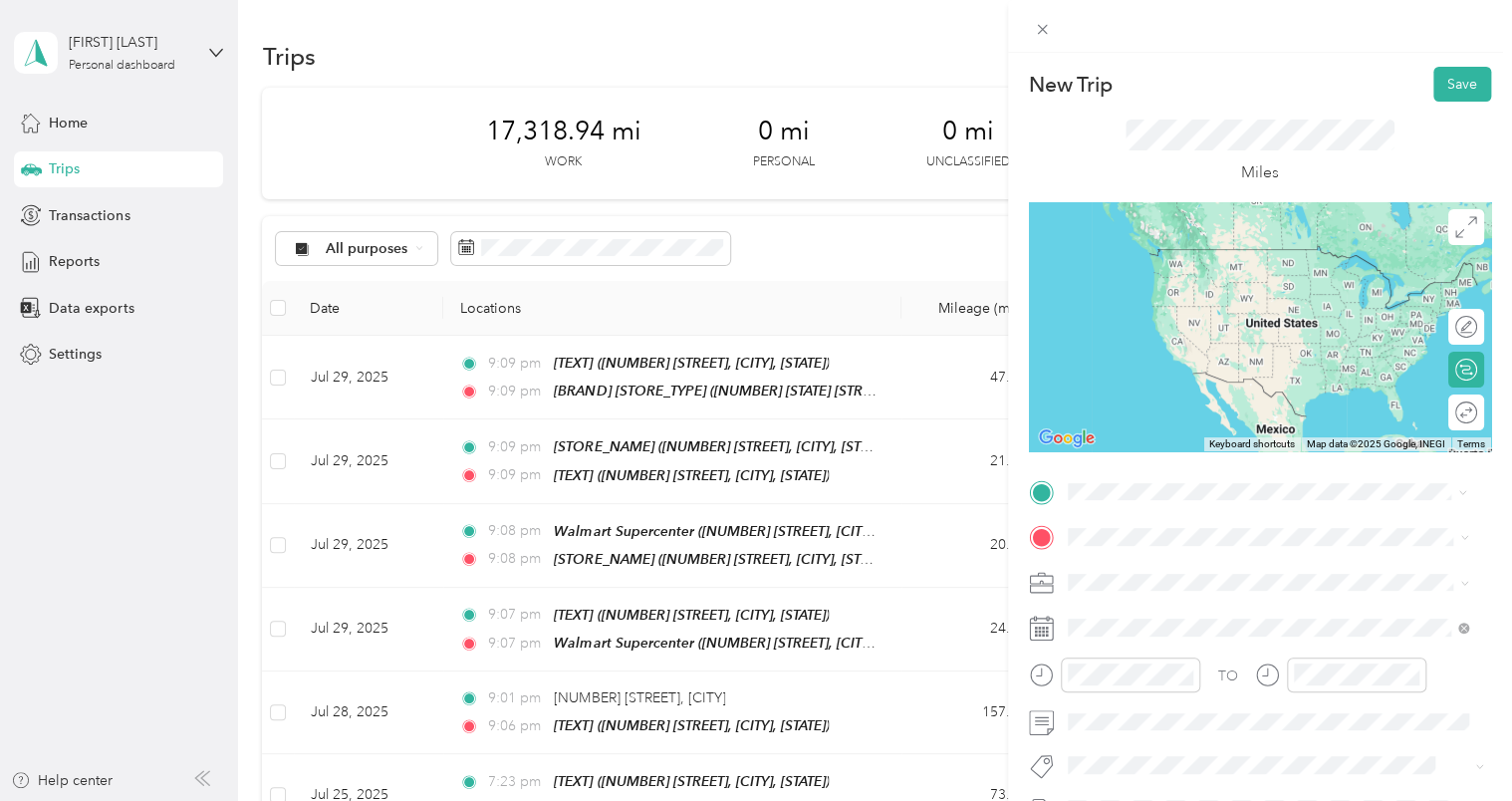 click on "TEAM [COMPANY_NAME] [NUMBER] [STREET], [POSTAL_CODE], [CITY], [STATE], [COUNTRY]" at bounding box center (1283, 687) 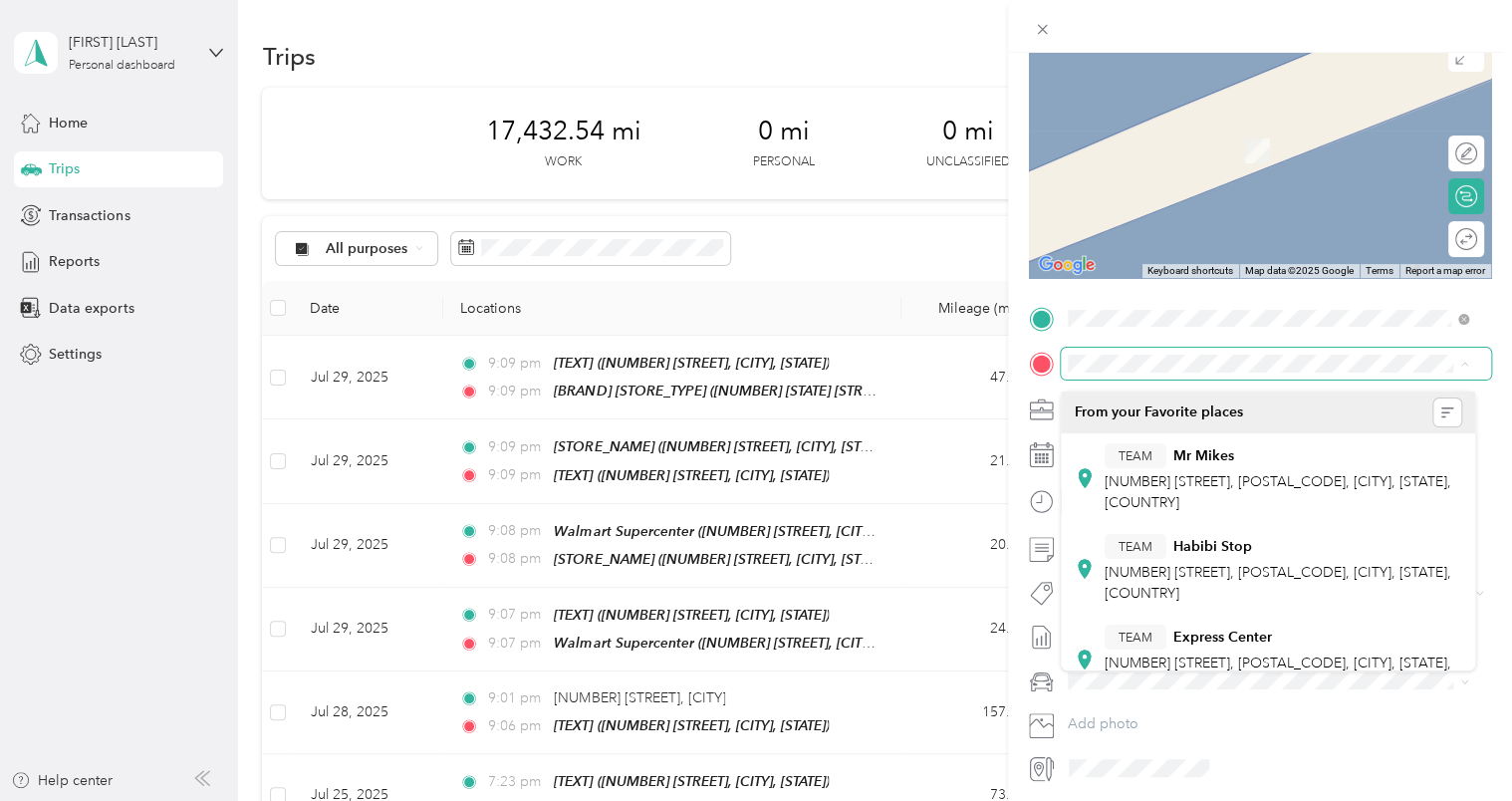 scroll, scrollTop: 243, scrollLeft: 0, axis: vertical 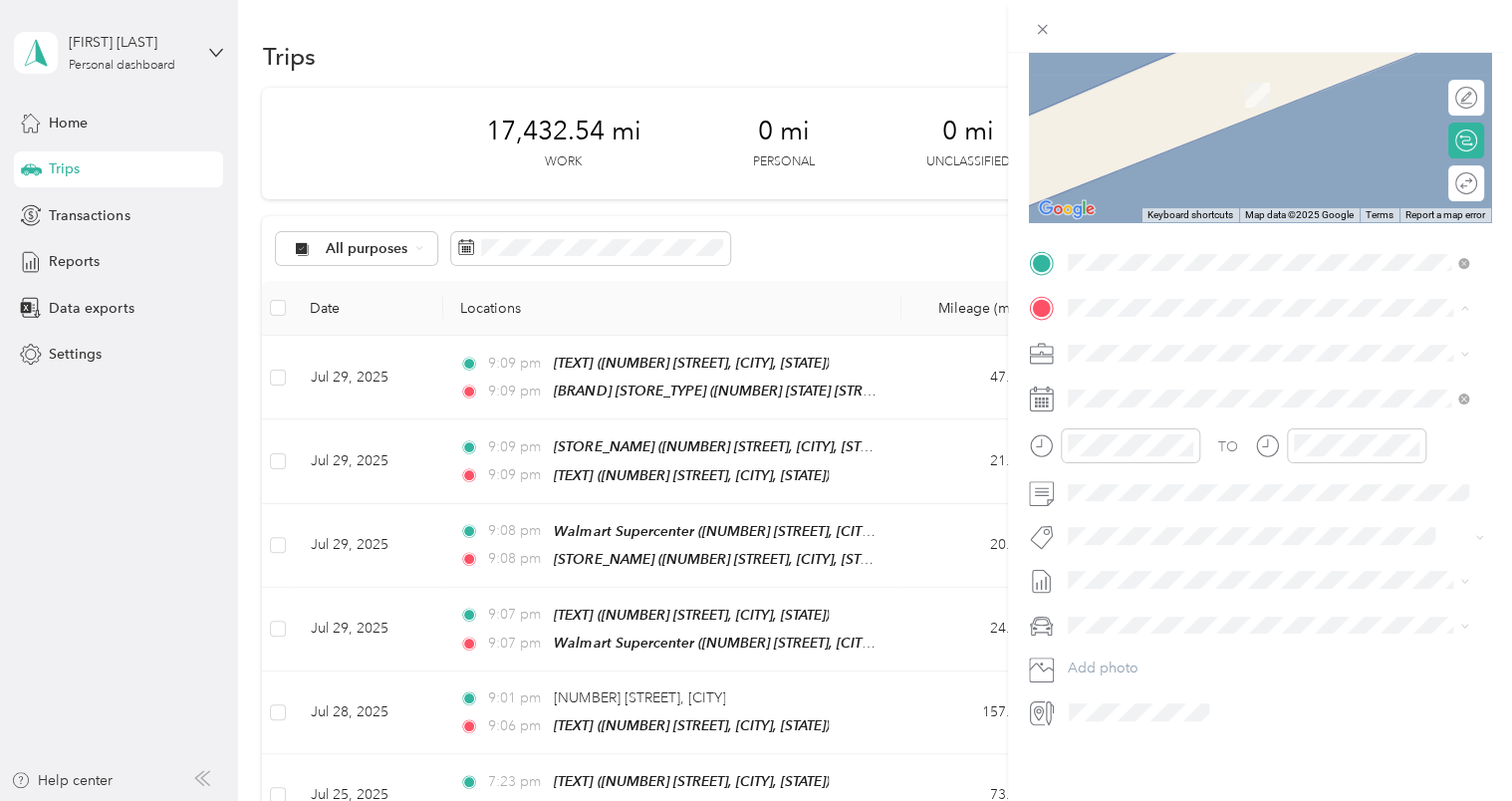 click on "New Trip Save This trip cannot be edited because it is either under review, approved, or paid. Contact your Team Manager to edit it. Miles ← Move left → Move right ↑ Move up ↓ Move down + Zoom in - Zoom out Home Jump left by 75% End Jump right by 75% Page Up Jump up by 75% Page Down Jump down by 75% Keyboard shortcuts Map Data Map data ©2025 Google Map data ©2025 Google 2 m  Click to toggle between metric and imperial units Terms Report a map error Edit route Calculate route Round trip TO Add photo" at bounding box center (756, 400) 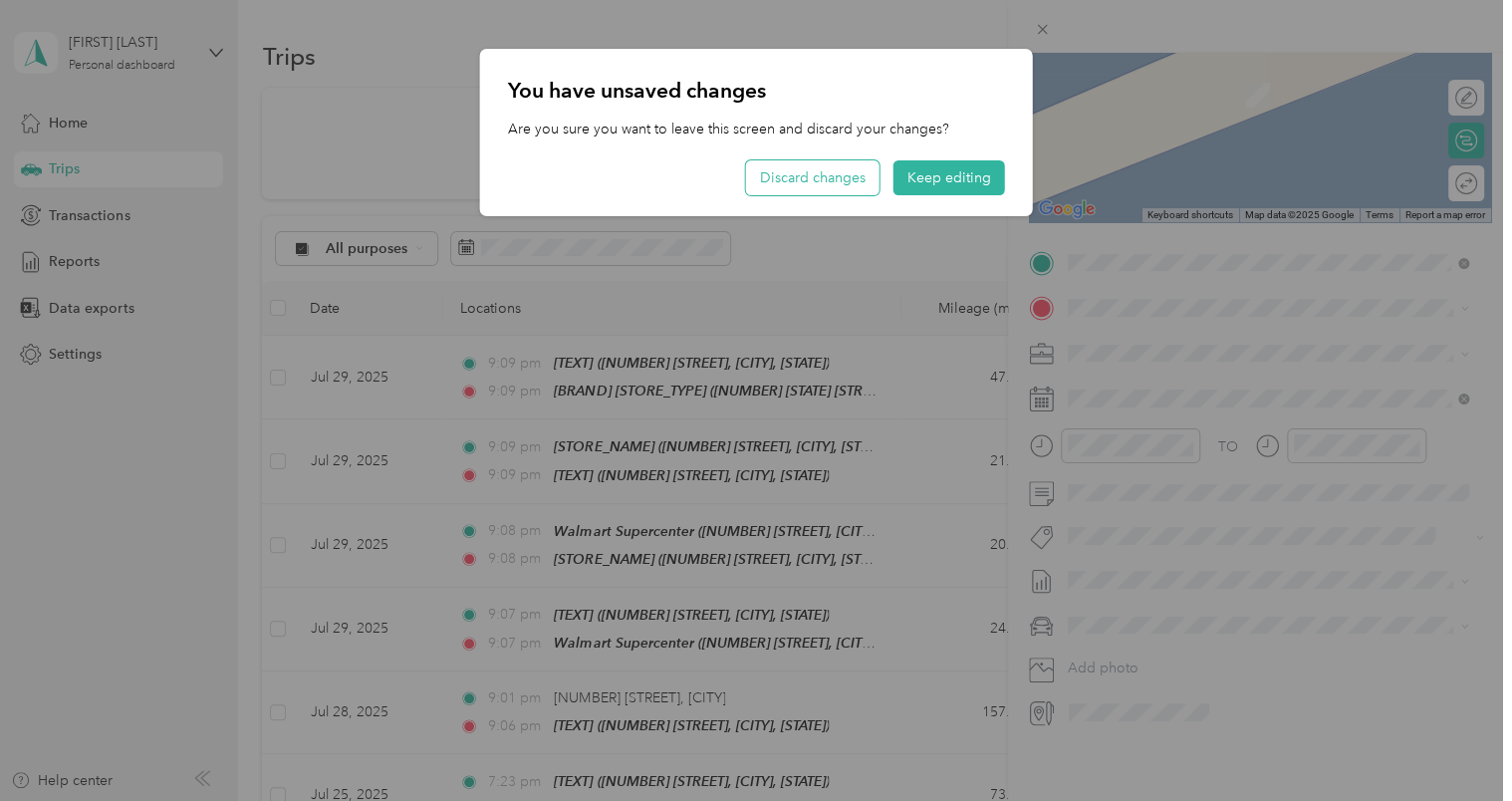 click on "Discard changes" at bounding box center [813, 177] 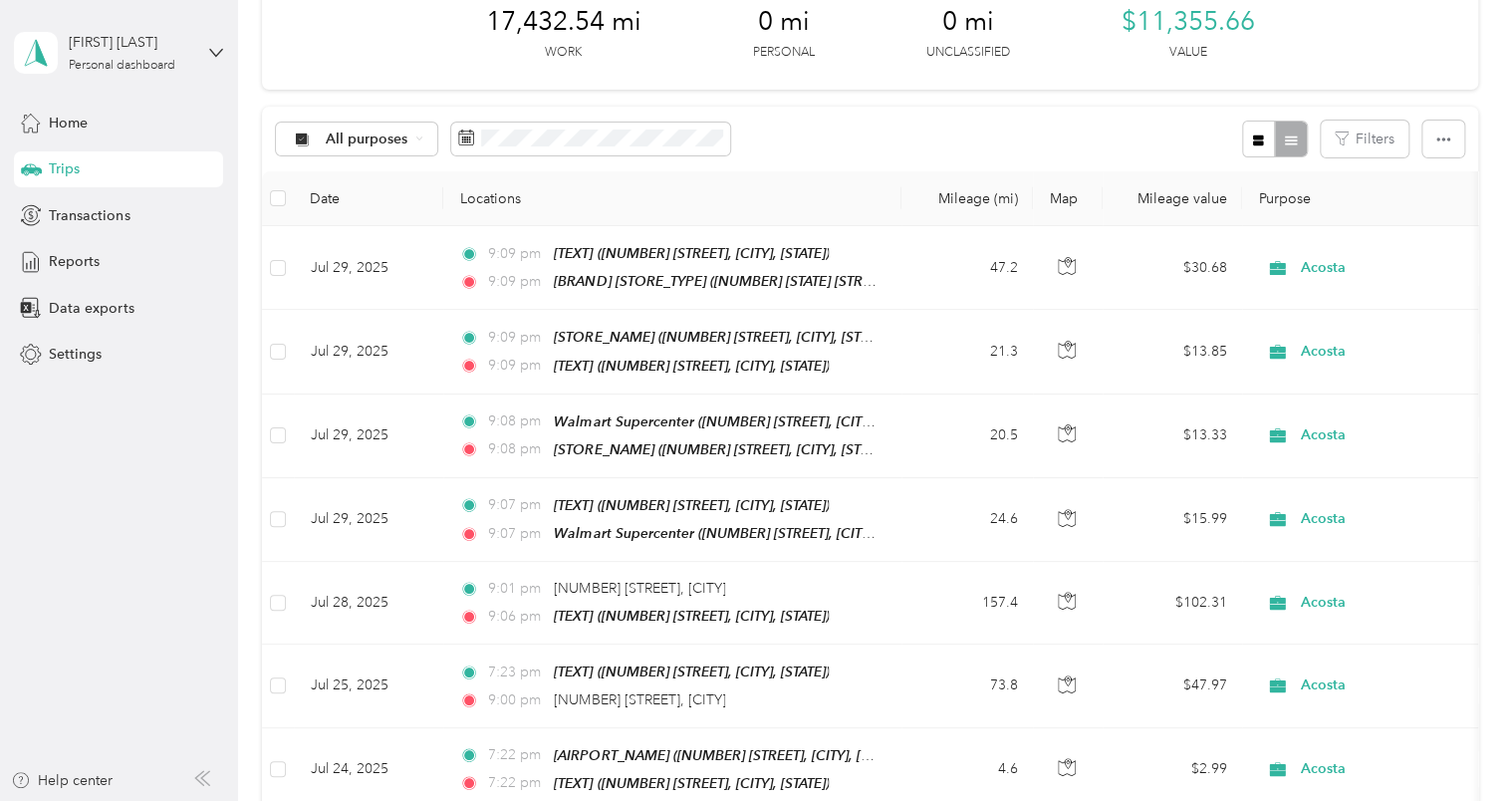 scroll, scrollTop: 0, scrollLeft: 0, axis: both 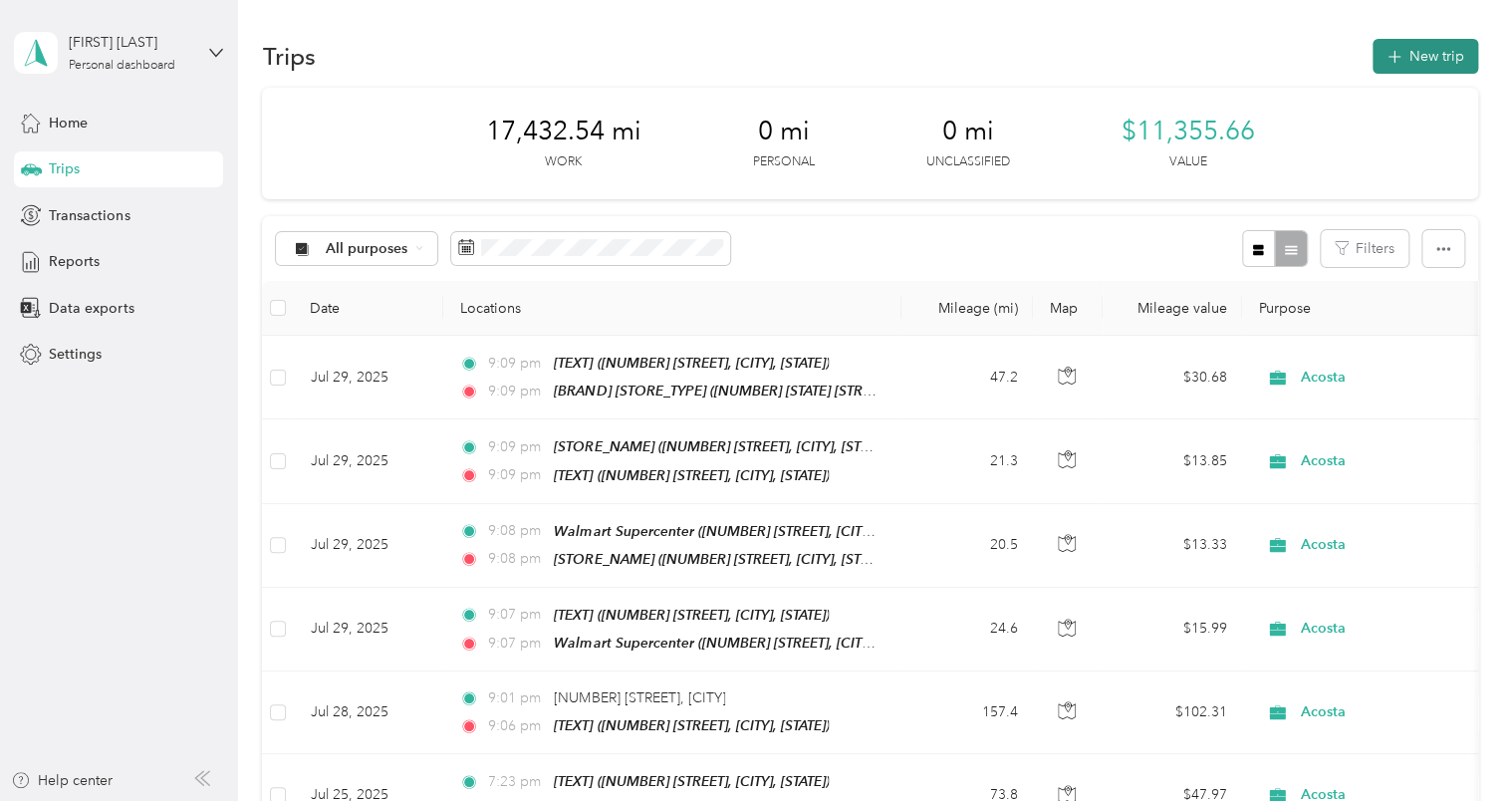 click 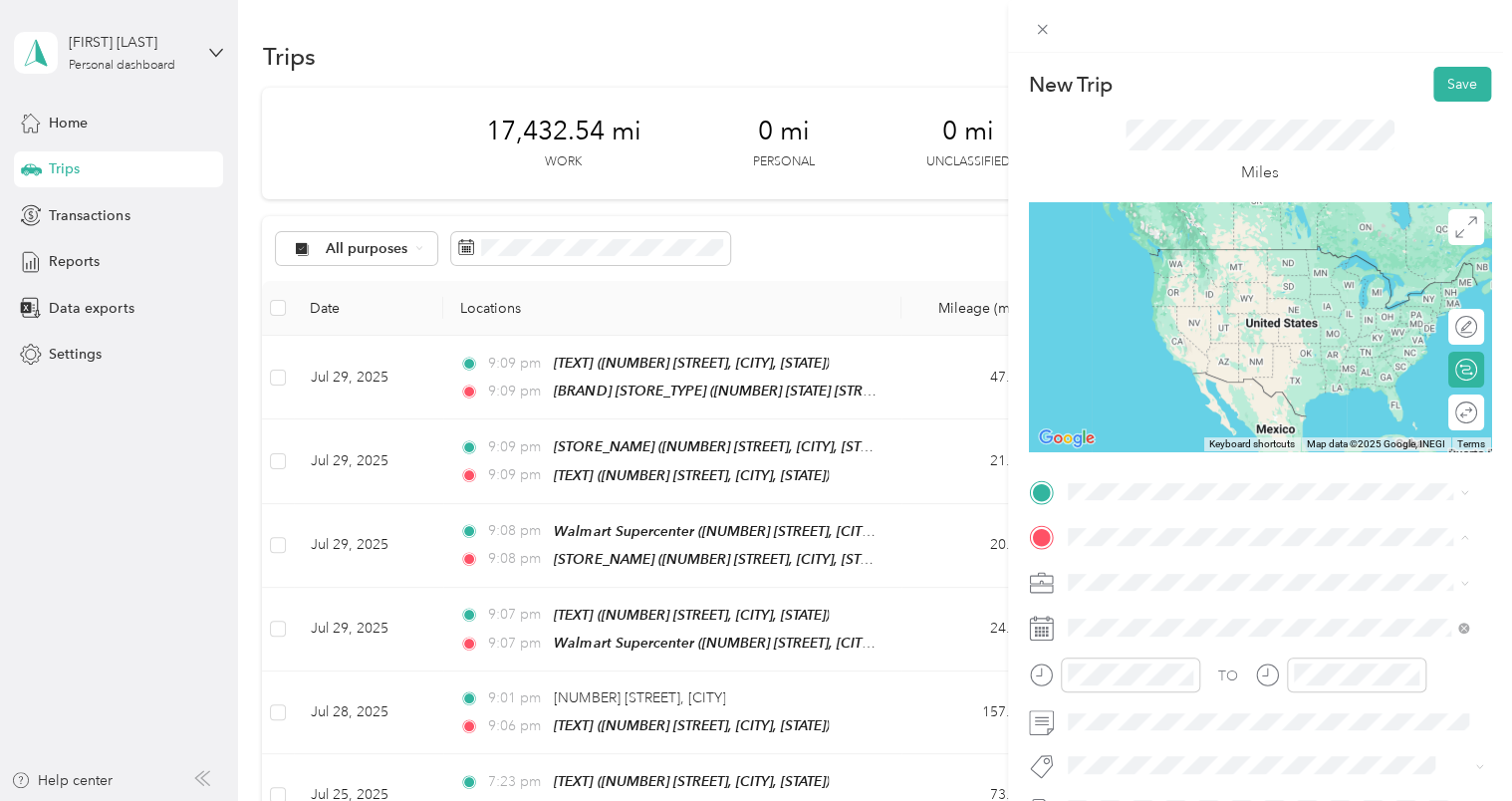 click on "[STORE_NAME] [NUMBER] [STREET], [POSTAL_CODE], [CITY], [STATE]" at bounding box center (1283, 328) 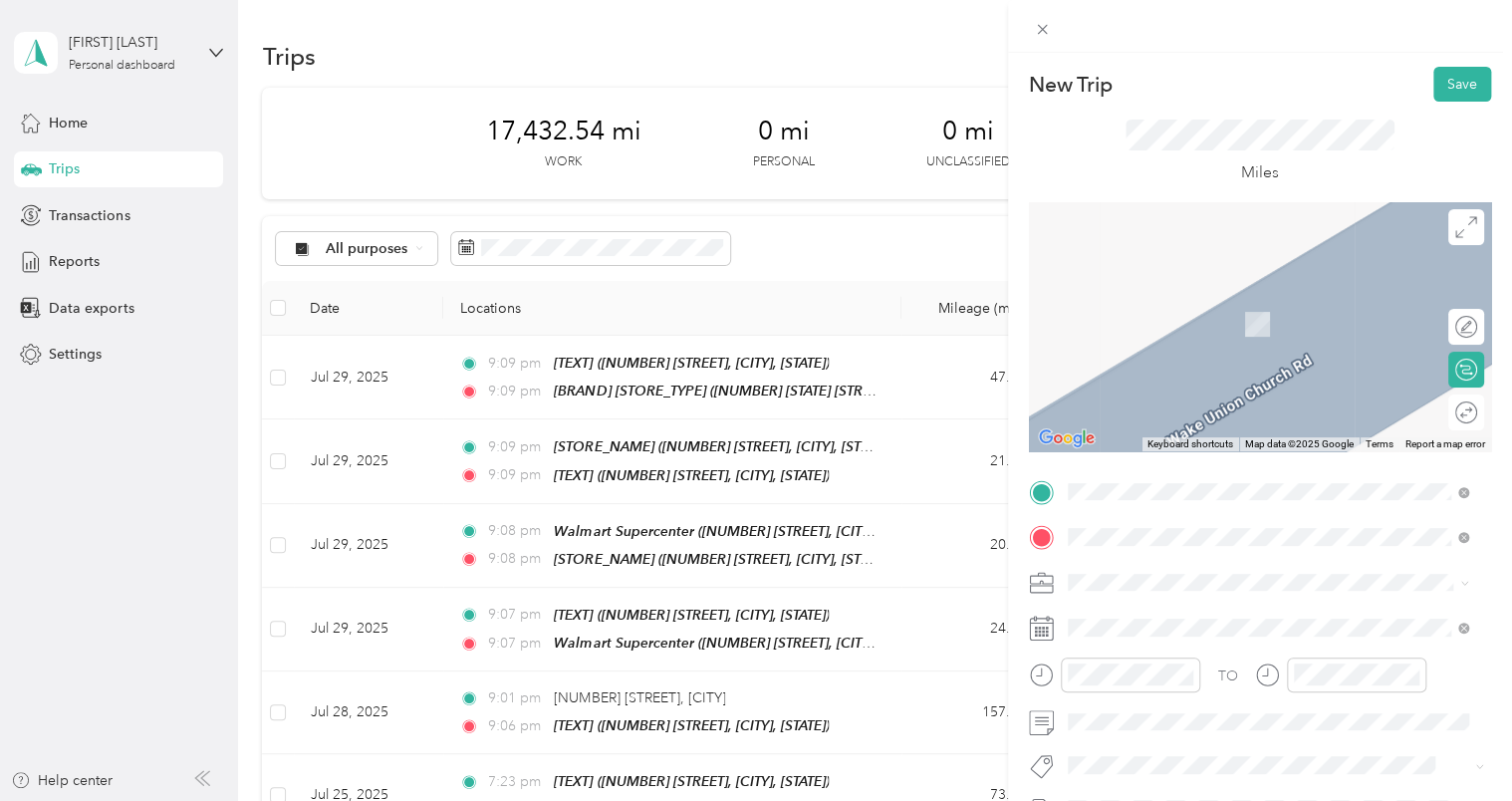 click on "TEAM [COMPANY_NAME] [NUMBER] [STREET], [POSTAL_CODE], [CITY], [STATE], [COUNTRY]" at bounding box center [1268, 596] 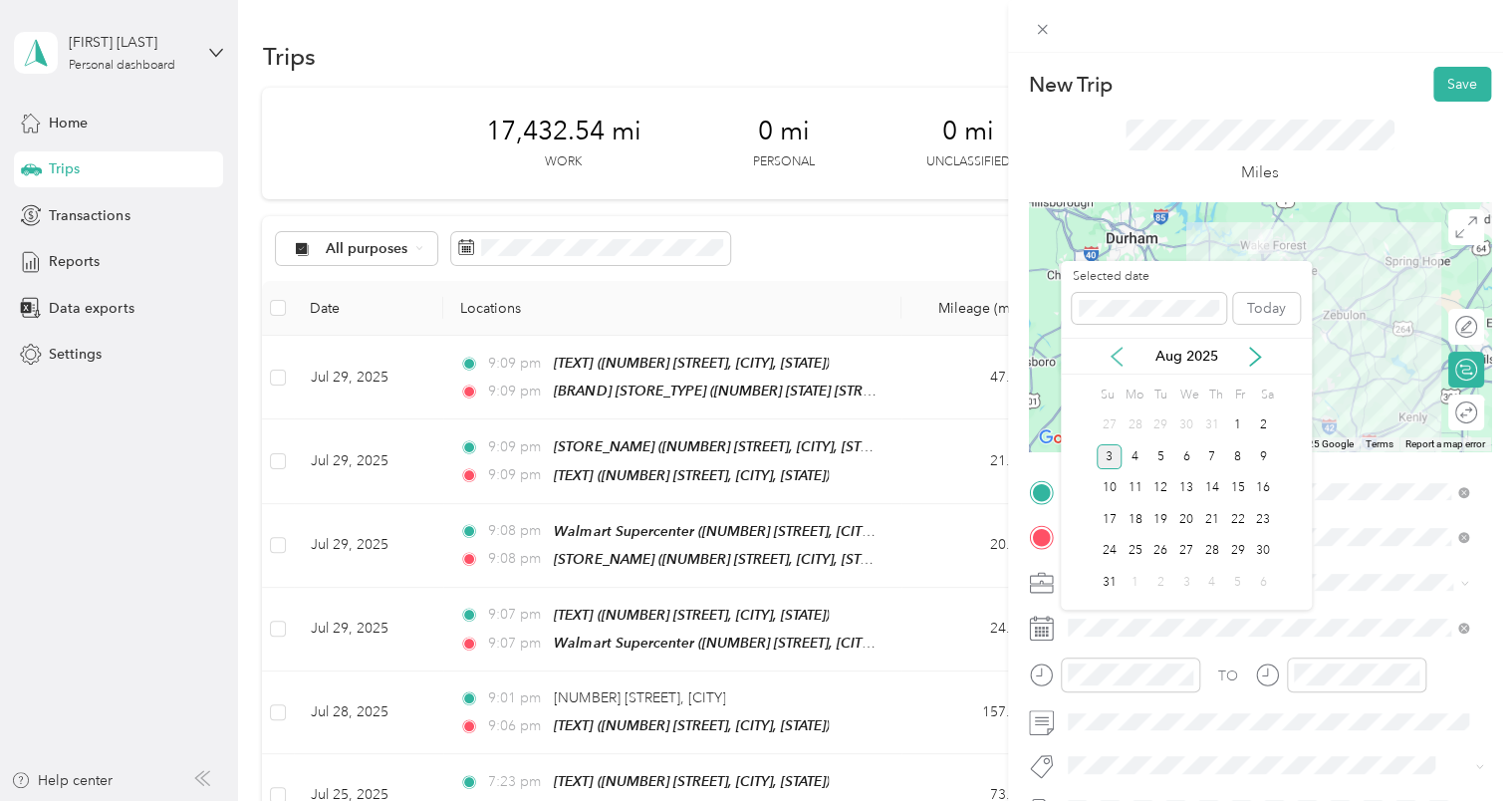 click 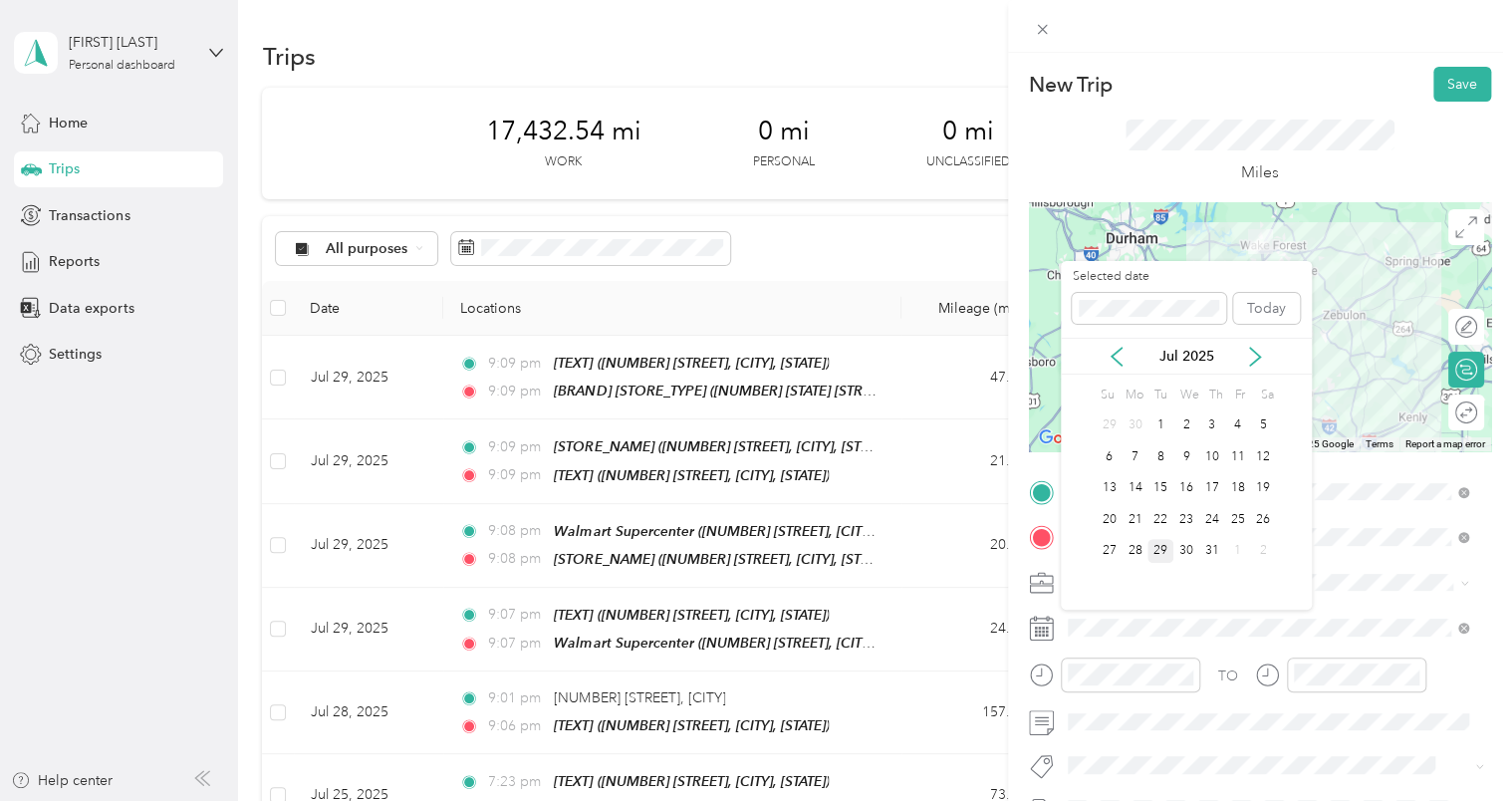 click on "29" at bounding box center [1160, 551] 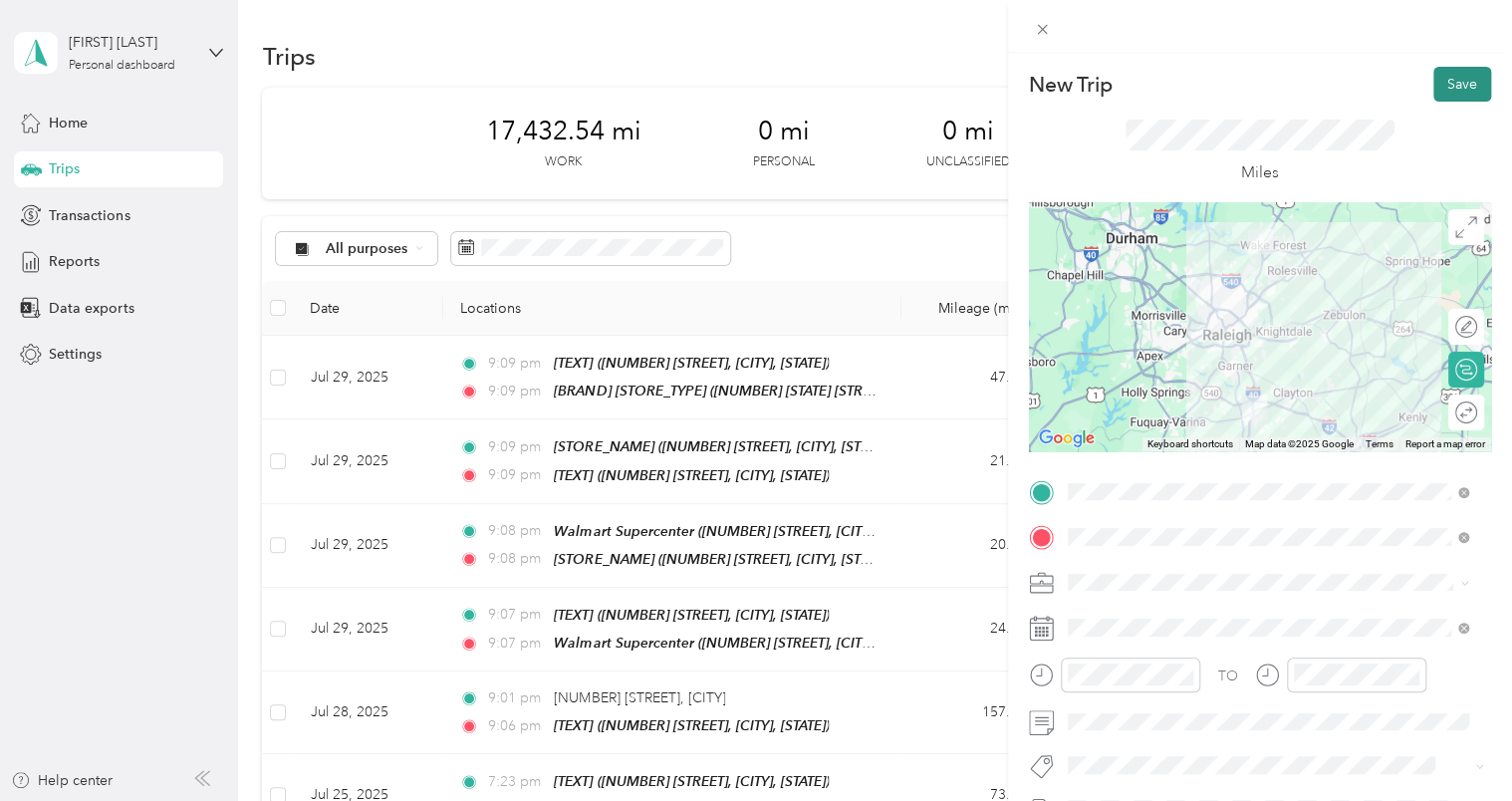 click on "Save" at bounding box center [1462, 84] 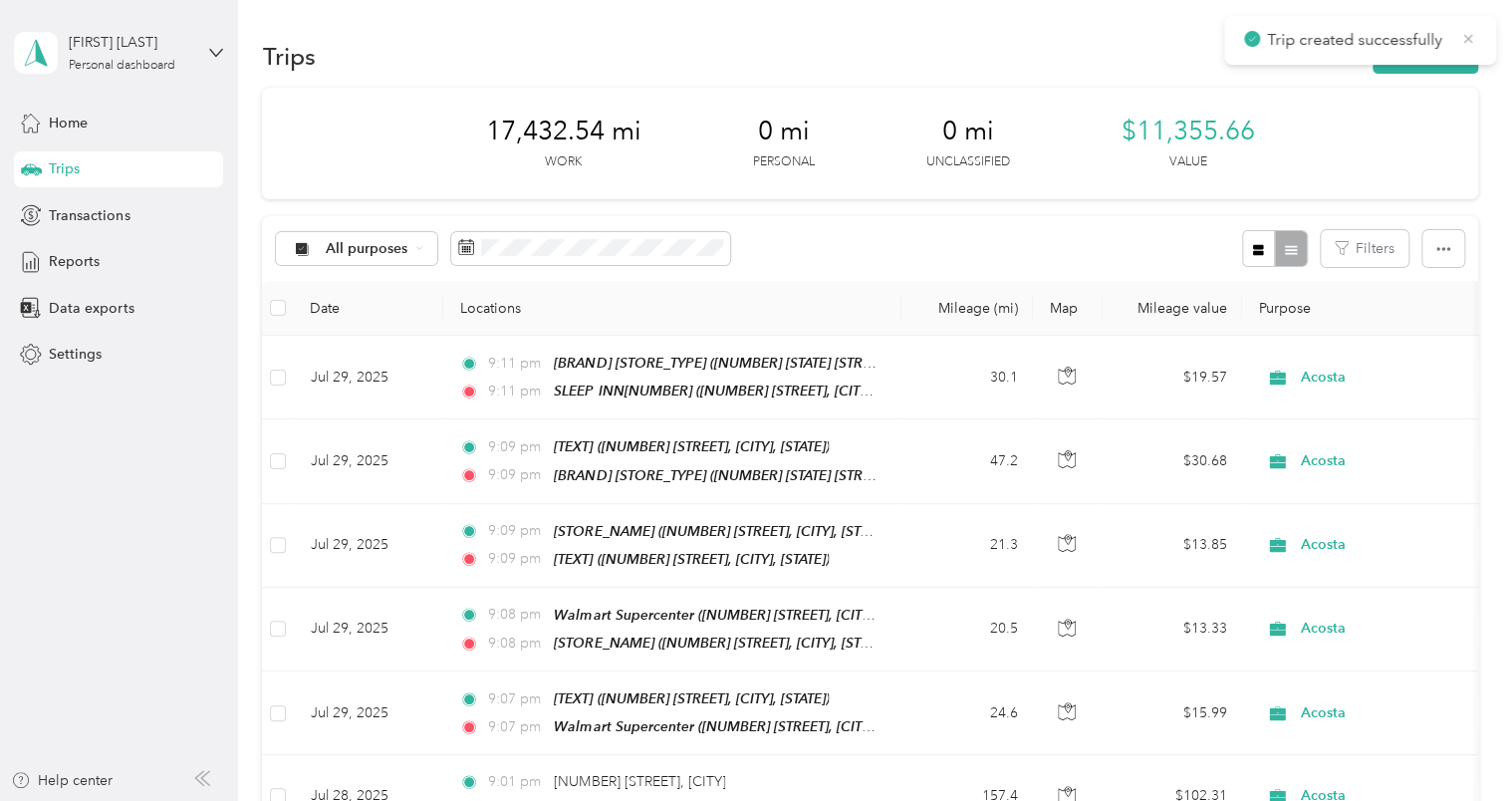 click 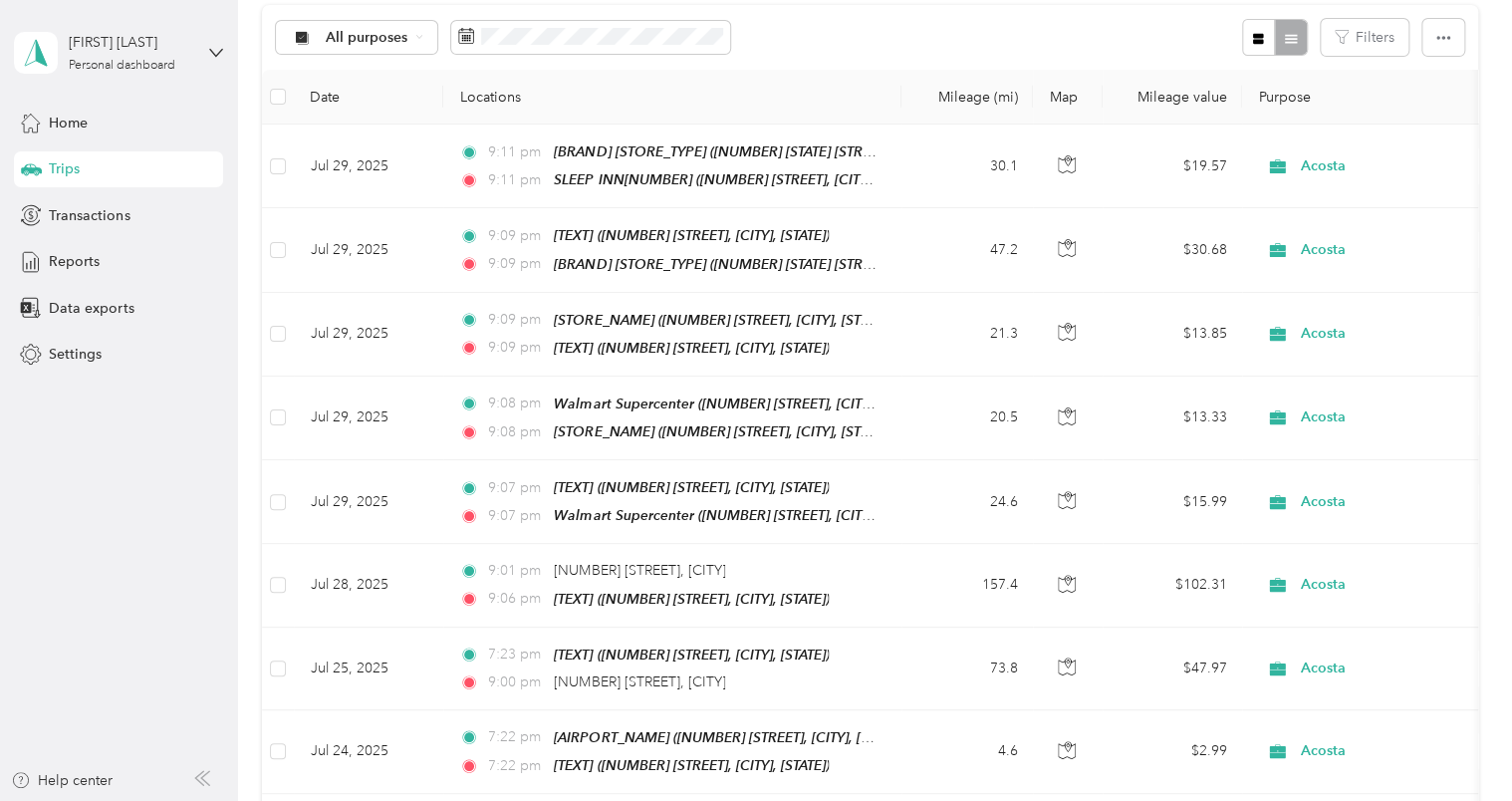 scroll, scrollTop: 219, scrollLeft: 0, axis: vertical 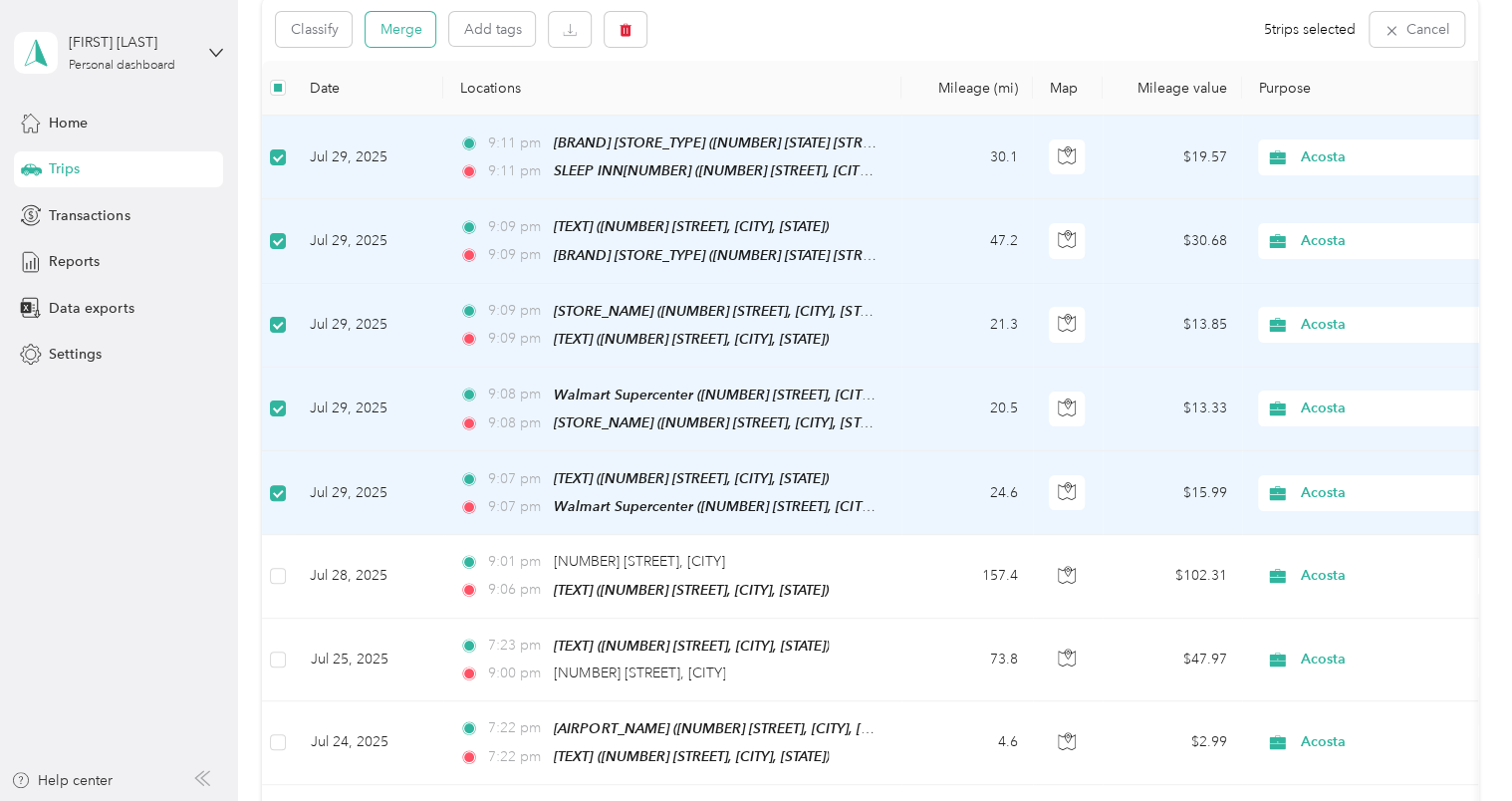 click on "Merge" at bounding box center [400, 29] 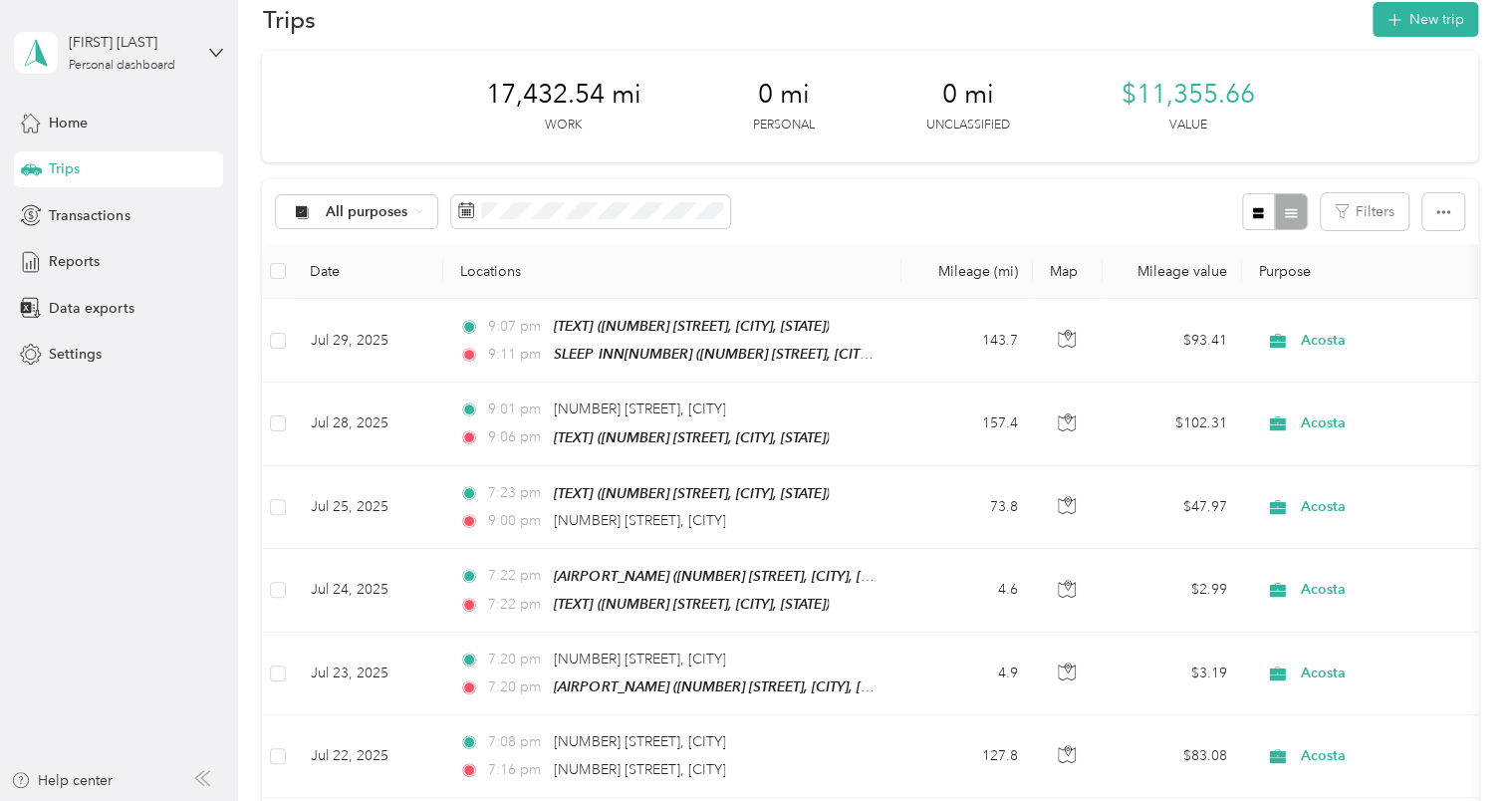 scroll, scrollTop: 35, scrollLeft: 0, axis: vertical 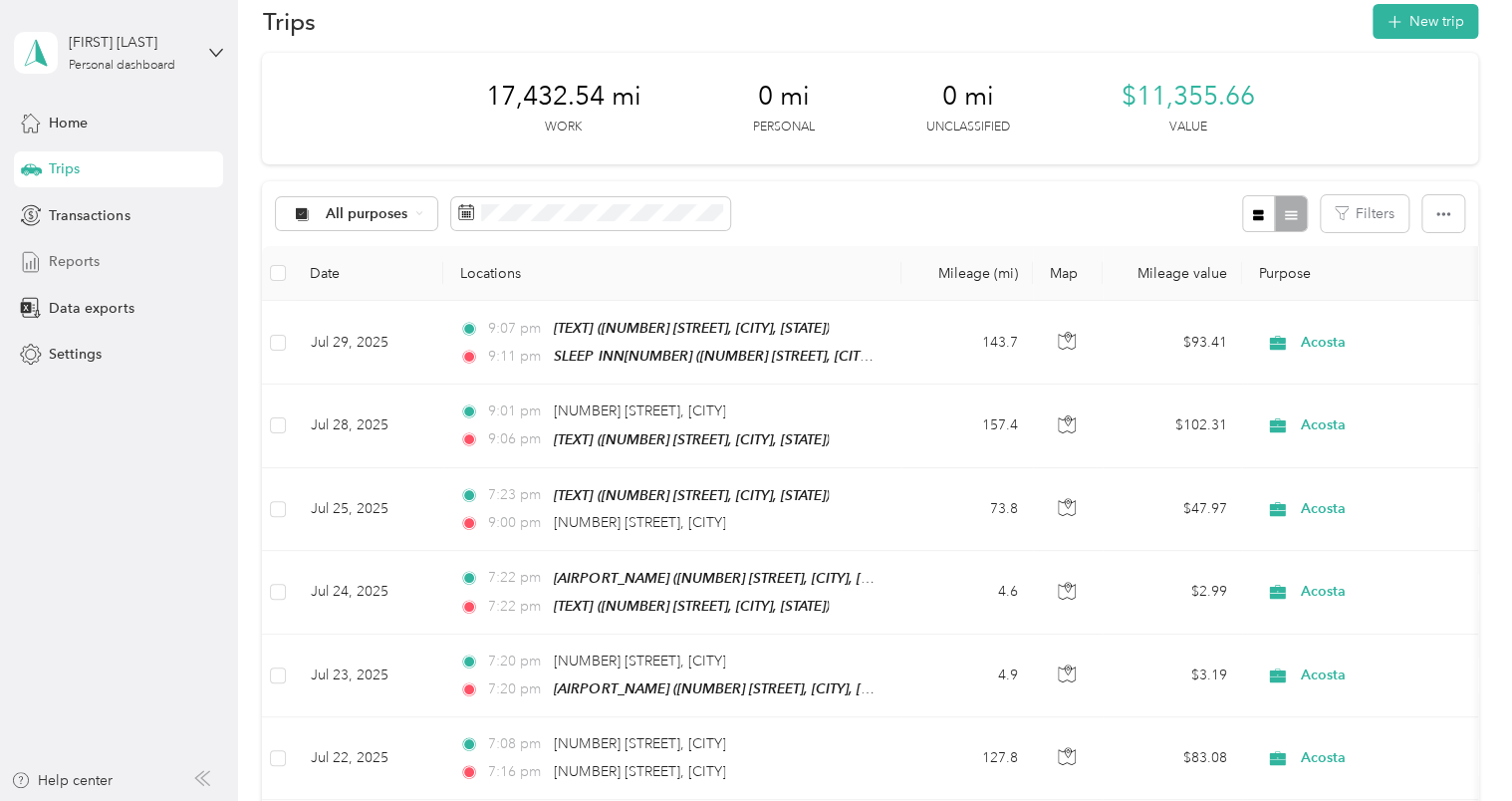 click on "Reports" at bounding box center [74, 261] 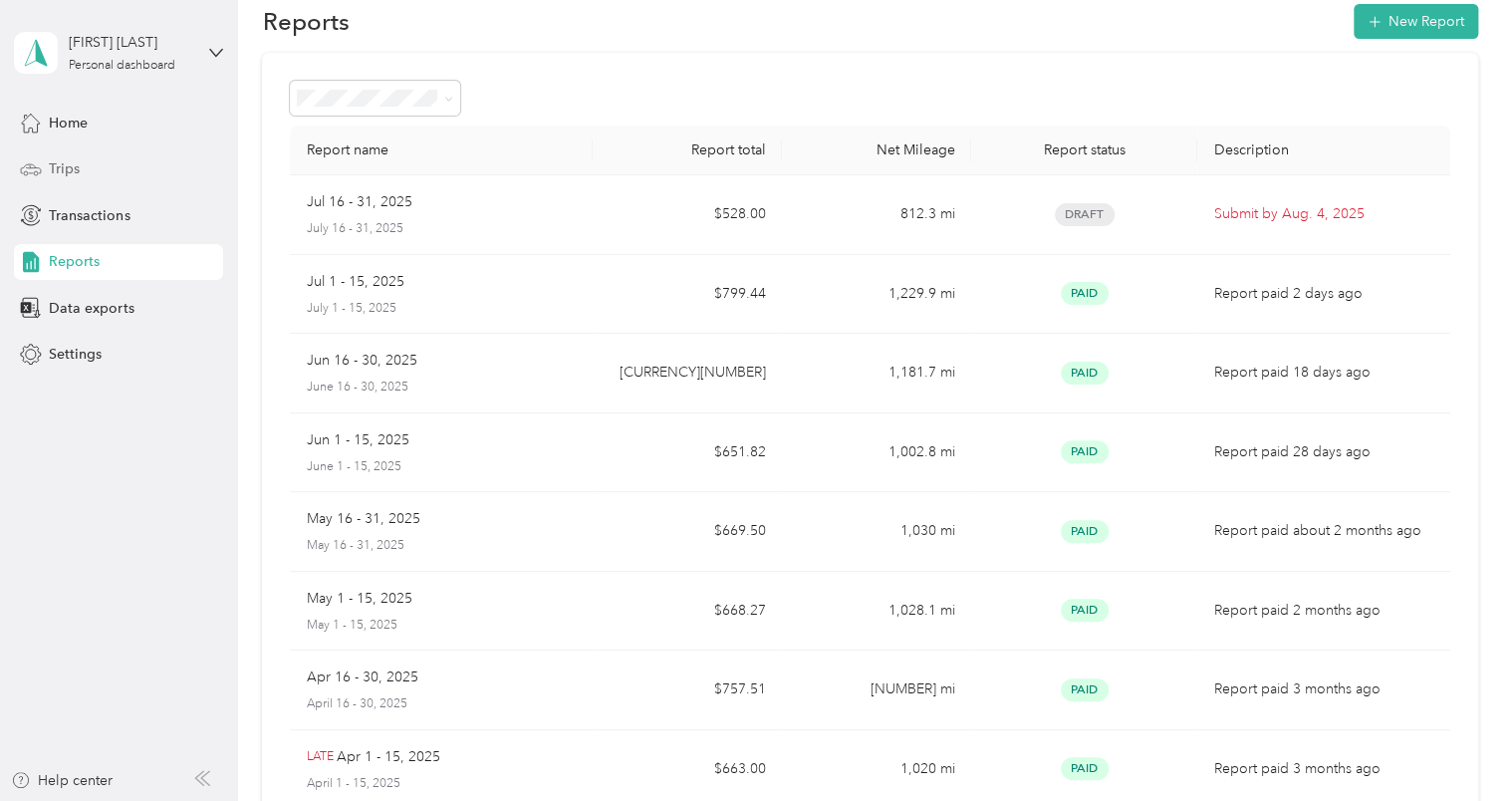 click on "Trips" at bounding box center [64, 168] 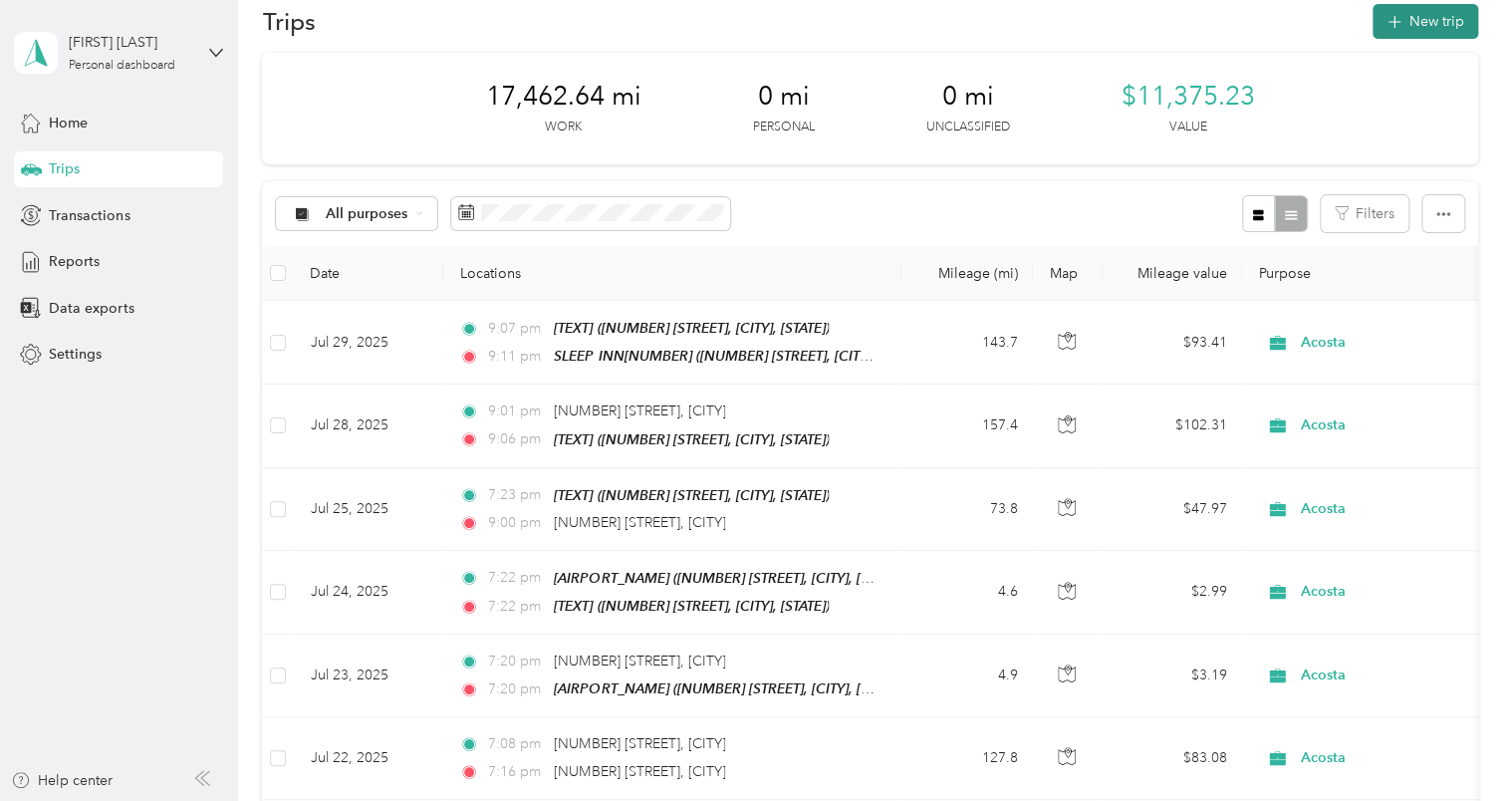click on "New trip" at bounding box center [1425, 21] 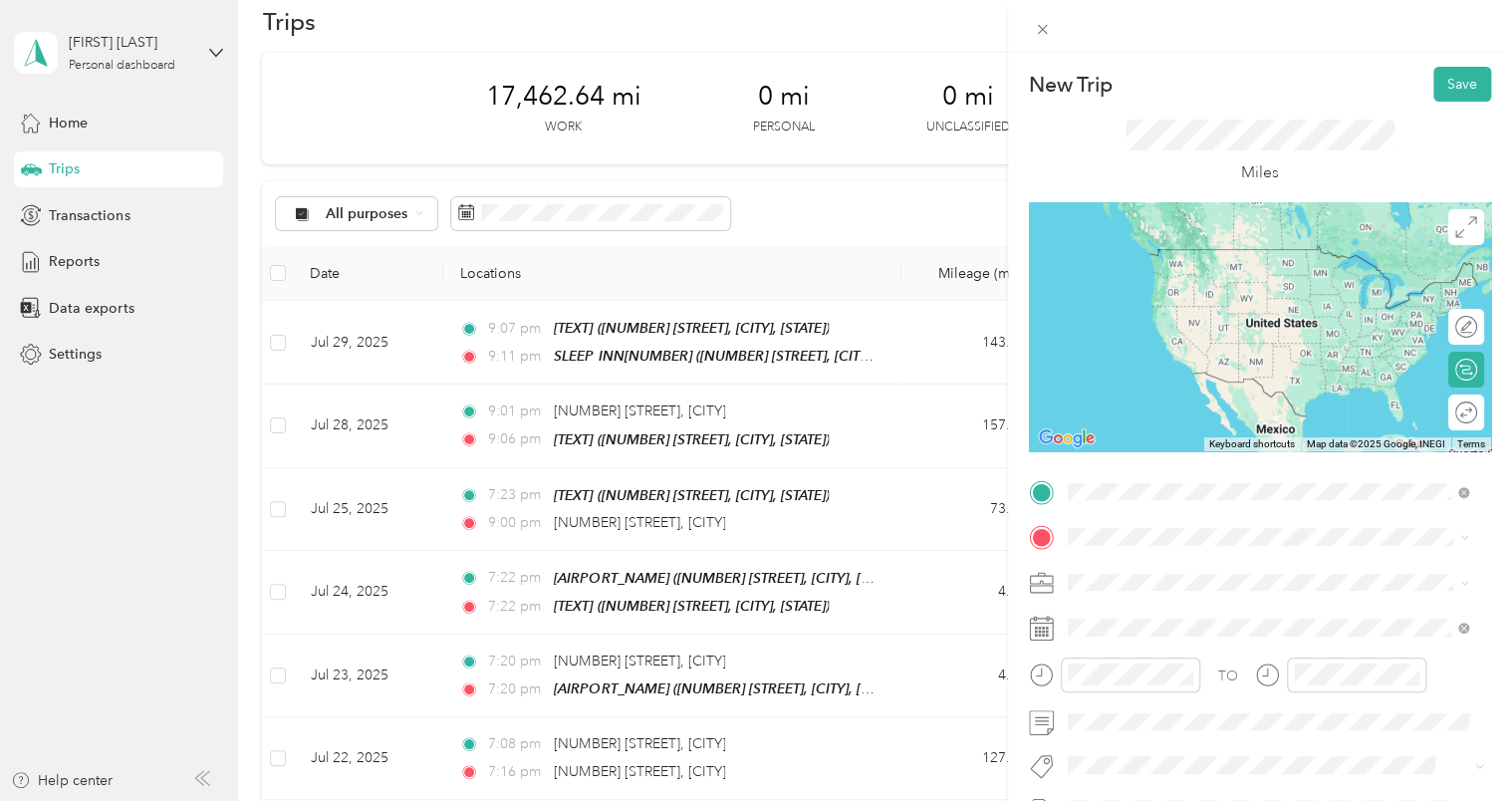 click on "[STORE_NAME] [NUMBER] [STREET], [POSTAL_CODE], [CITY], [STATE]" at bounding box center (1283, 597) 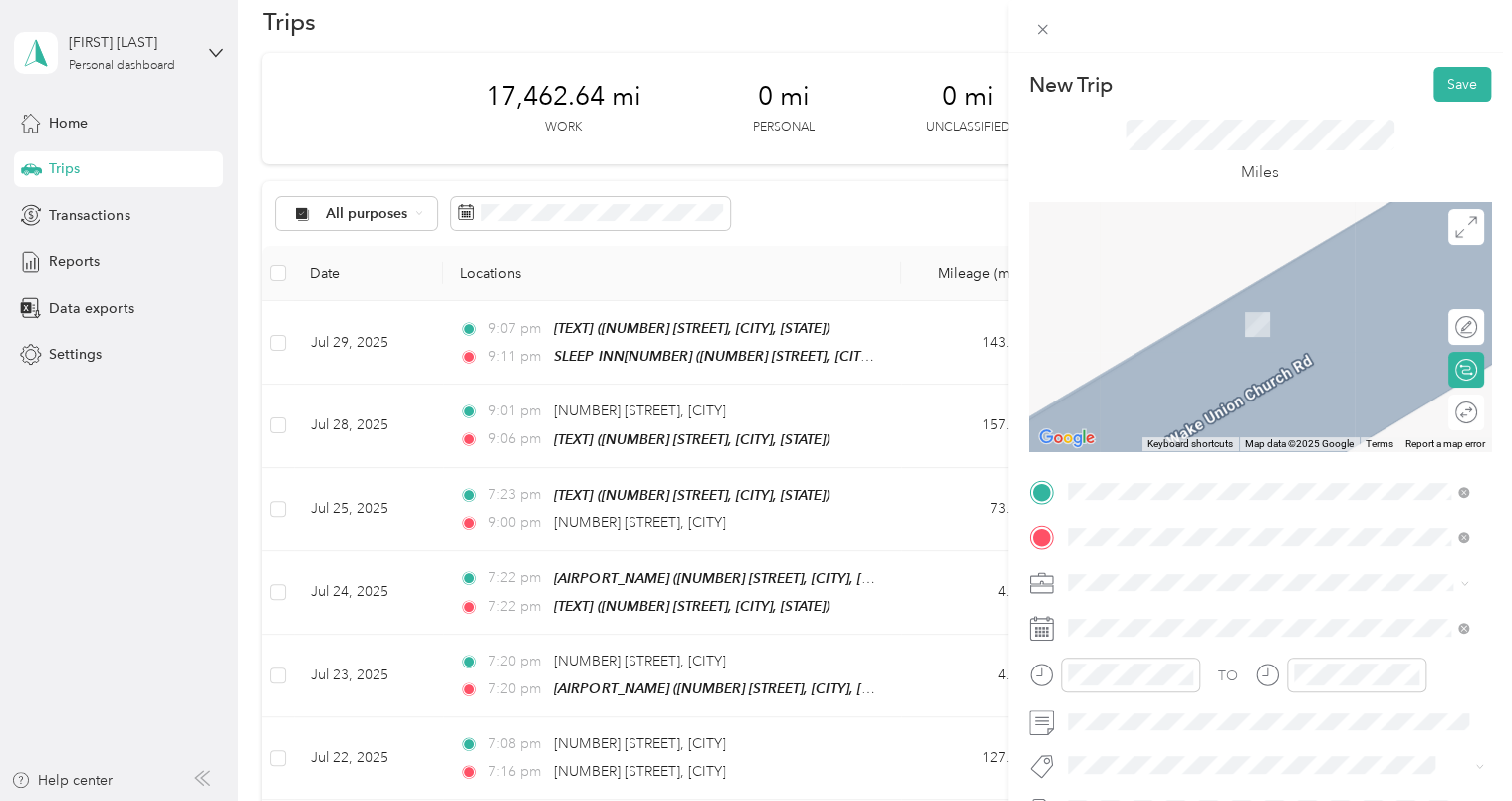 click on "TEAM Walmart Supercenter [NUMBER] [STREET], [POSTAL_CODE], [CITY], [STATE], [COUNTRY]" at bounding box center (1273, 317) 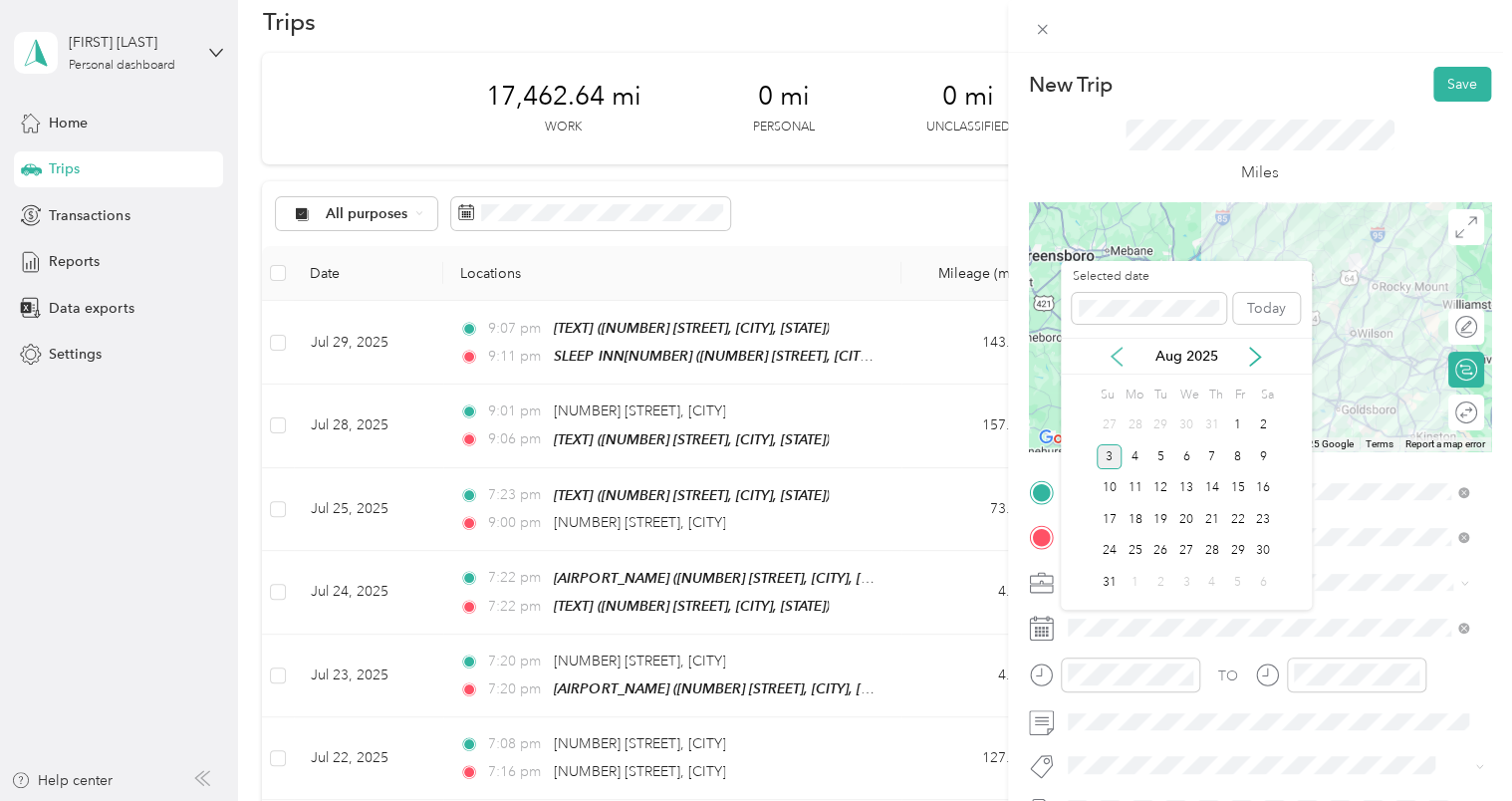 click 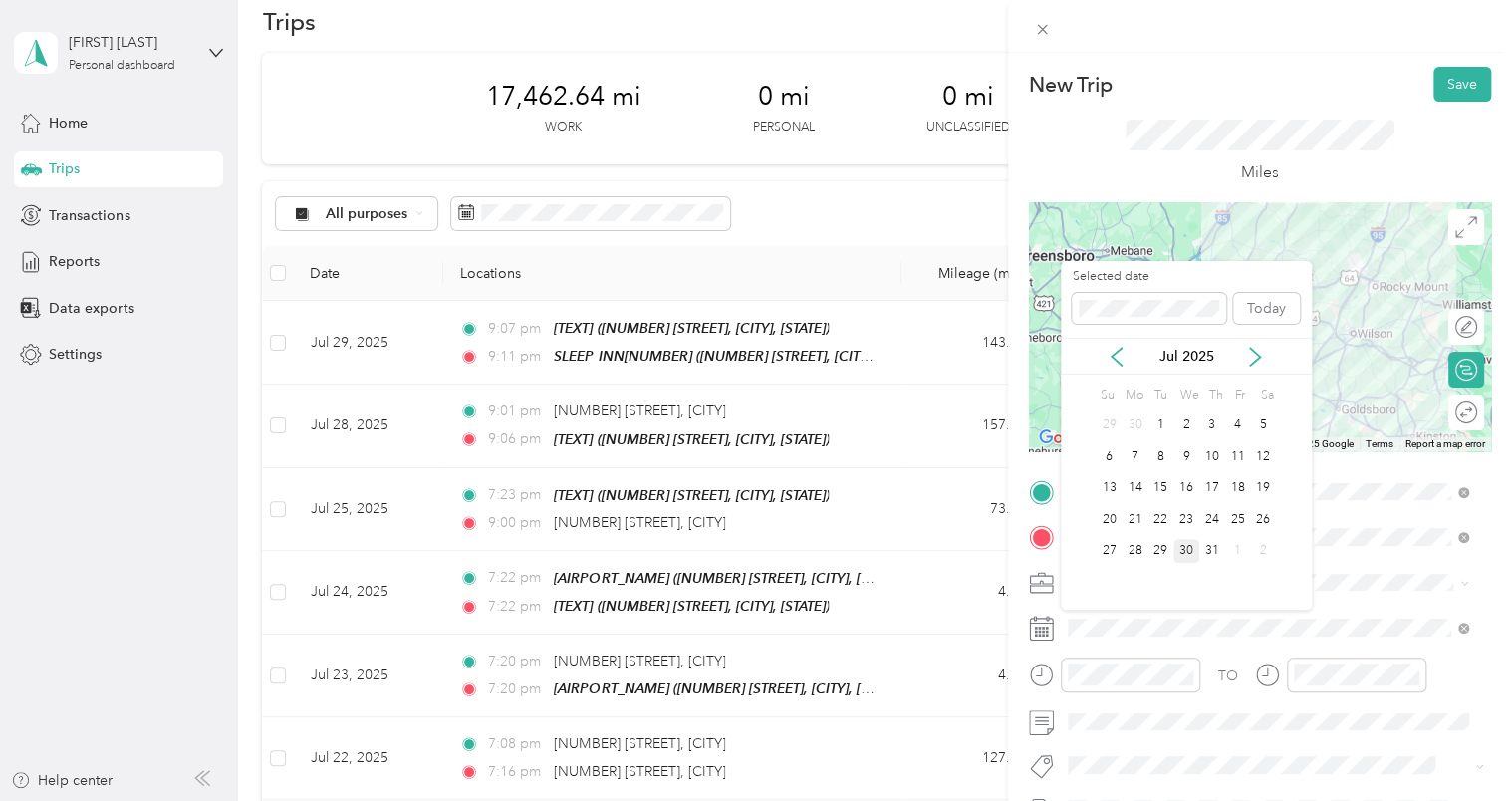 click on "30" at bounding box center [1186, 551] 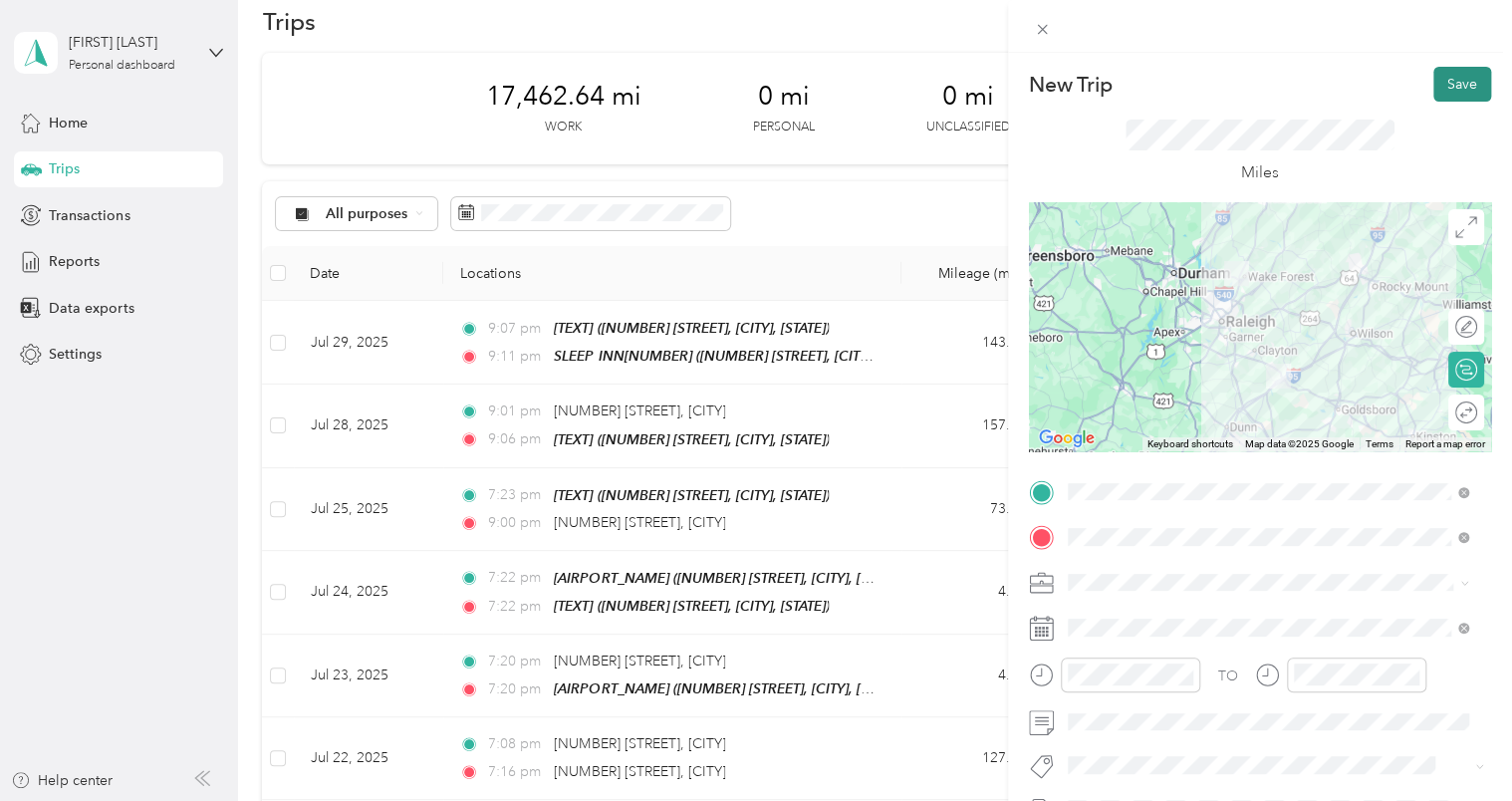 click on "Save" at bounding box center (1462, 84) 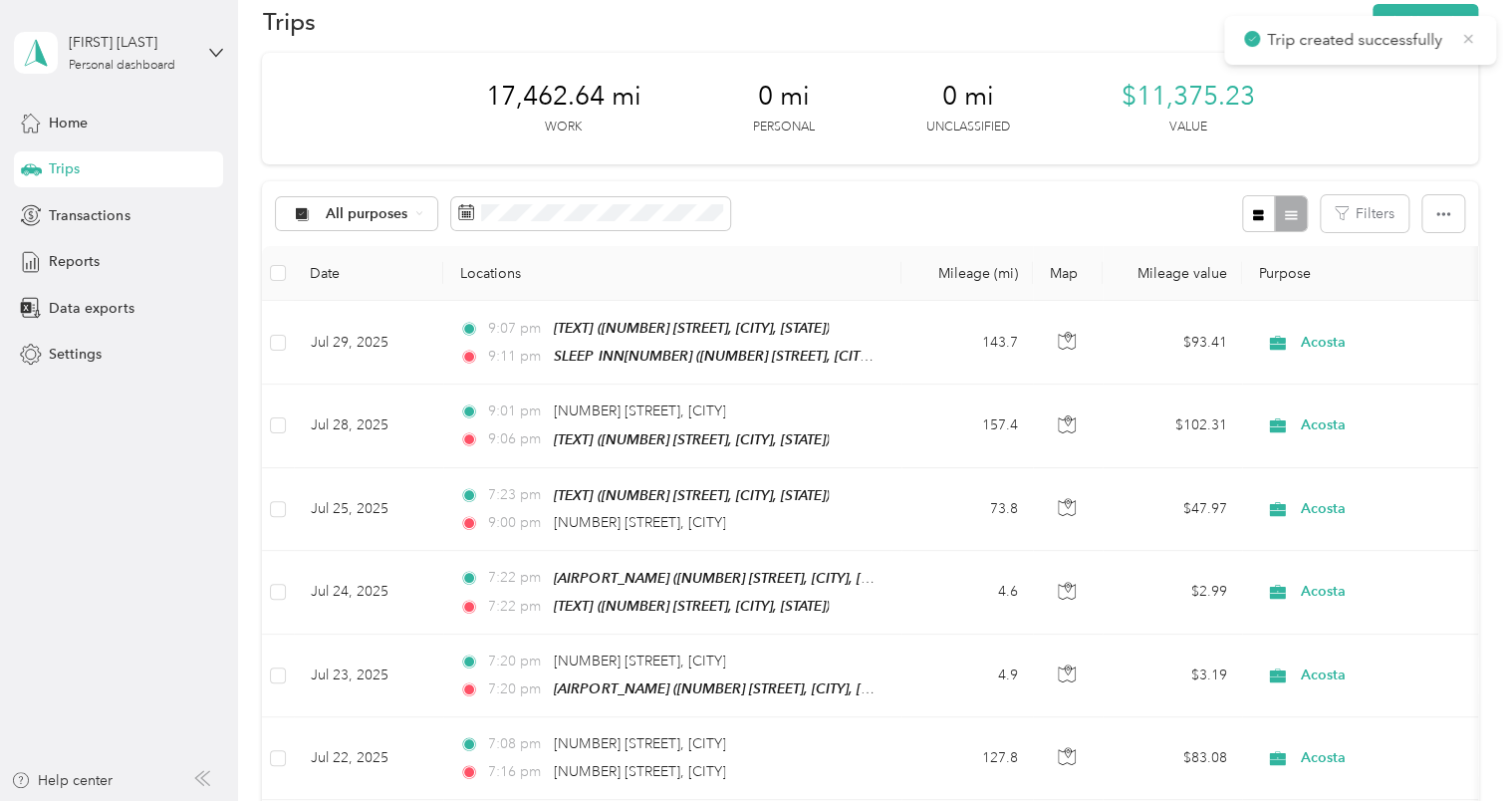 click 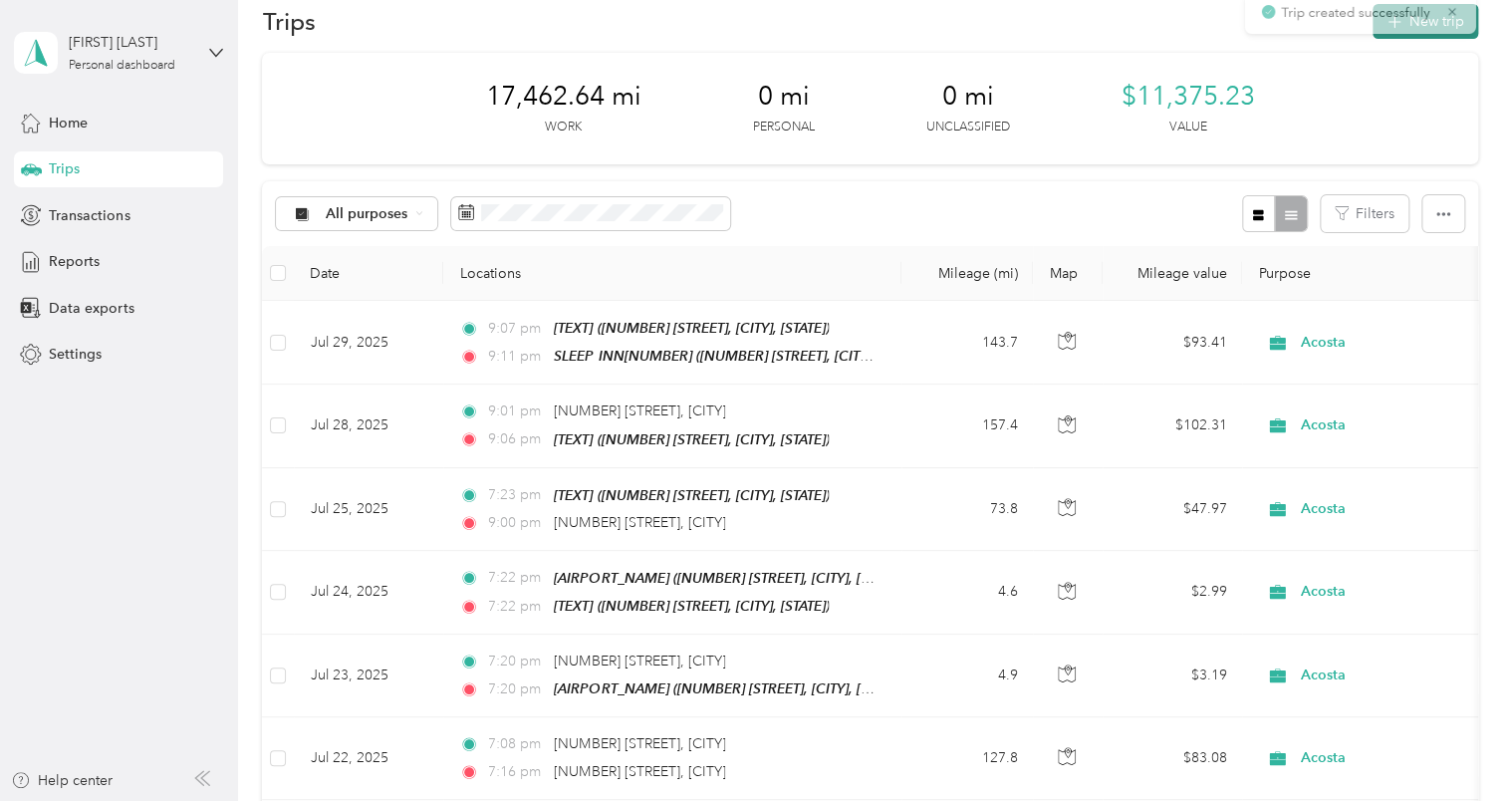 click on "New trip" at bounding box center [1425, 21] 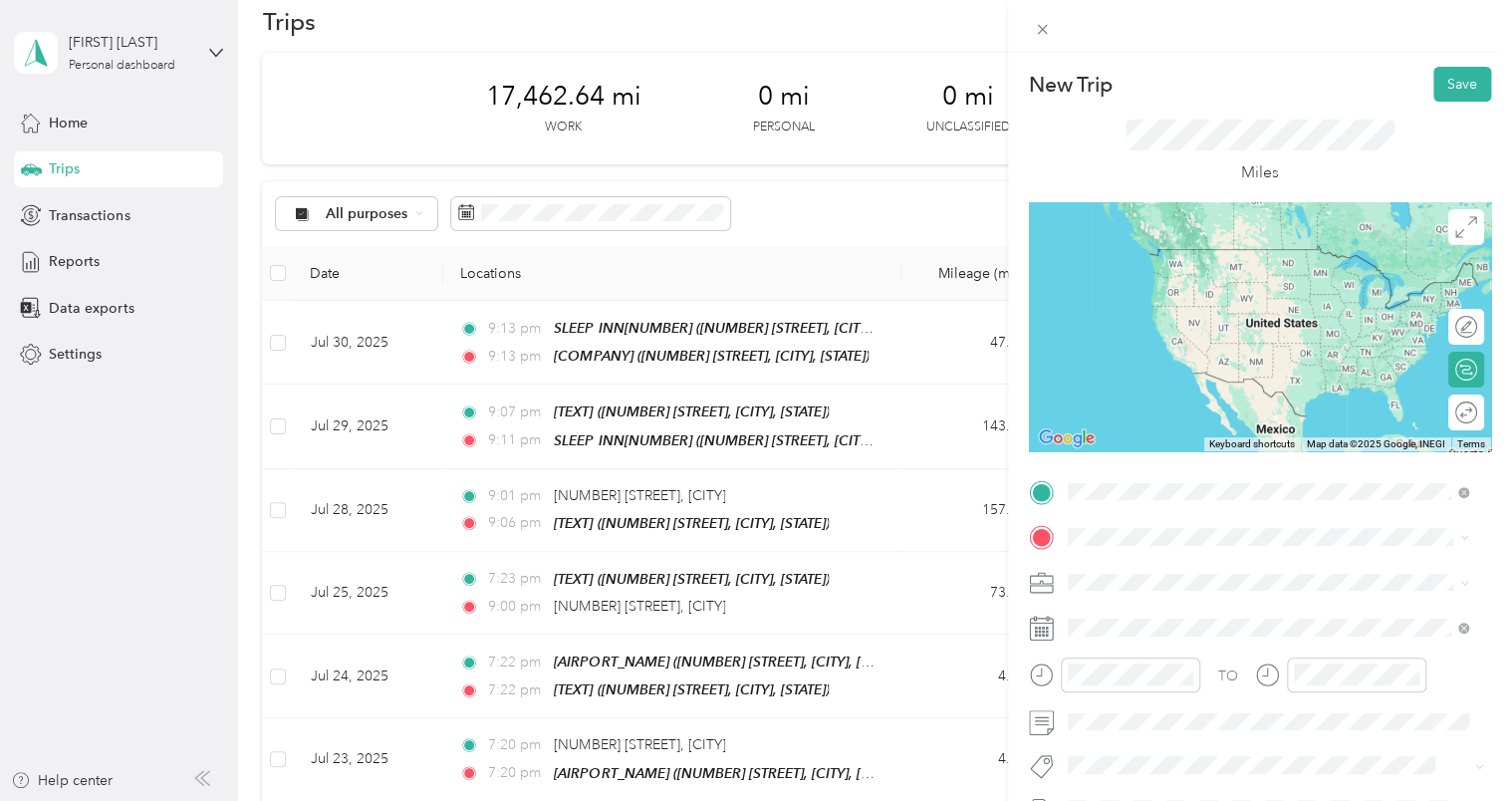 click on "TEAM Walmart Supercenter [NUMBER] [STREET], [POSTAL_CODE], [CITY], [STATE], [COUNTRY]" at bounding box center (1273, 586) 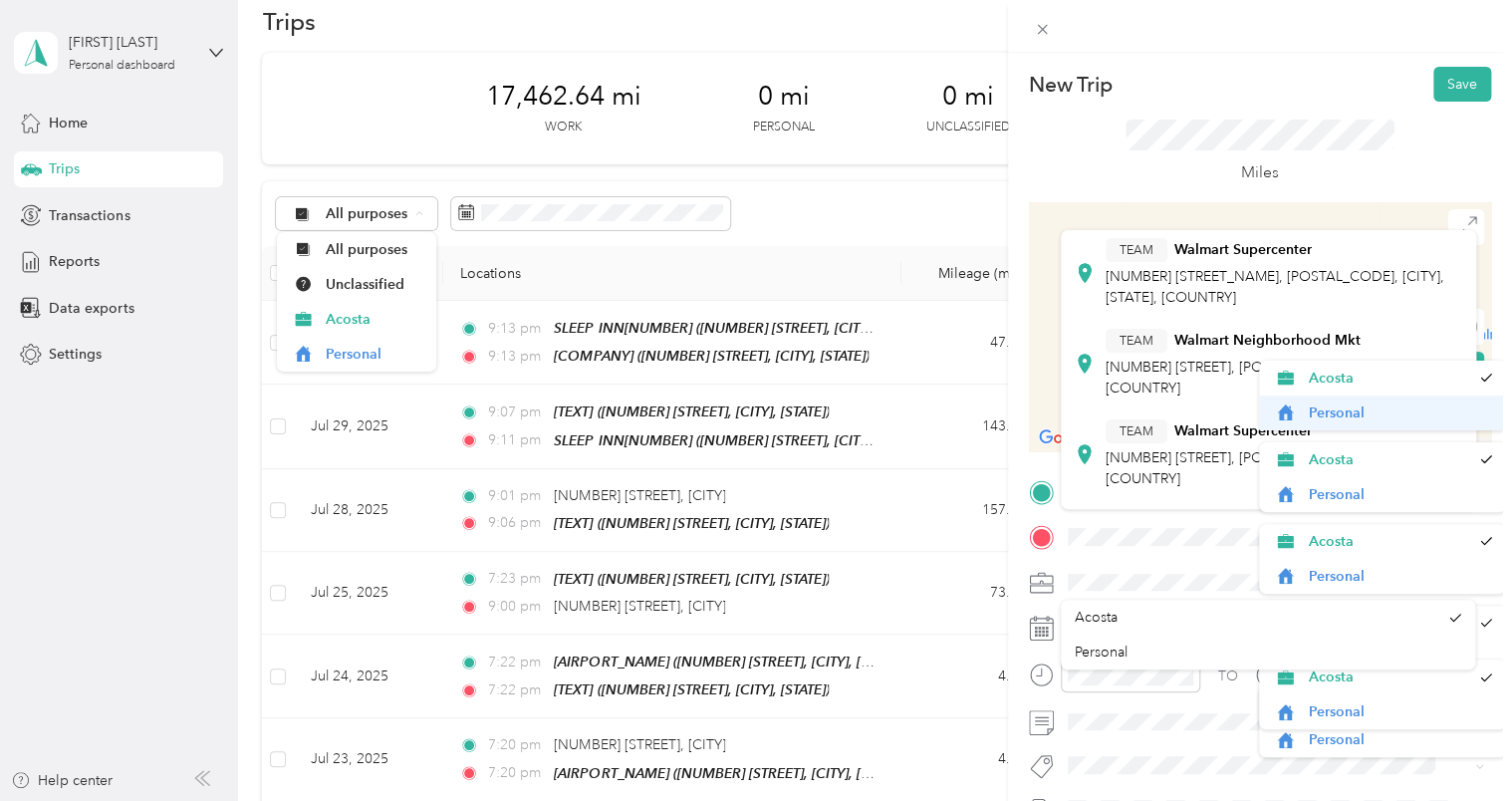 scroll, scrollTop: 0, scrollLeft: 0, axis: both 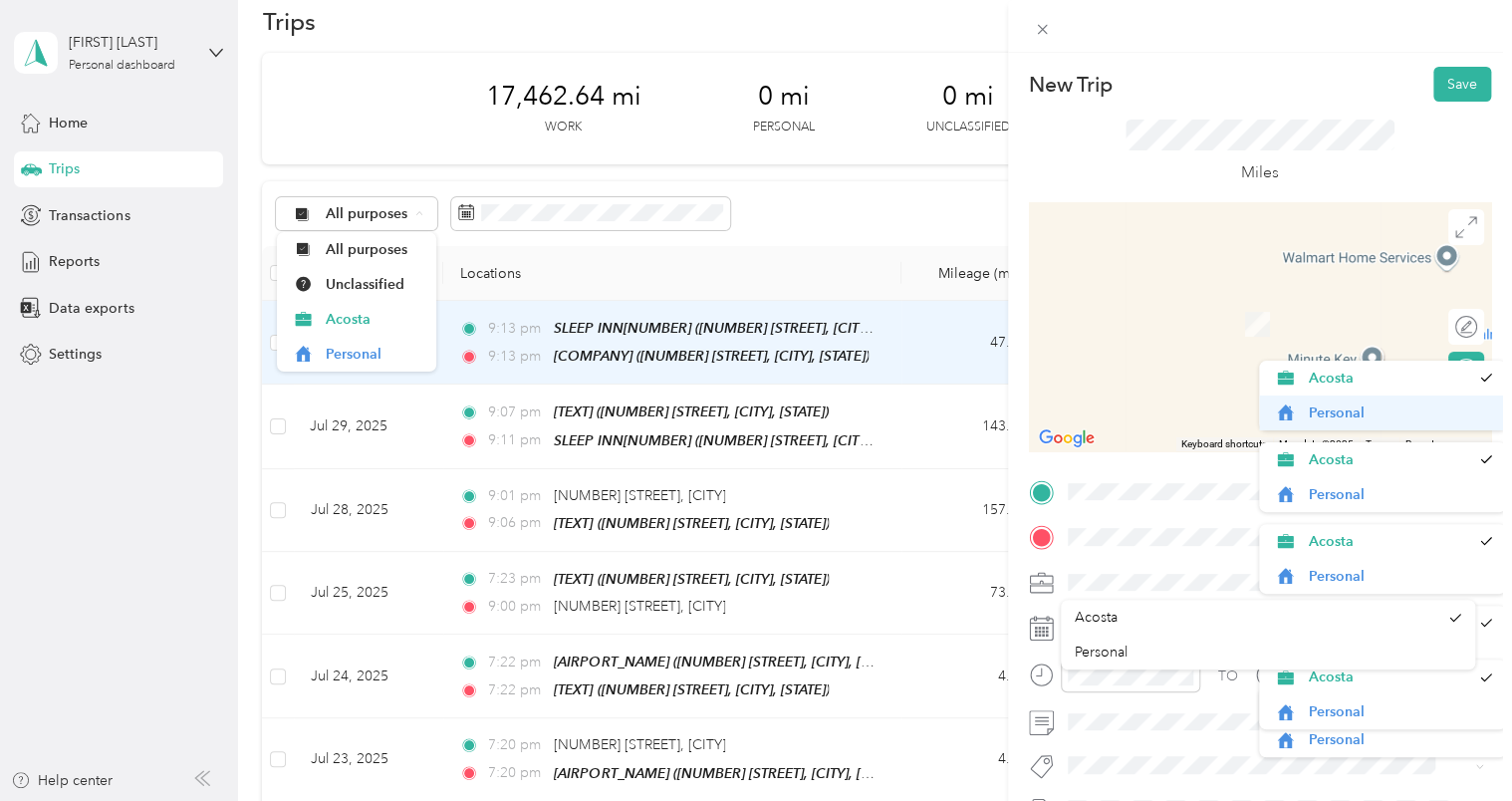 drag, startPoint x: 1464, startPoint y: 373, endPoint x: 1465, endPoint y: 414, distance: 41.0122 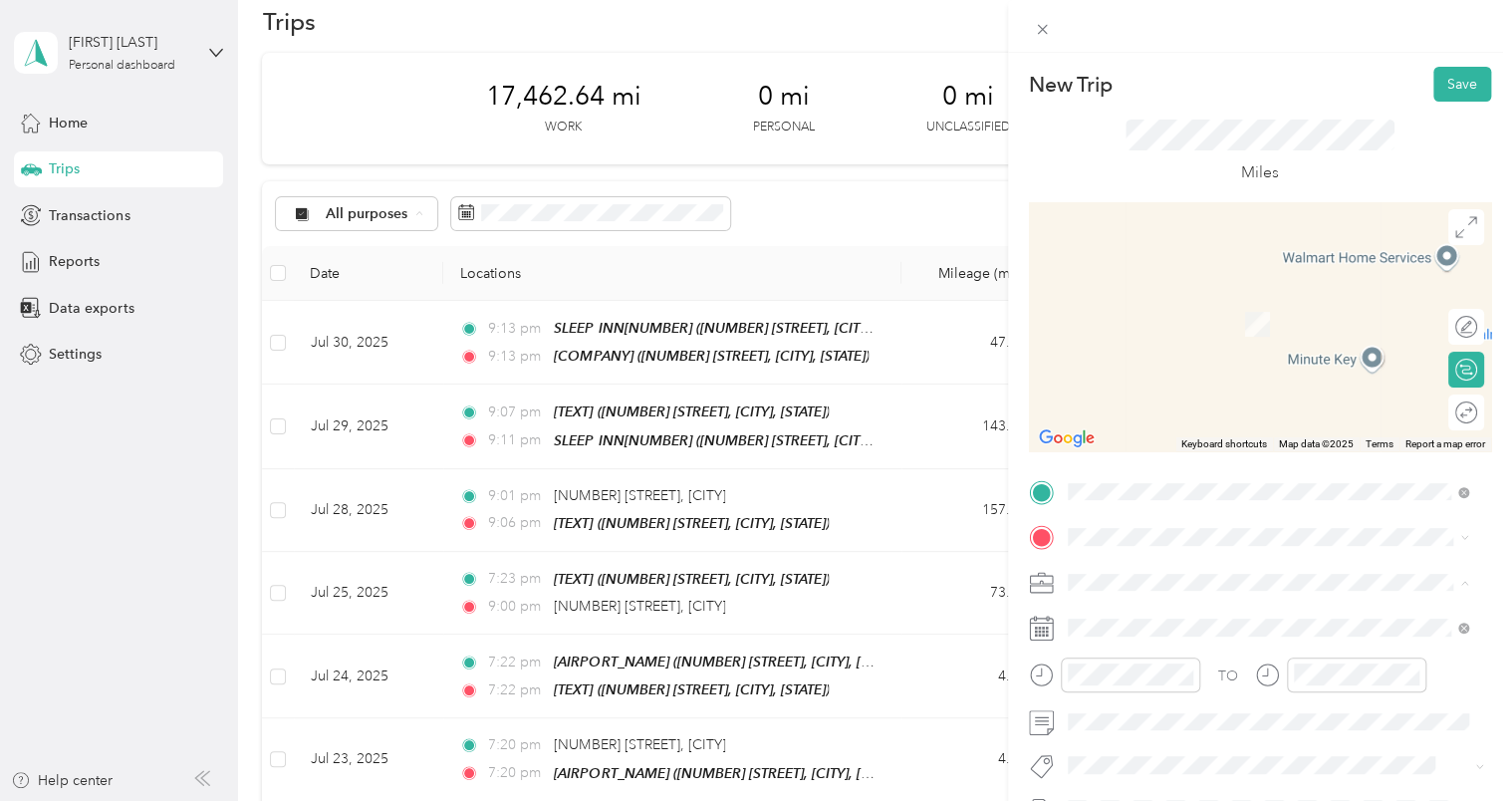 click on "Miles" at bounding box center [1260, 151] 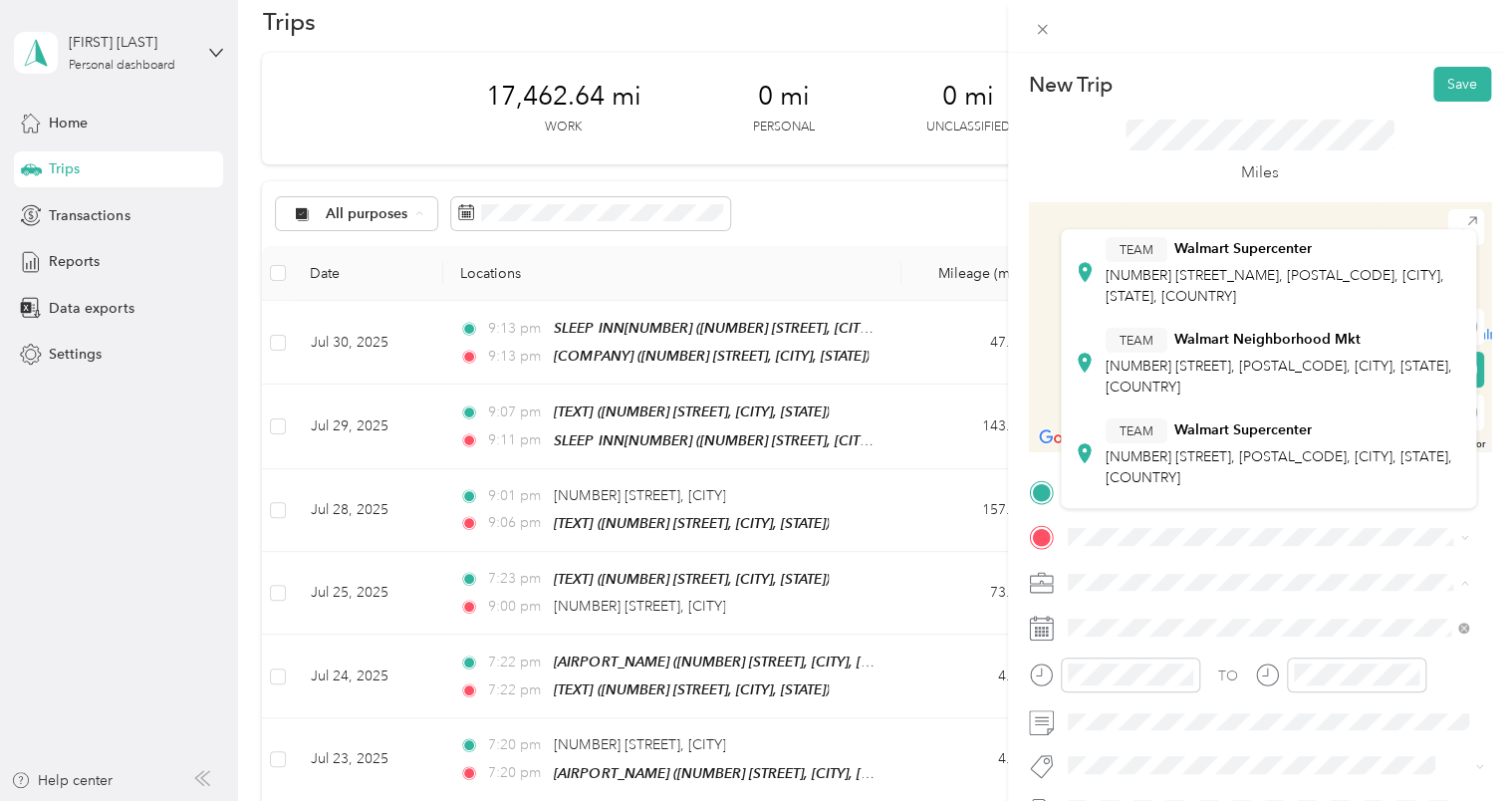 scroll, scrollTop: 0, scrollLeft: 0, axis: both 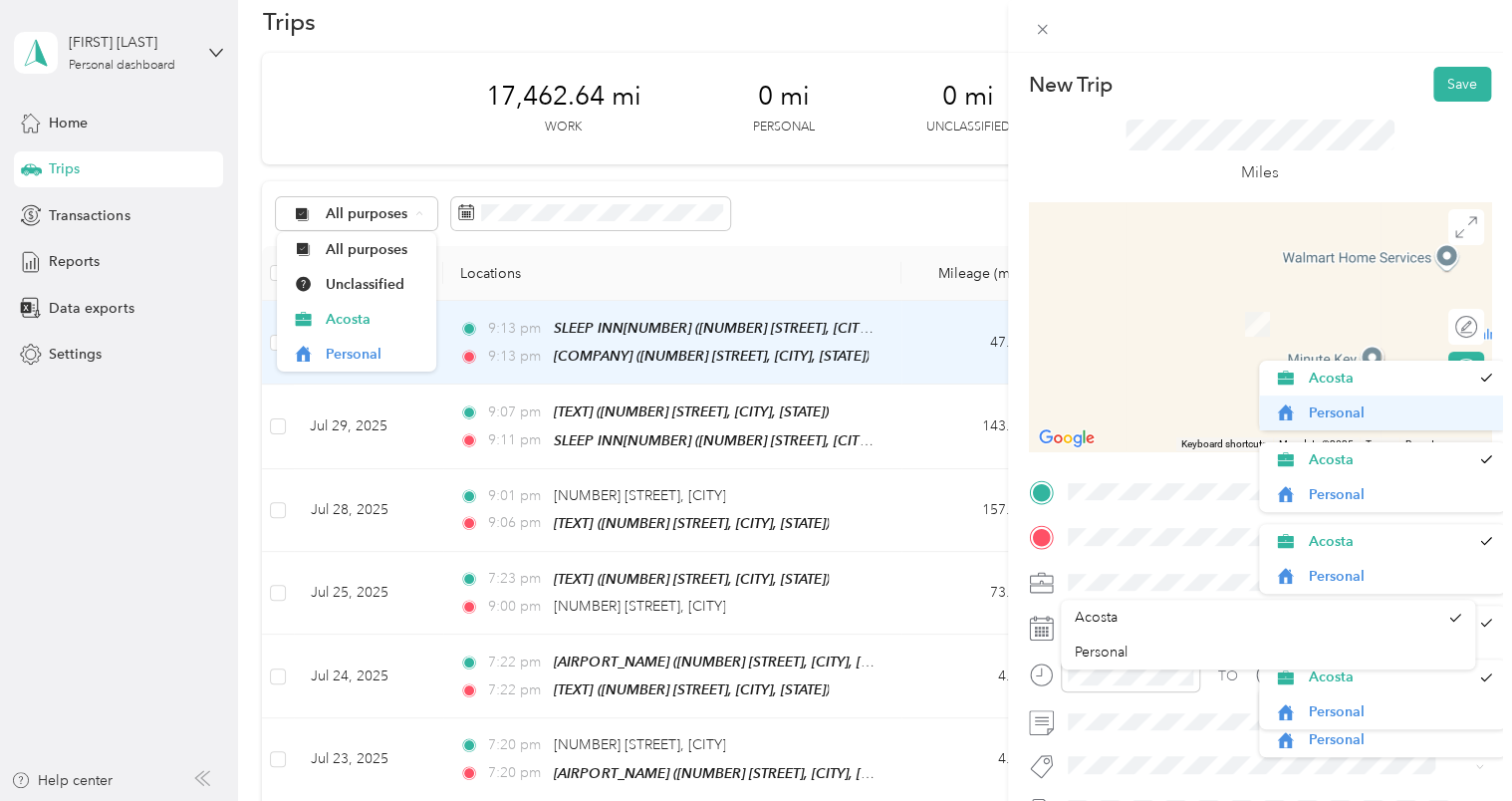 drag, startPoint x: 1466, startPoint y: 366, endPoint x: 1461, endPoint y: 426, distance: 60.207973 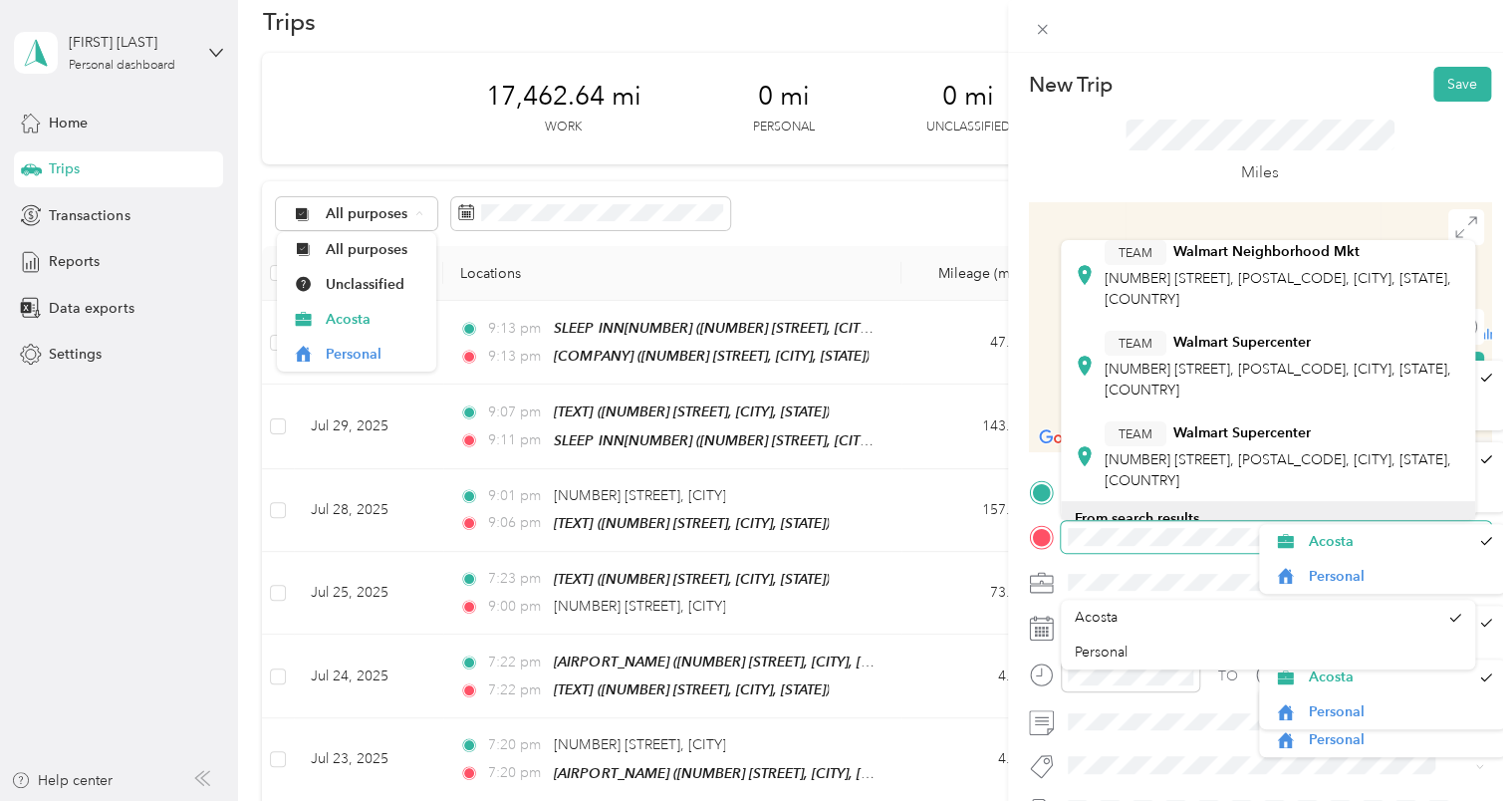 scroll, scrollTop: 149, scrollLeft: 0, axis: vertical 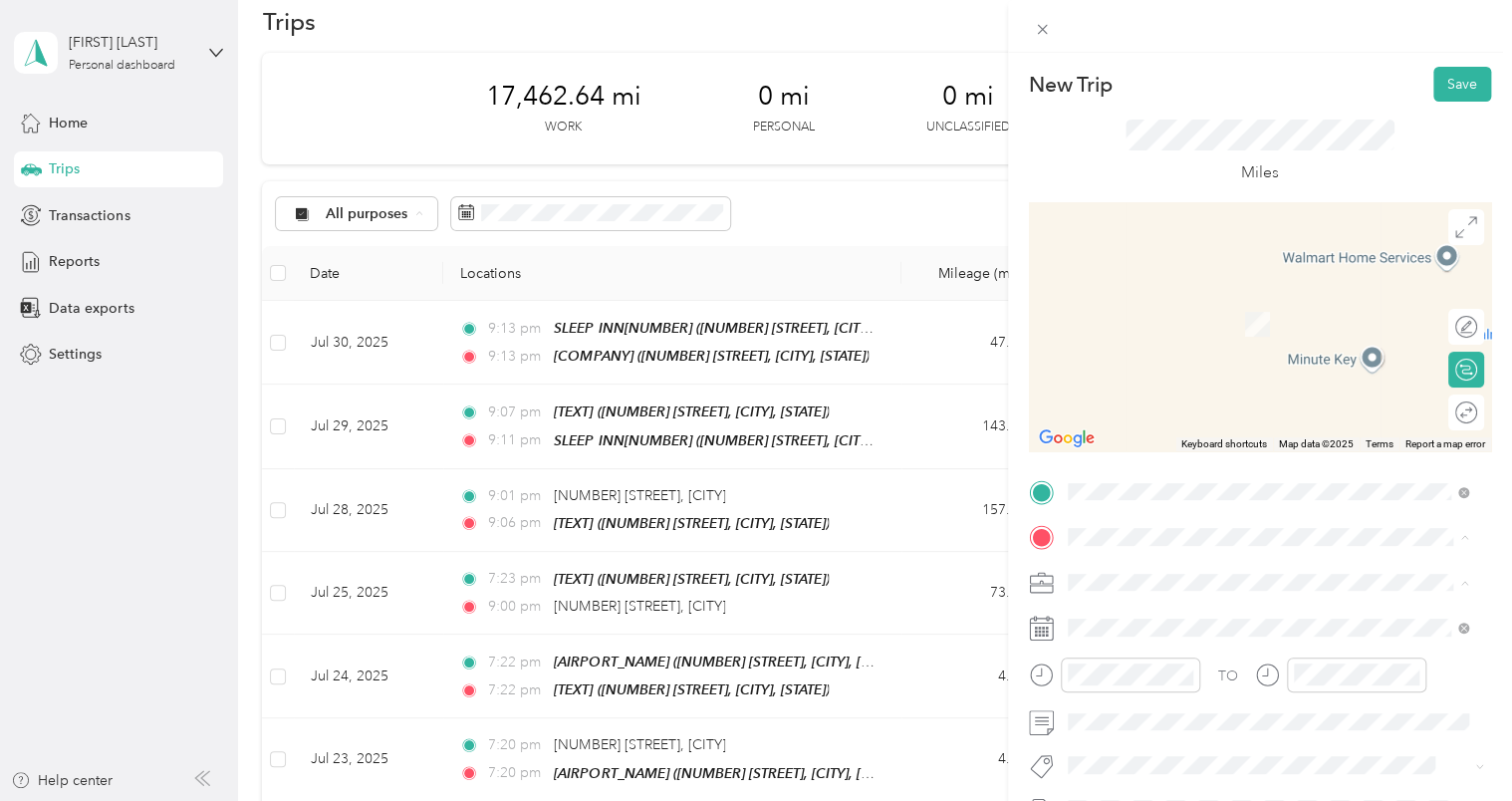 click on "TEAM [COMPANY] [NUMBER] [STREET], [POSTAL_CODE], [CITY], [STATE], [COUNTRY]" at bounding box center [1283, 450] 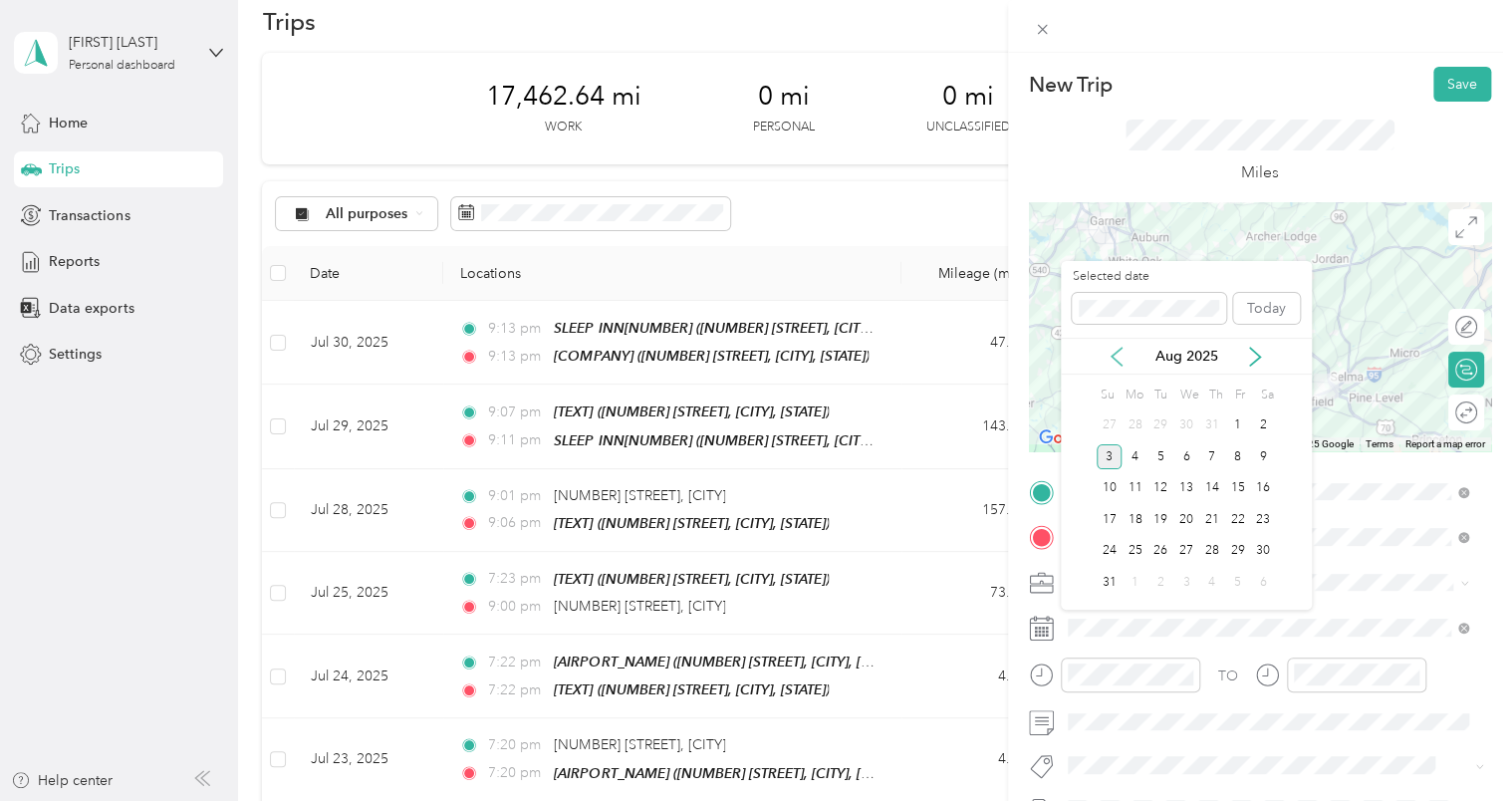 click 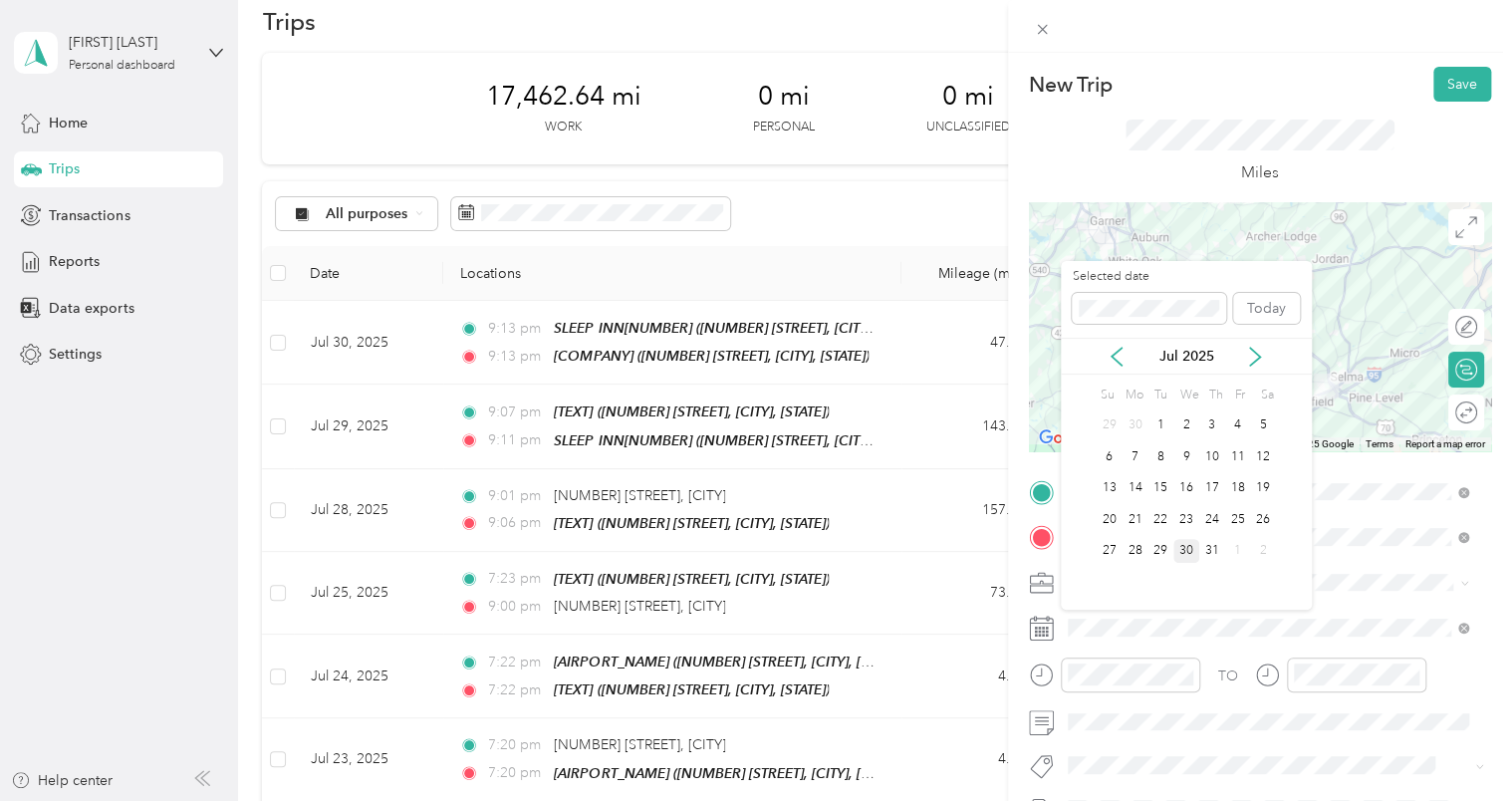 click on "30" at bounding box center [1186, 551] 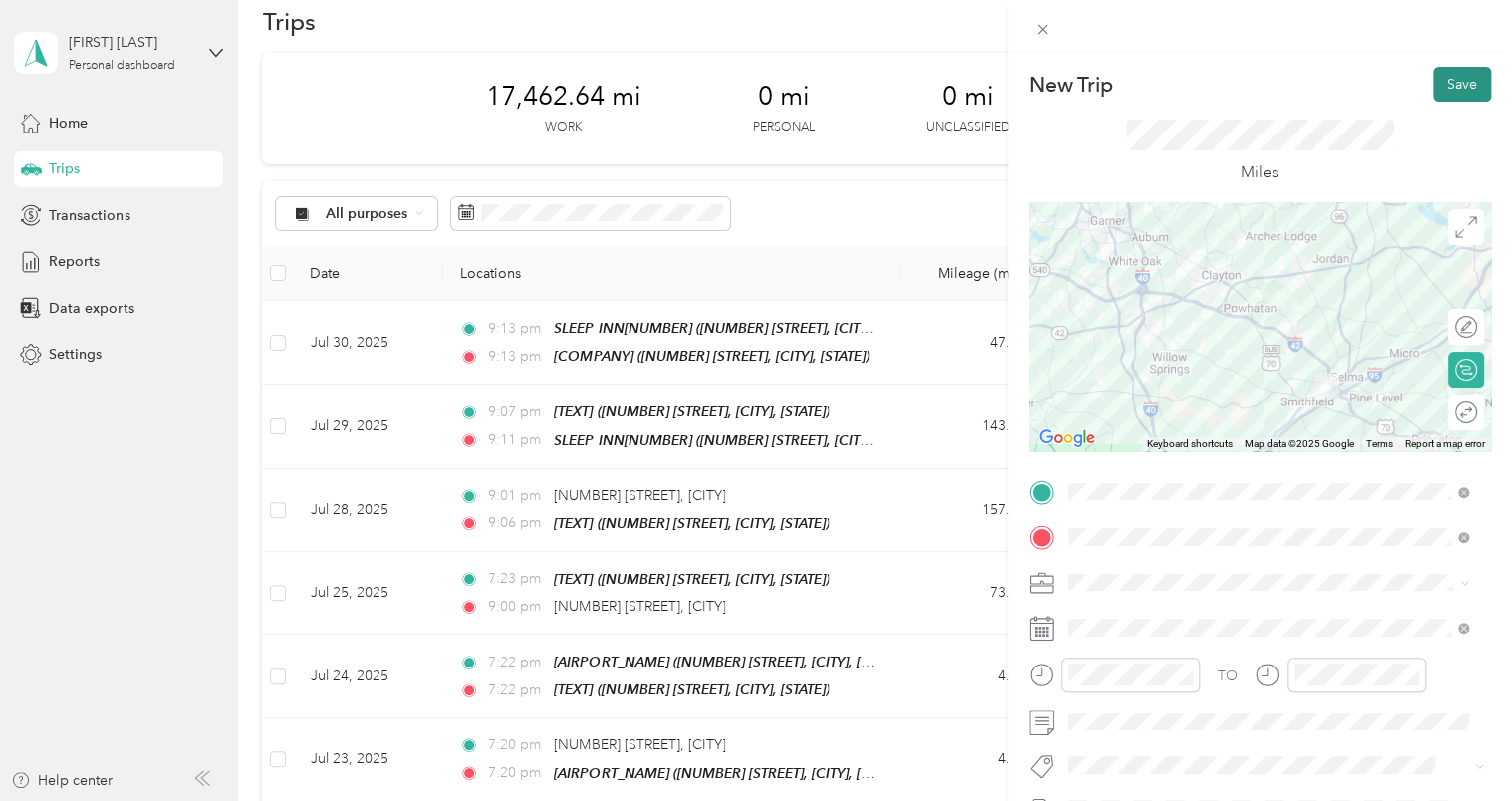 click on "Save" at bounding box center [1462, 84] 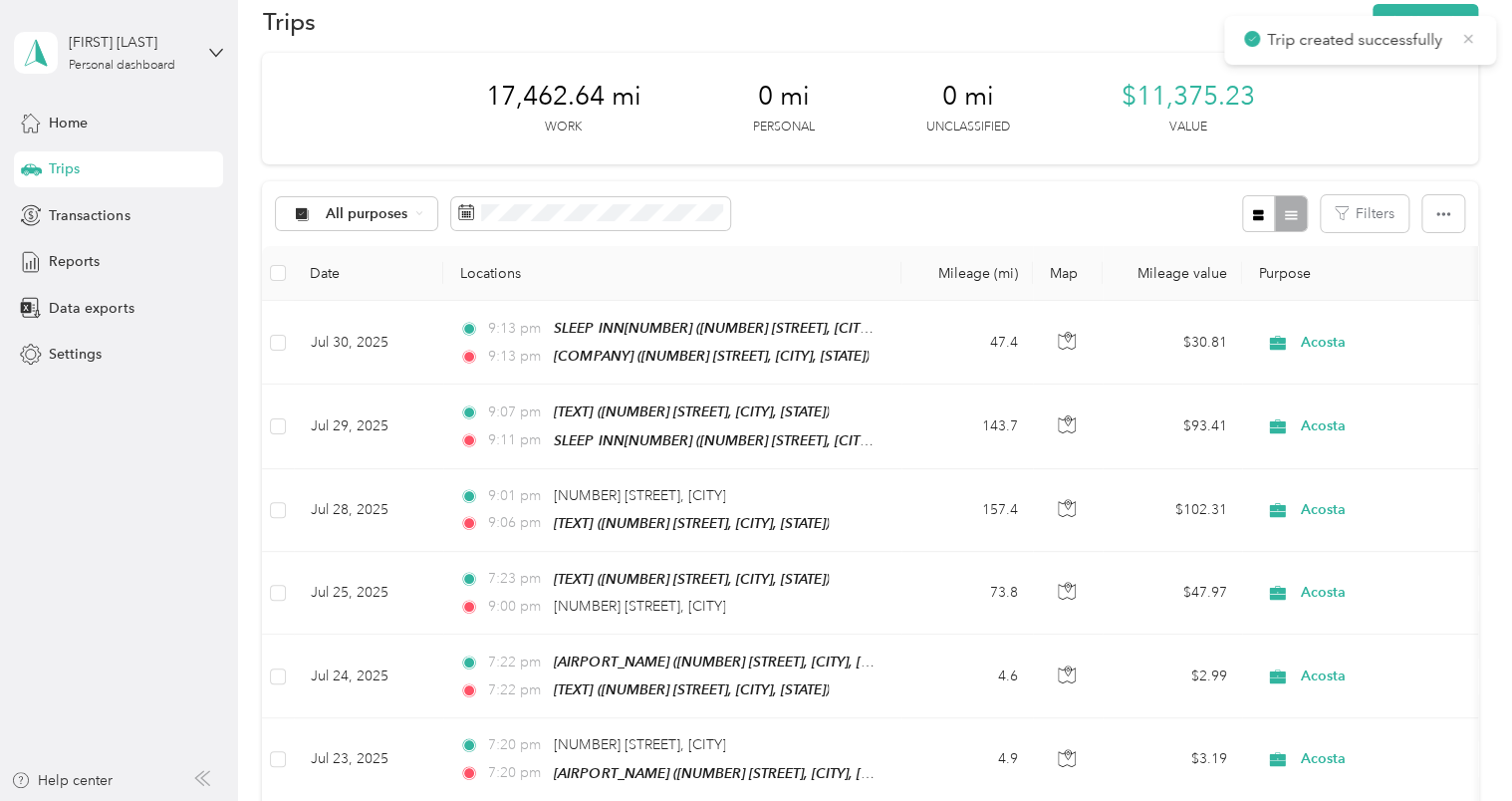 click 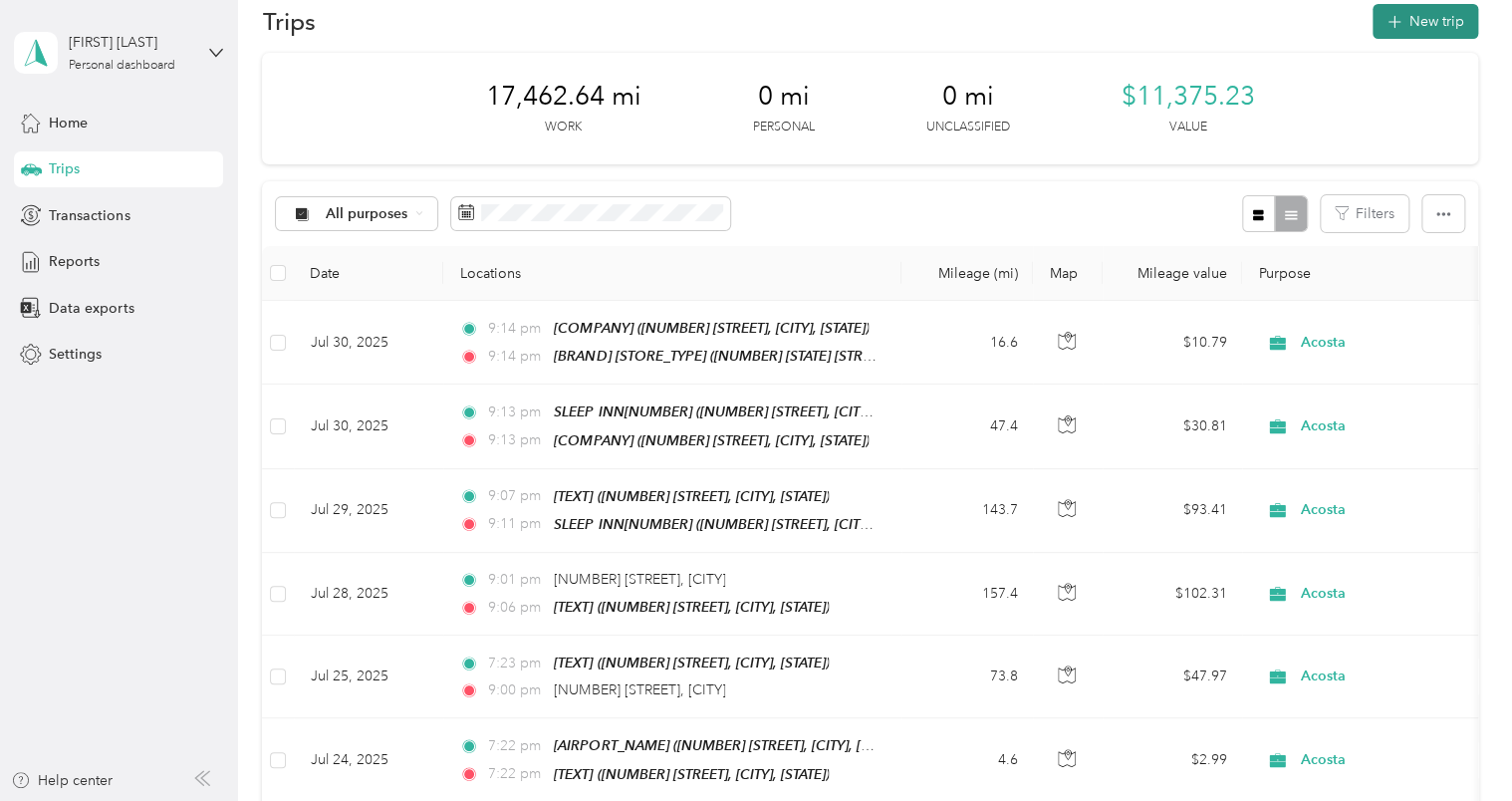 click on "New trip" at bounding box center [1425, 21] 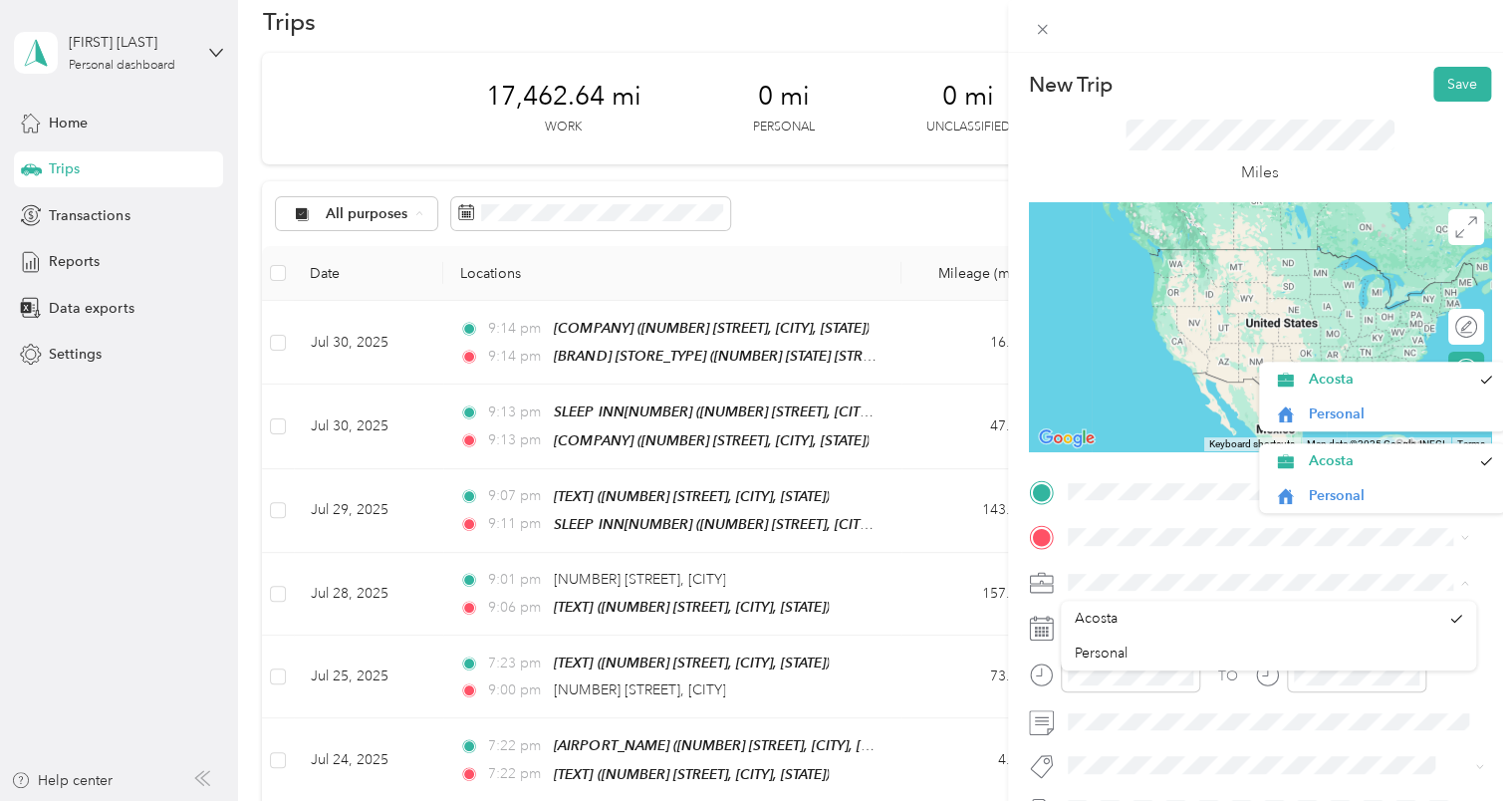 scroll, scrollTop: 0, scrollLeft: 0, axis: both 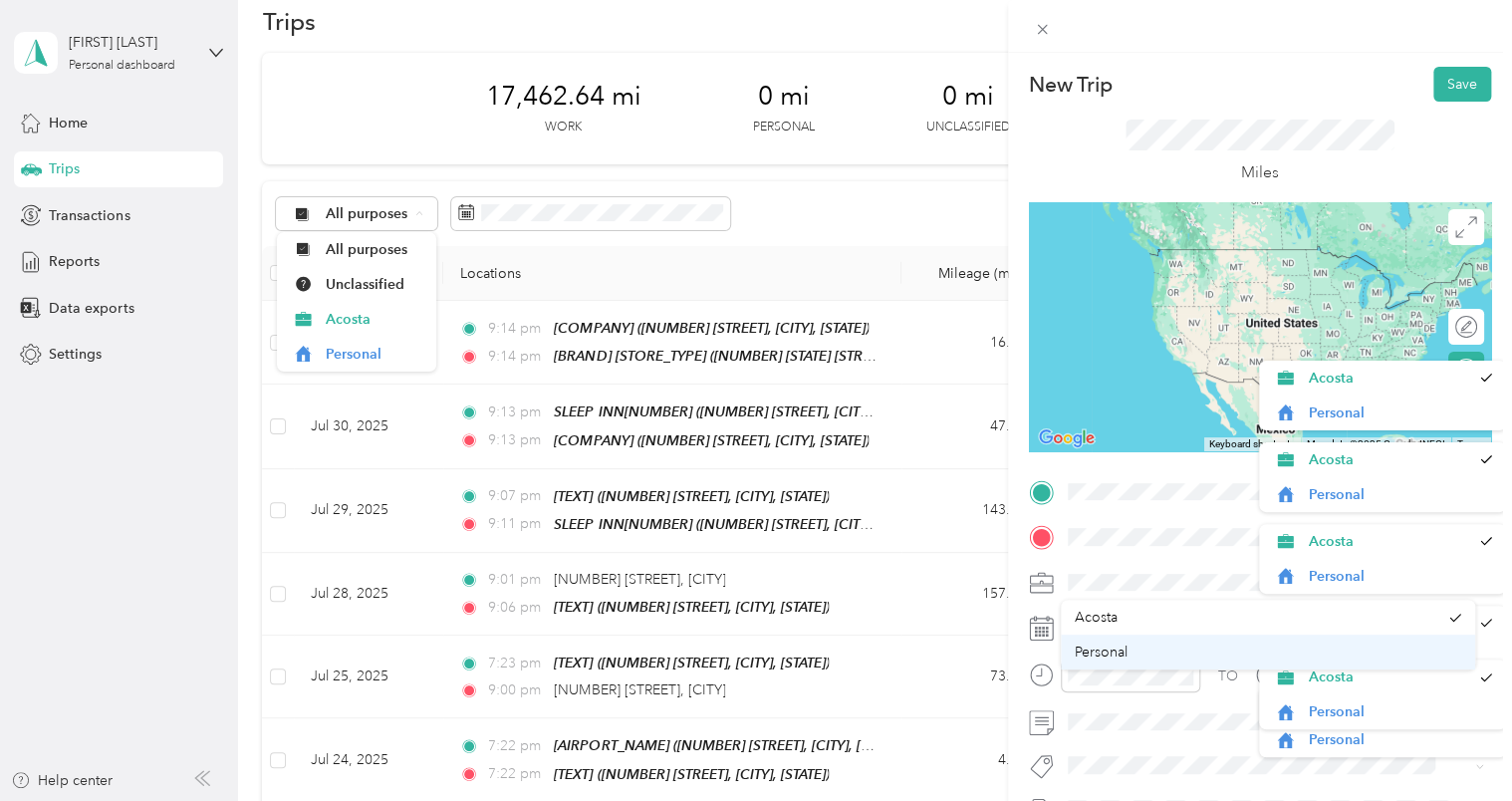 drag, startPoint x: 1466, startPoint y: 547, endPoint x: 1463, endPoint y: 641, distance: 94.04786 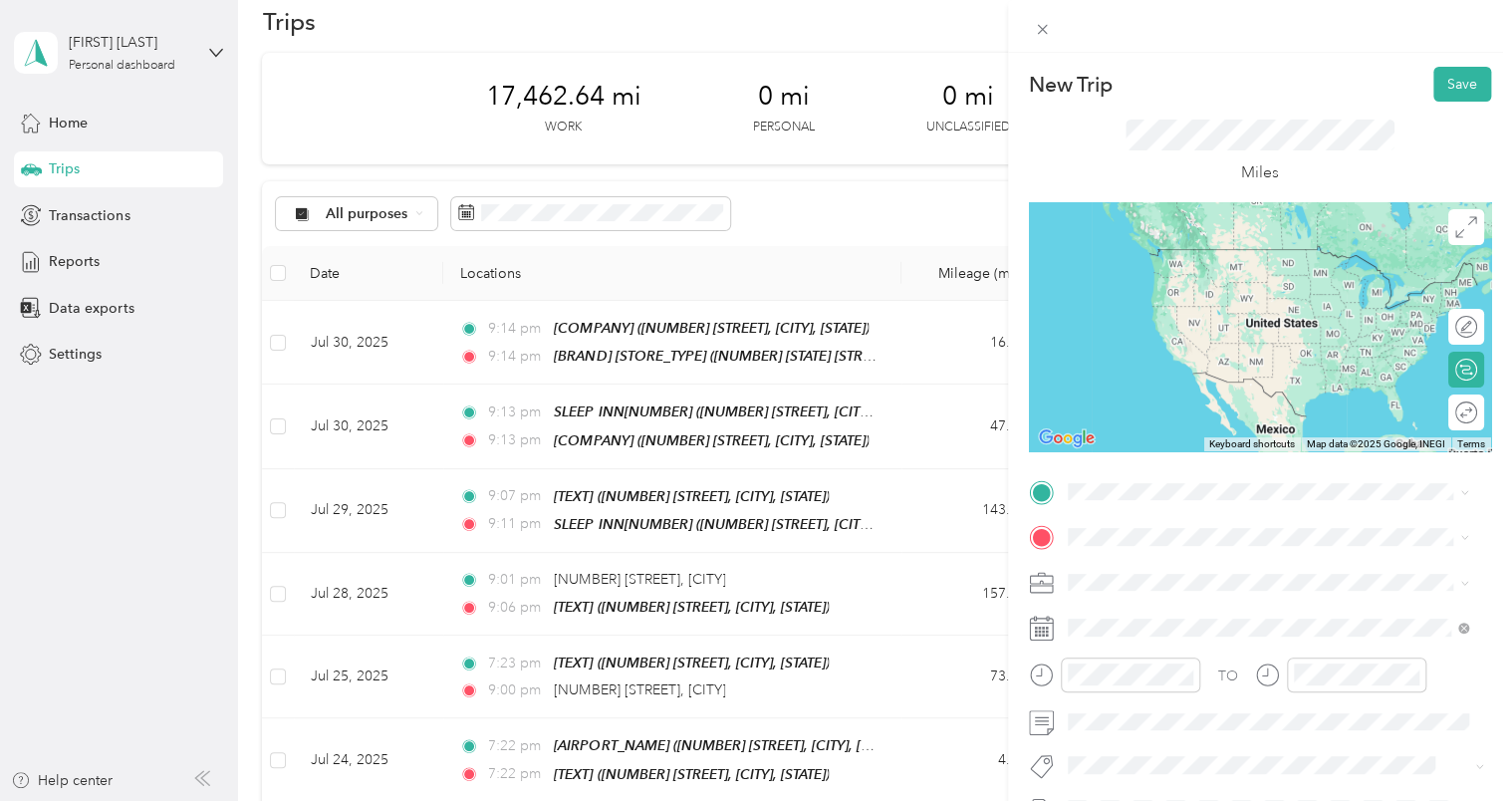 click on "New Trip Save This trip cannot be edited because it is either under review, approved, or paid. Contact your Team Manager to edit it. Miles ← Move left → Move right ↑ Move up ↓ Move down + Zoom in - Zoom out Home Jump left by 75% End Jump right by 75% Page Up Jump up by 75% Page Down Jump down by 75% Keyboard shortcuts Map Data Map data ©2025 Google, INEGI Map data ©2025 Google, INEGI 1000 km  Click to toggle between metric and imperial units Terms Report a map error Edit route Calculate route Round trip TO Add photo" at bounding box center (1260, 512) 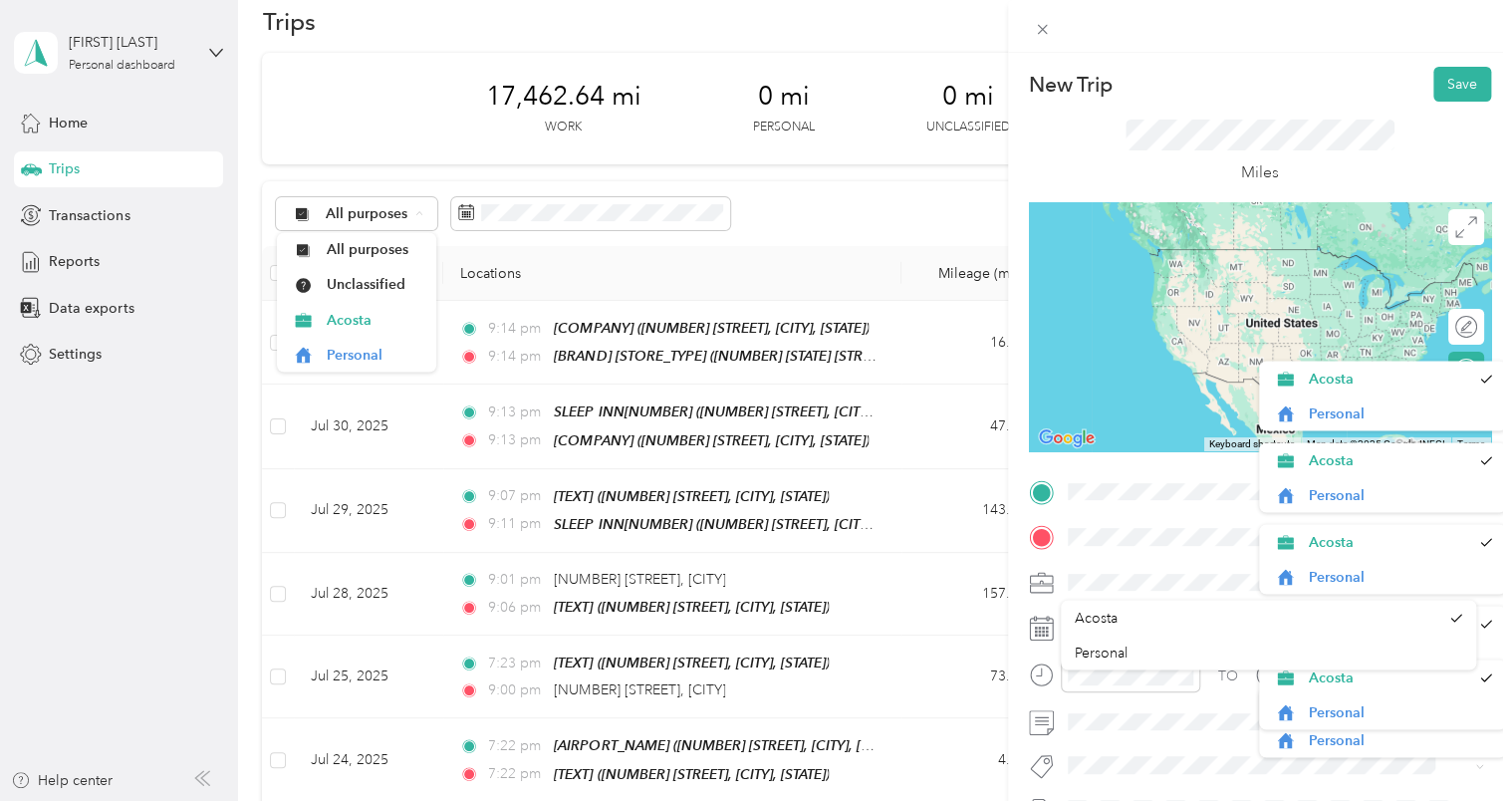 scroll, scrollTop: 0, scrollLeft: 0, axis: both 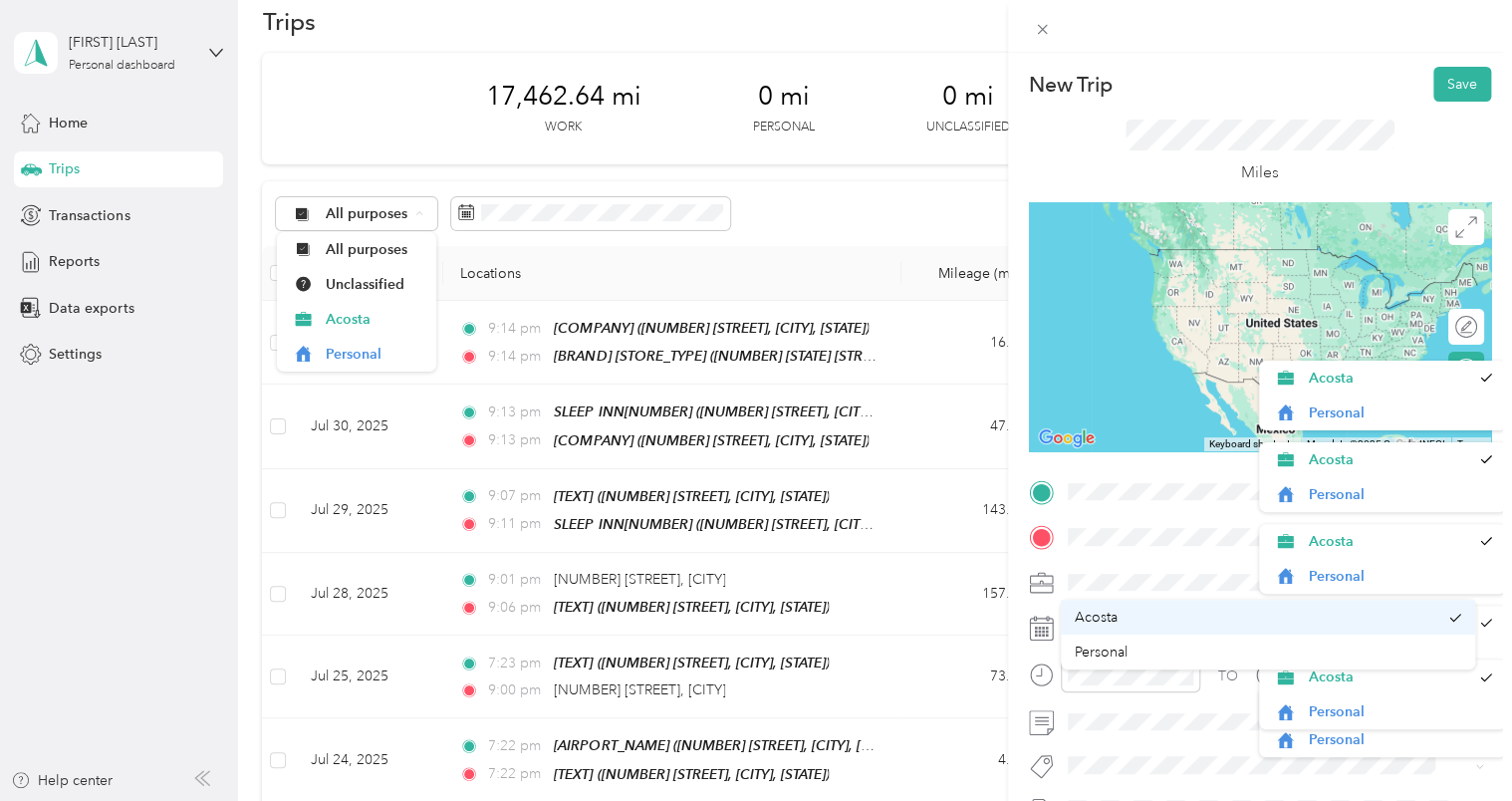drag, startPoint x: 1466, startPoint y: 541, endPoint x: 1465, endPoint y: 611, distance: 70.00714 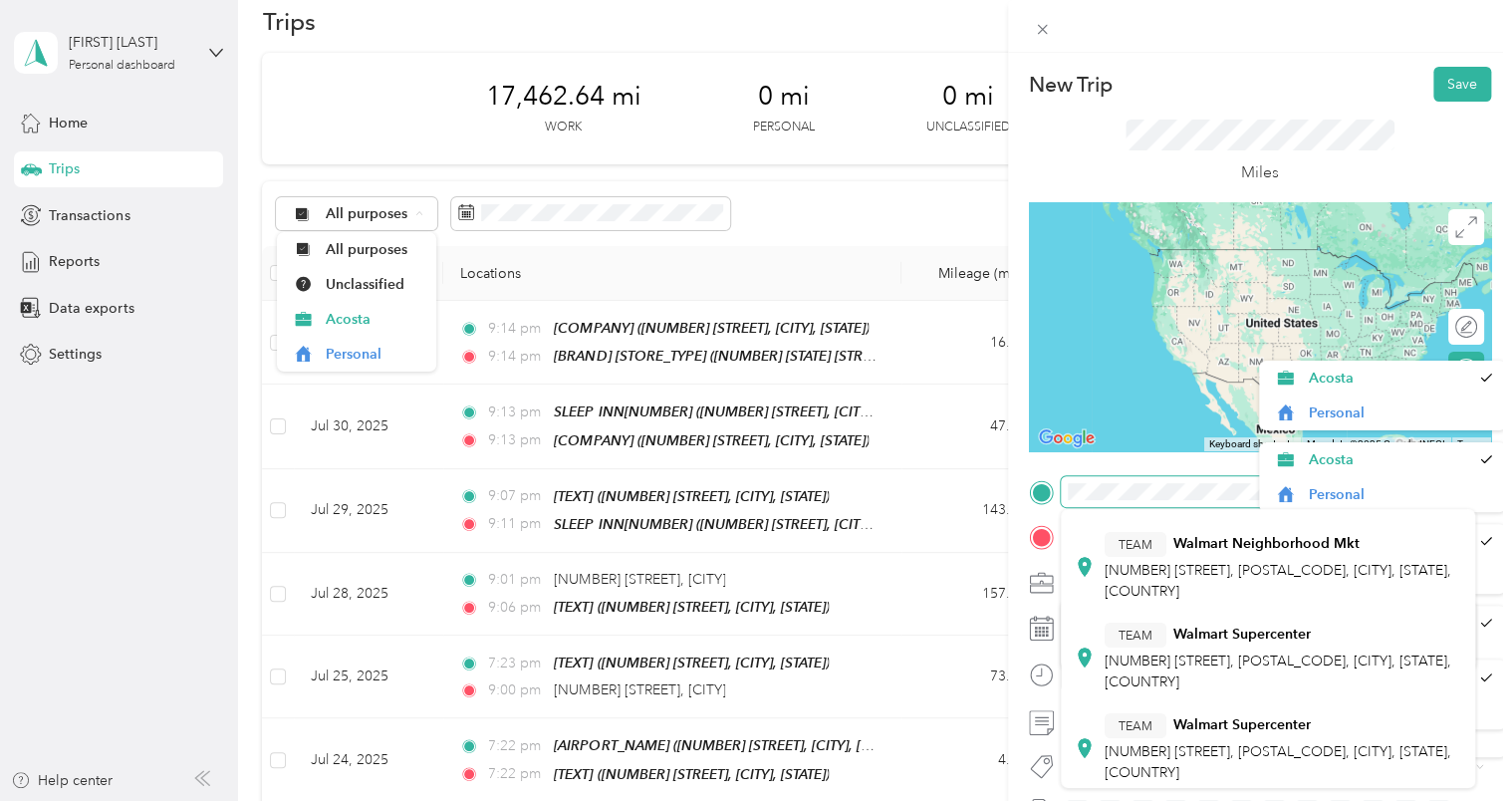 scroll, scrollTop: 130, scrollLeft: 0, axis: vertical 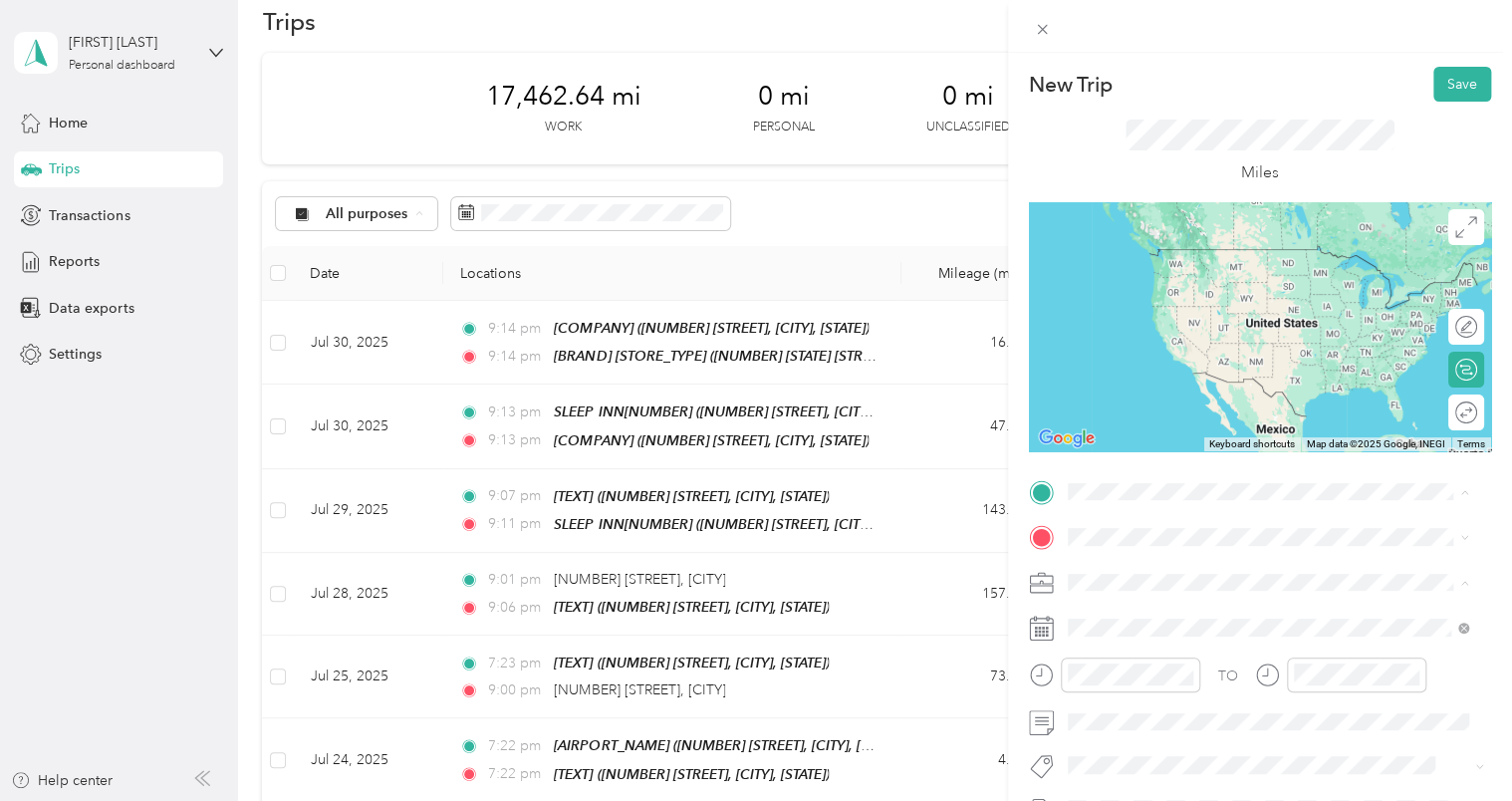 click on "[NUMBER] [STREET], [POSTAL_CODE], [CITY], [STATE], [COUNTRY]" at bounding box center [1278, 753] 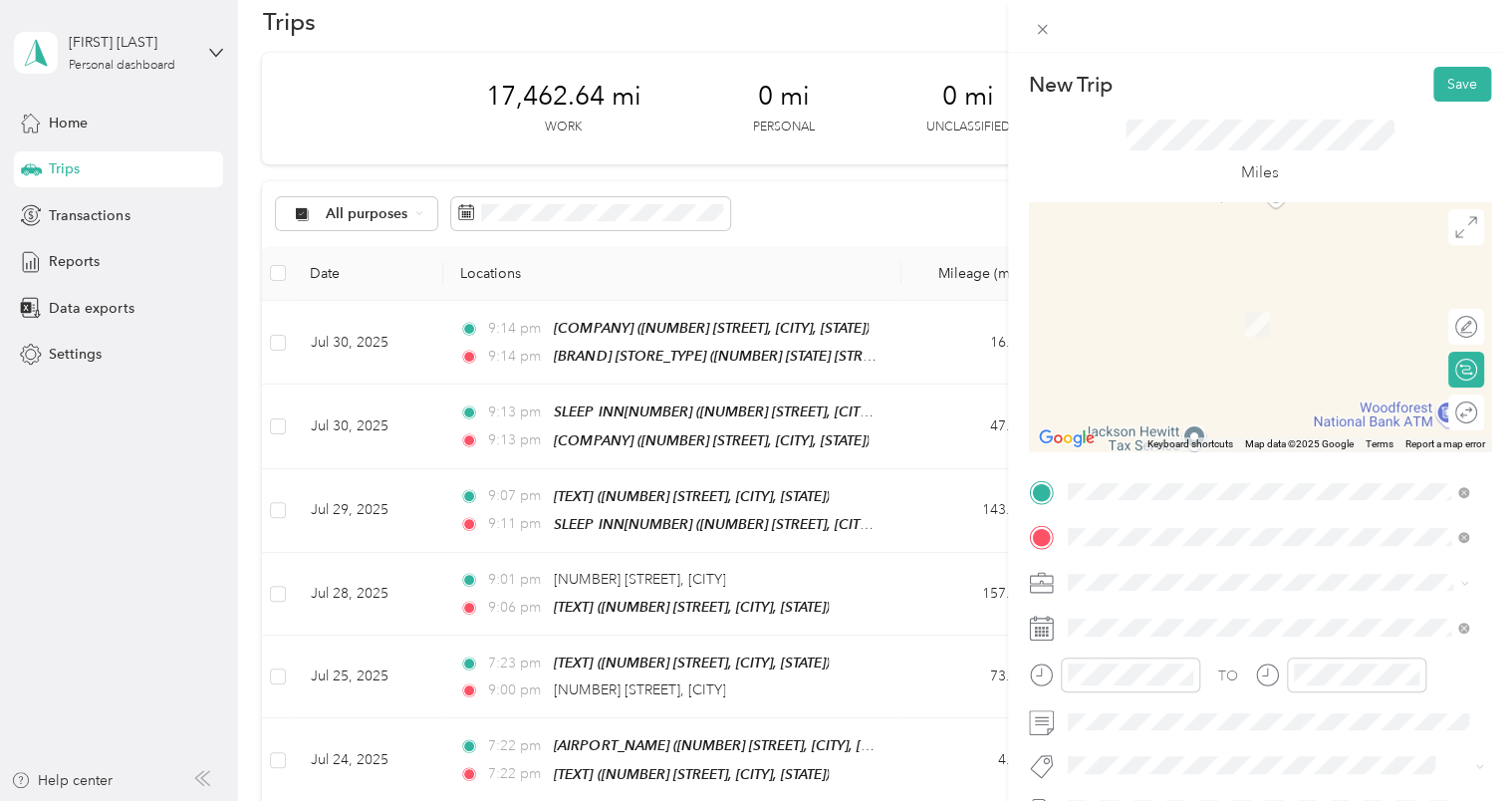 click on "TEAM Walmart Supercenter [NUMBER] [STREET], [POSTAL_CODE], [CITY], [STATE], [COUNTRY]" at bounding box center [1273, 317] 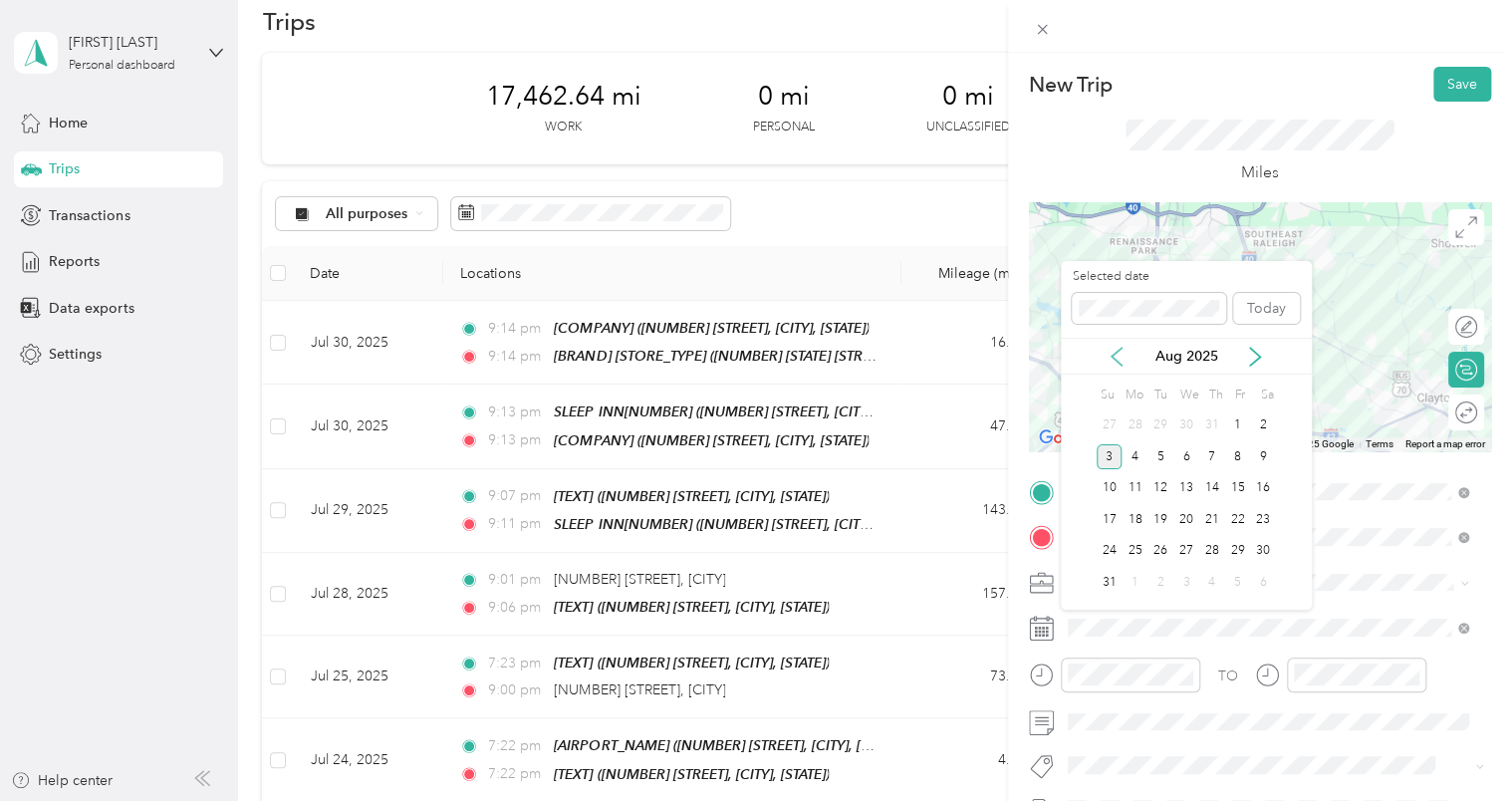 click 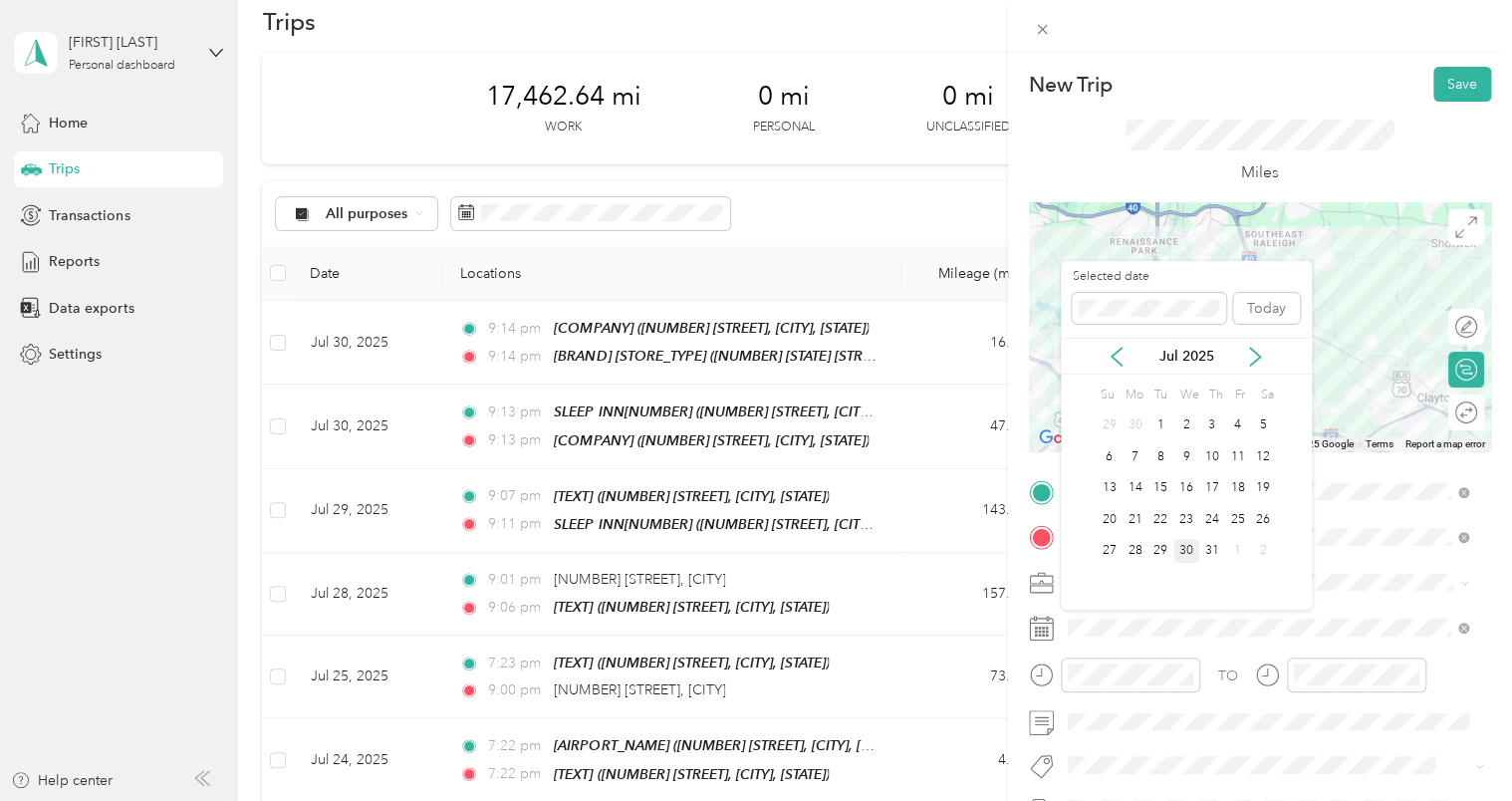 click on "30" at bounding box center [1186, 551] 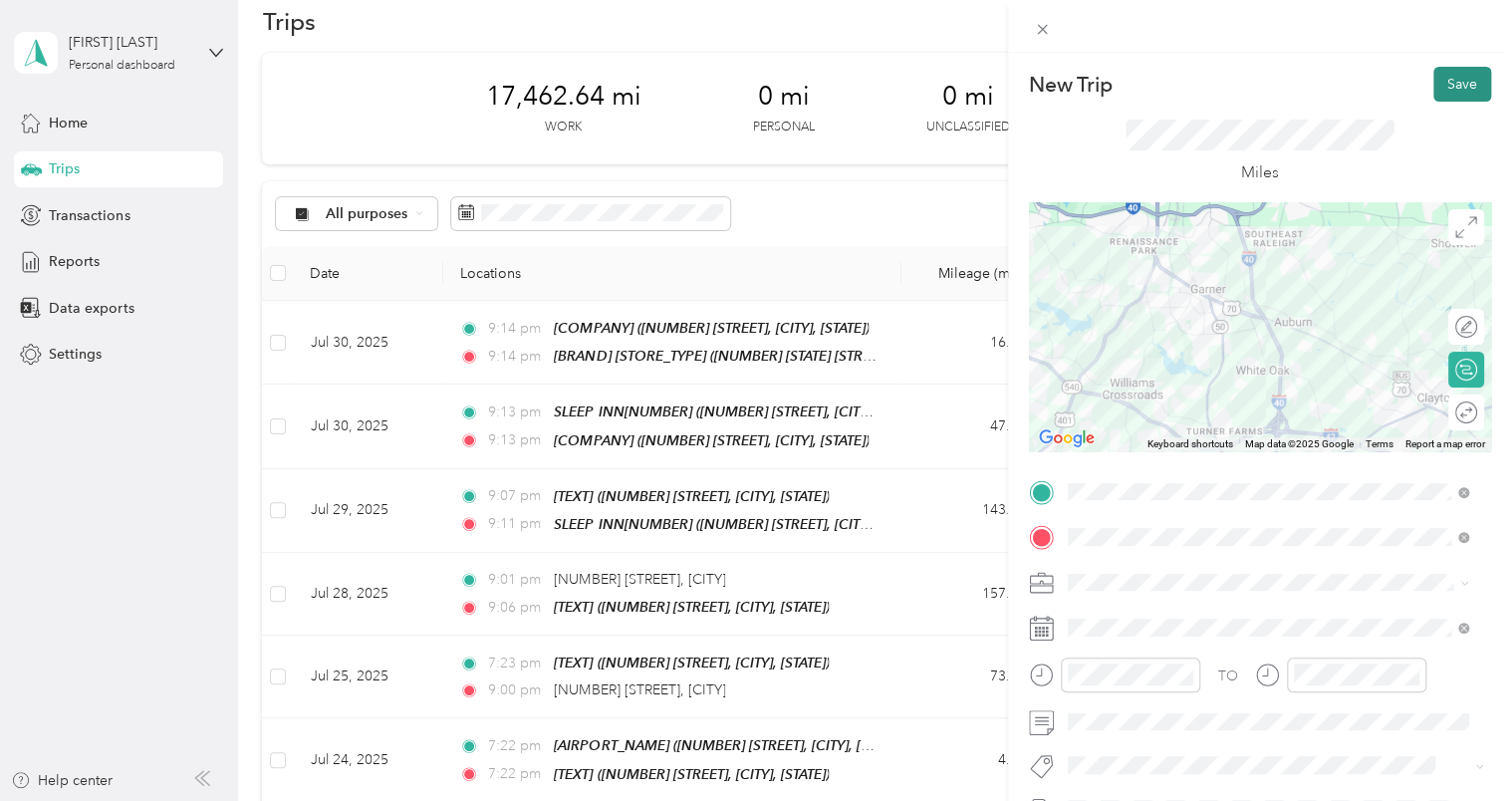 click on "Save" at bounding box center [1462, 84] 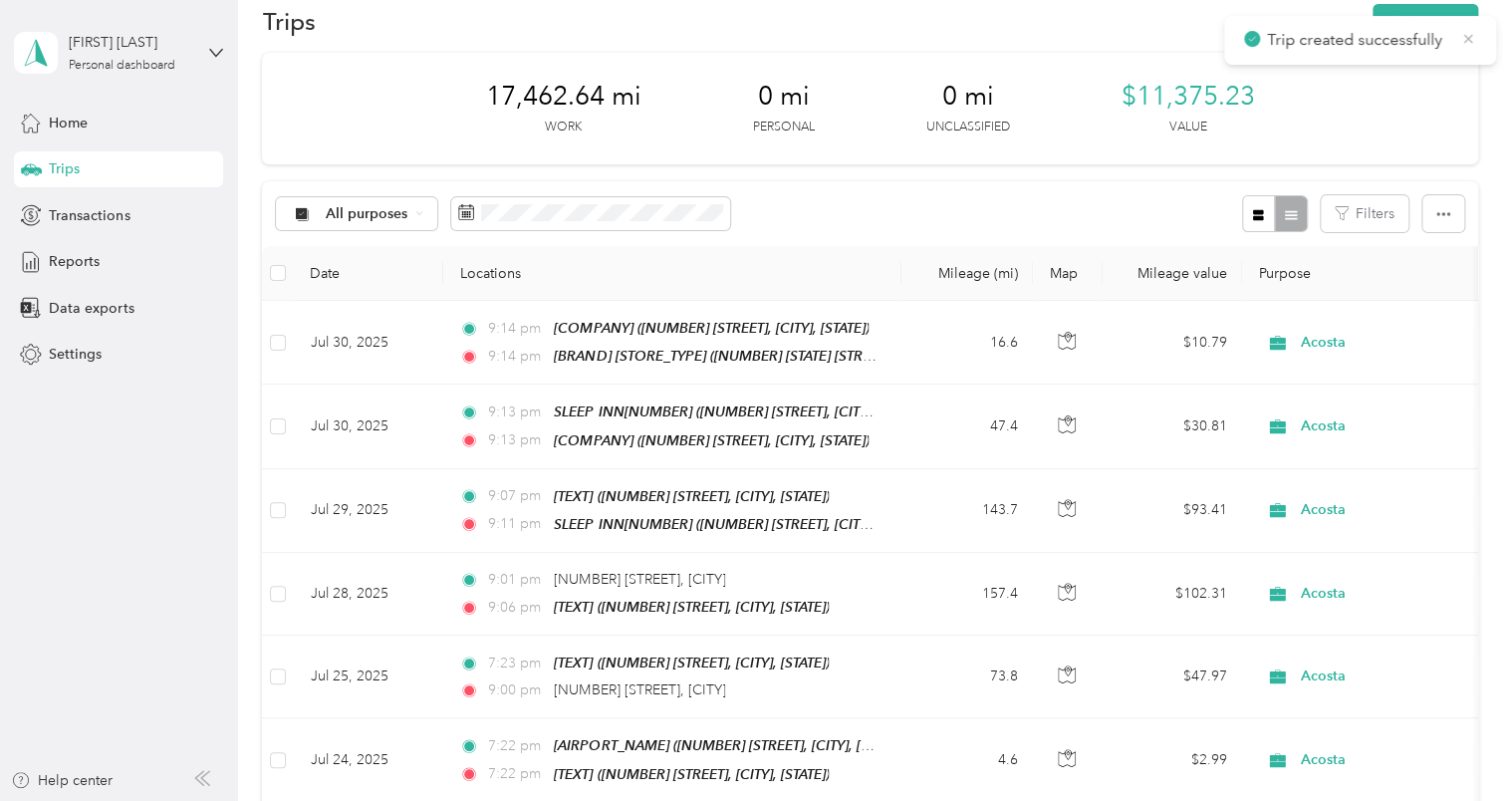 click 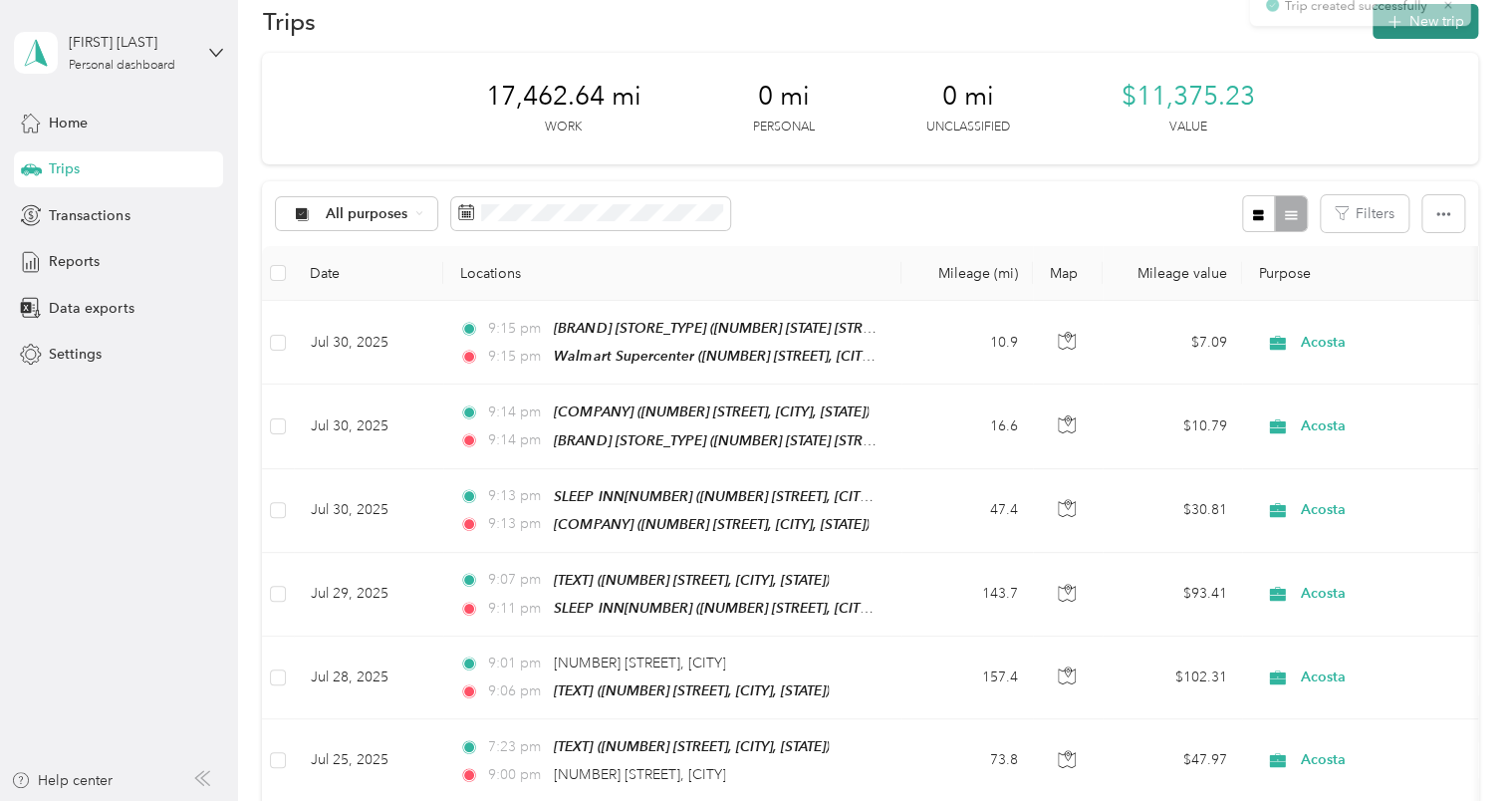 click on "New trip" at bounding box center [1425, 21] 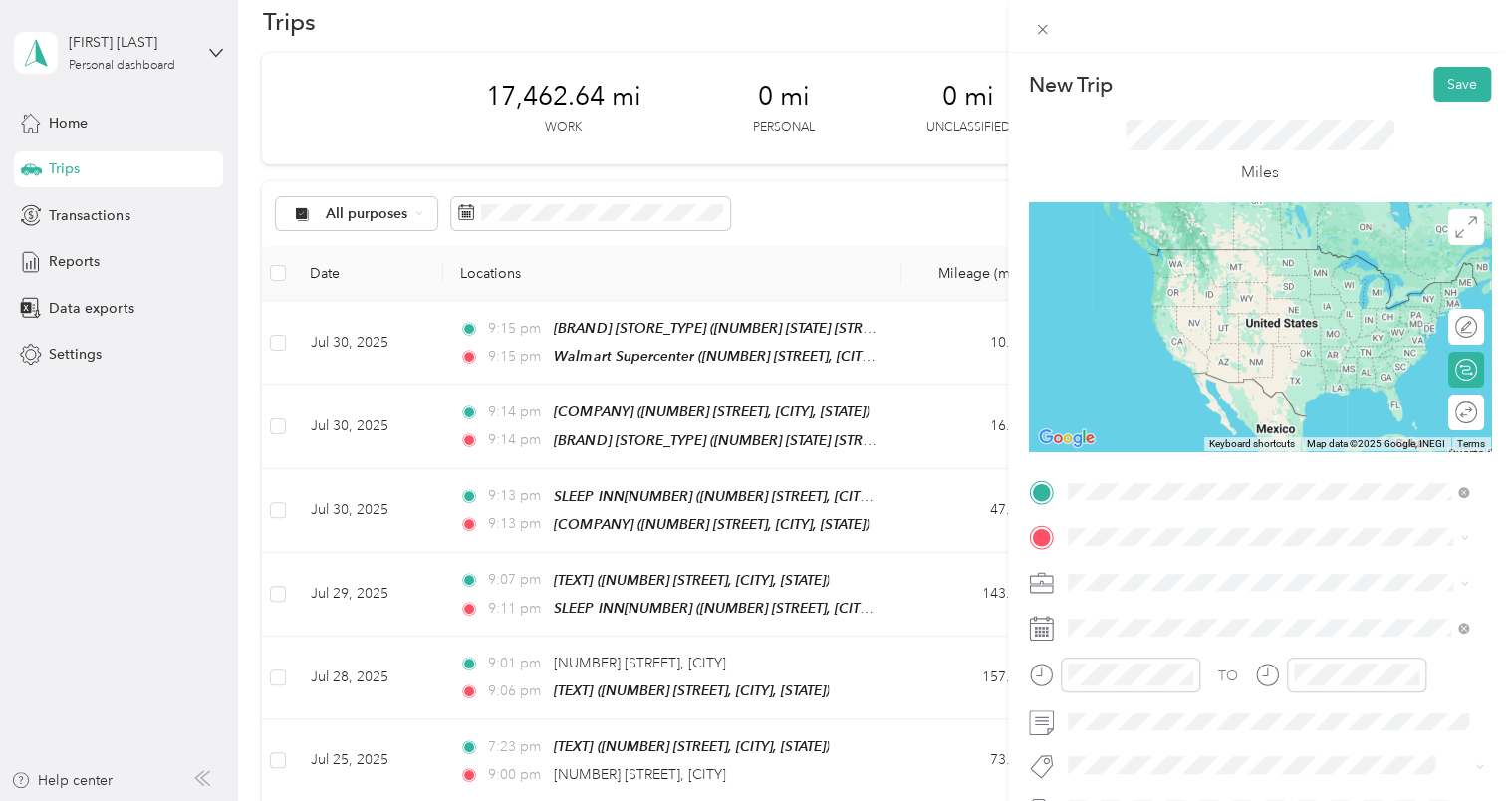click on "[NUMBER] [STREET], [NUMBER], [CITY], [STATE], USA" at bounding box center [1273, 600] 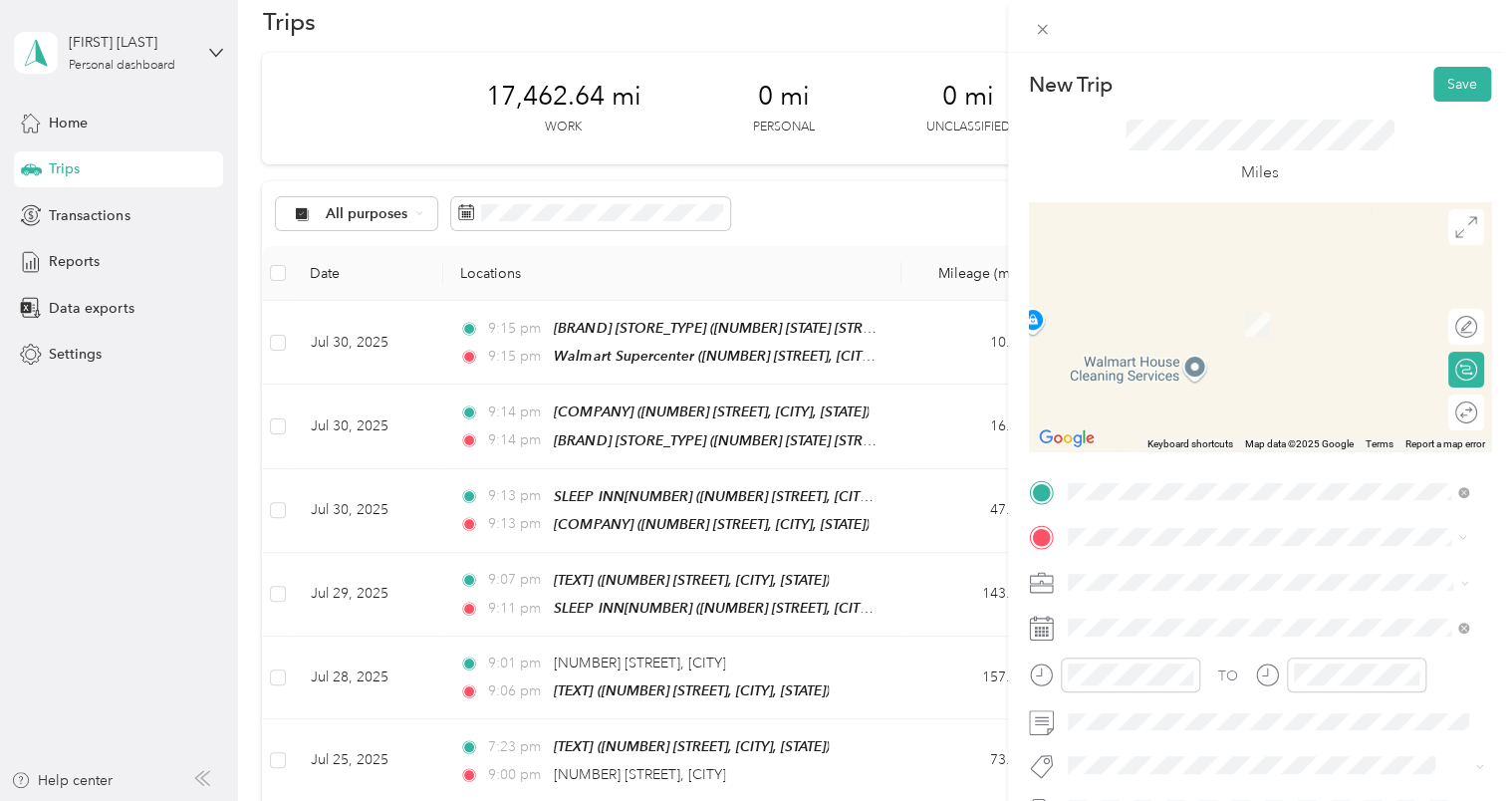 click on "TEAM Walmart Neighborhood Mkt" at bounding box center (1283, 305) 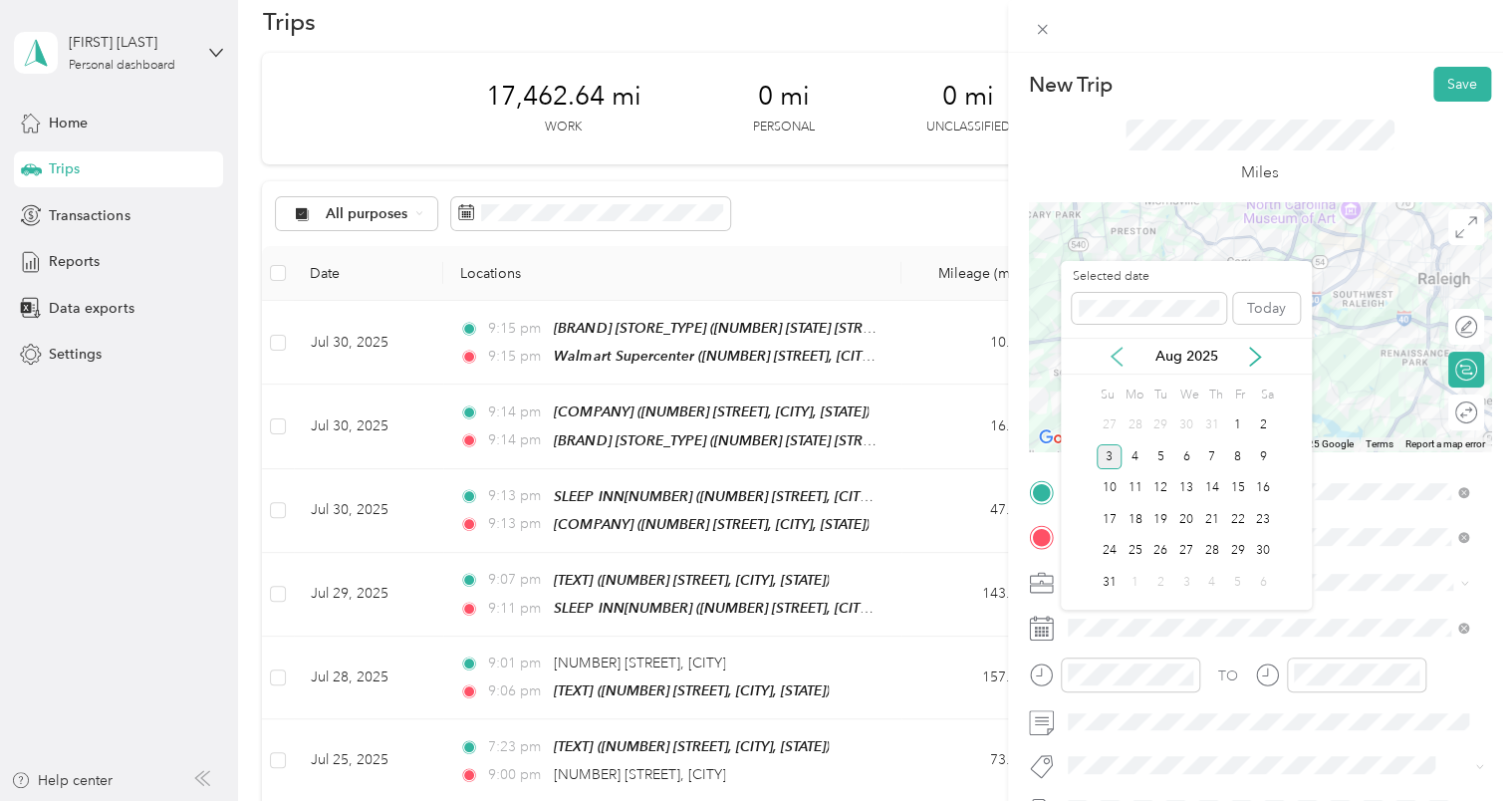 click 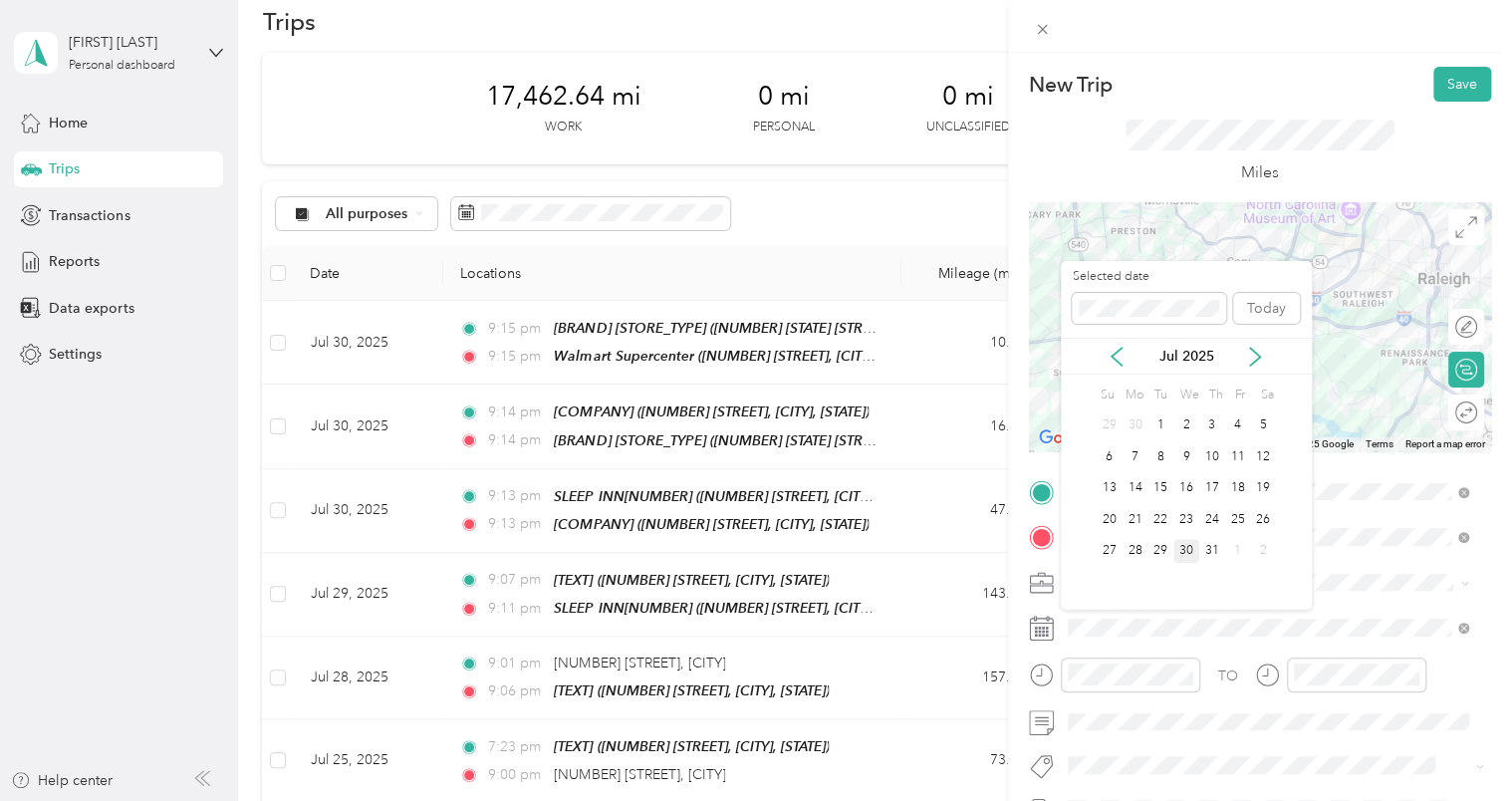 click on "30" at bounding box center (1186, 551) 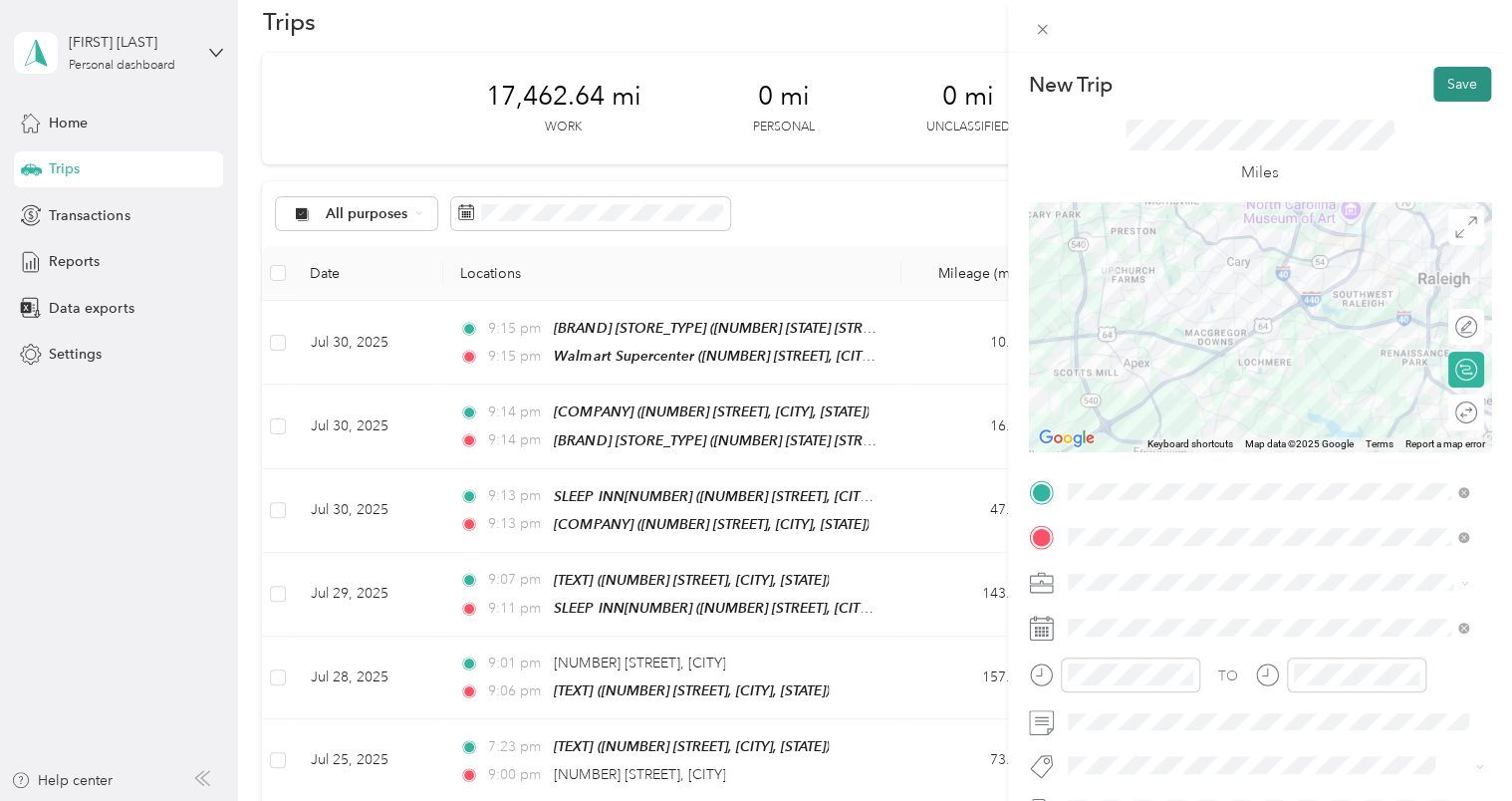 click on "Save" at bounding box center [1462, 84] 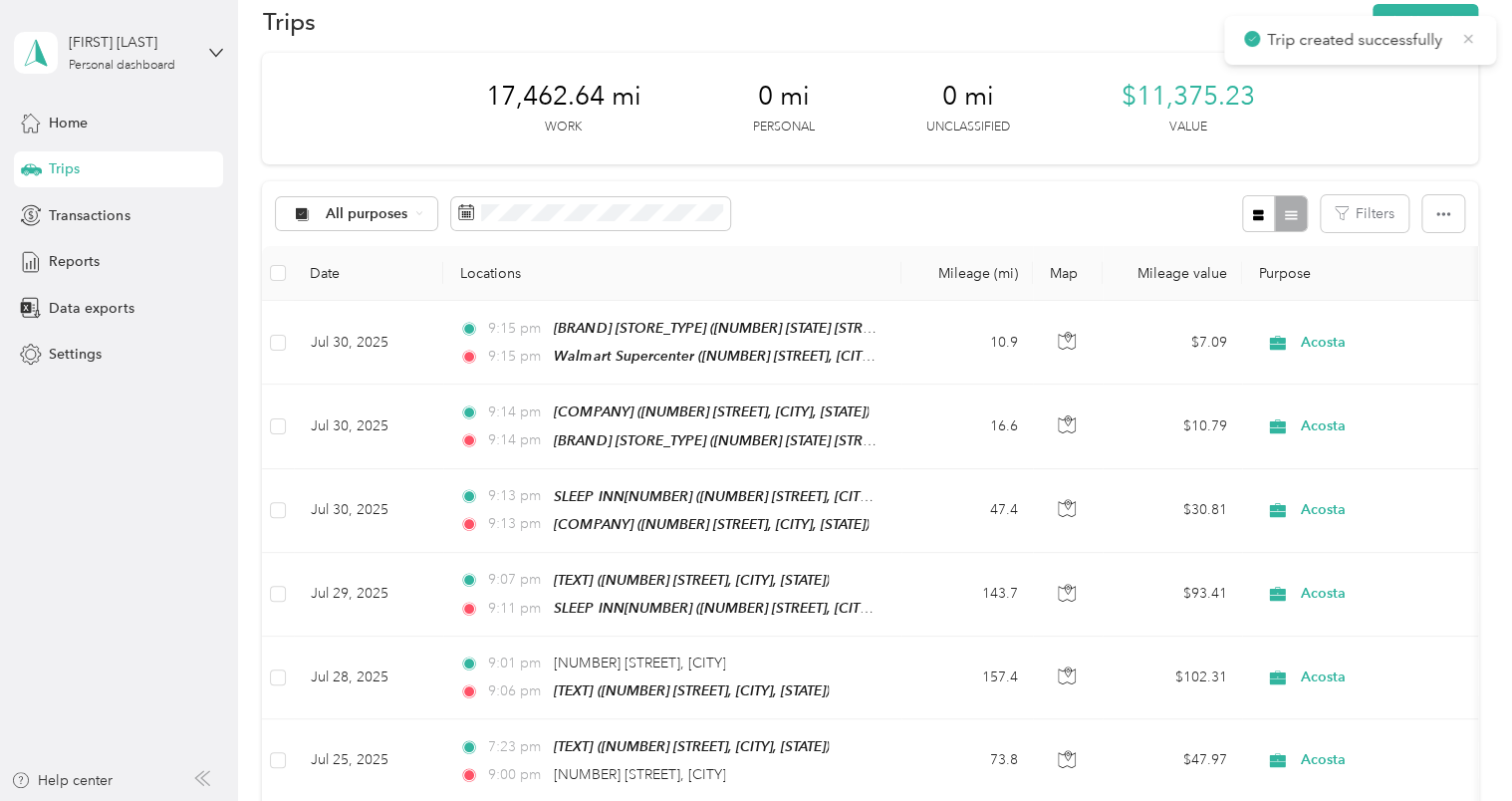 click 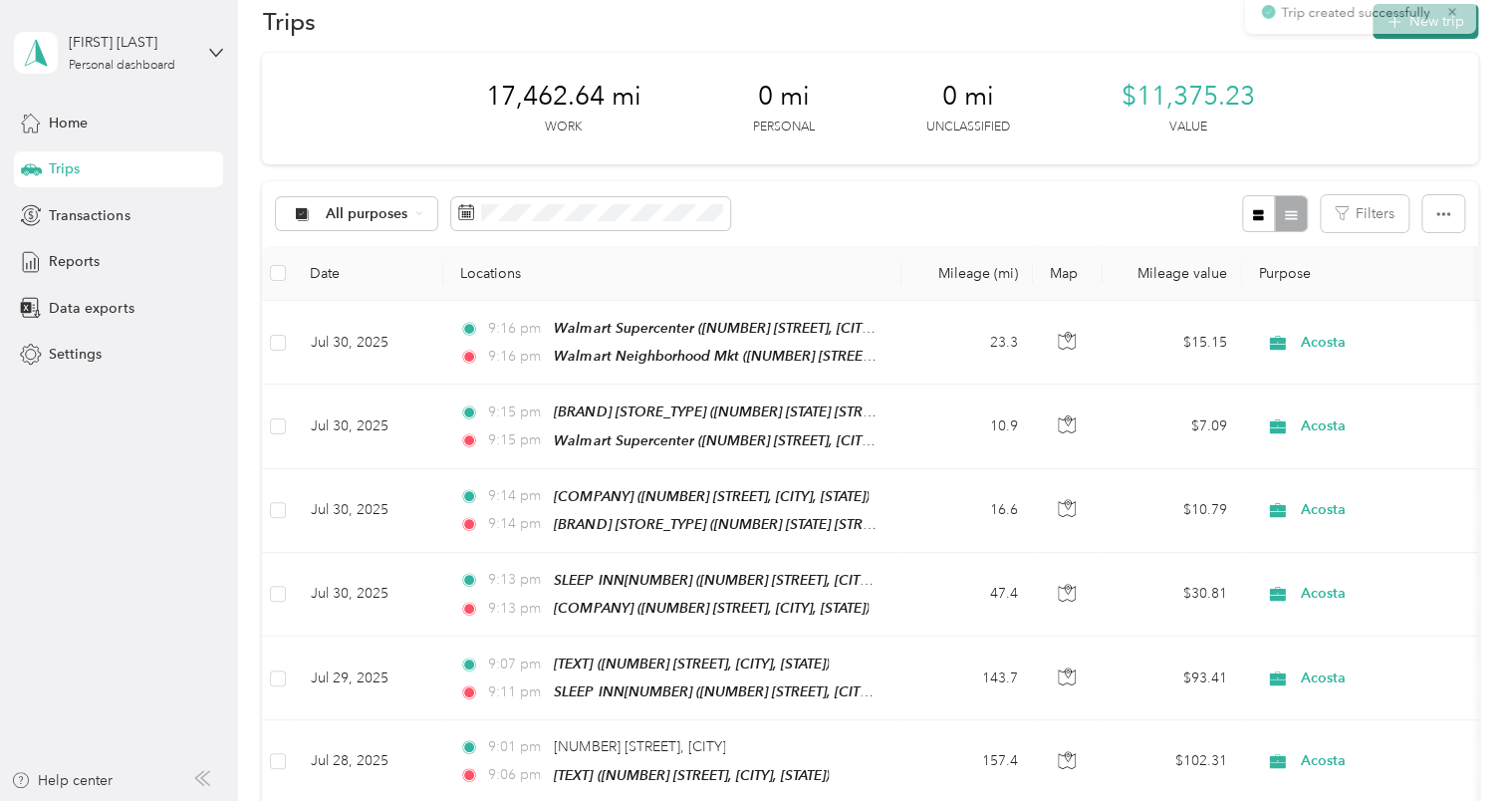 click on "New trip" at bounding box center [1425, 21] 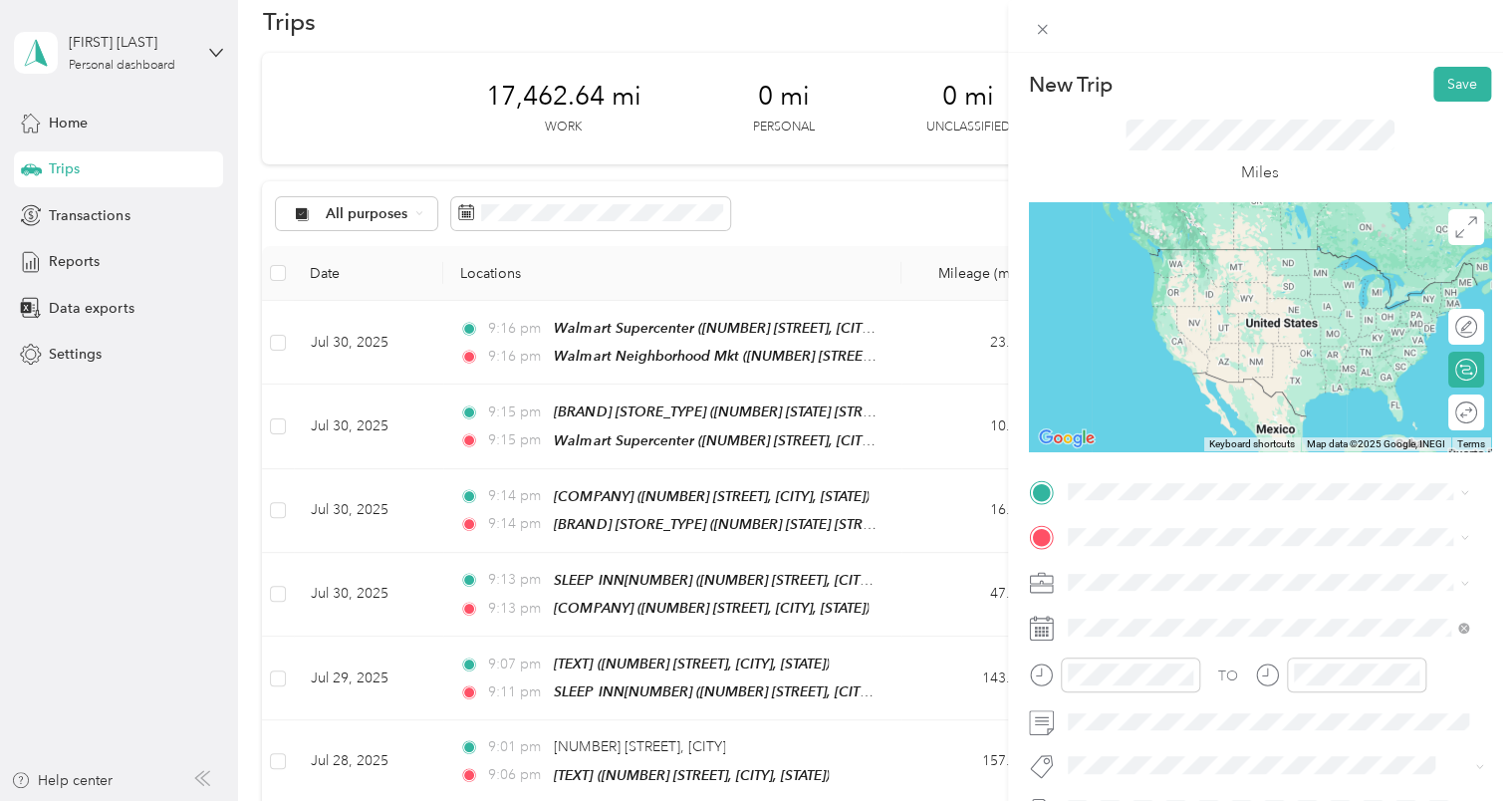 click on "[COMPANY] [COMPANY_NAME] [NUMBER] [STREET], [POSTAL_CODE], [CITY], [STATE], [COUNTRY]" at bounding box center [1283, 596] 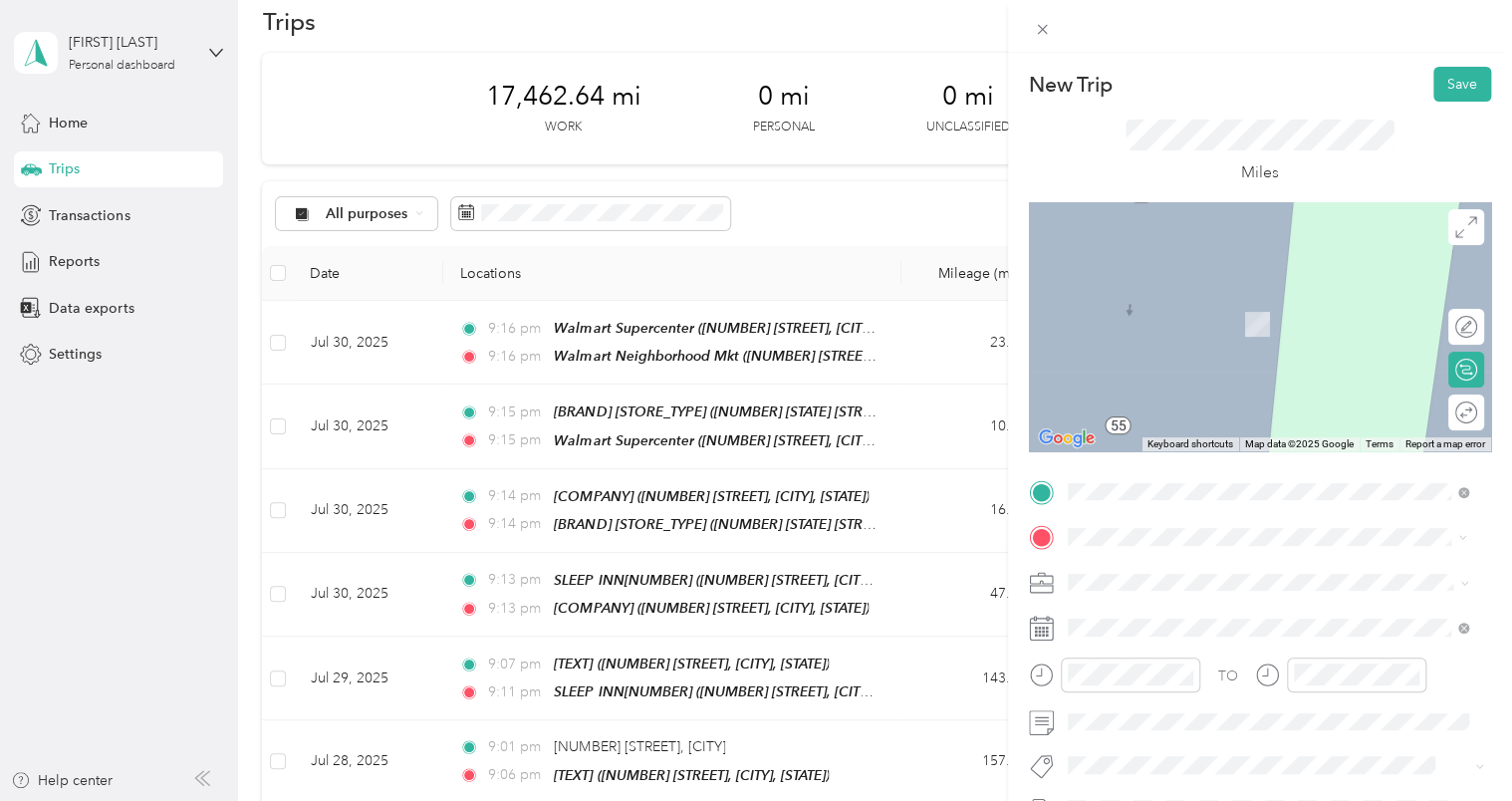 click on "[NUMBER] [STREET]
[CITY], [STATE] [POSTAL_CODE], United States" at bounding box center (1252, 303) 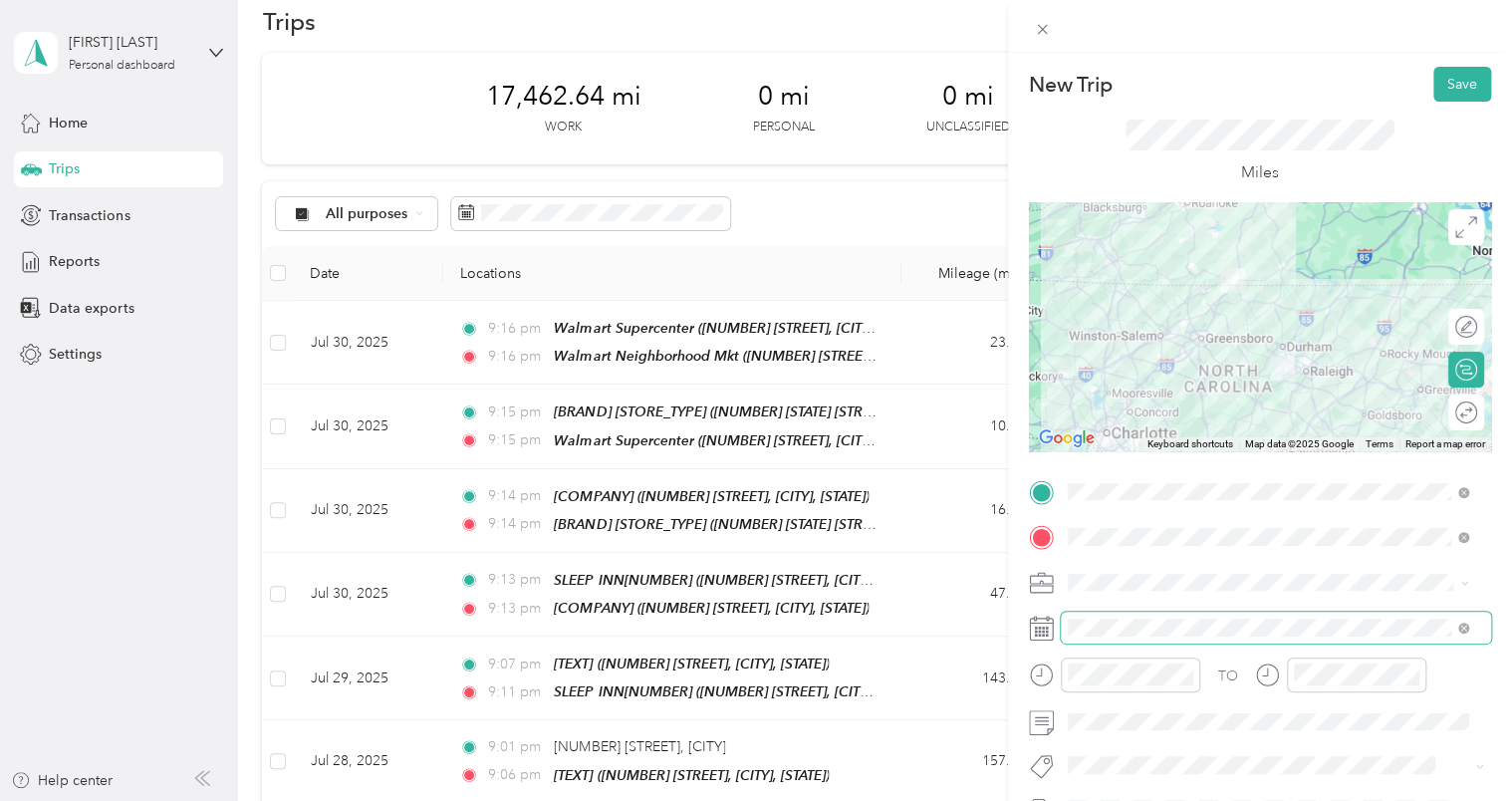click at bounding box center [1276, 628] 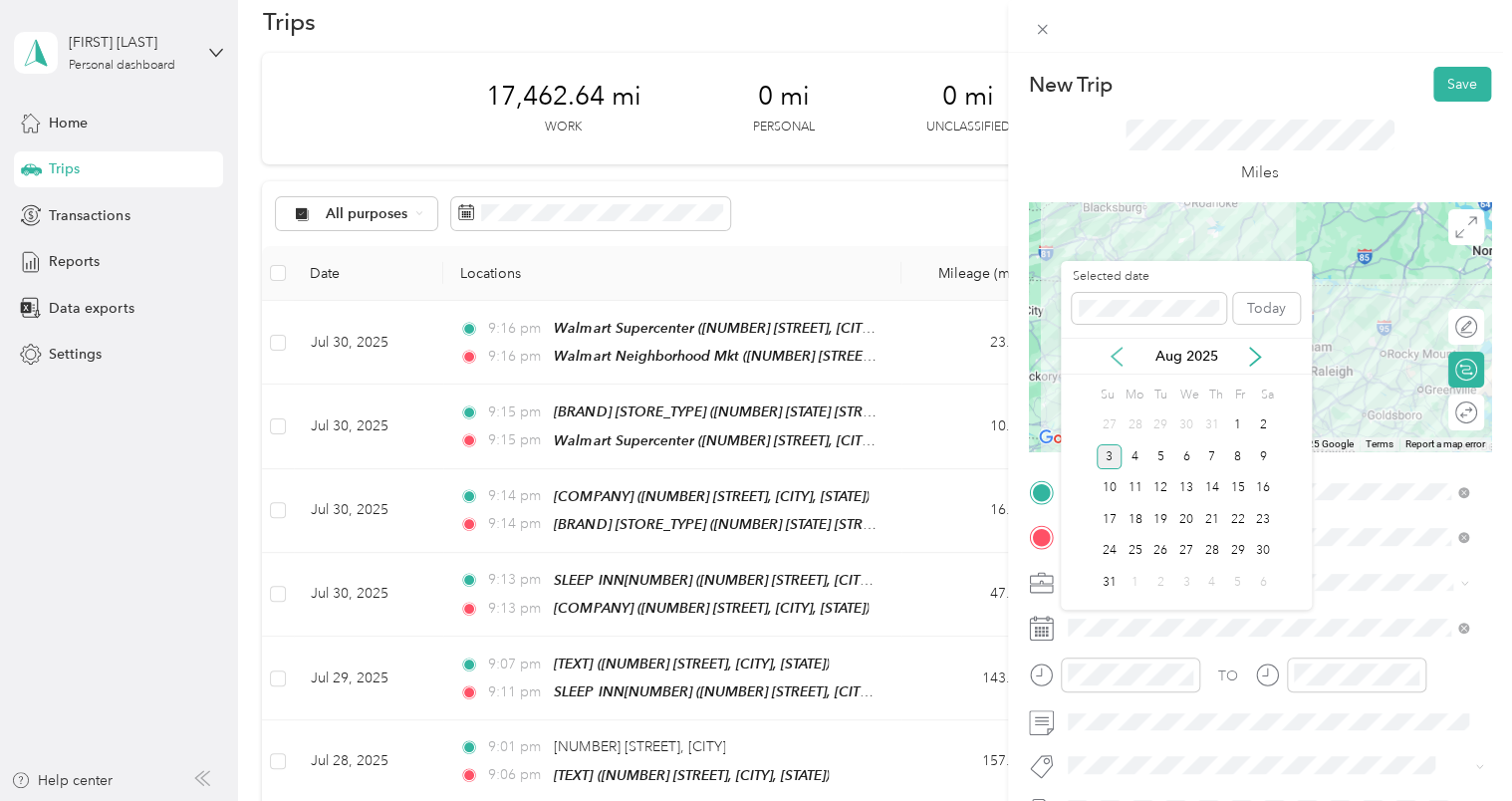 click 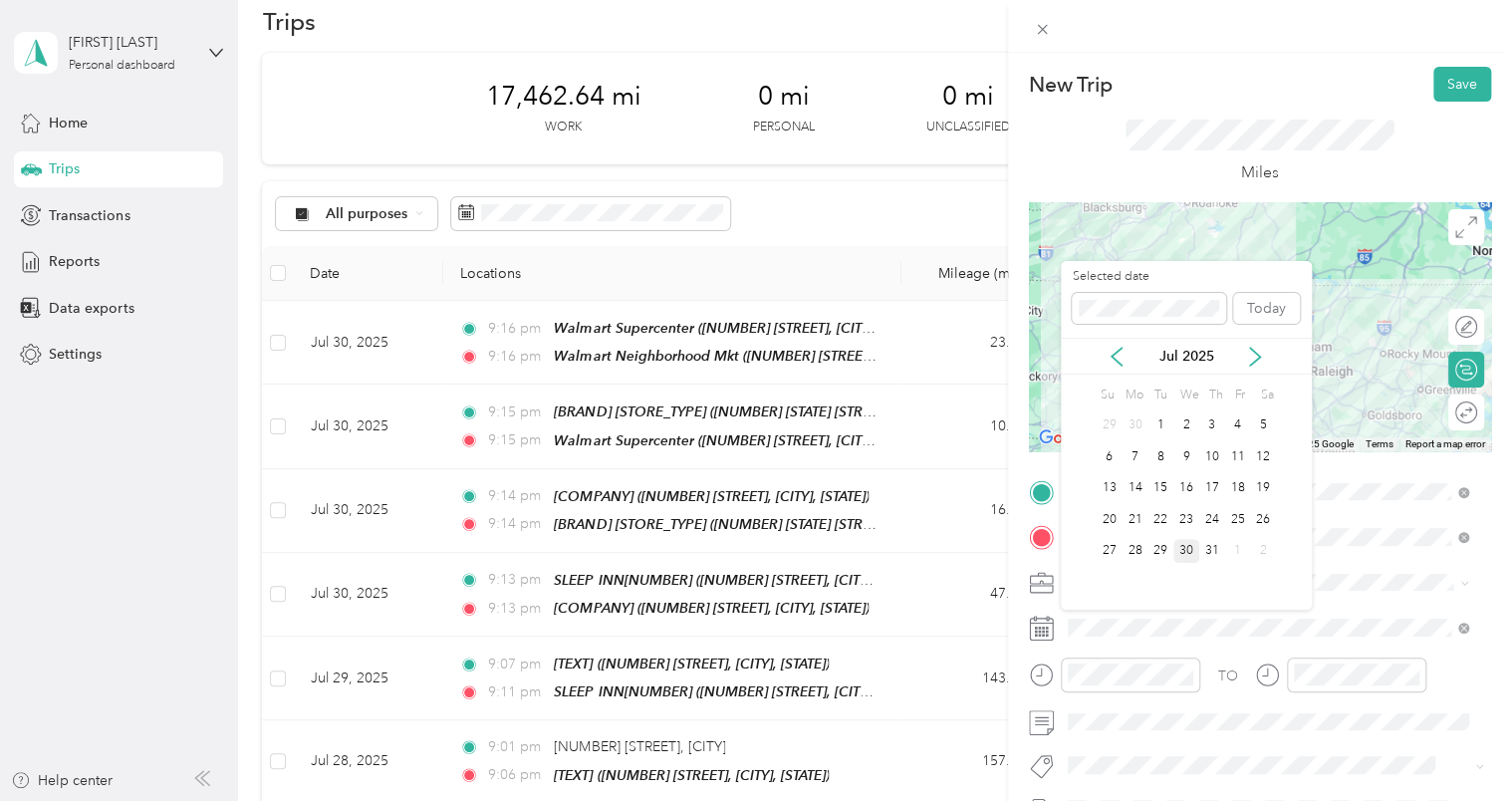click on "30" at bounding box center (1186, 551) 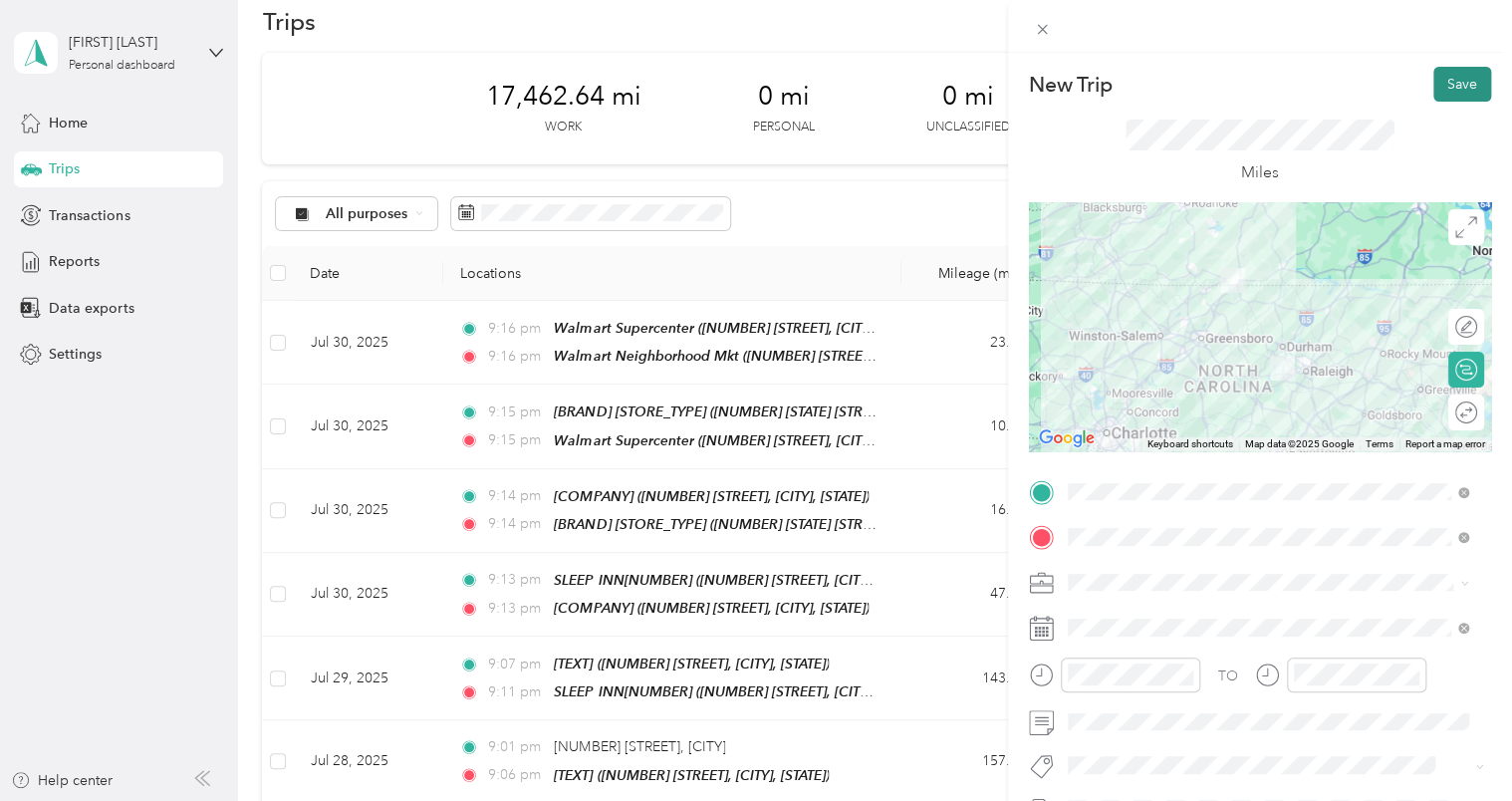 click on "Save" at bounding box center (1462, 84) 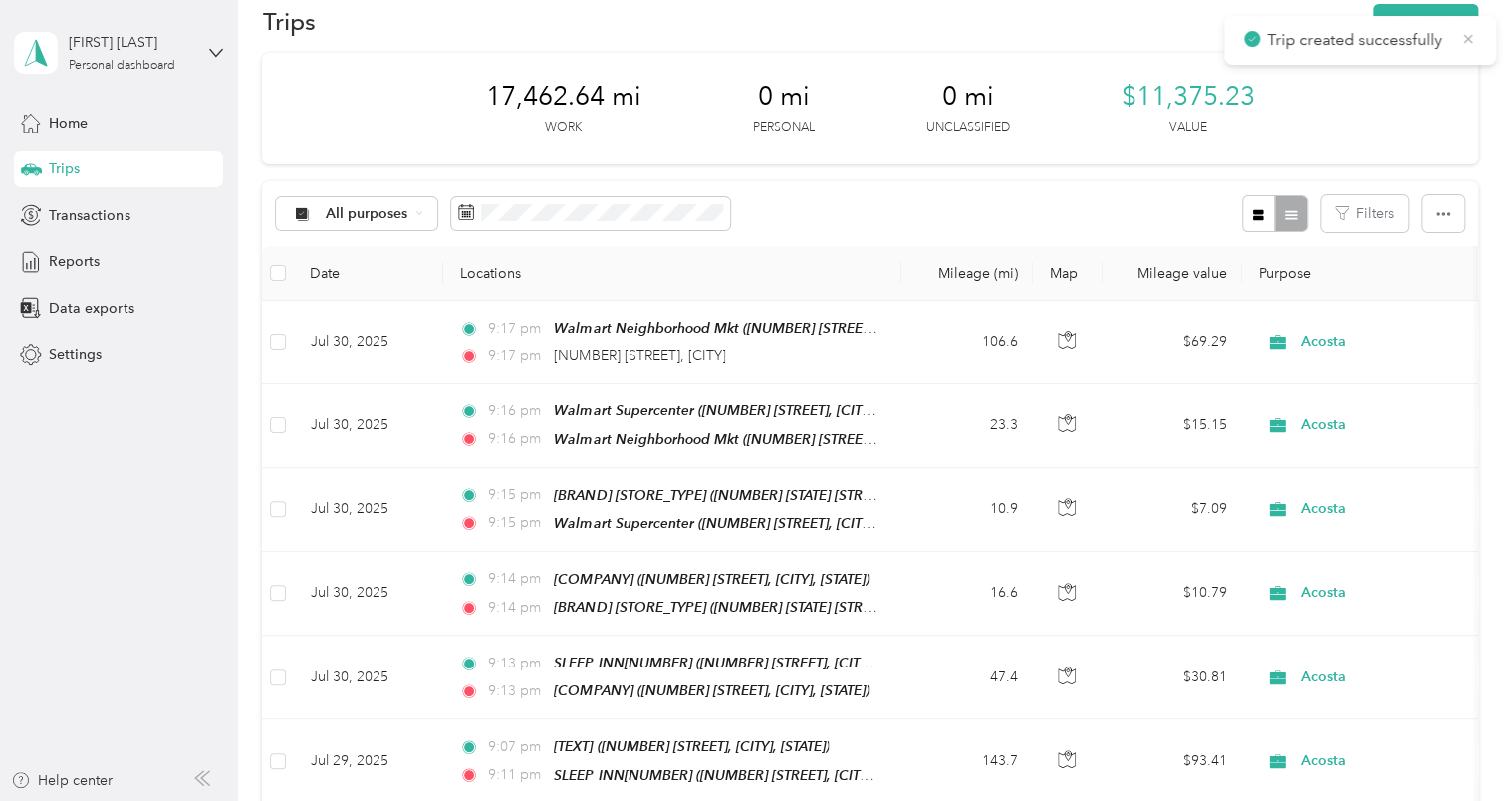 click 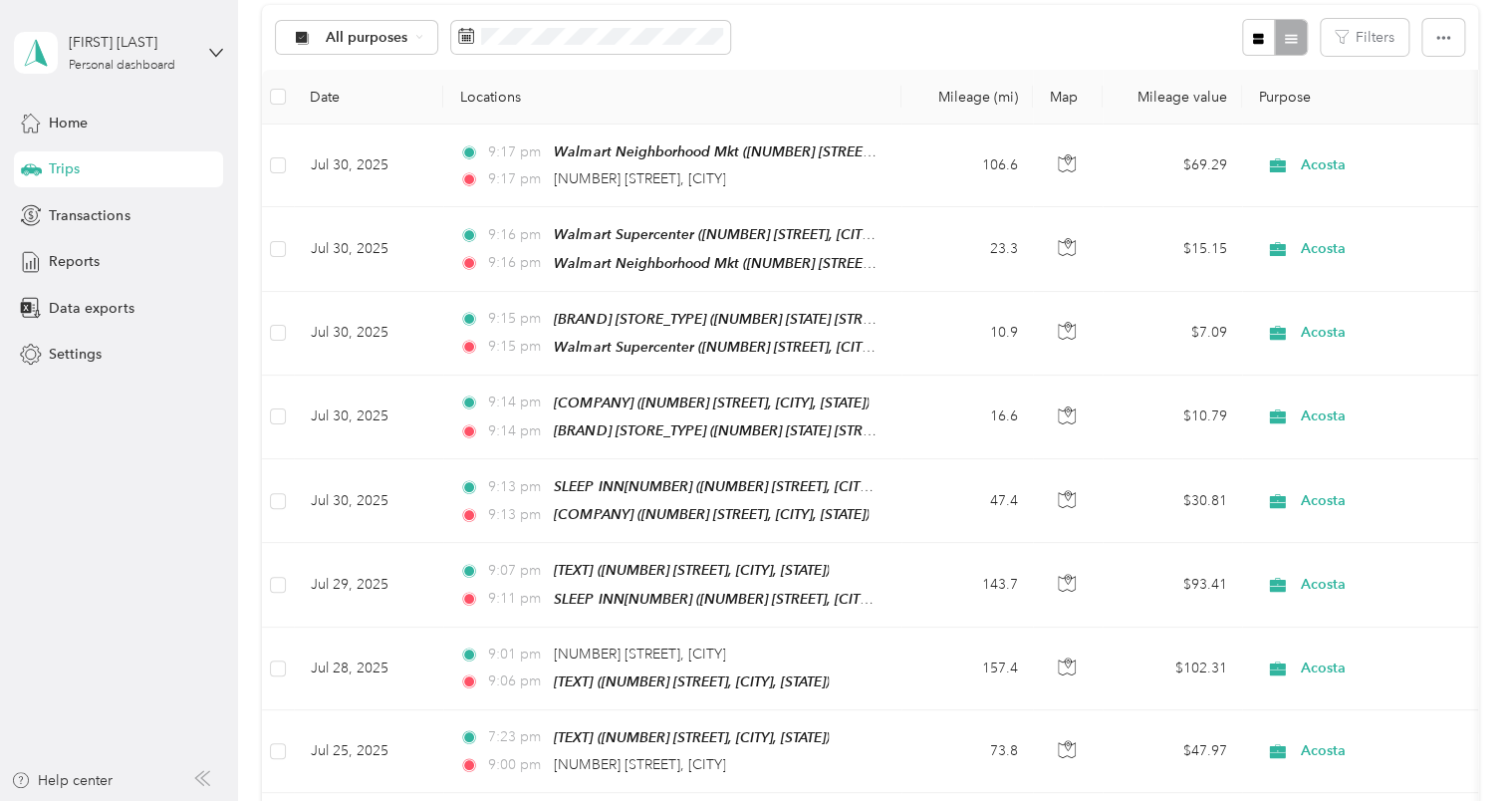 scroll, scrollTop: 225, scrollLeft: 0, axis: vertical 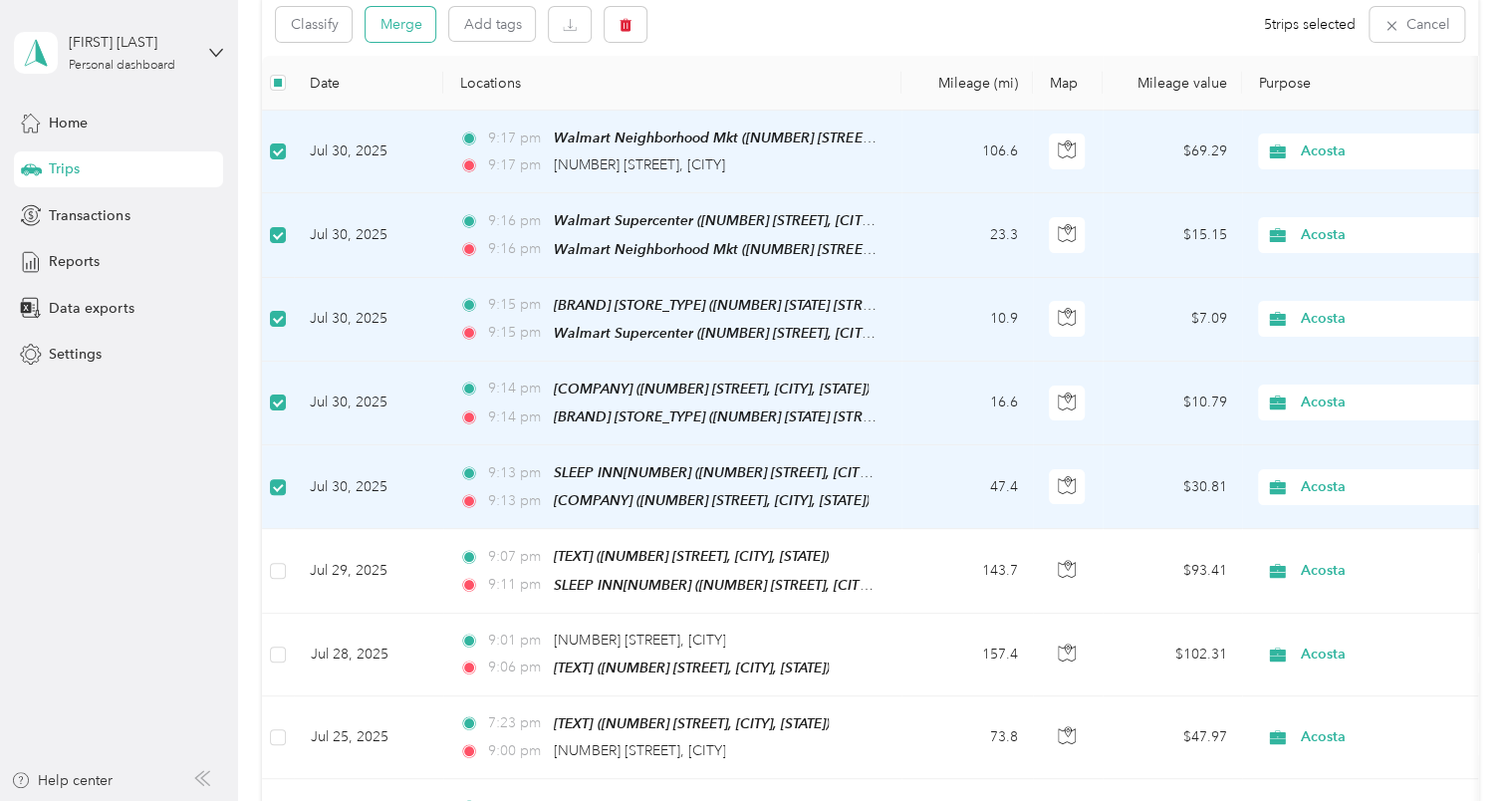 click on "Merge" at bounding box center (400, 24) 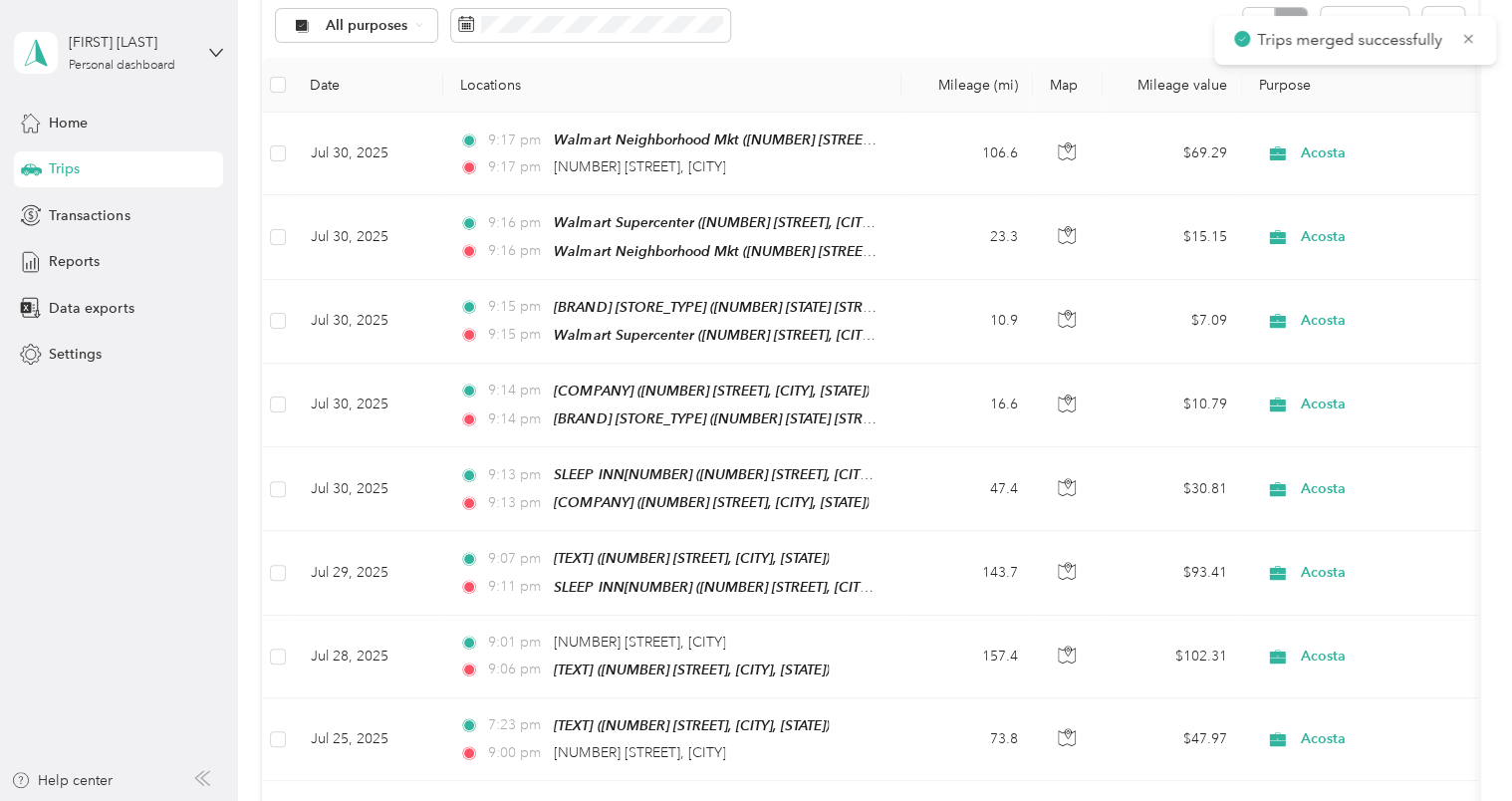 scroll, scrollTop: 225, scrollLeft: 0, axis: vertical 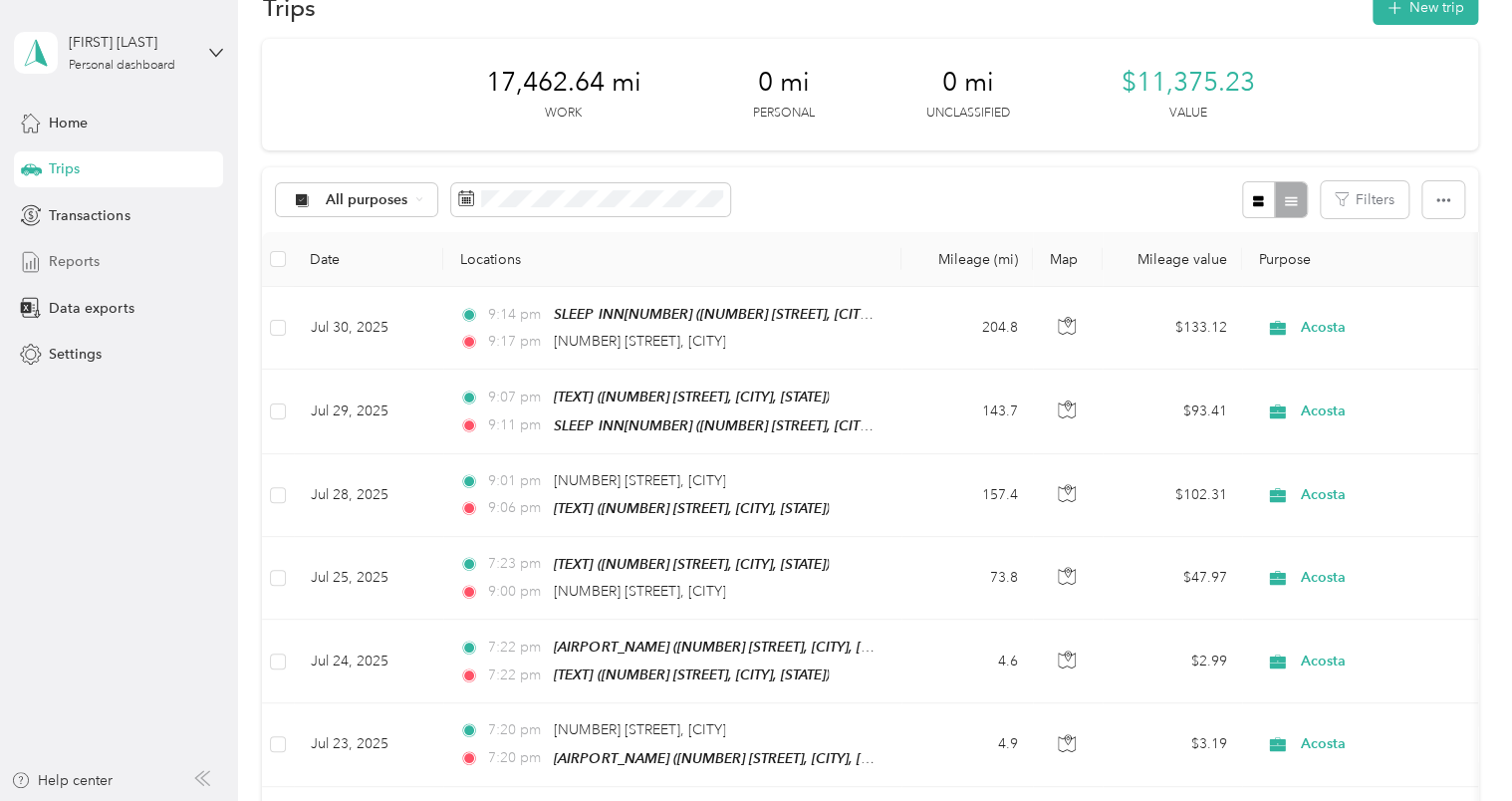 click on "Reports" at bounding box center [74, 261] 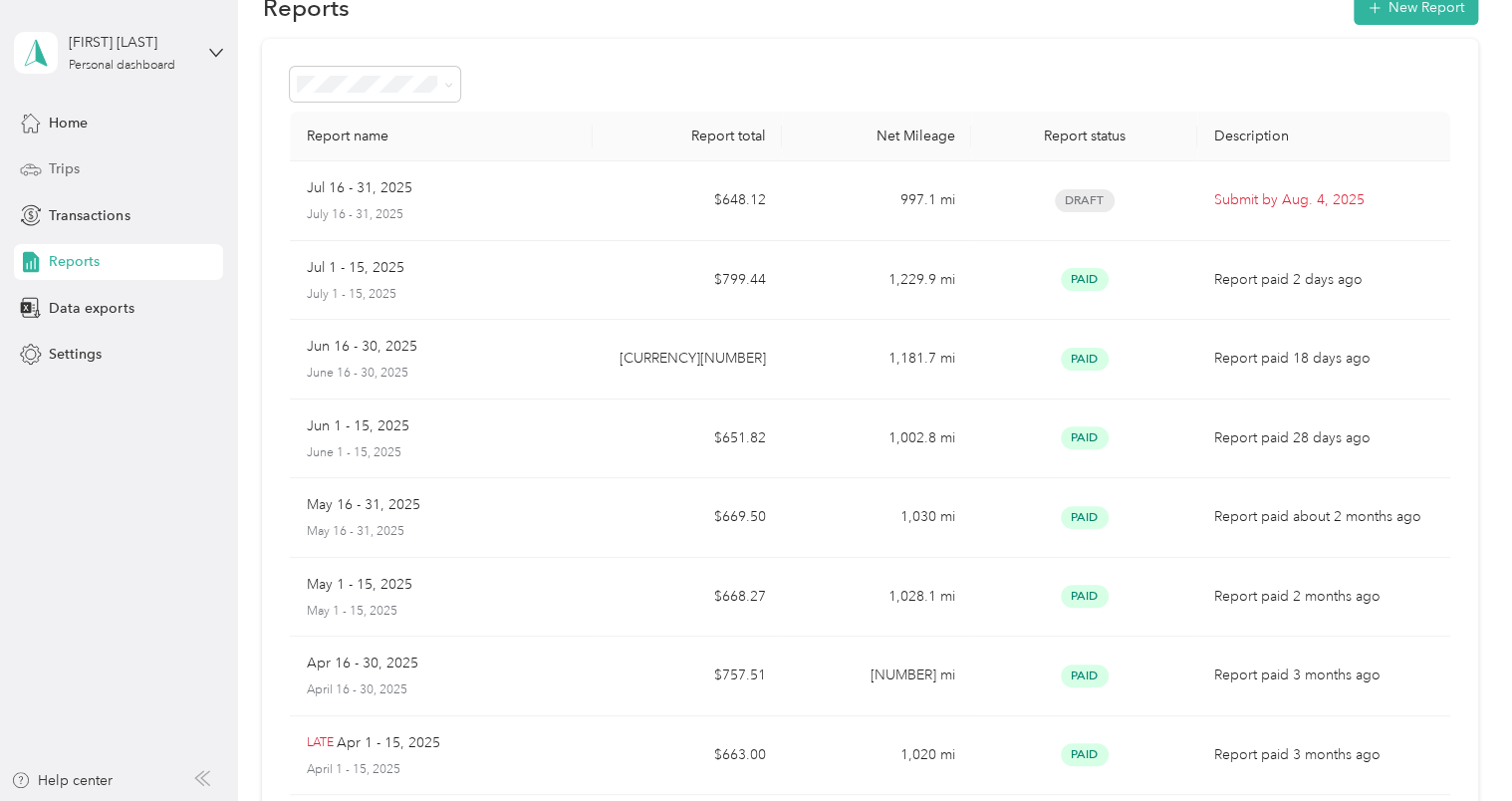 click on "Trips" at bounding box center (64, 168) 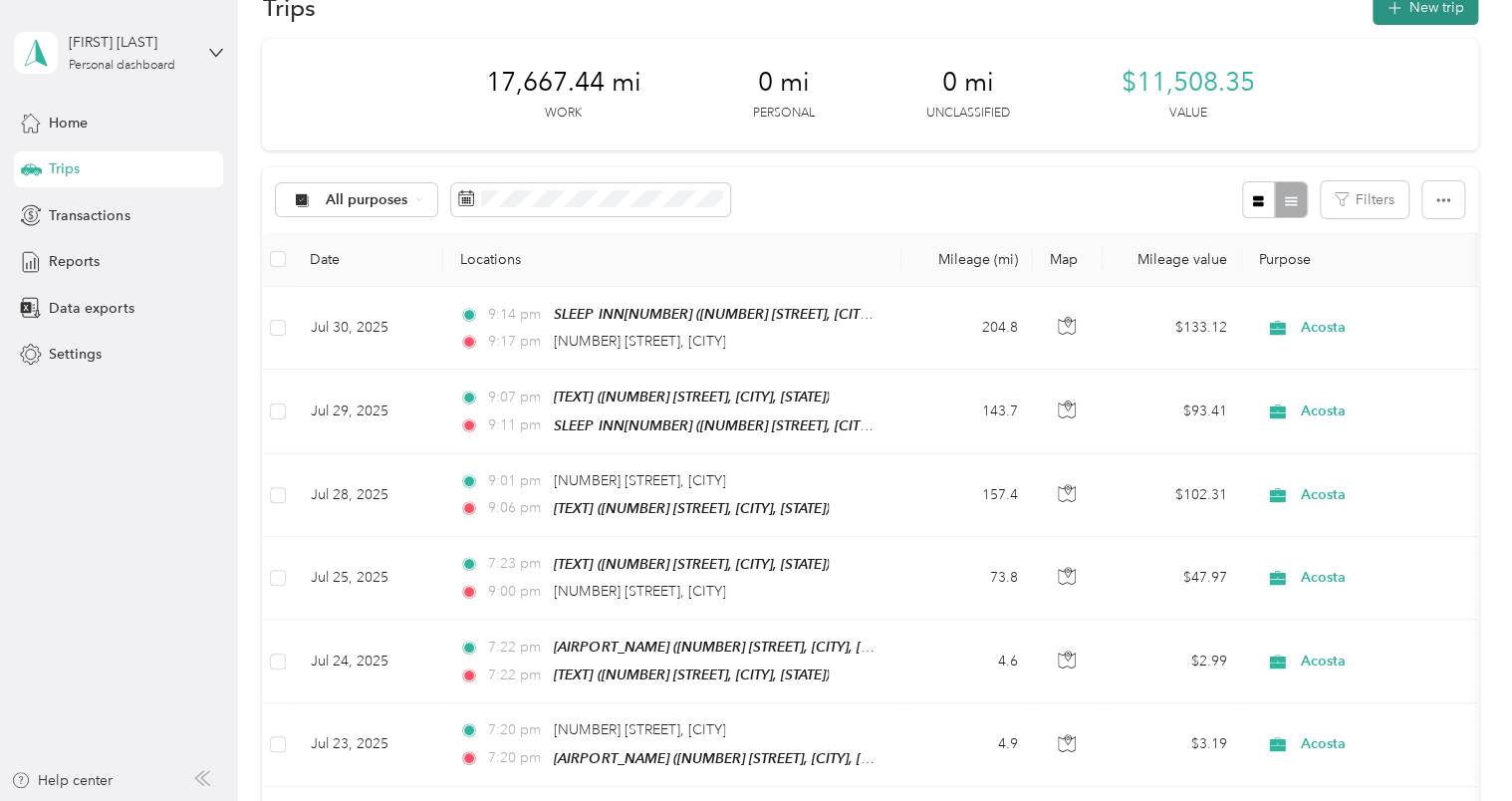 click on "New trip" at bounding box center (1425, 7) 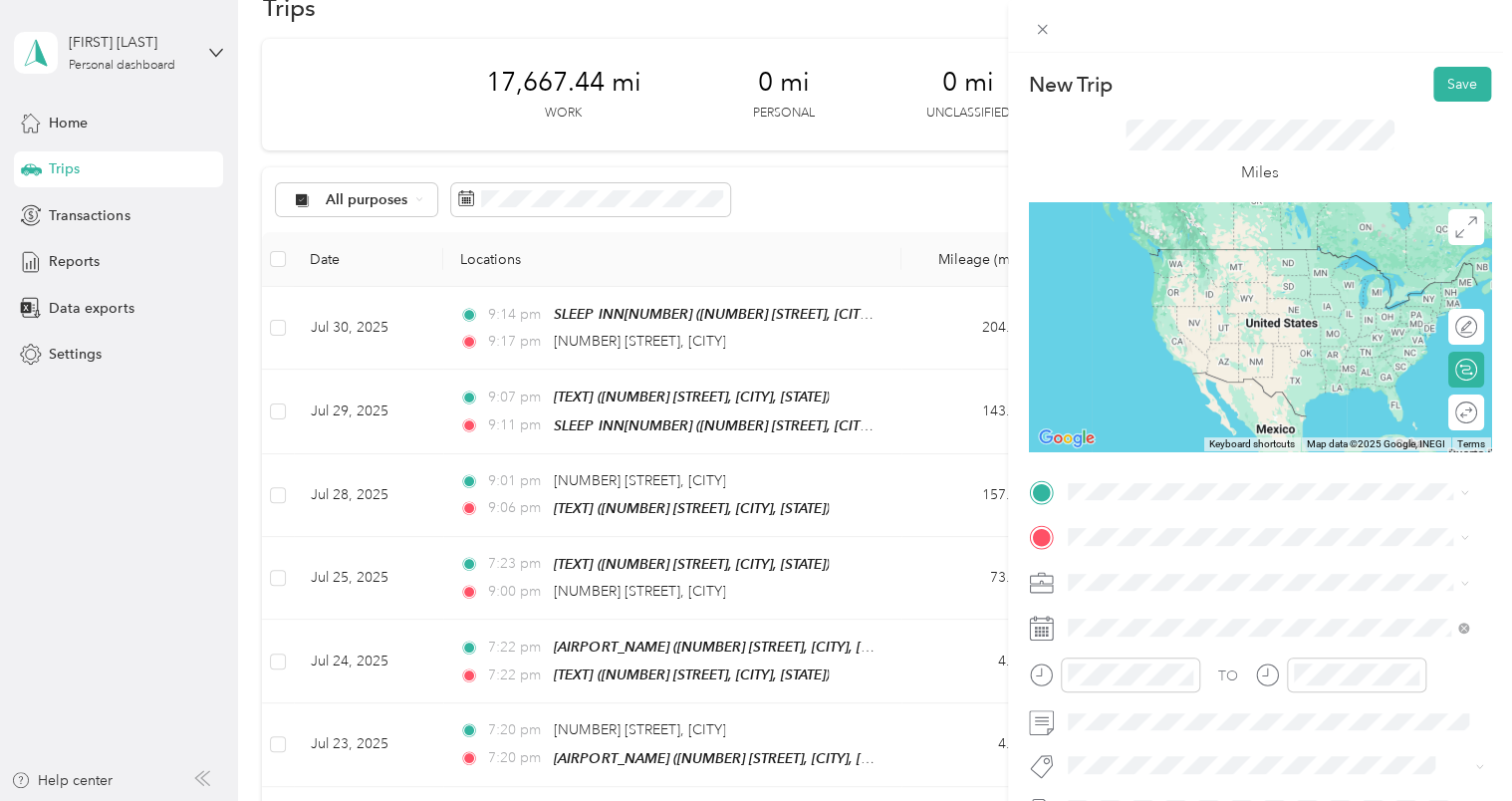 click on "[NUMBER] [STREET]
[CITY], [STATE] [POSTAL_CODE], United States" at bounding box center (1252, 561) 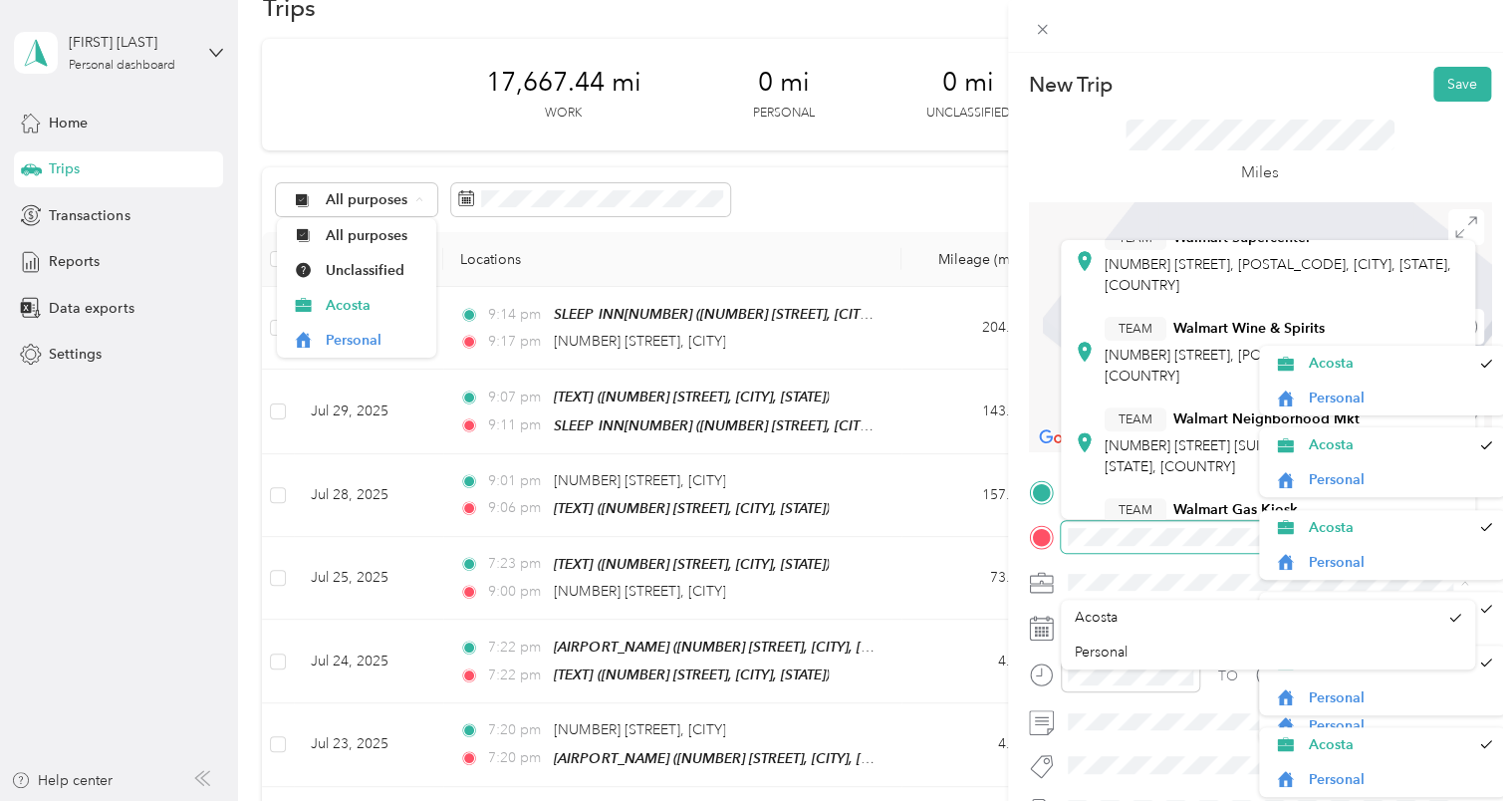 scroll, scrollTop: 348, scrollLeft: 0, axis: vertical 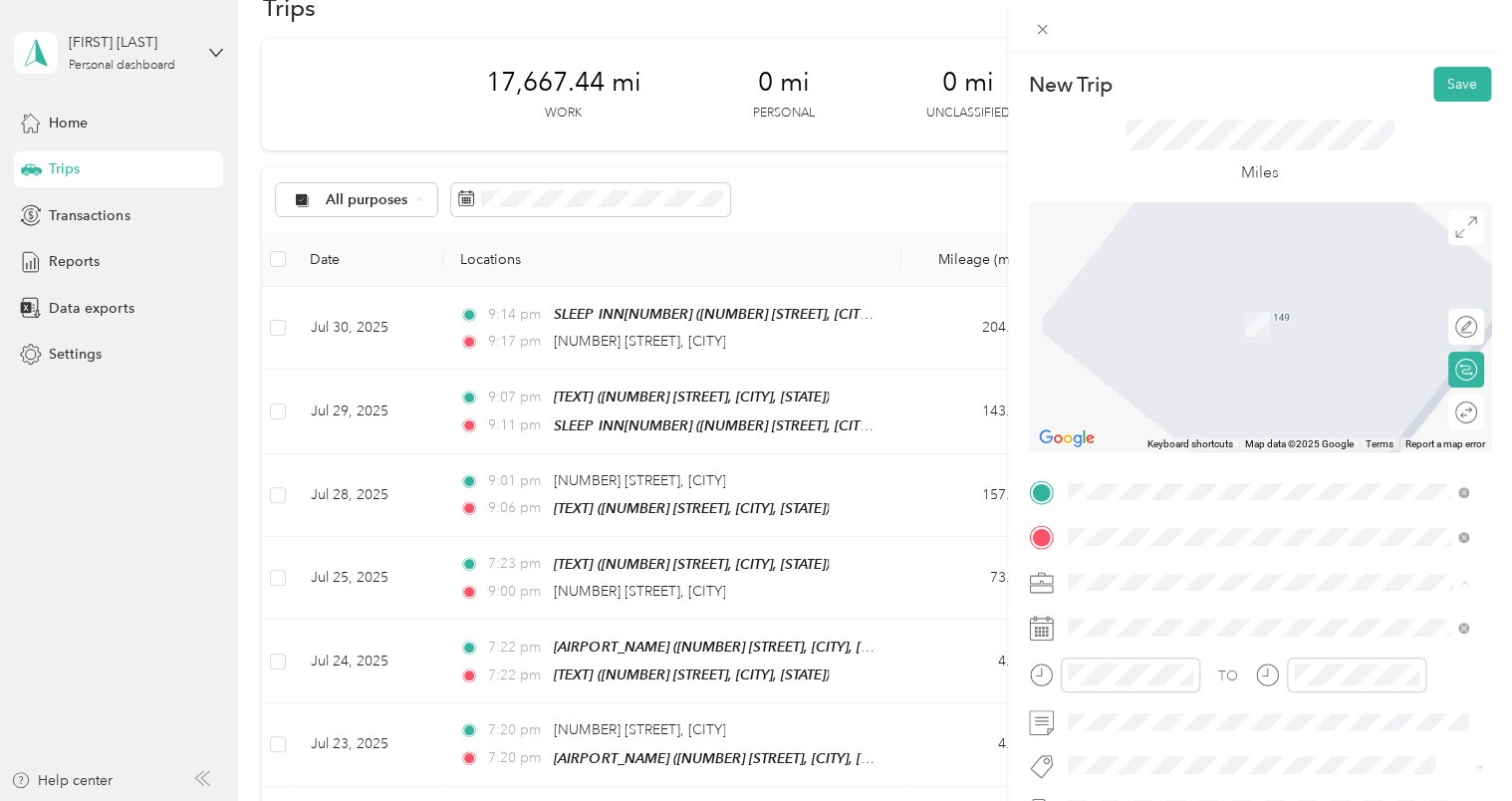 click on "TEAM [COMPANY] [NUMBER] [STREET] Ste [NUMBER], [NUMBER], [CITY], [STATE], [COUNTRY]" at bounding box center (1283, 433) 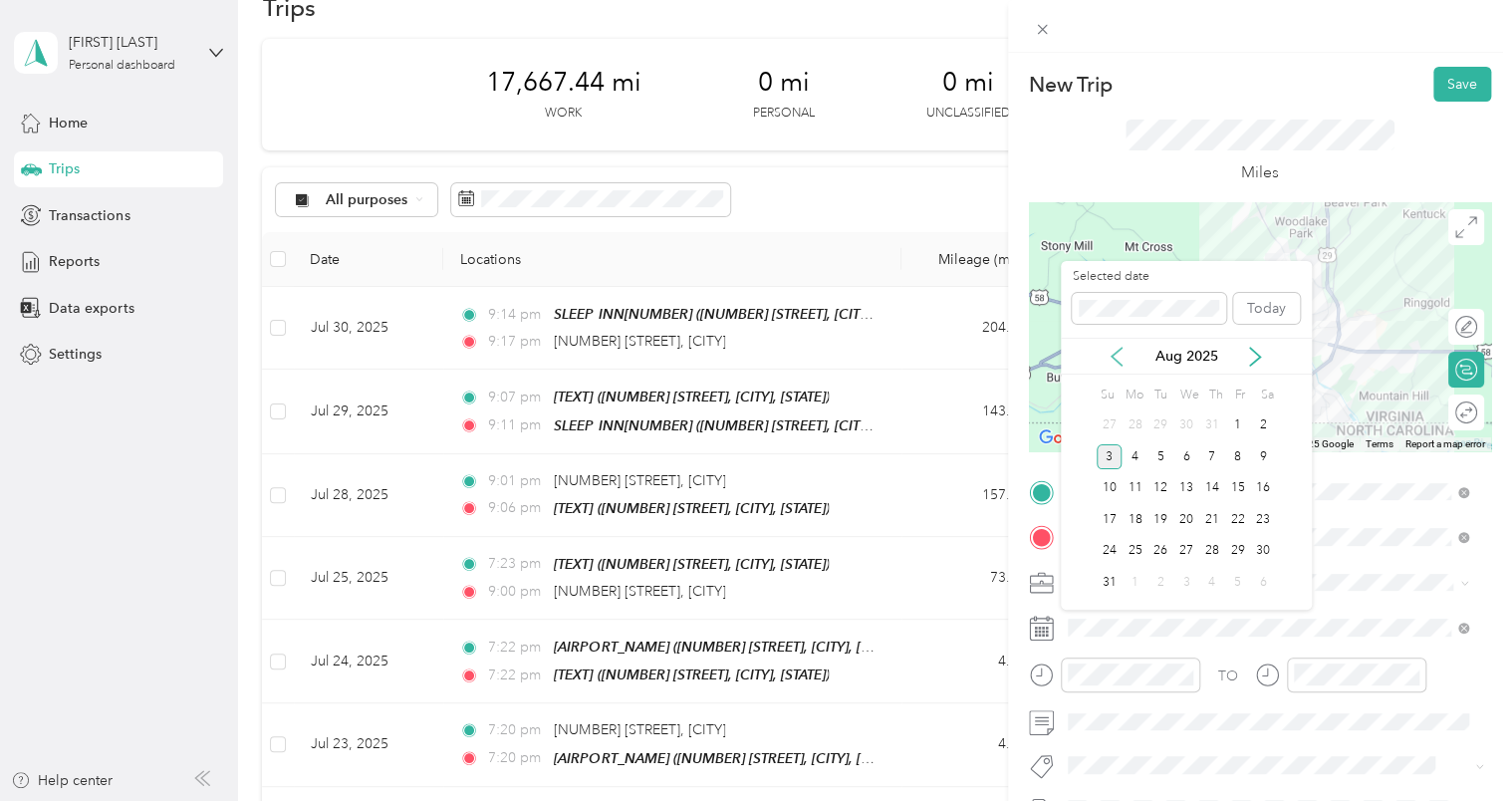 click 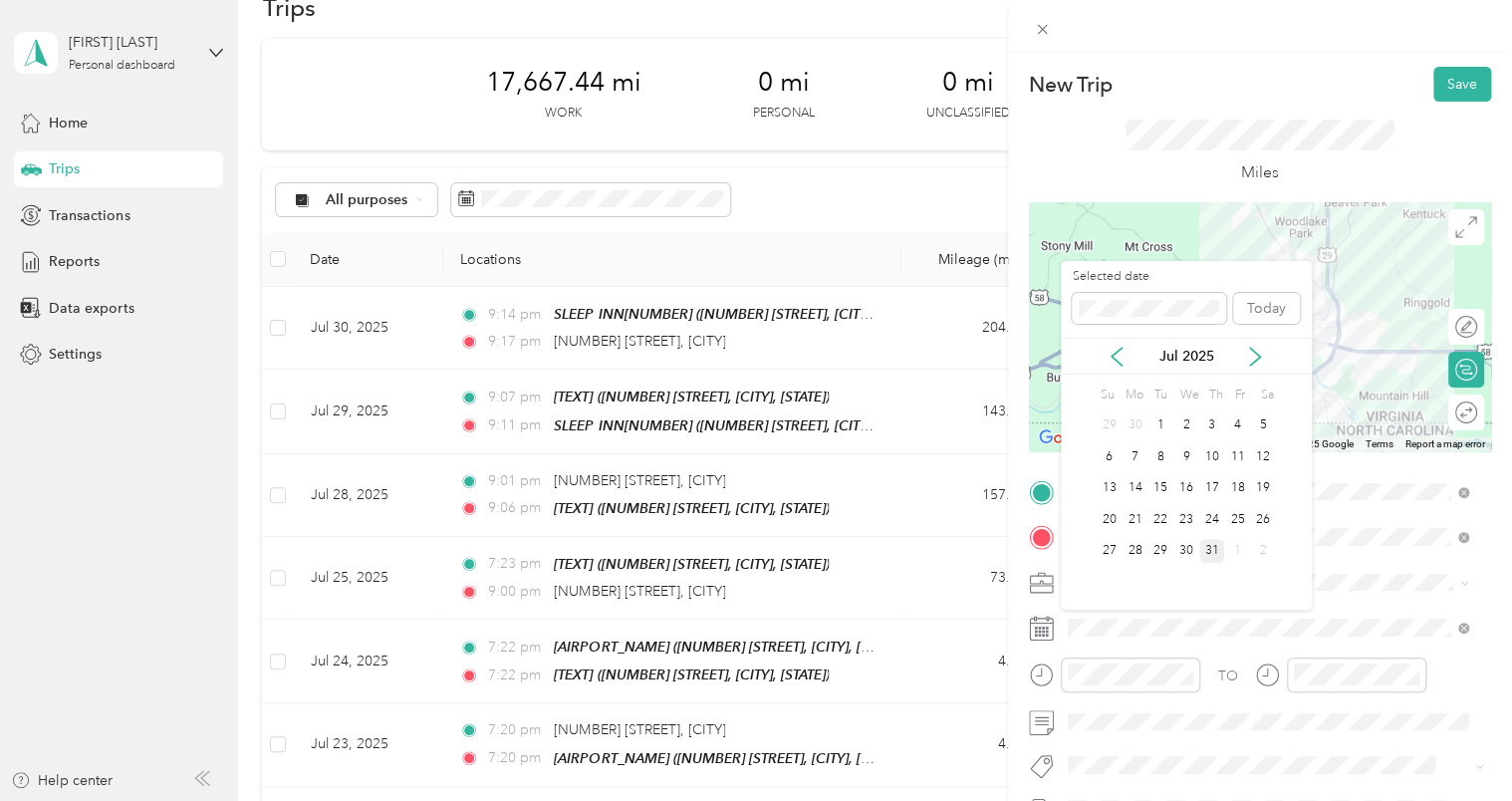 click on "31" at bounding box center [1212, 551] 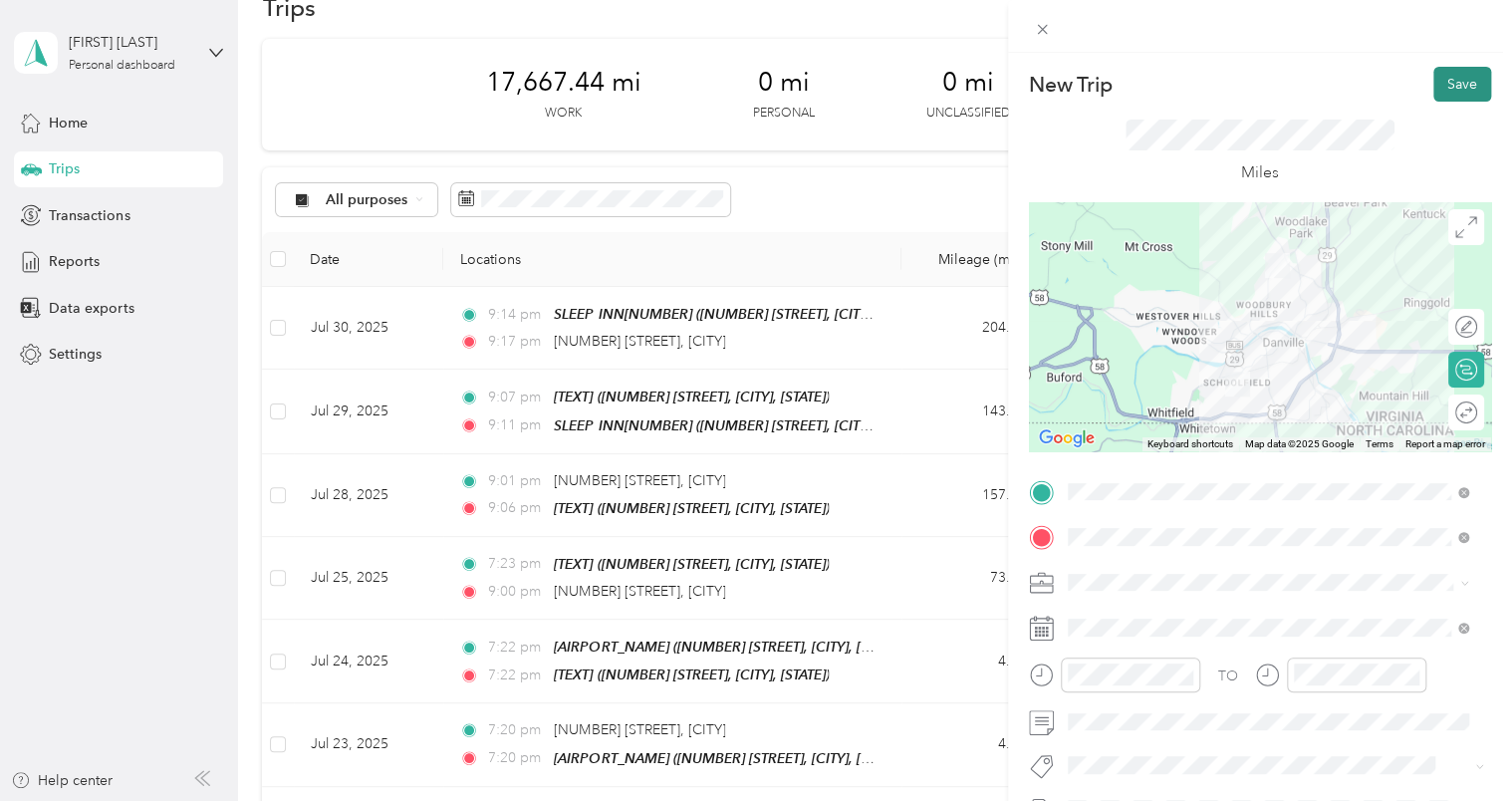 click on "Save" at bounding box center (1462, 84) 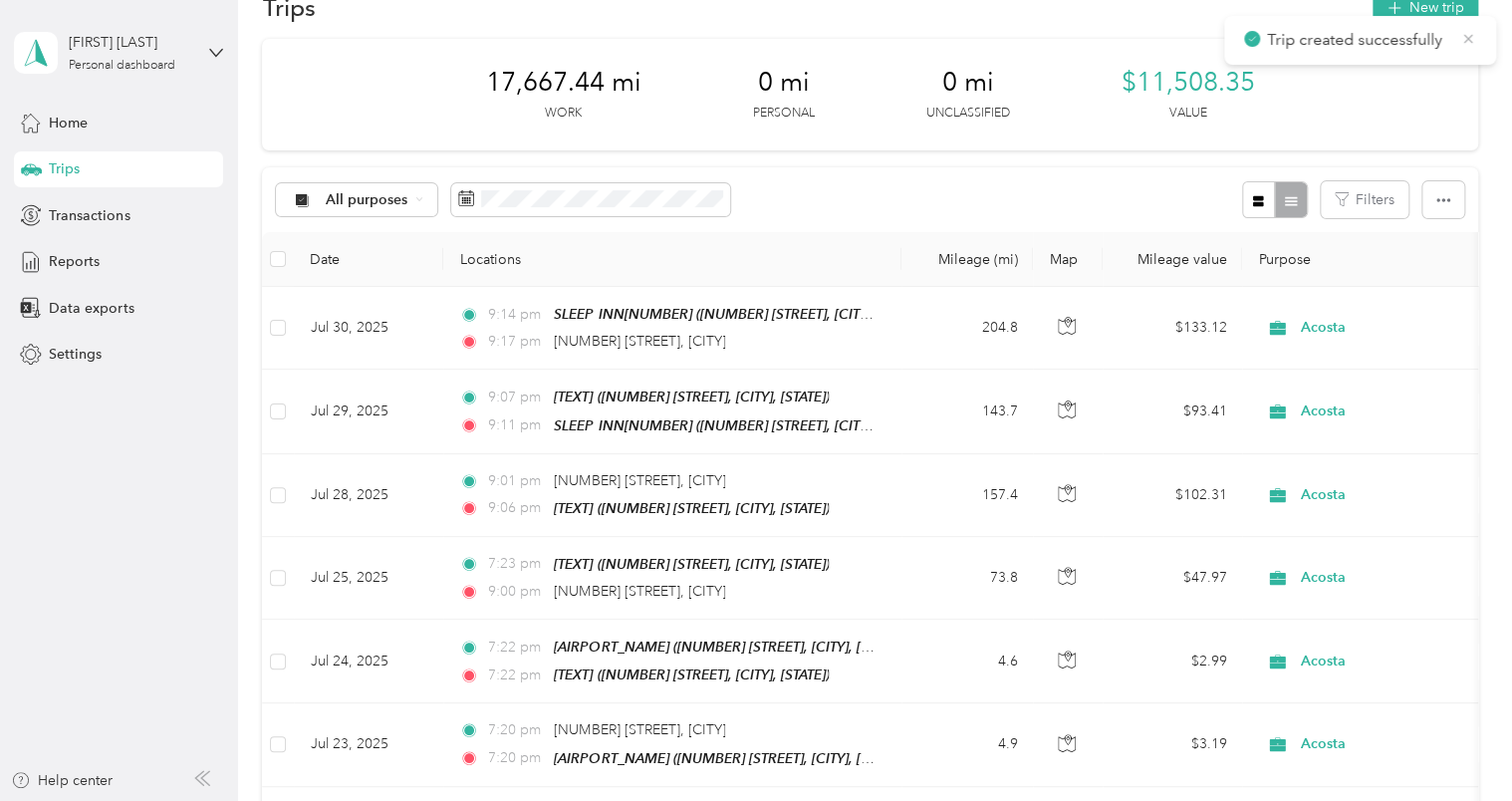 click 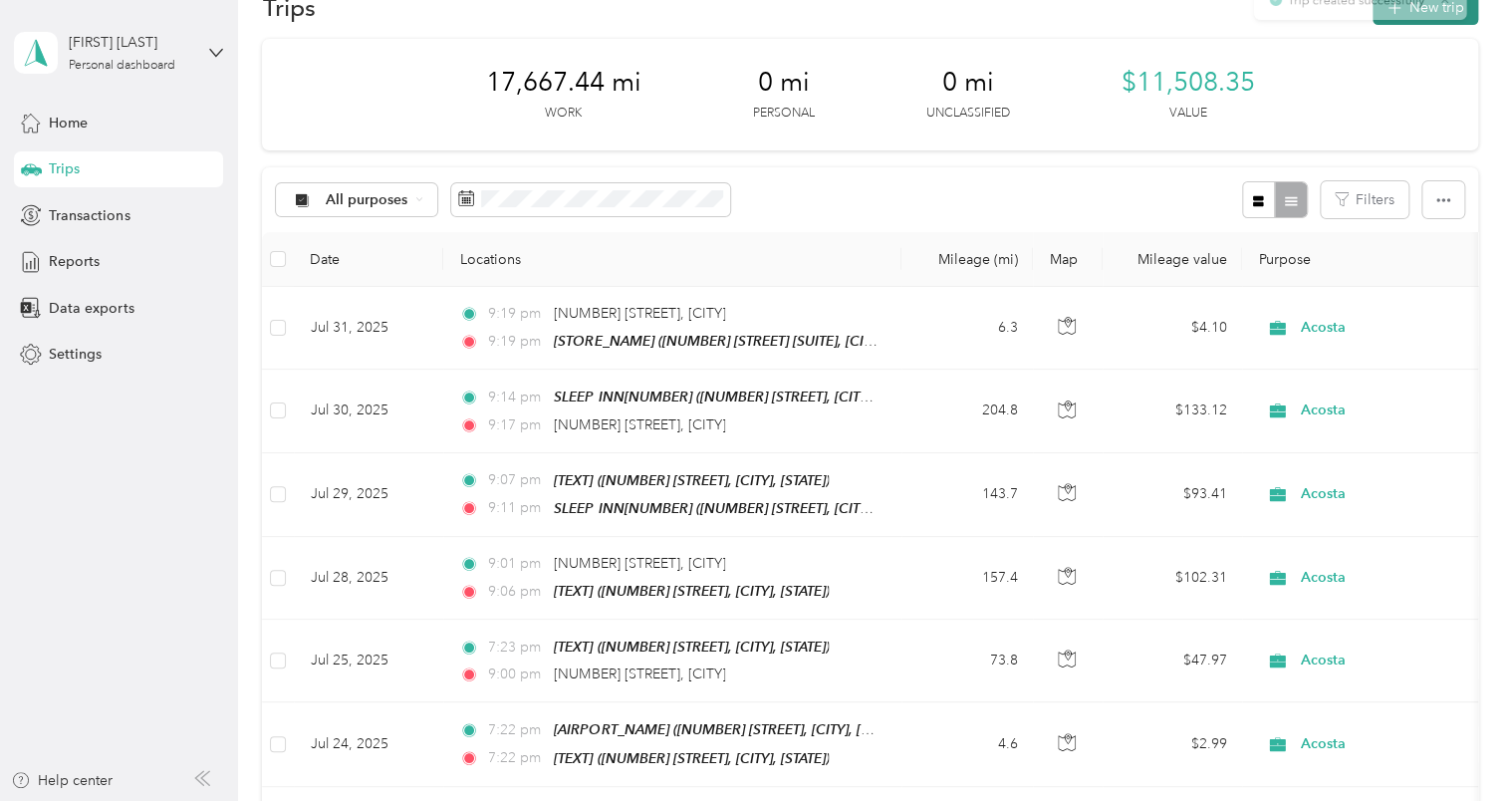 click on "New trip" at bounding box center (1425, 7) 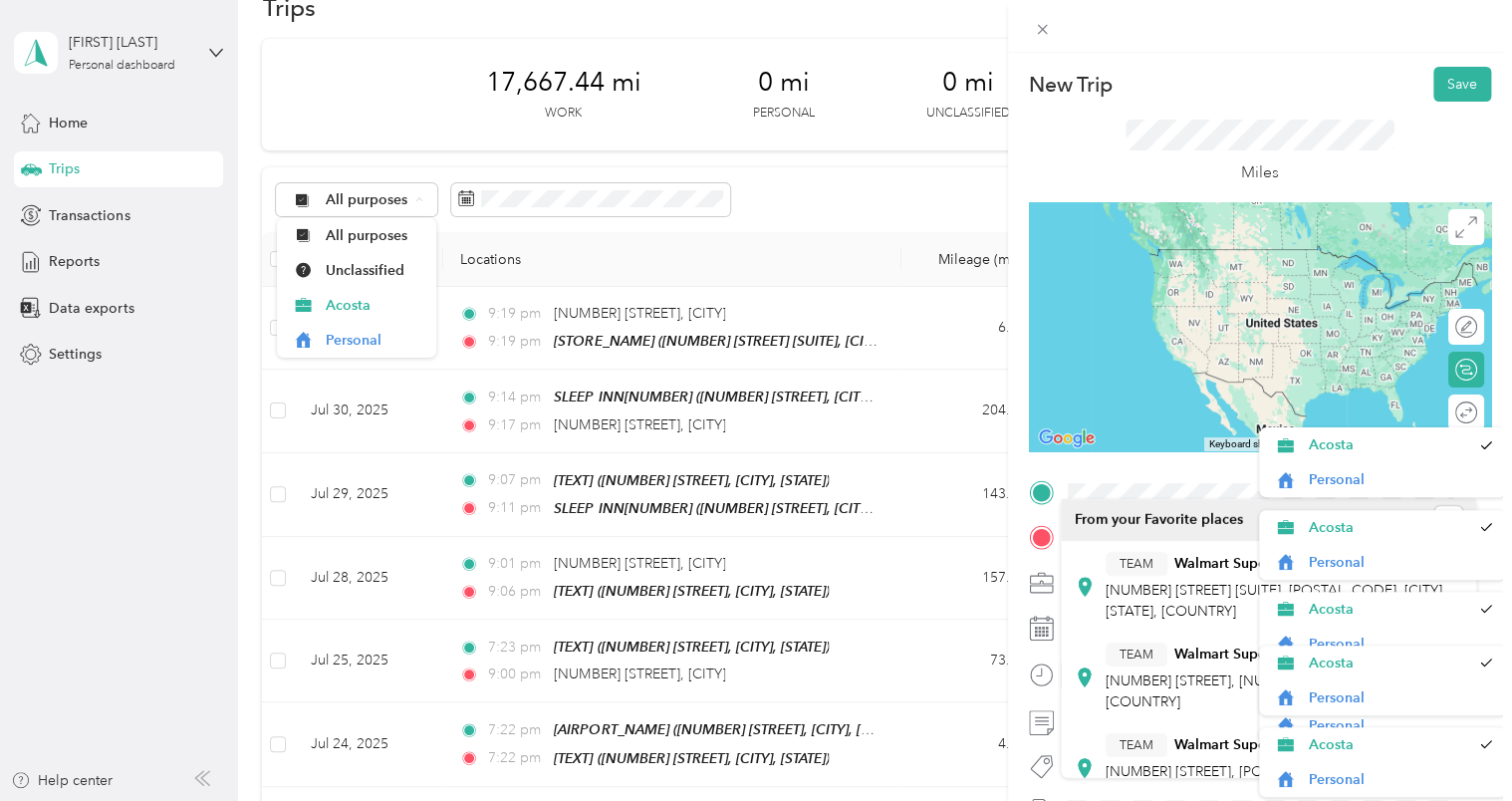 scroll, scrollTop: 0, scrollLeft: 0, axis: both 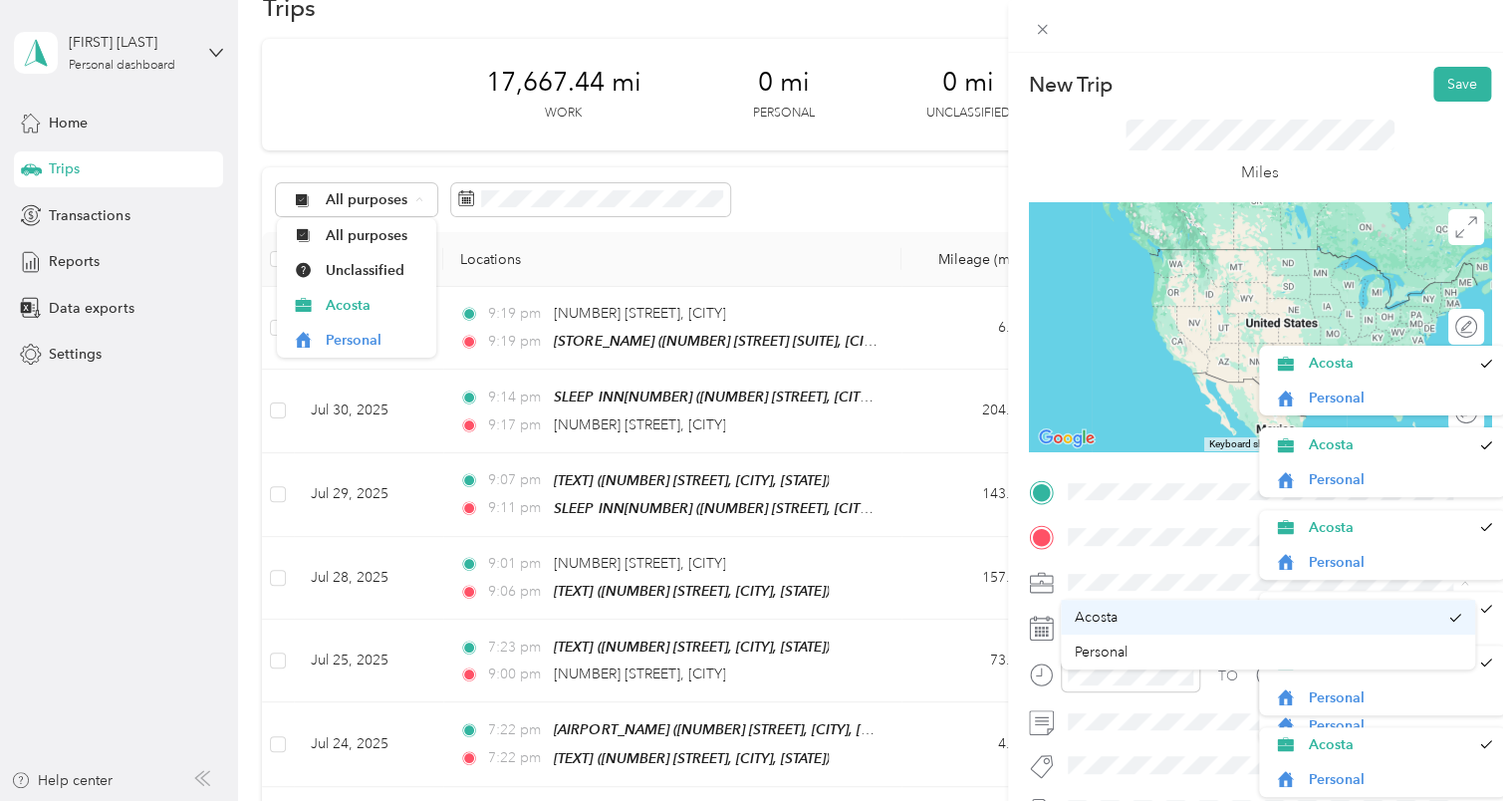 drag, startPoint x: 1468, startPoint y: 554, endPoint x: 1465, endPoint y: 624, distance: 70.064256 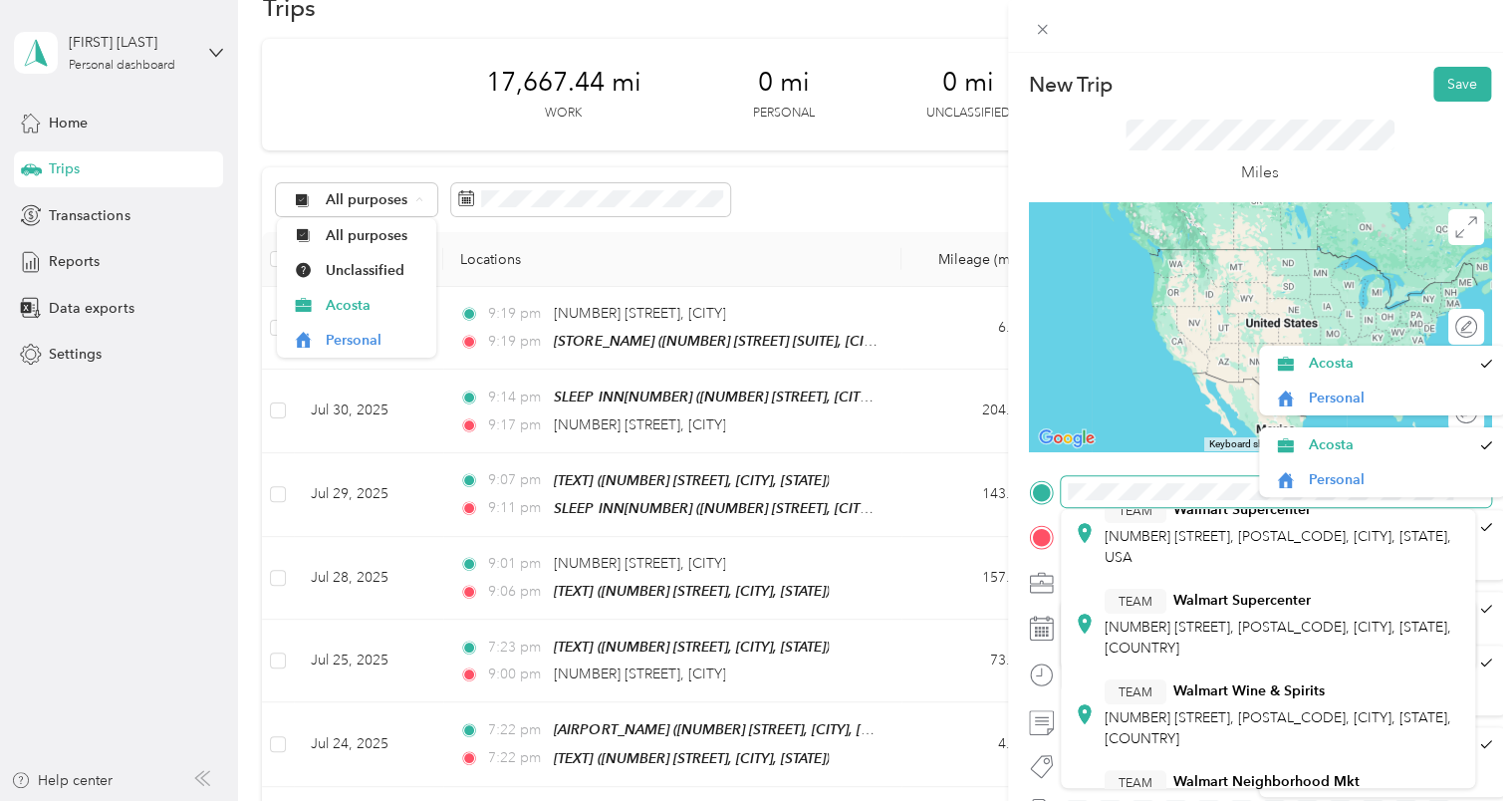 scroll, scrollTop: 247, scrollLeft: 0, axis: vertical 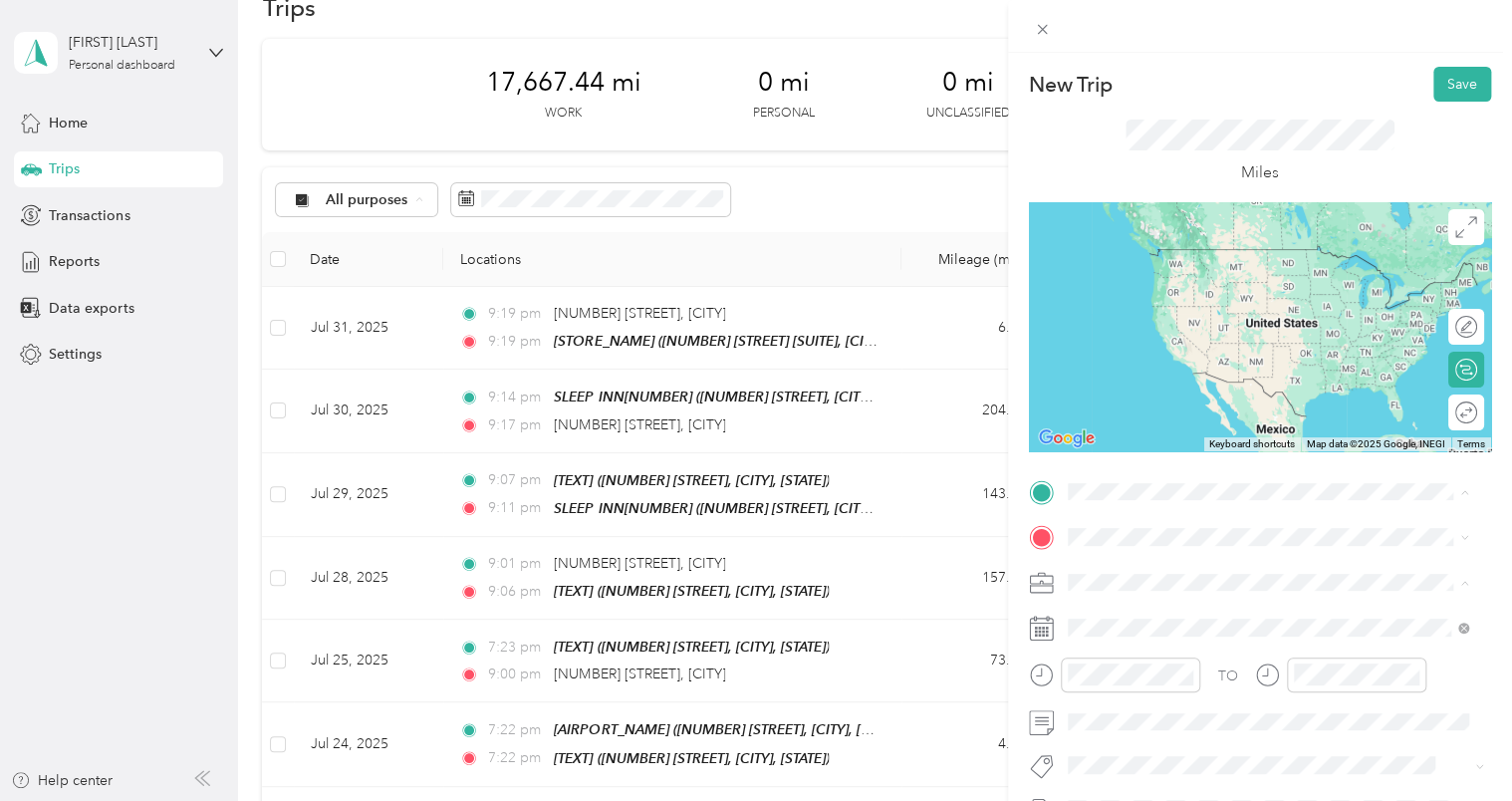 click on "TEAM [COMPANY] [NUMBER] [STREET] Ste [NUMBER], [NUMBER], [CITY], [STATE], [COUNTRY]" at bounding box center (1283, 803) 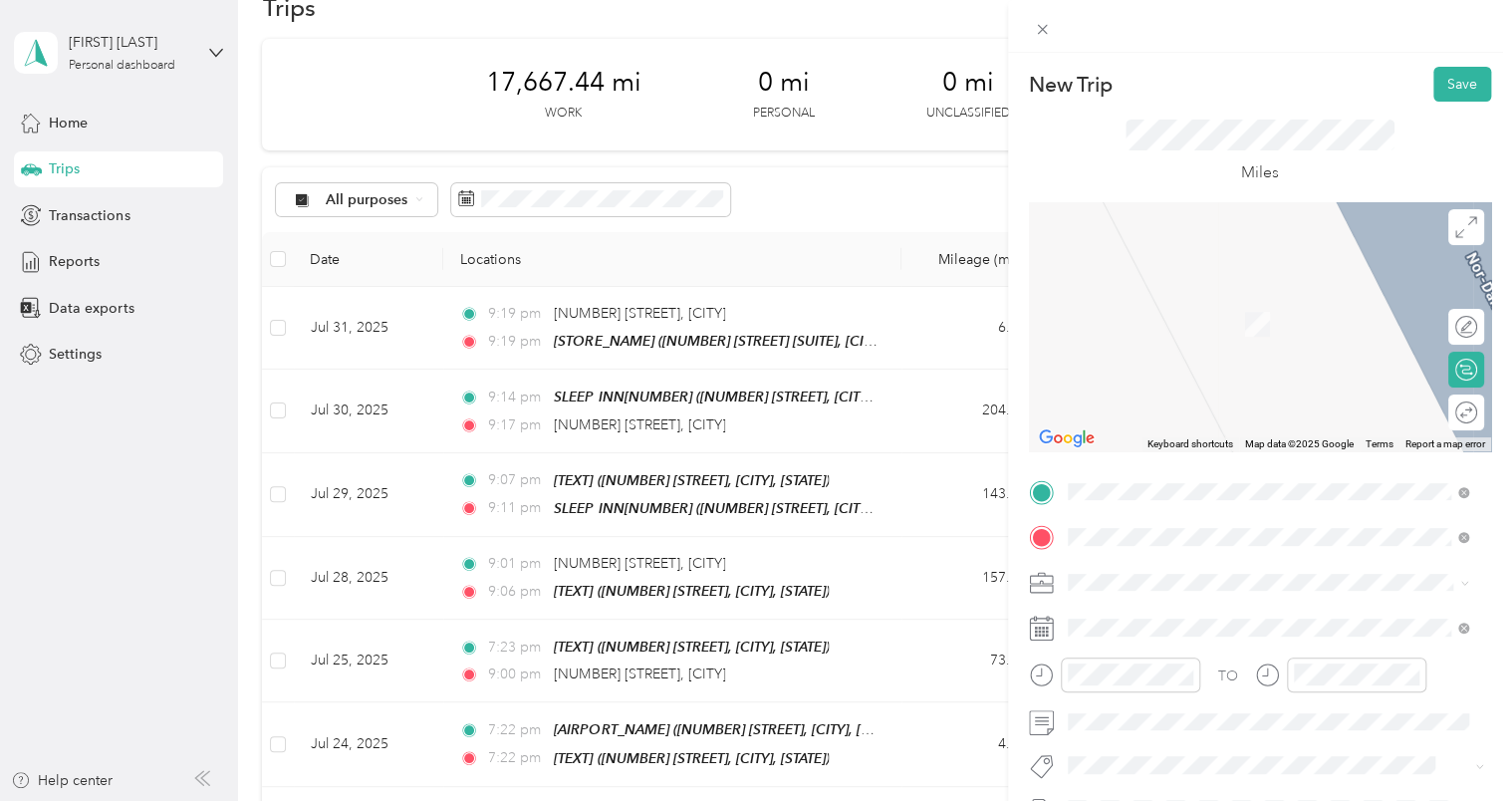 click on "TEAM [BRAND] [STORE_TYPE] [NUMBER] [STATE] [STREET_NAME], [POSTAL_CODE], [CITY], [STATE], [COUNTRY]" at bounding box center [1283, 349] 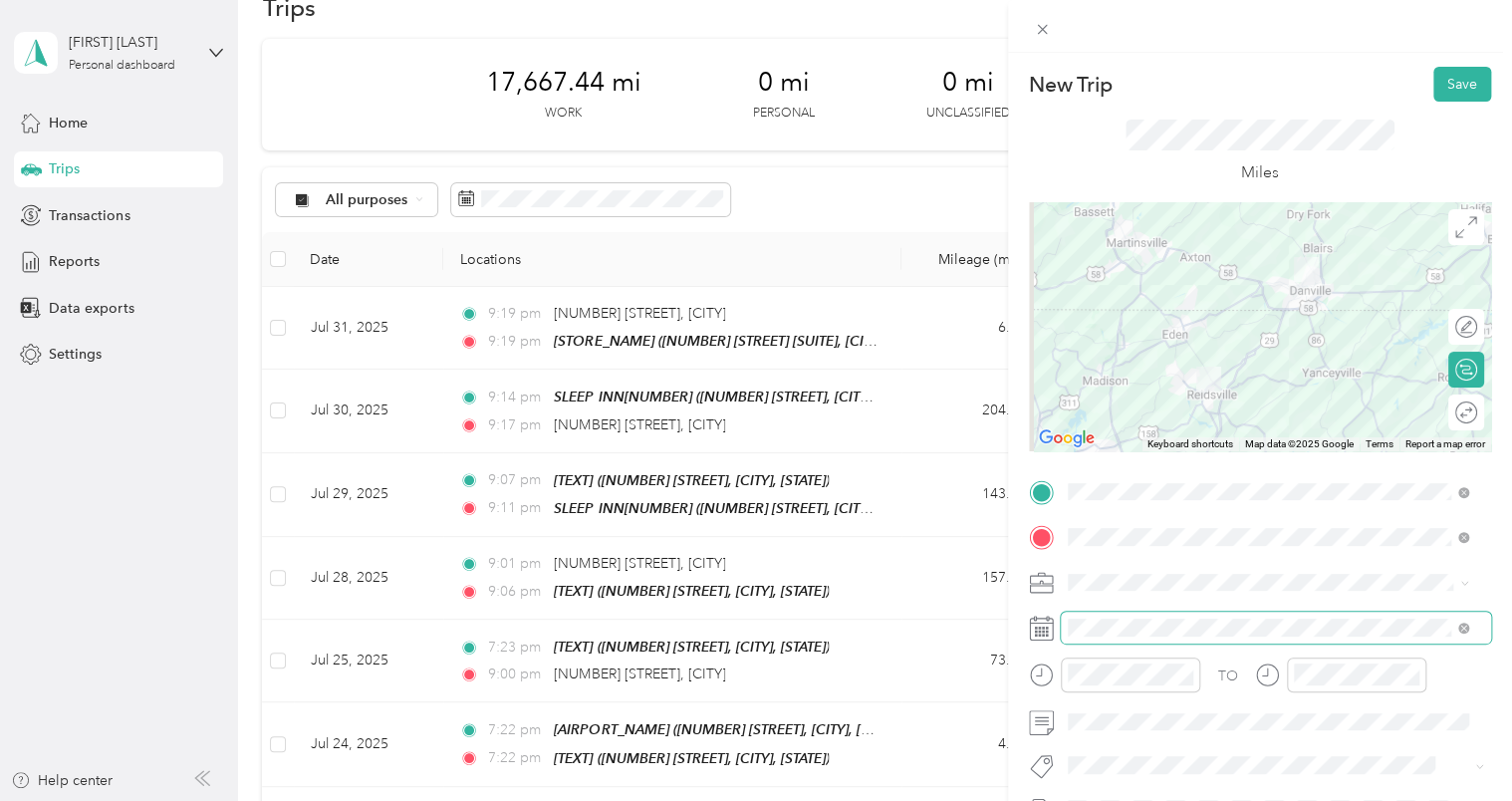 click at bounding box center (1276, 628) 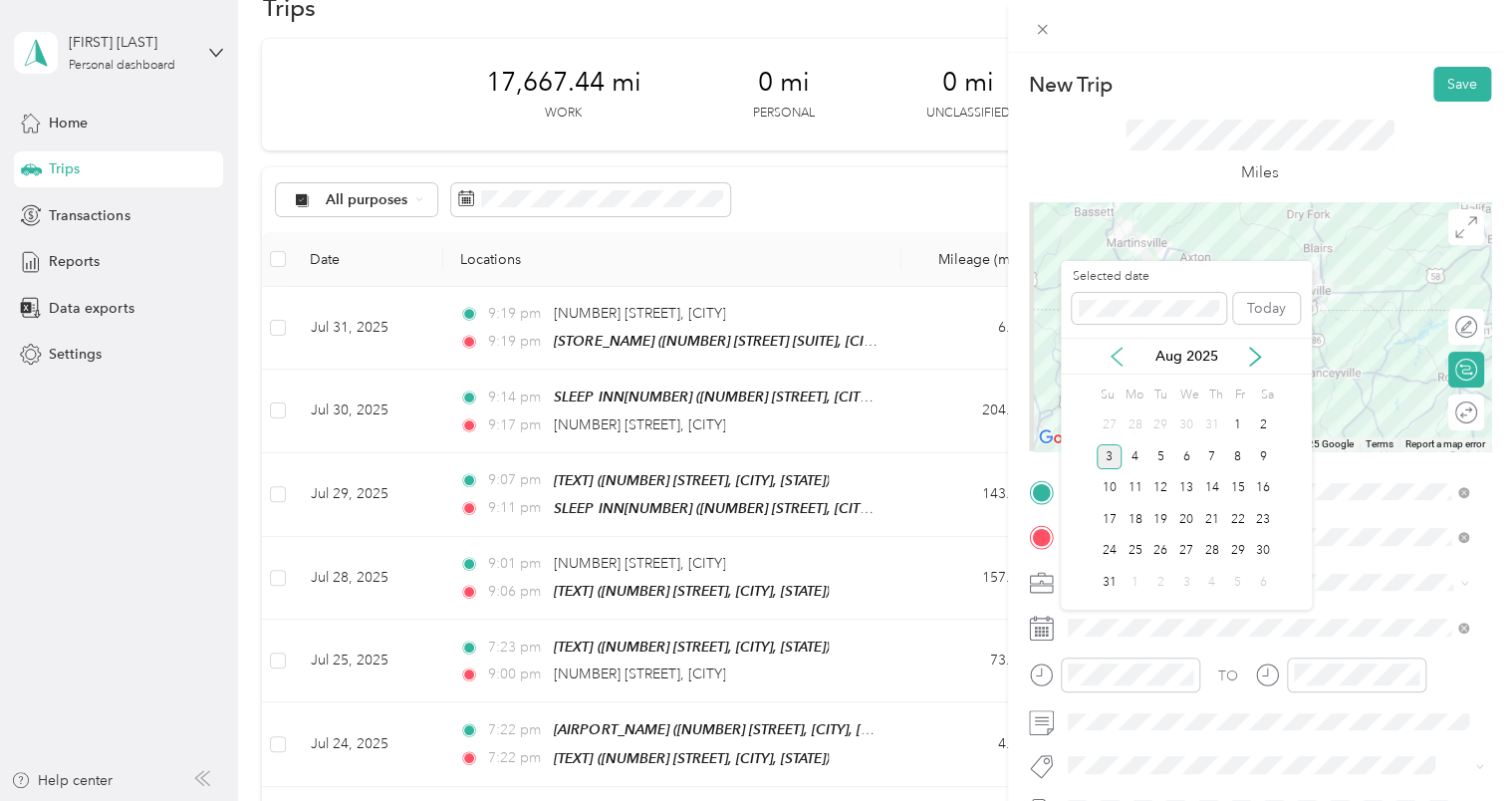 click 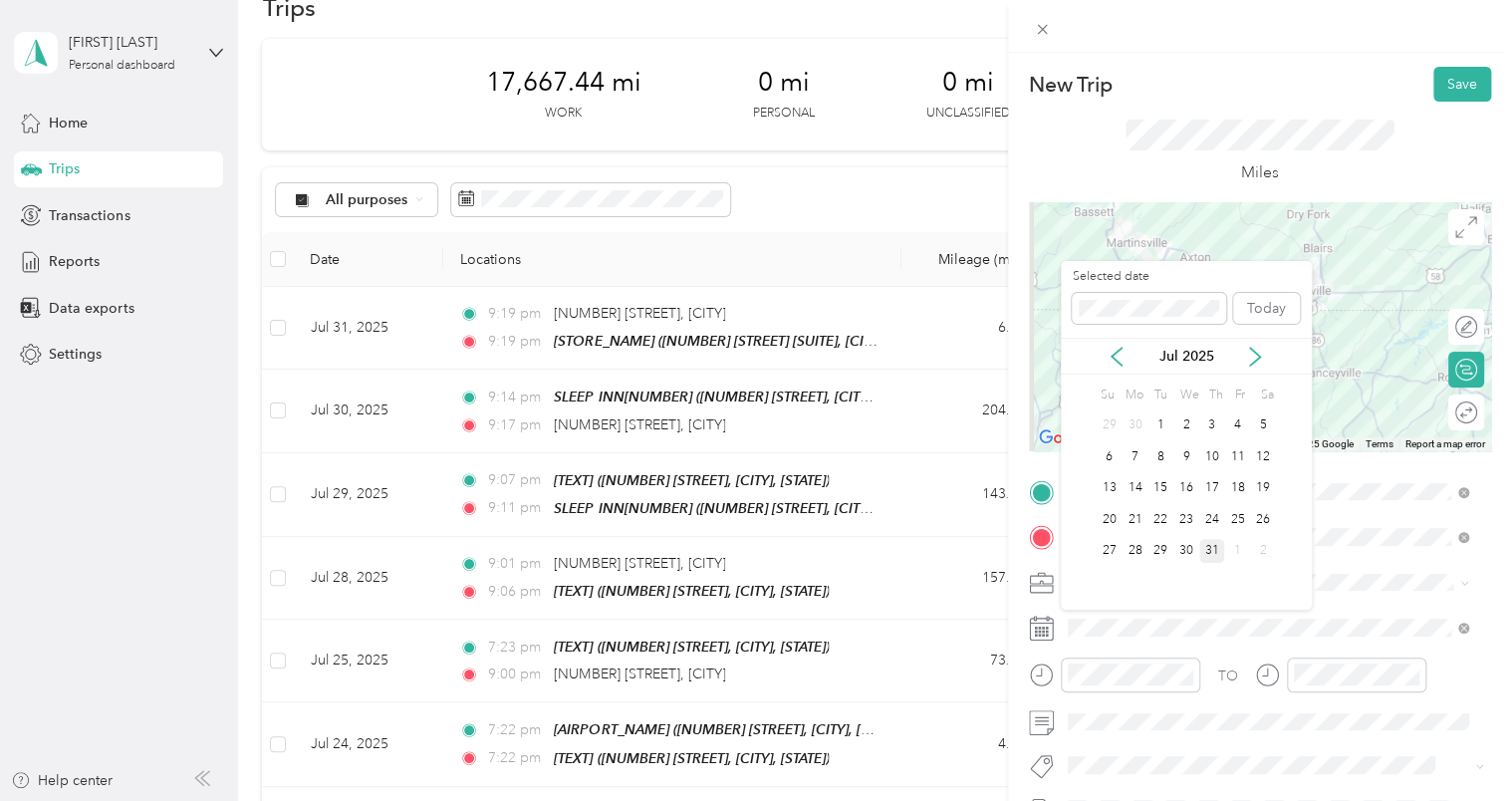 click on "31" at bounding box center (1212, 551) 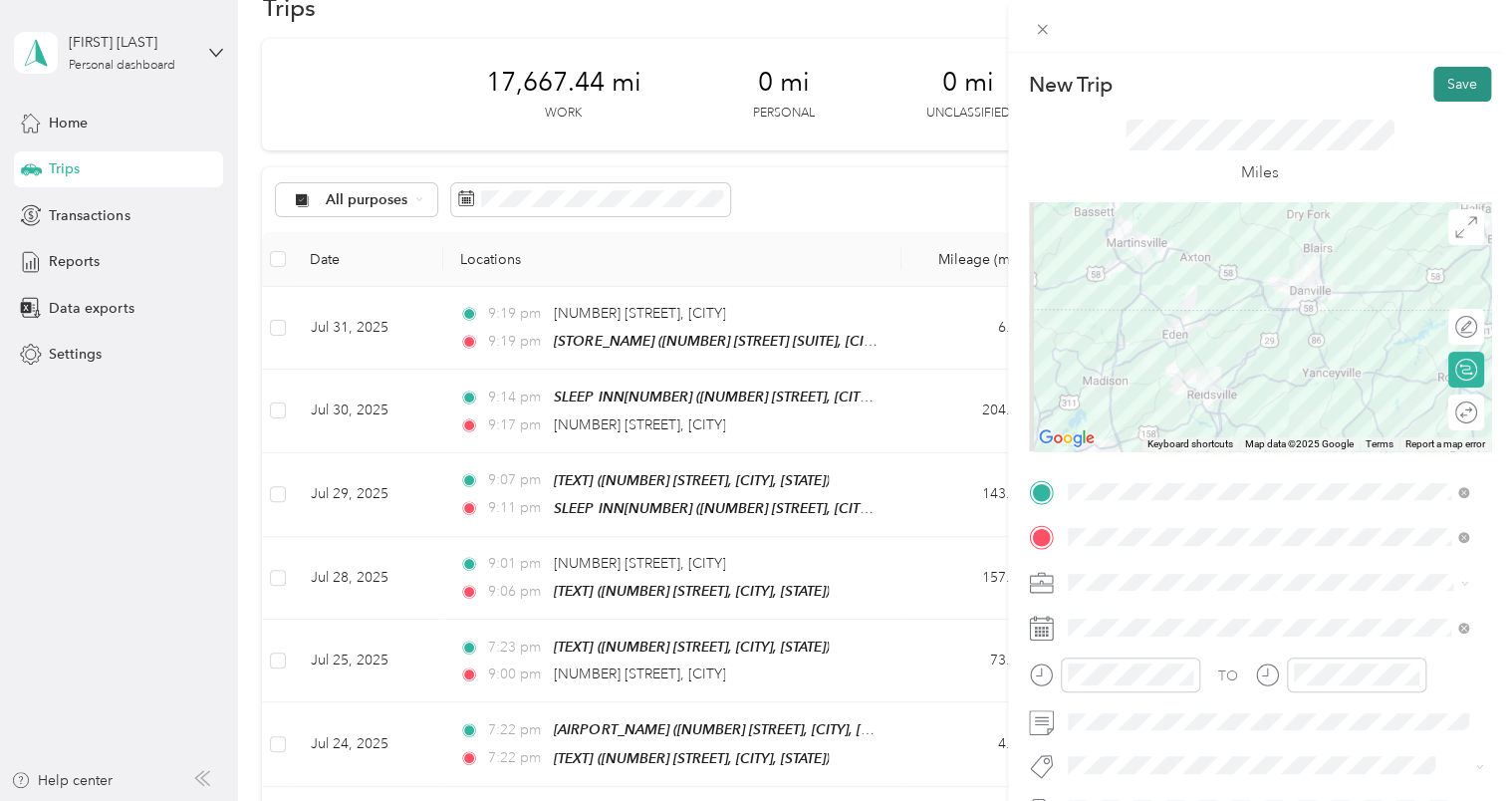 click on "Save" at bounding box center [1462, 84] 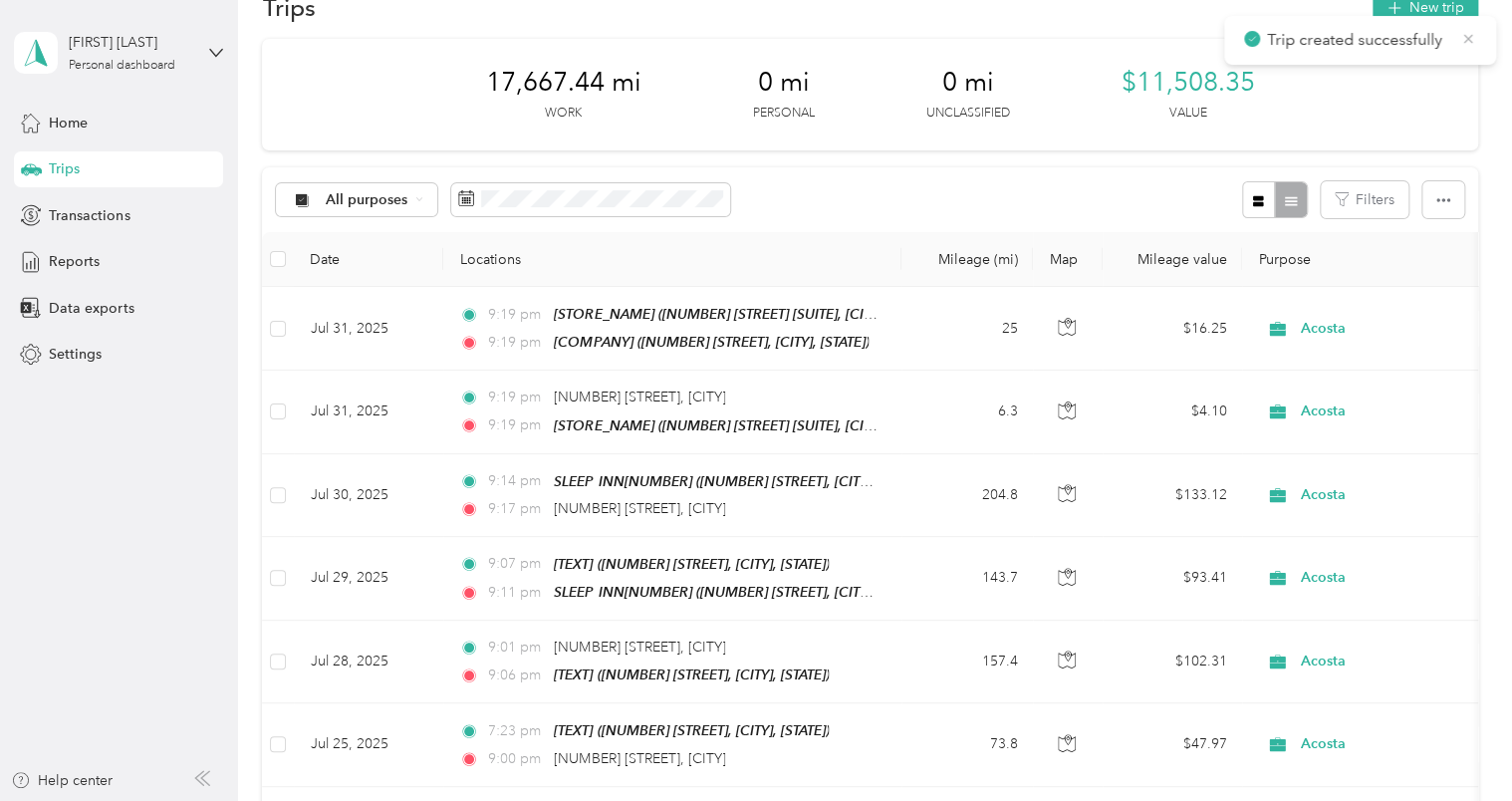 click 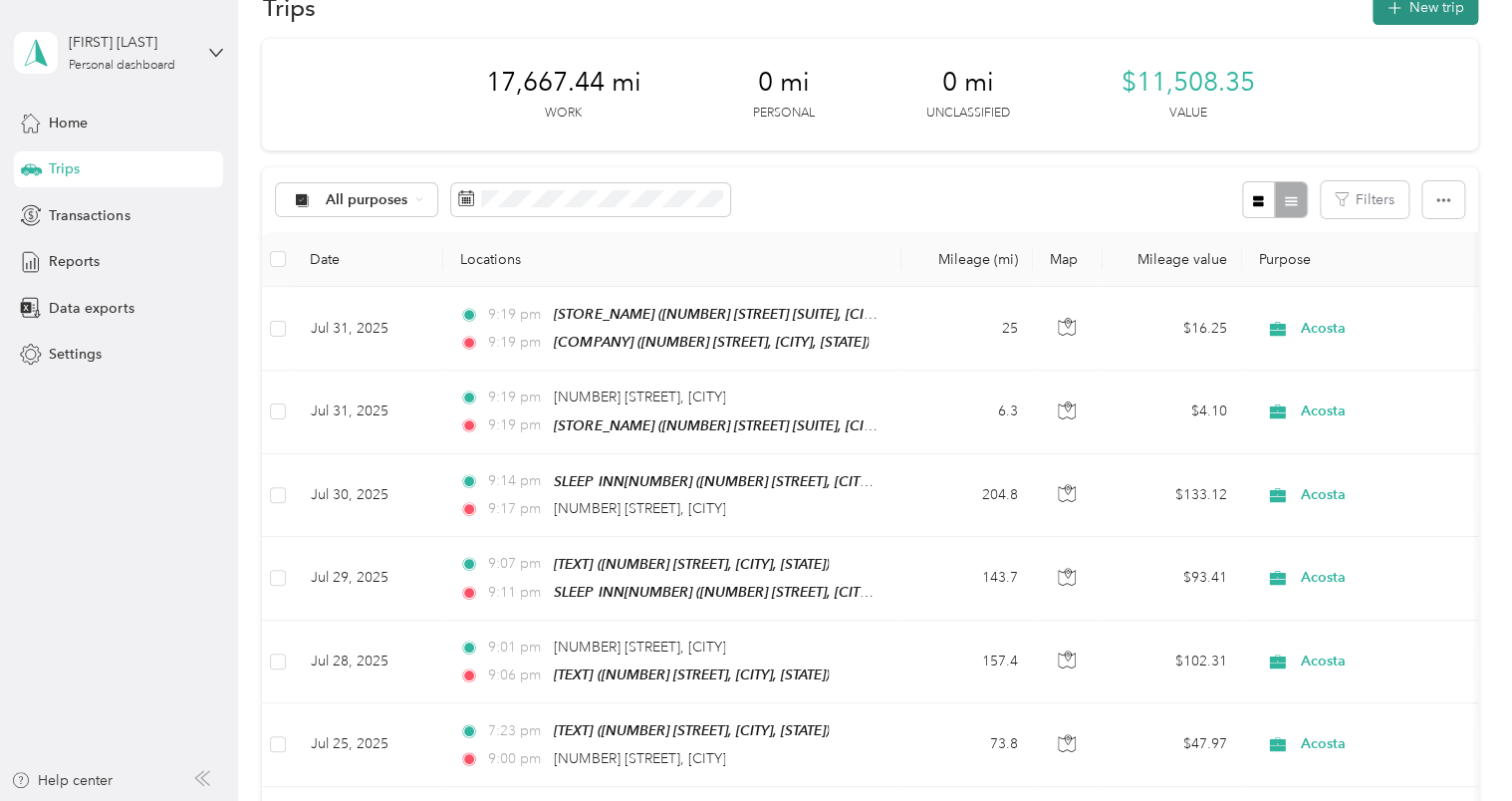 click on "New trip" at bounding box center [1425, 7] 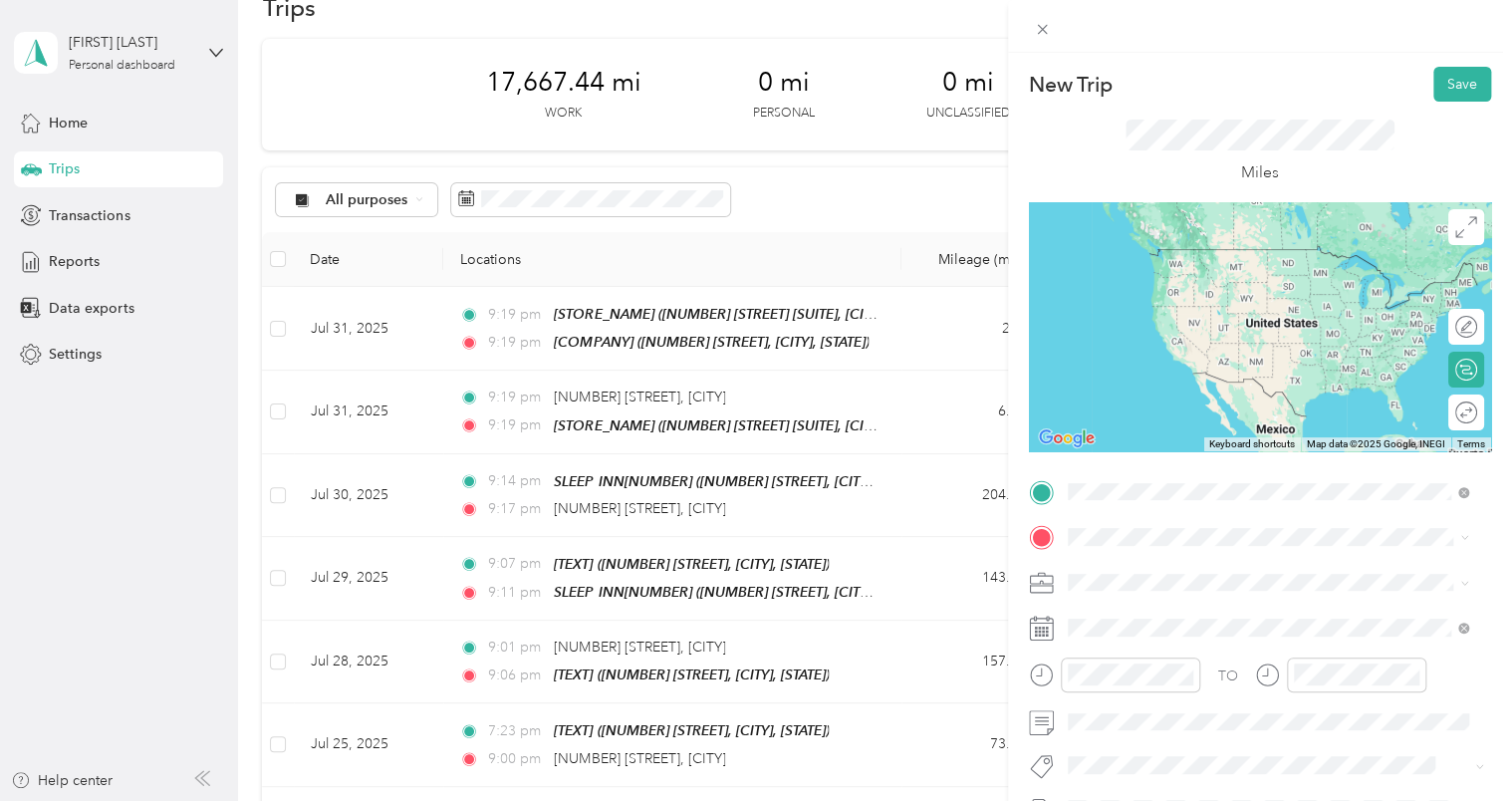 click on "[NUMBER] [STREET], [POSTAL_CODE], [CITY], [STATE], [COUNTRY]" at bounding box center (1278, 611) 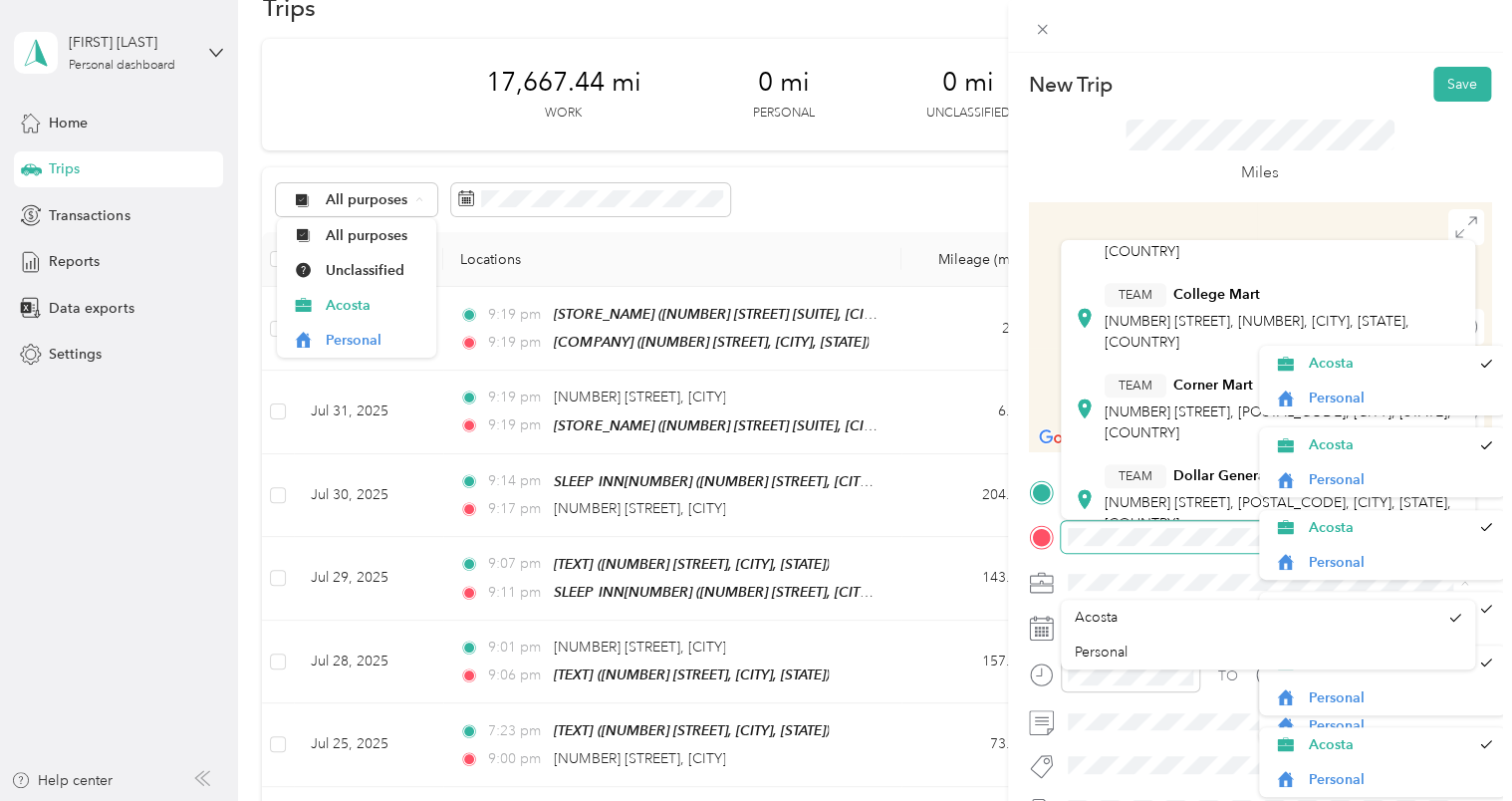 scroll, scrollTop: 658, scrollLeft: 0, axis: vertical 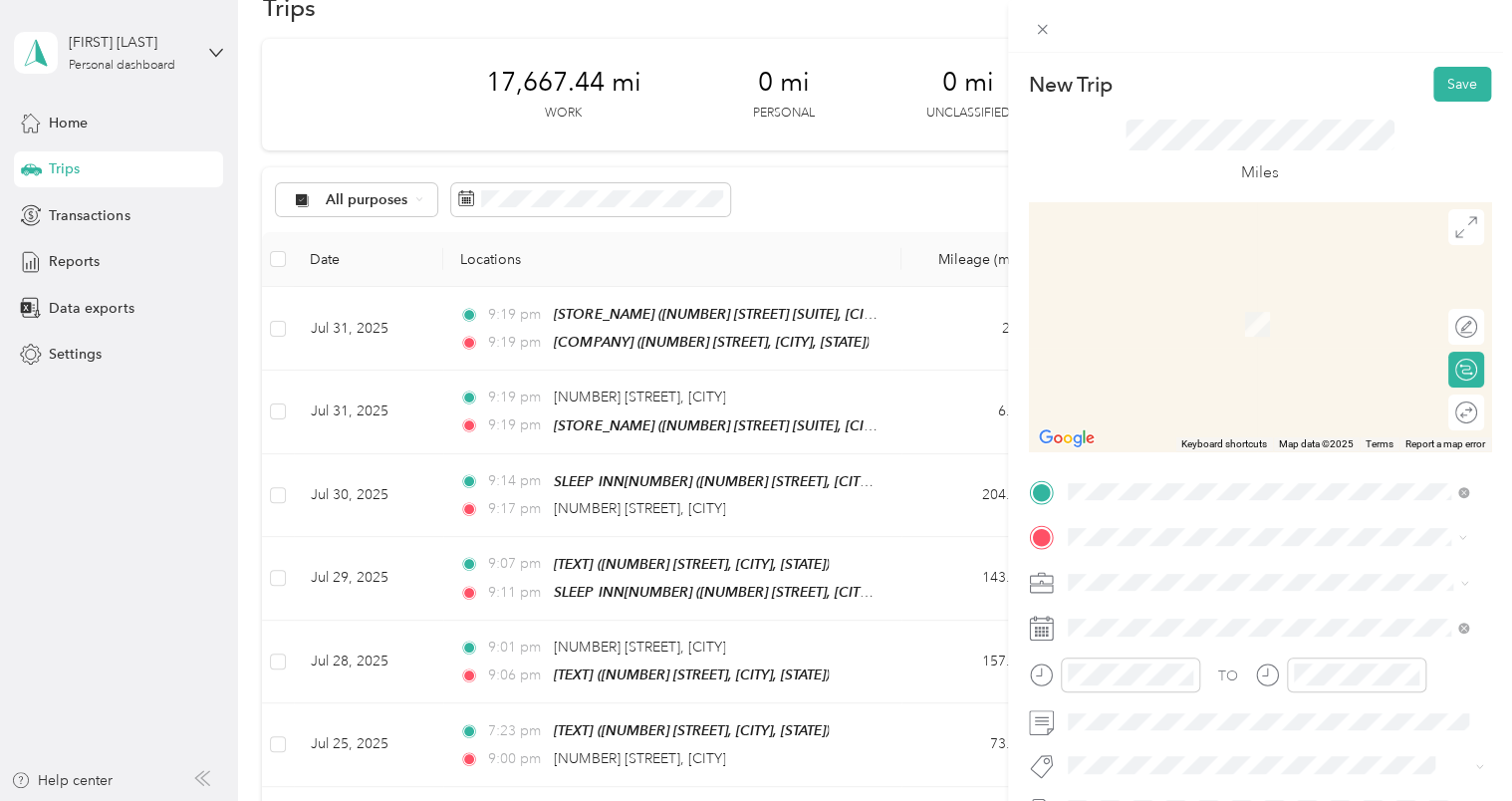 click on "TEAM Walmart Supercenter [NUMBER] [STREET], [POSTAL_CODE], [CITY], [STATE], [COUNTRY]" at bounding box center [1283, 509] 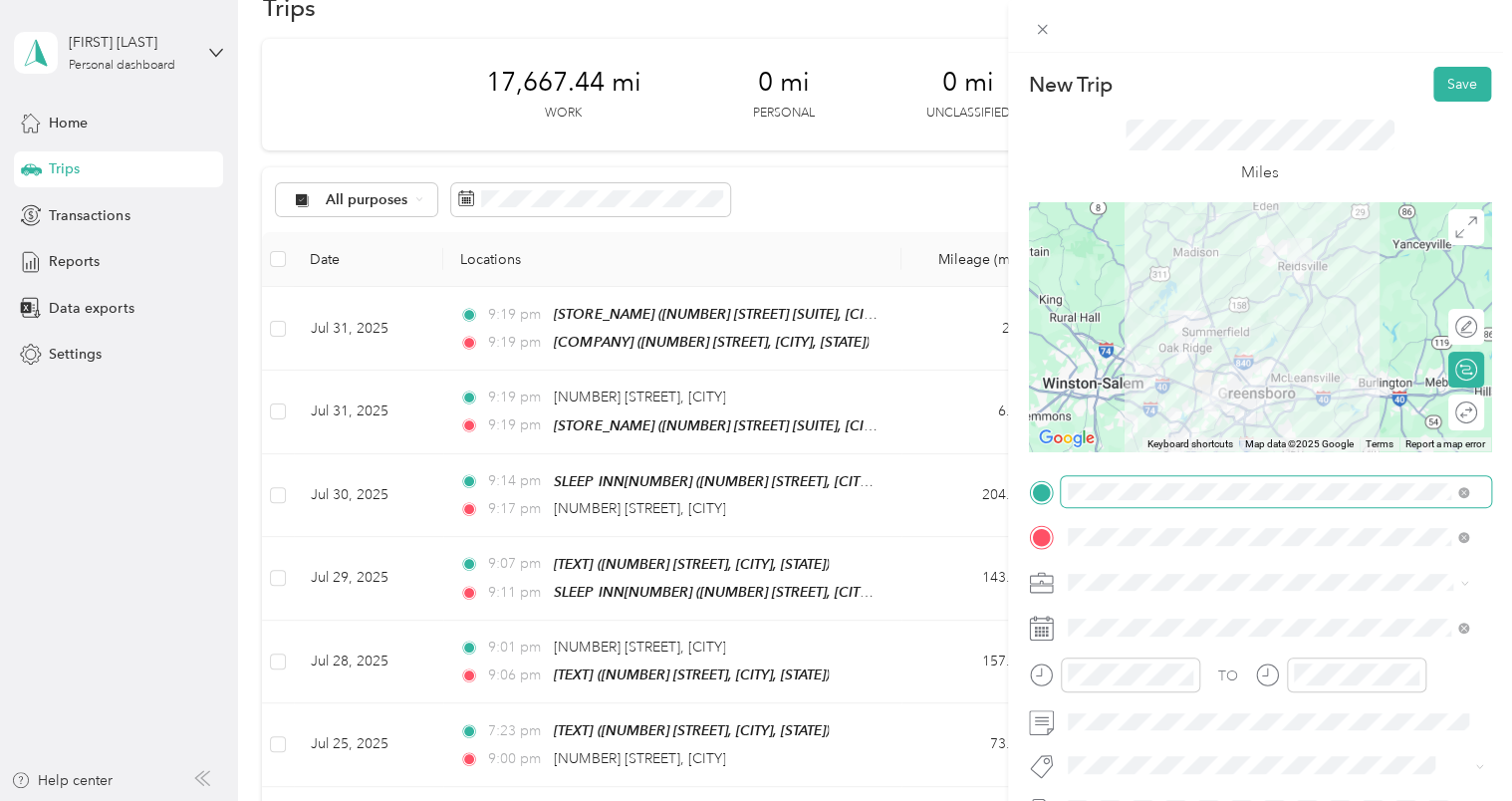 click at bounding box center [1276, 492] 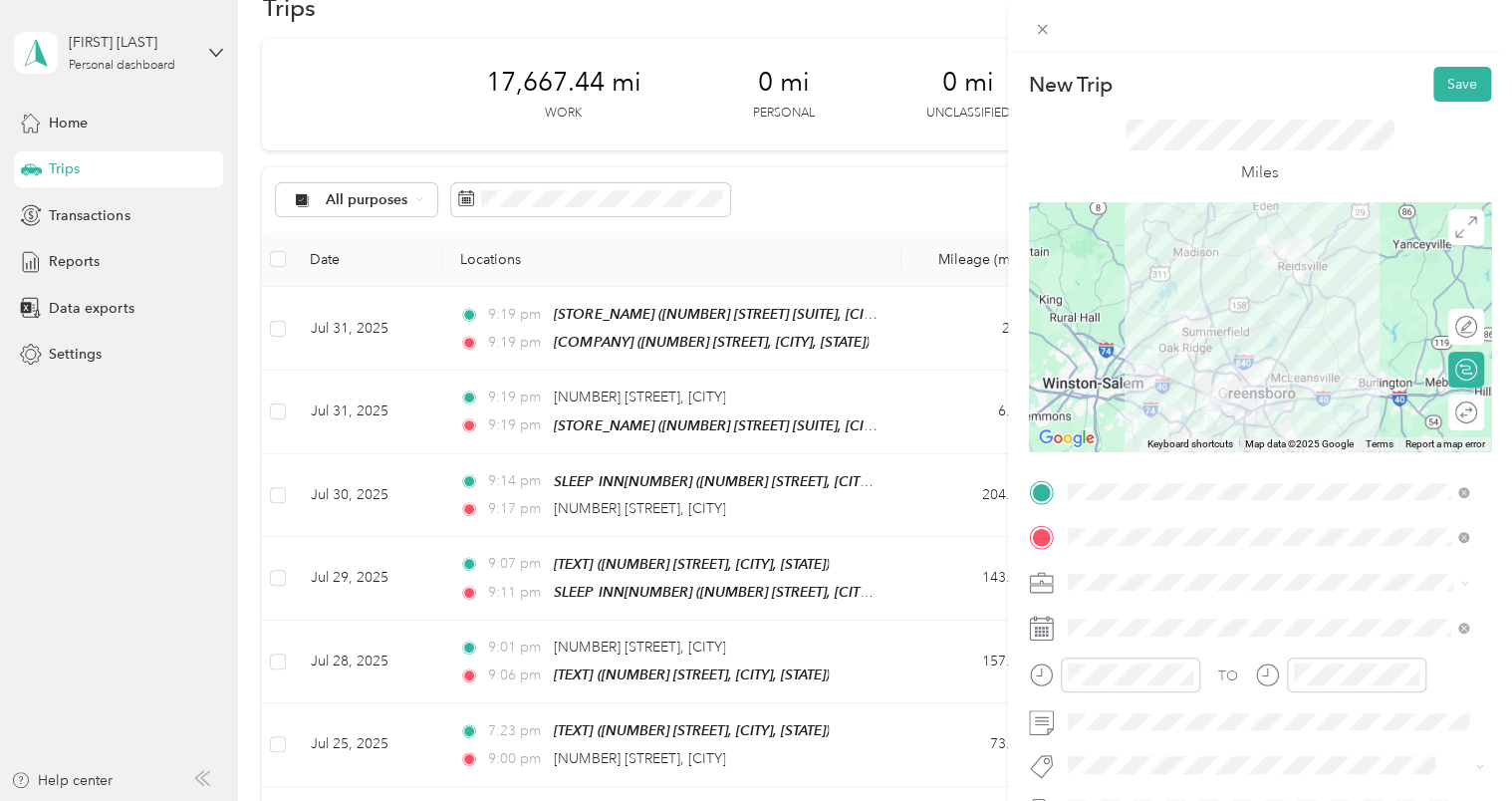 click on "Miles" at bounding box center (1260, 151) 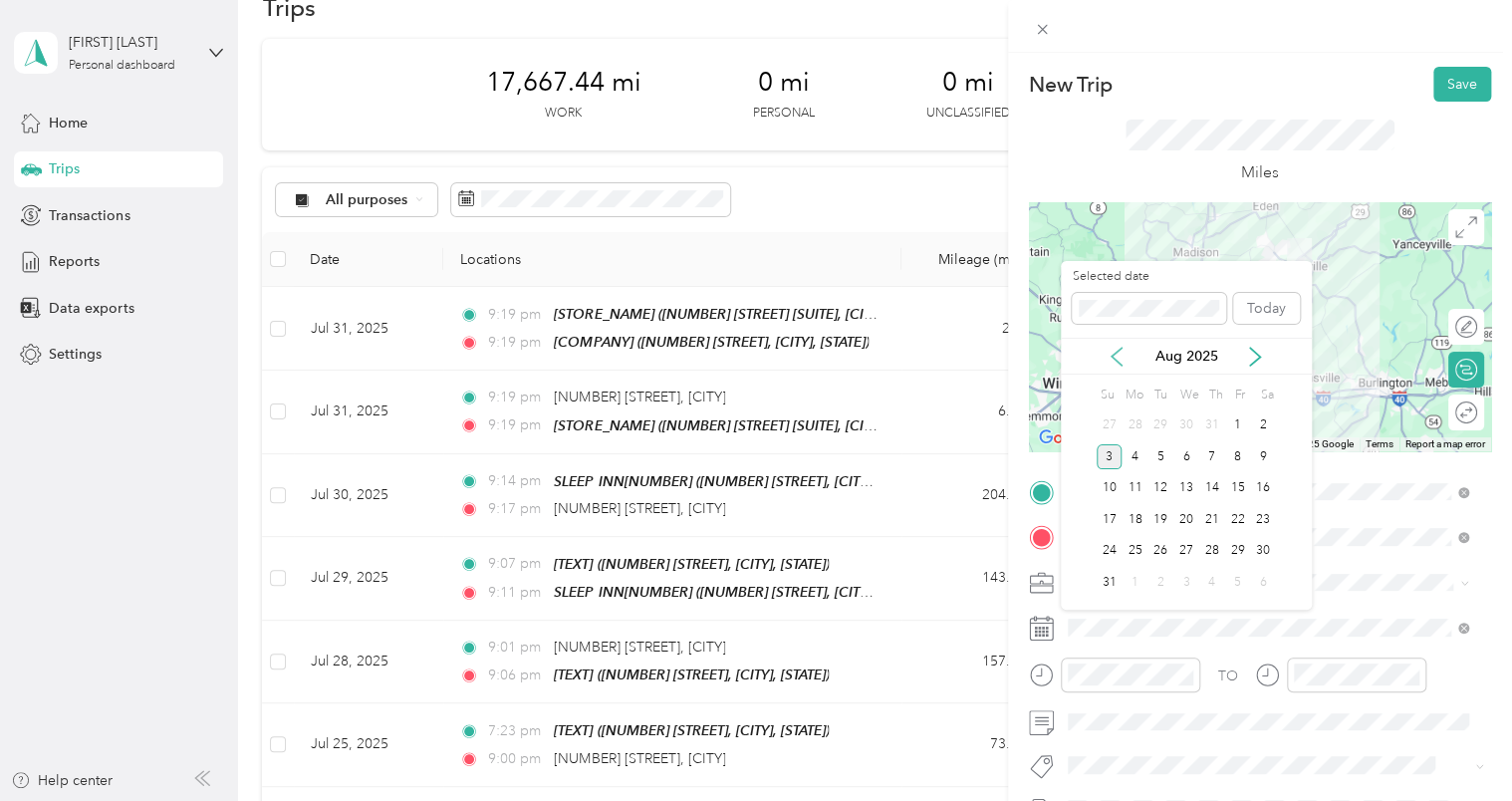 click 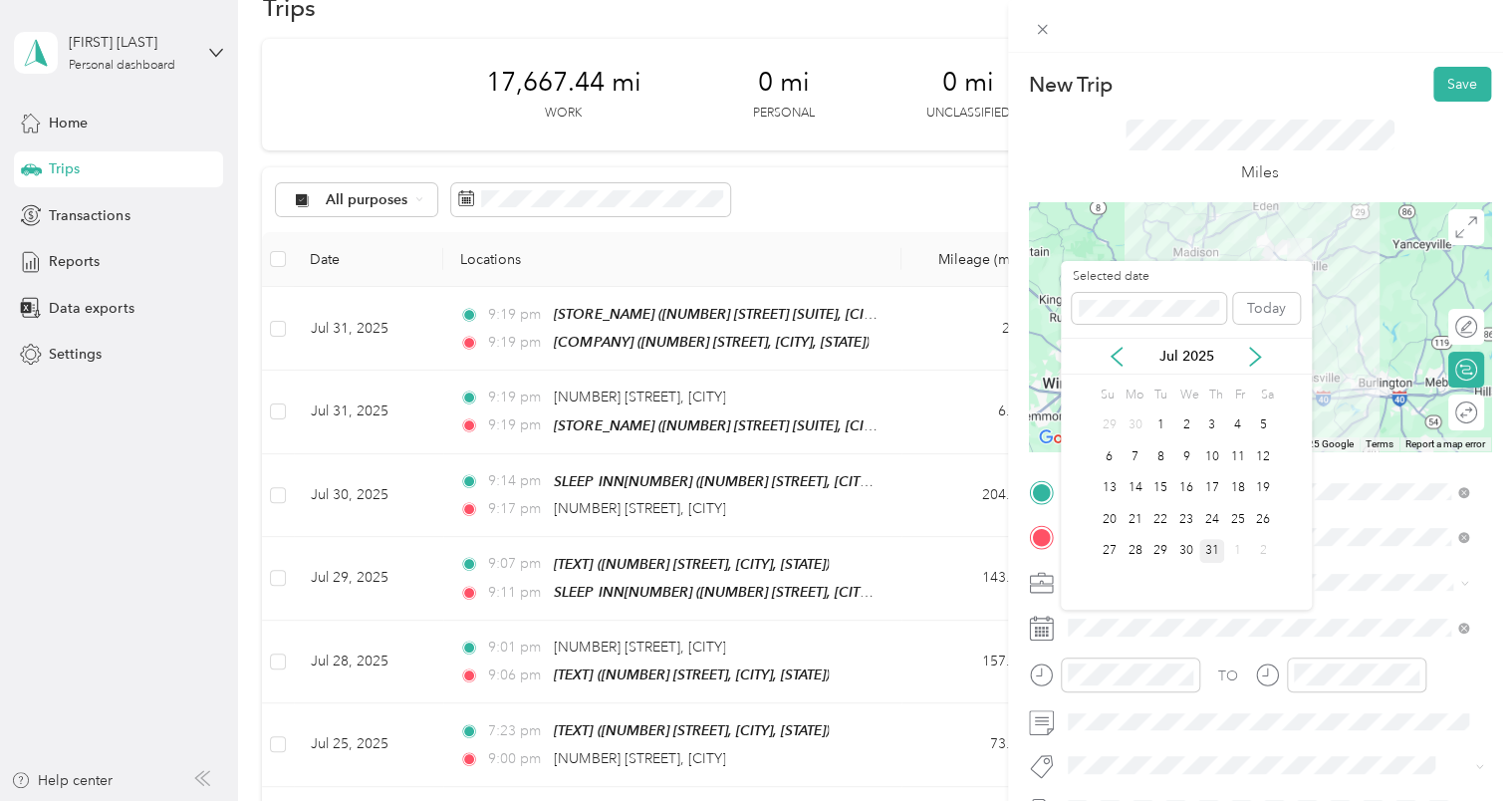 click on "31" at bounding box center (1212, 551) 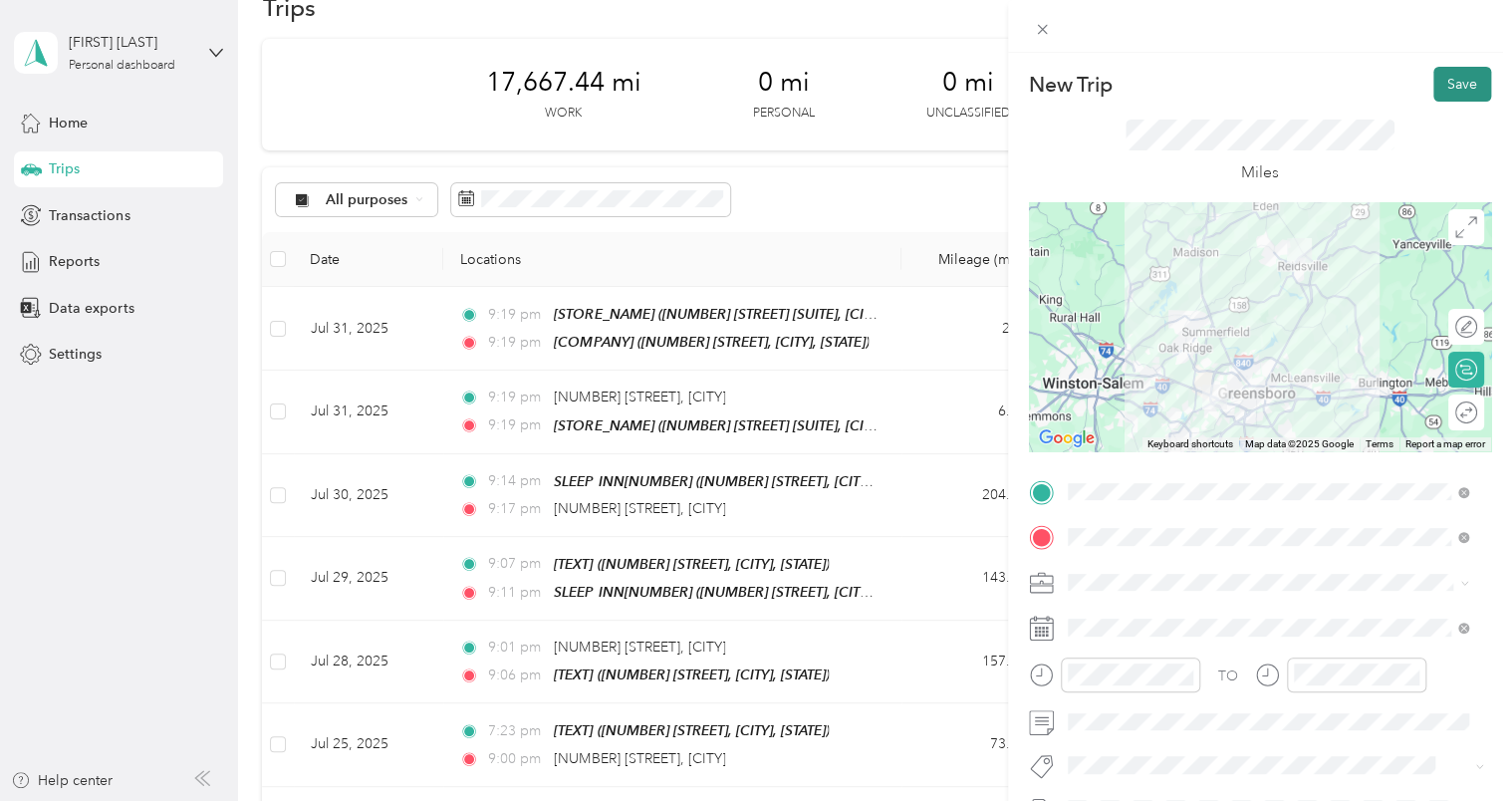 click on "Save" at bounding box center (1462, 84) 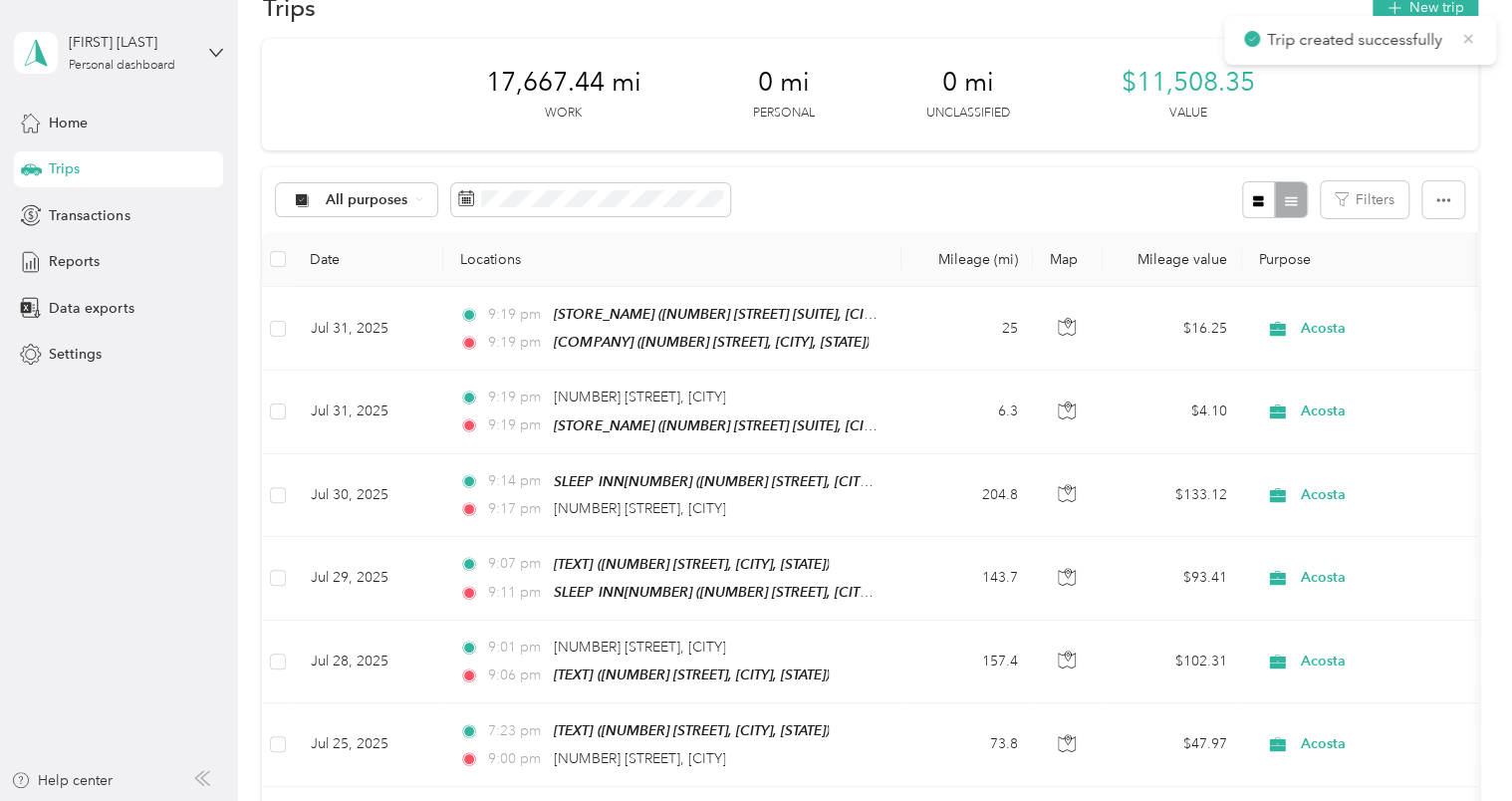 click 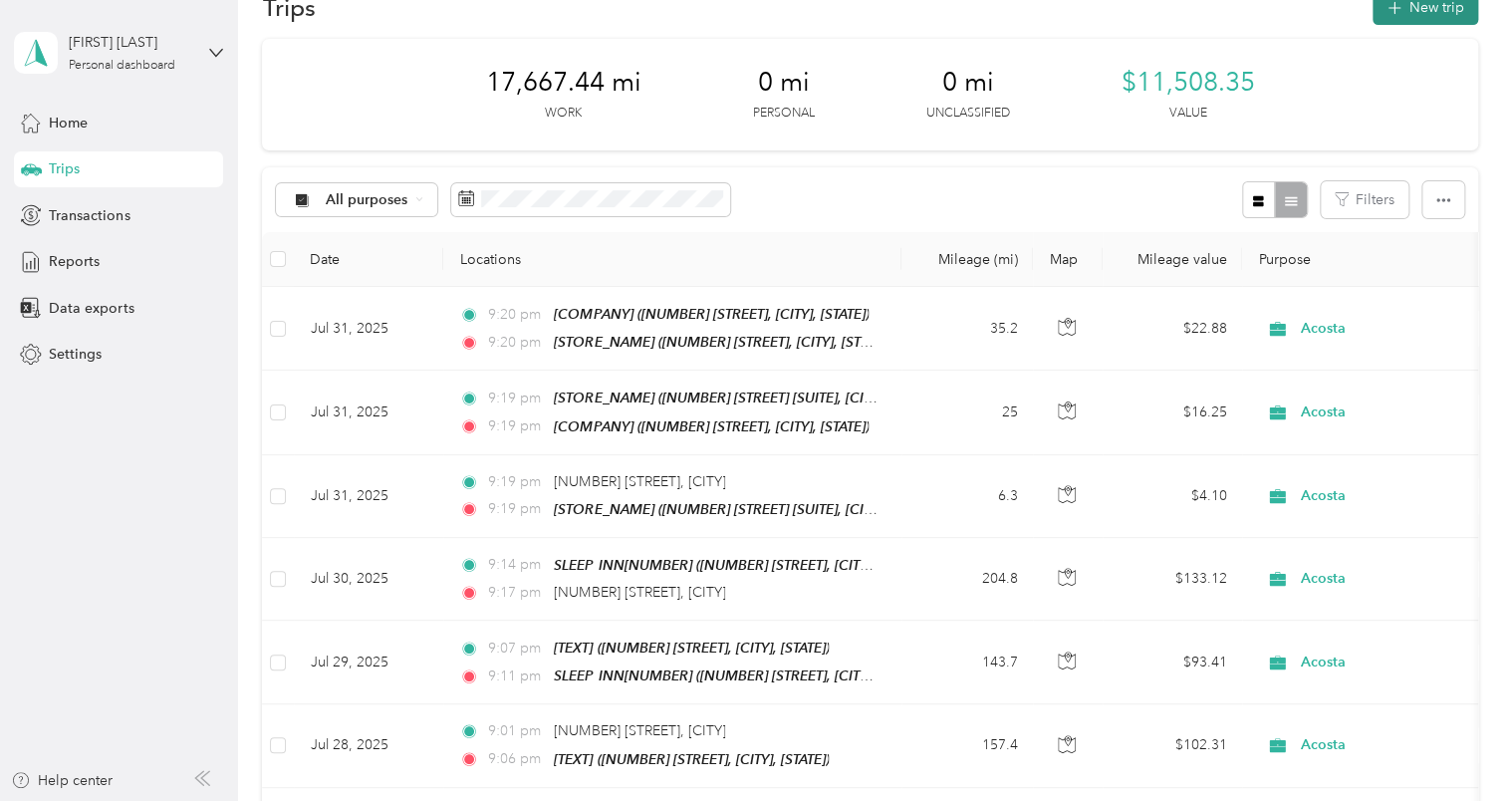 click on "New trip" at bounding box center [1425, 7] 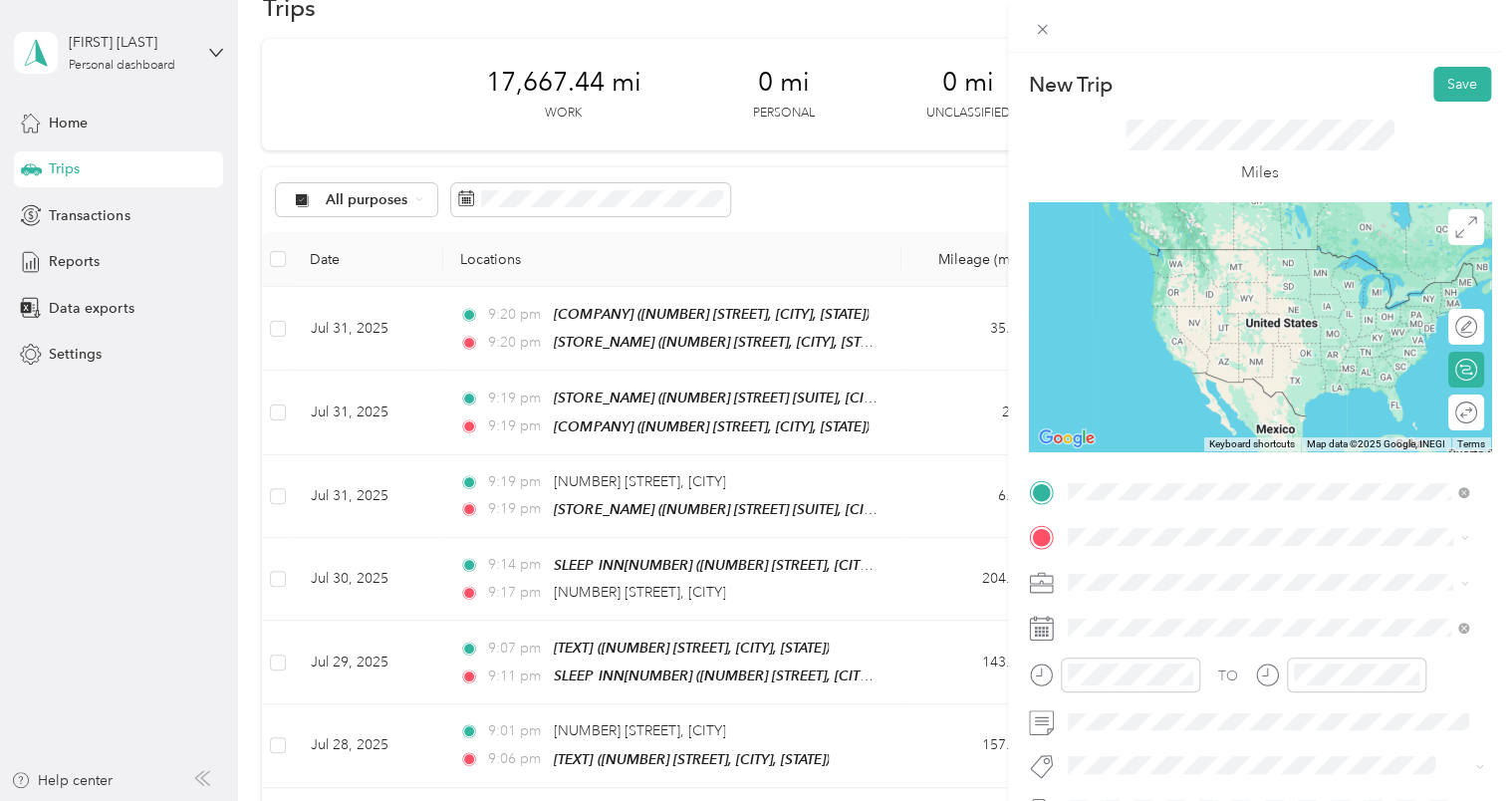 click on "TEAM Walmart Supercenter" at bounding box center (1283, 755) 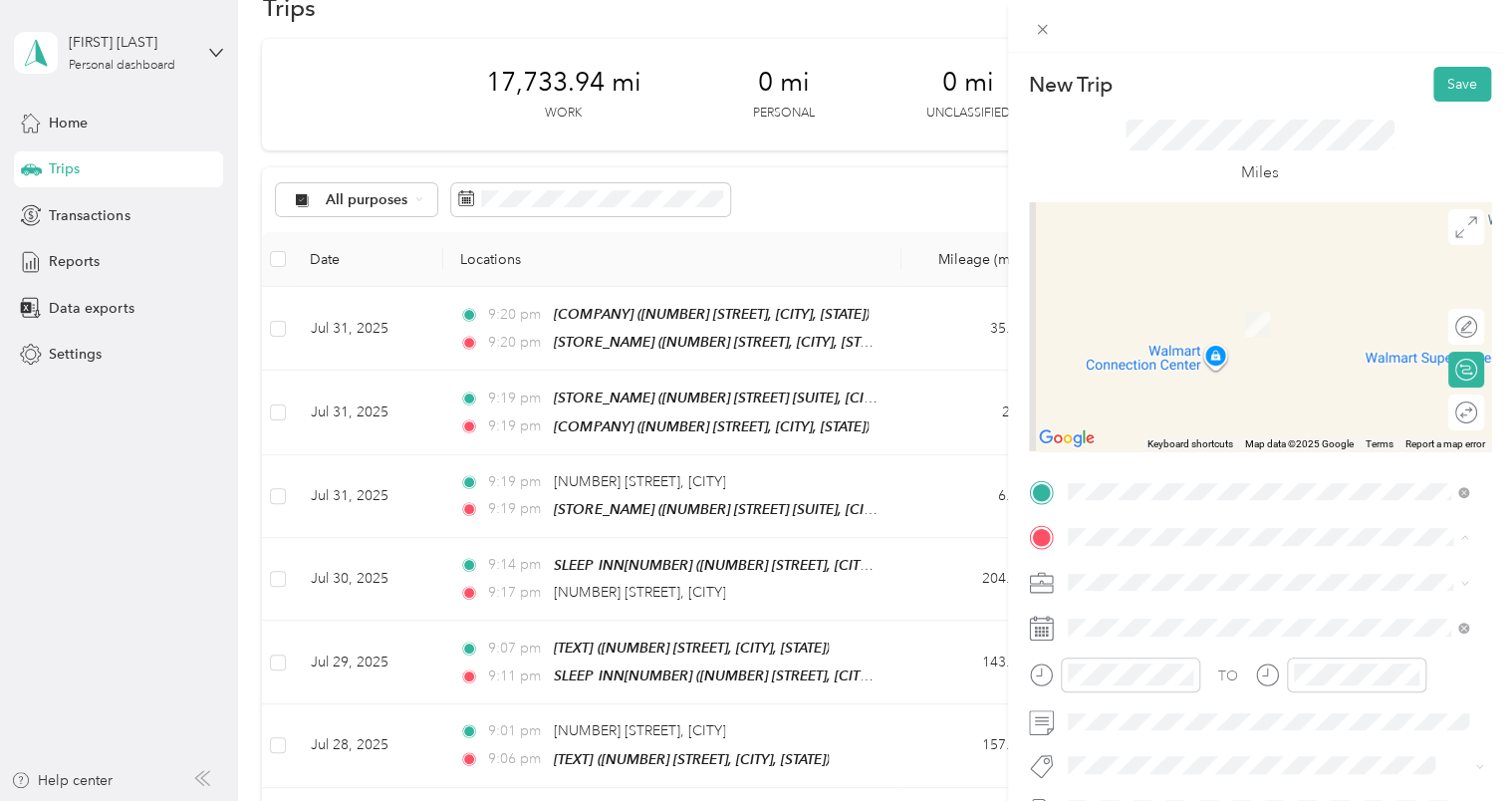click on "TEAM [TEXT] [NUMBER] [STREET], [POSTAL_CODE], [CITY], [STATE], USA" at bounding box center (1283, 328) 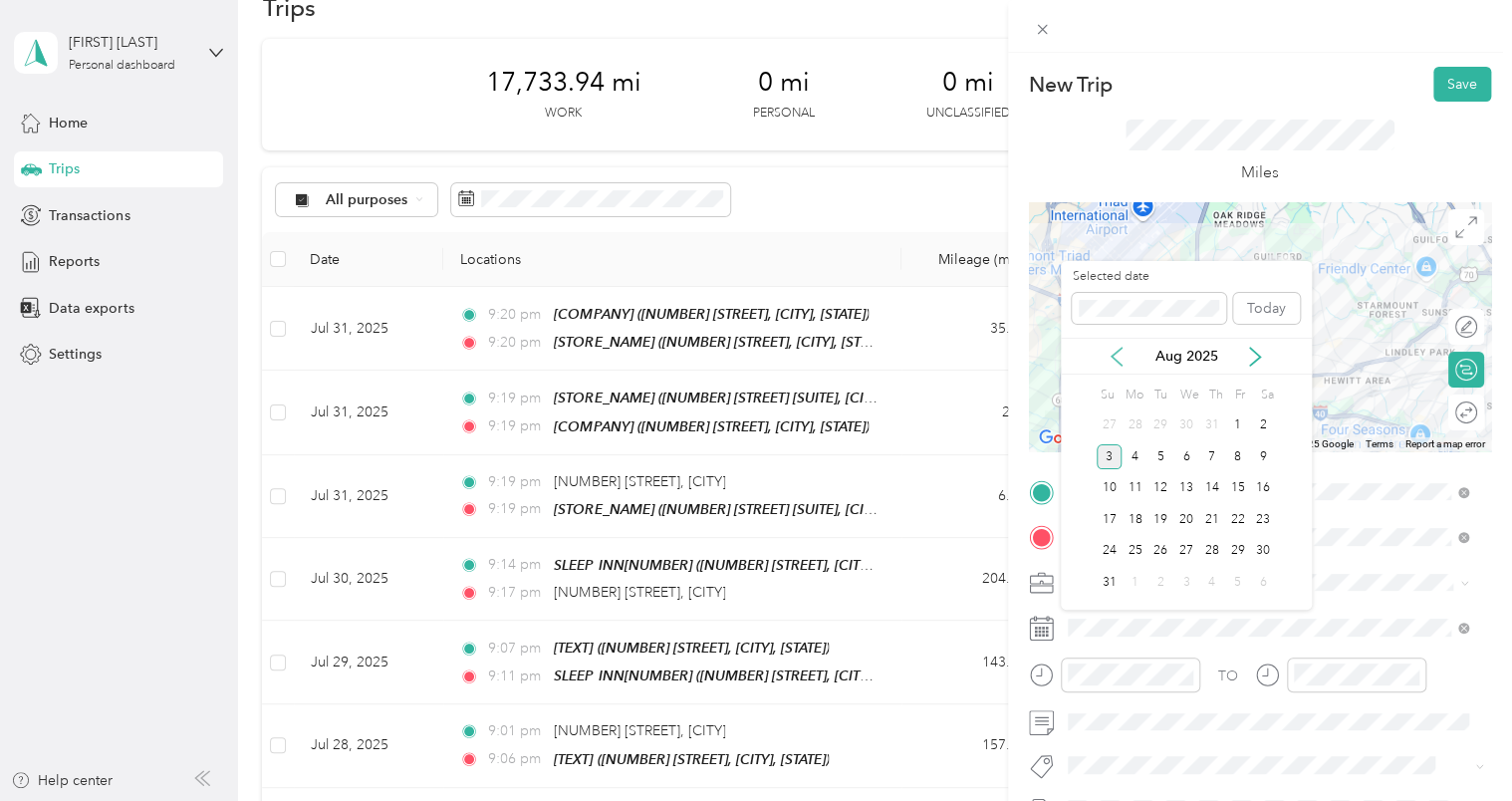 click 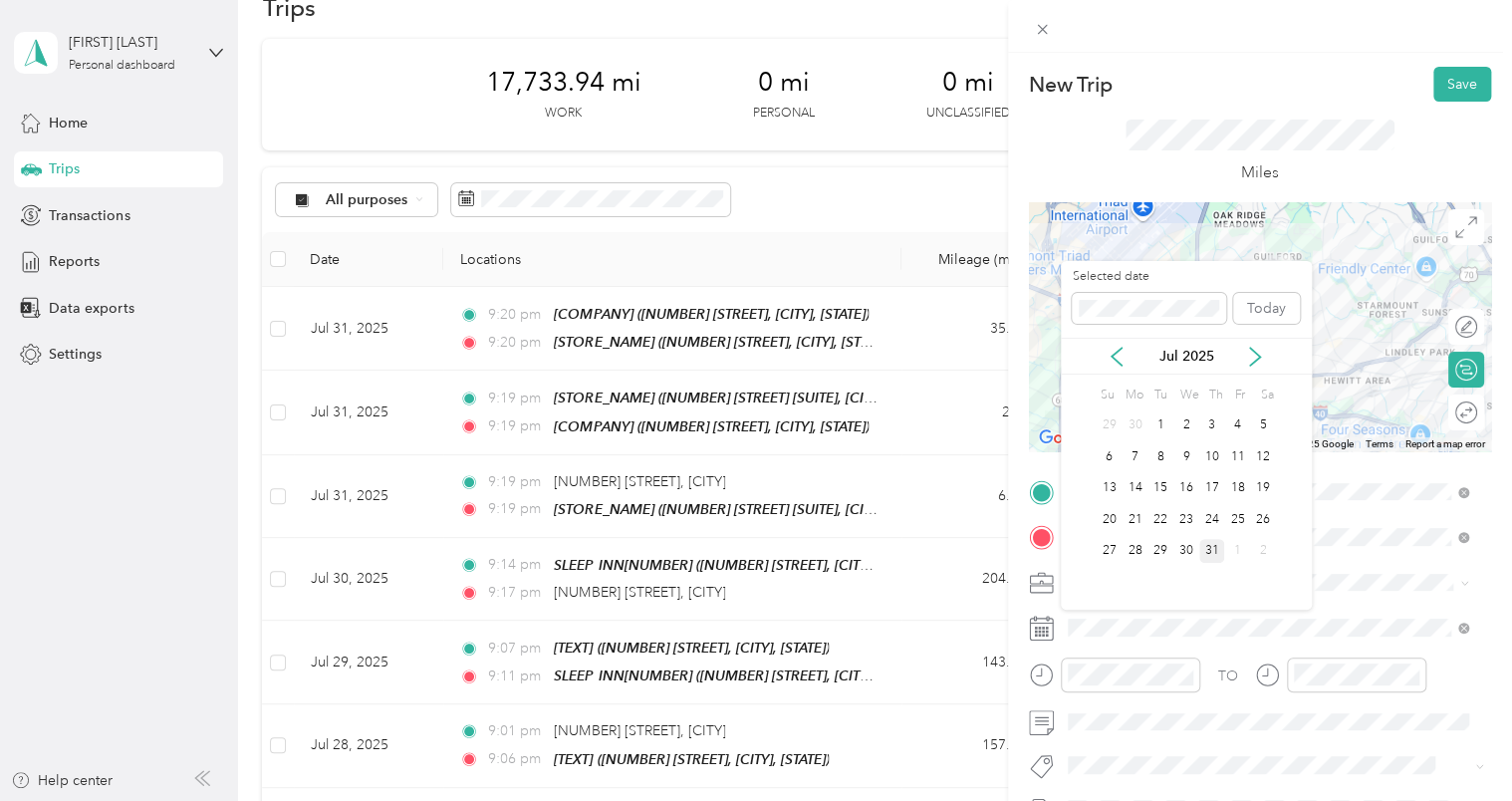 click on "31" at bounding box center [1212, 551] 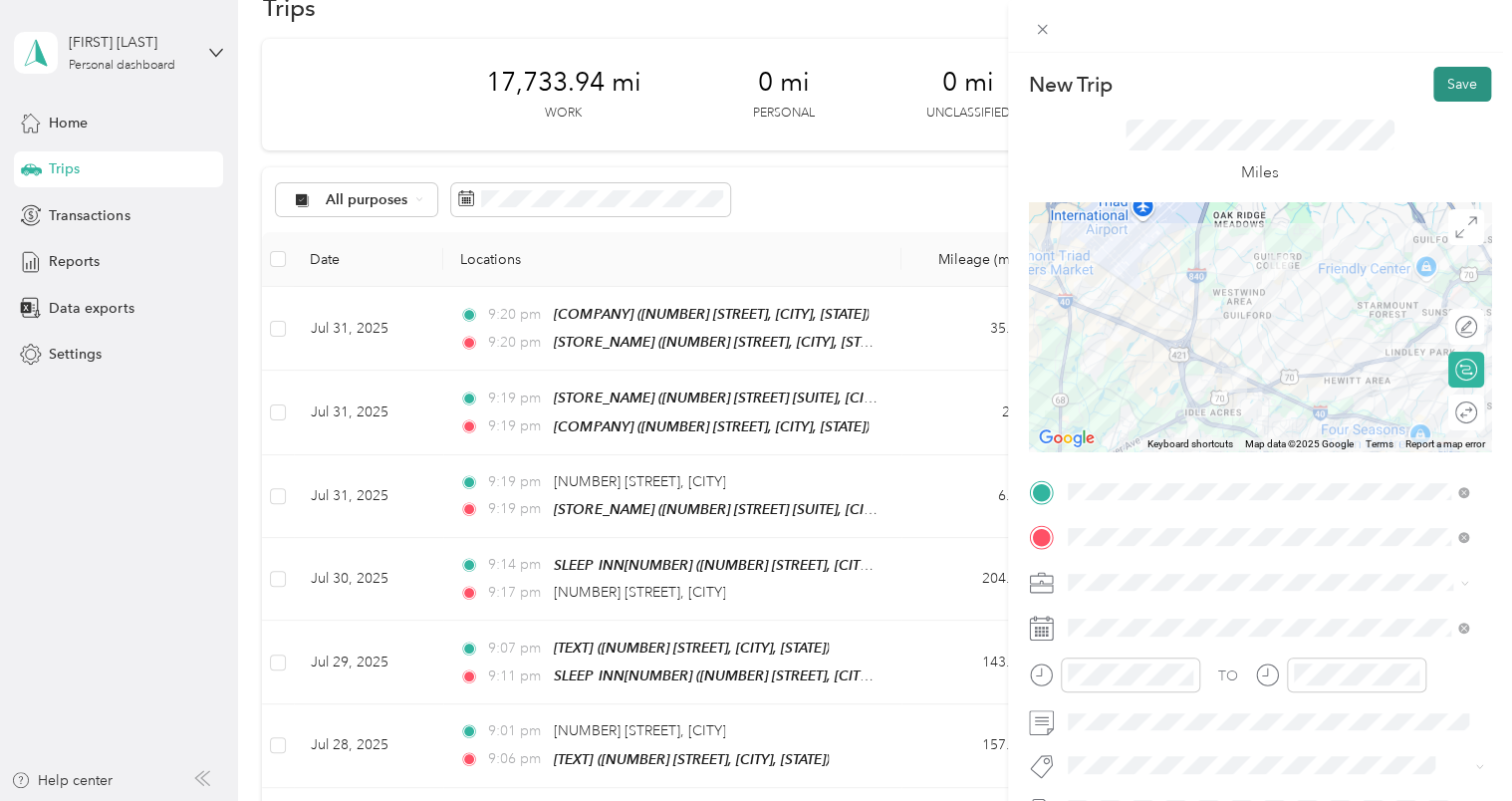 click on "Save" at bounding box center [1462, 84] 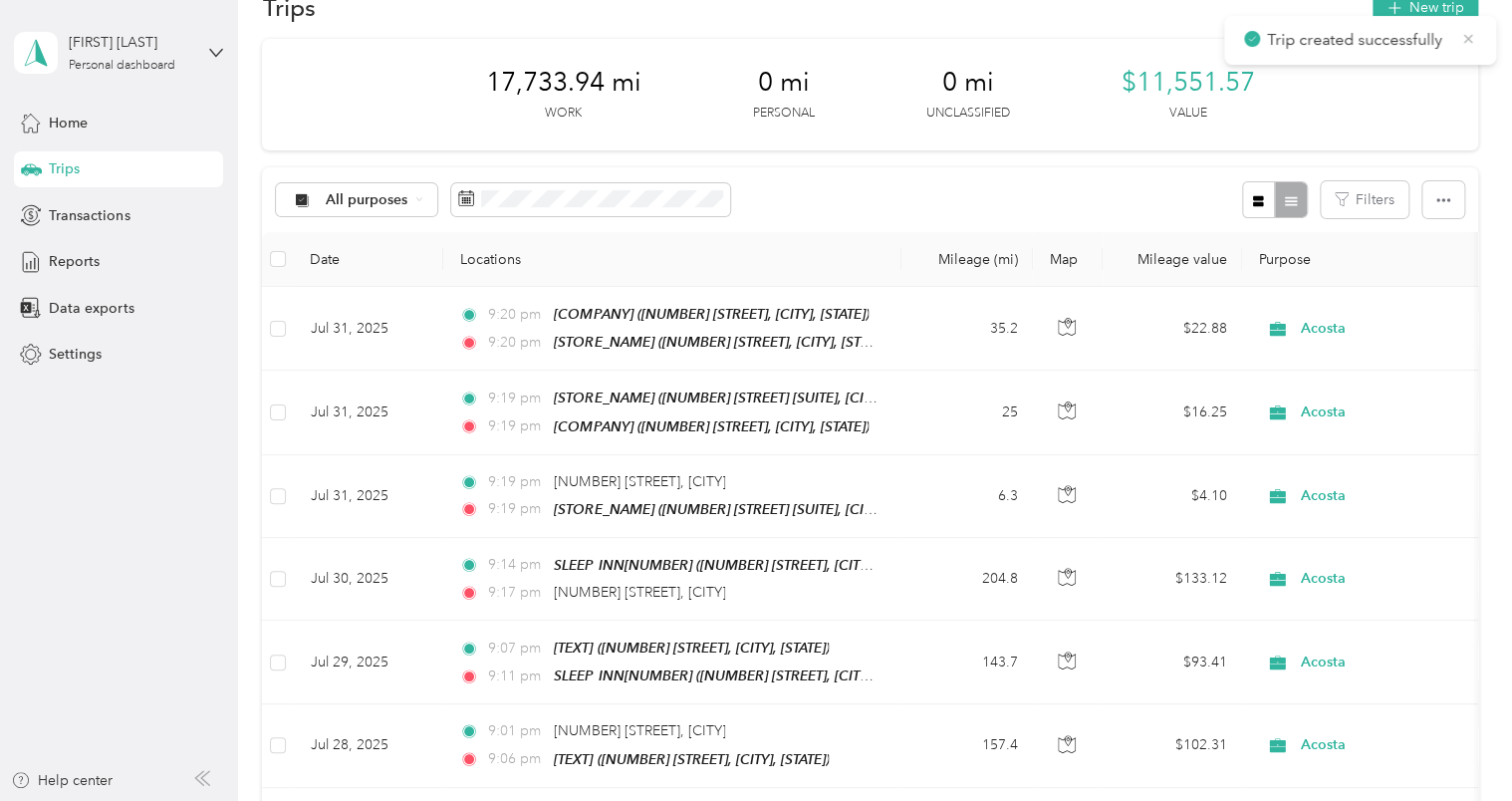 click 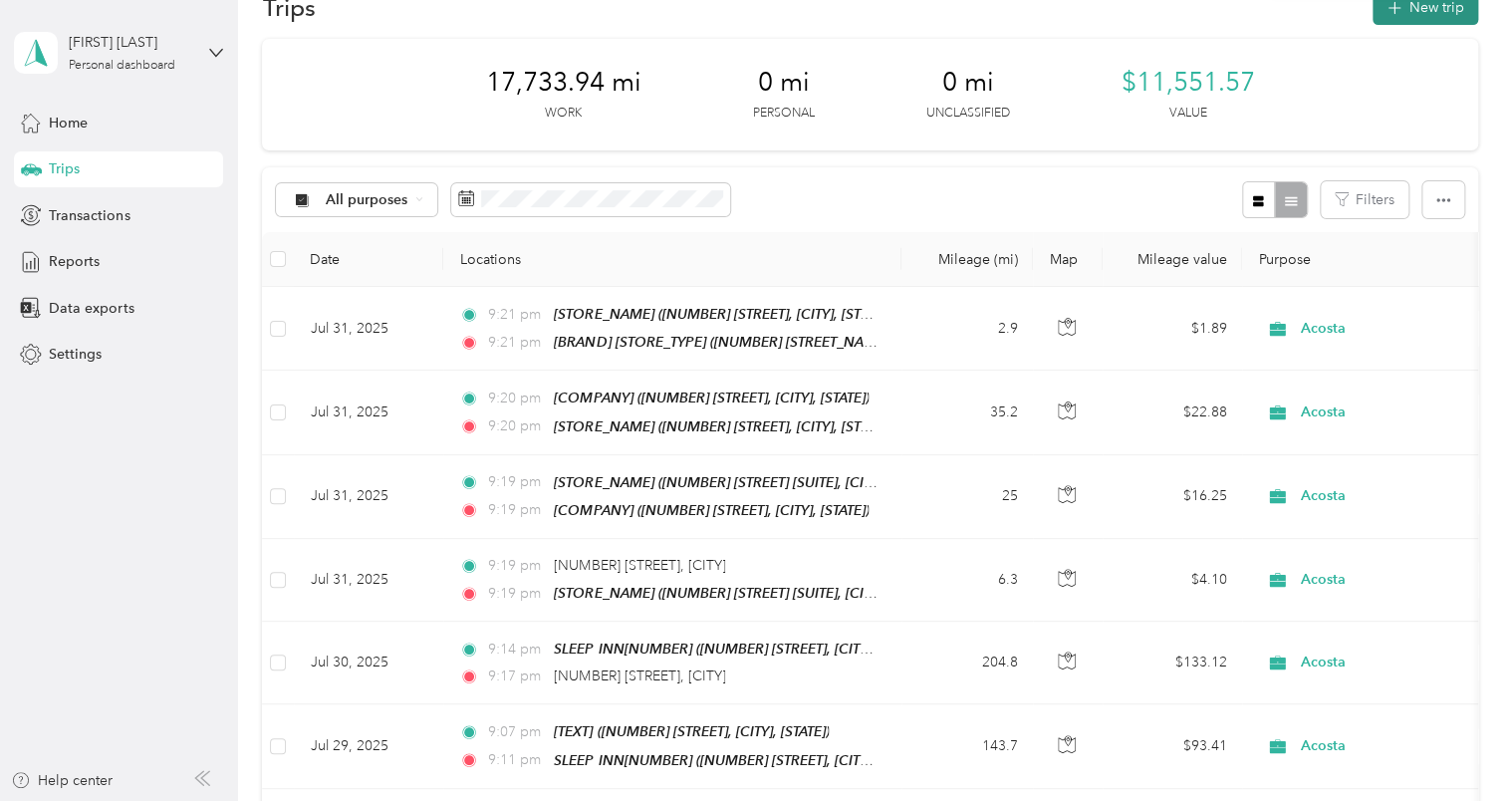 click on "New trip" at bounding box center (1425, 7) 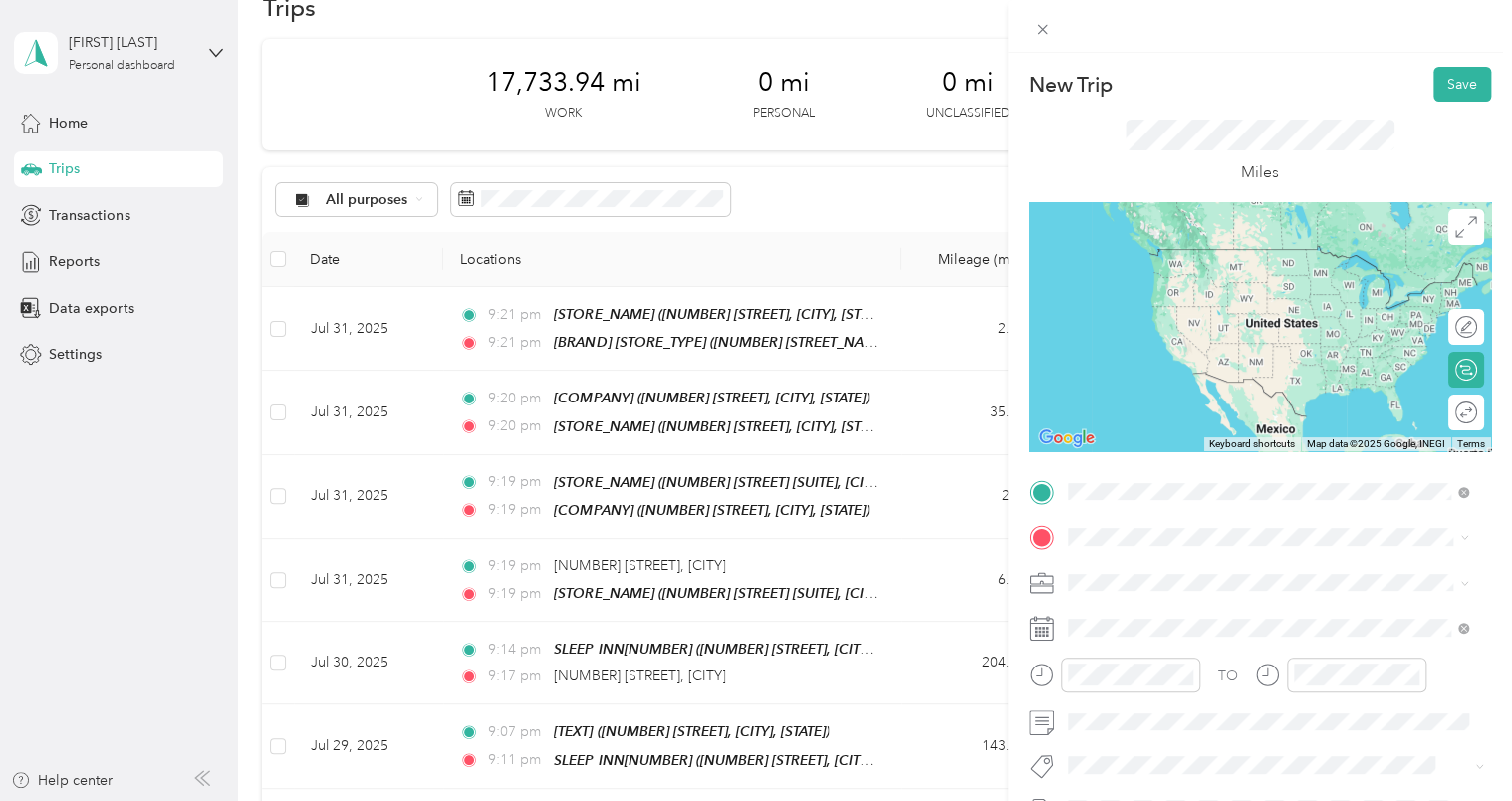 click on "TEAM [TEXT] [NUMBER] [STREET], [POSTAL_CODE], [CITY], [STATE], USA" at bounding box center [1283, 597] 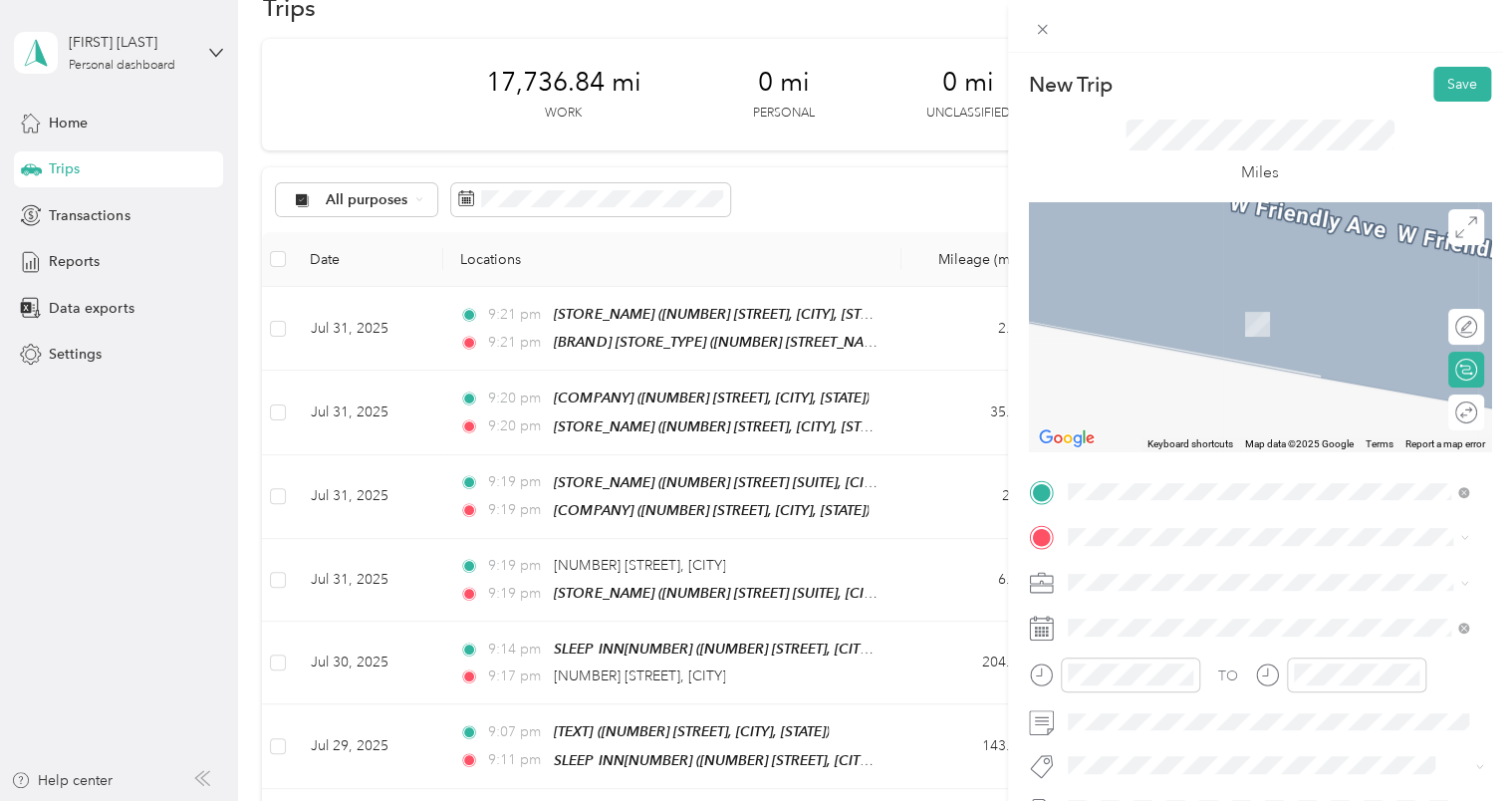 click on "[NUMBER] [STREET_NAME], [POSTAL_CODE], [CITY], [STATE], [COUNTRY]" at bounding box center (1274, 341) 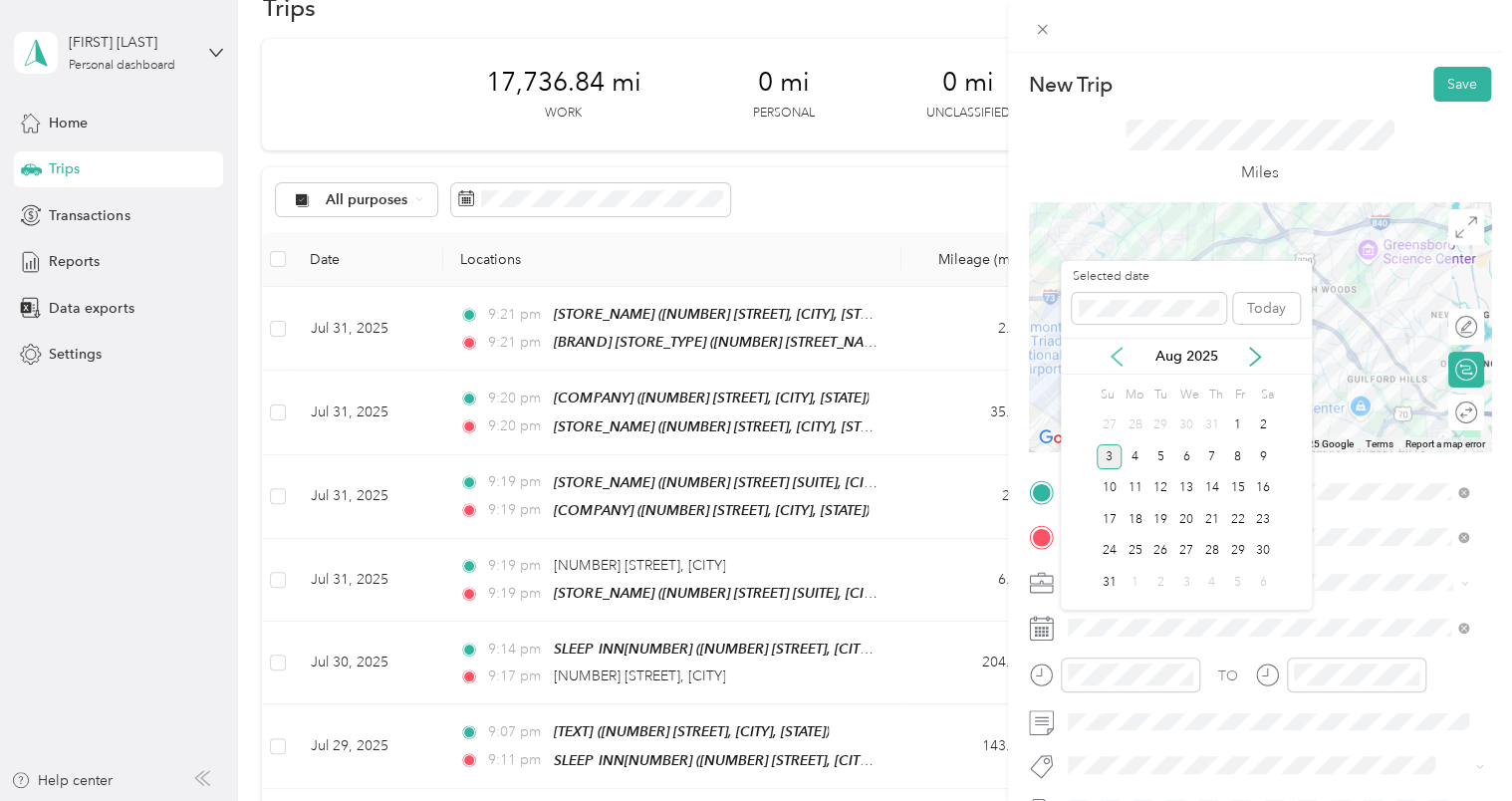 click 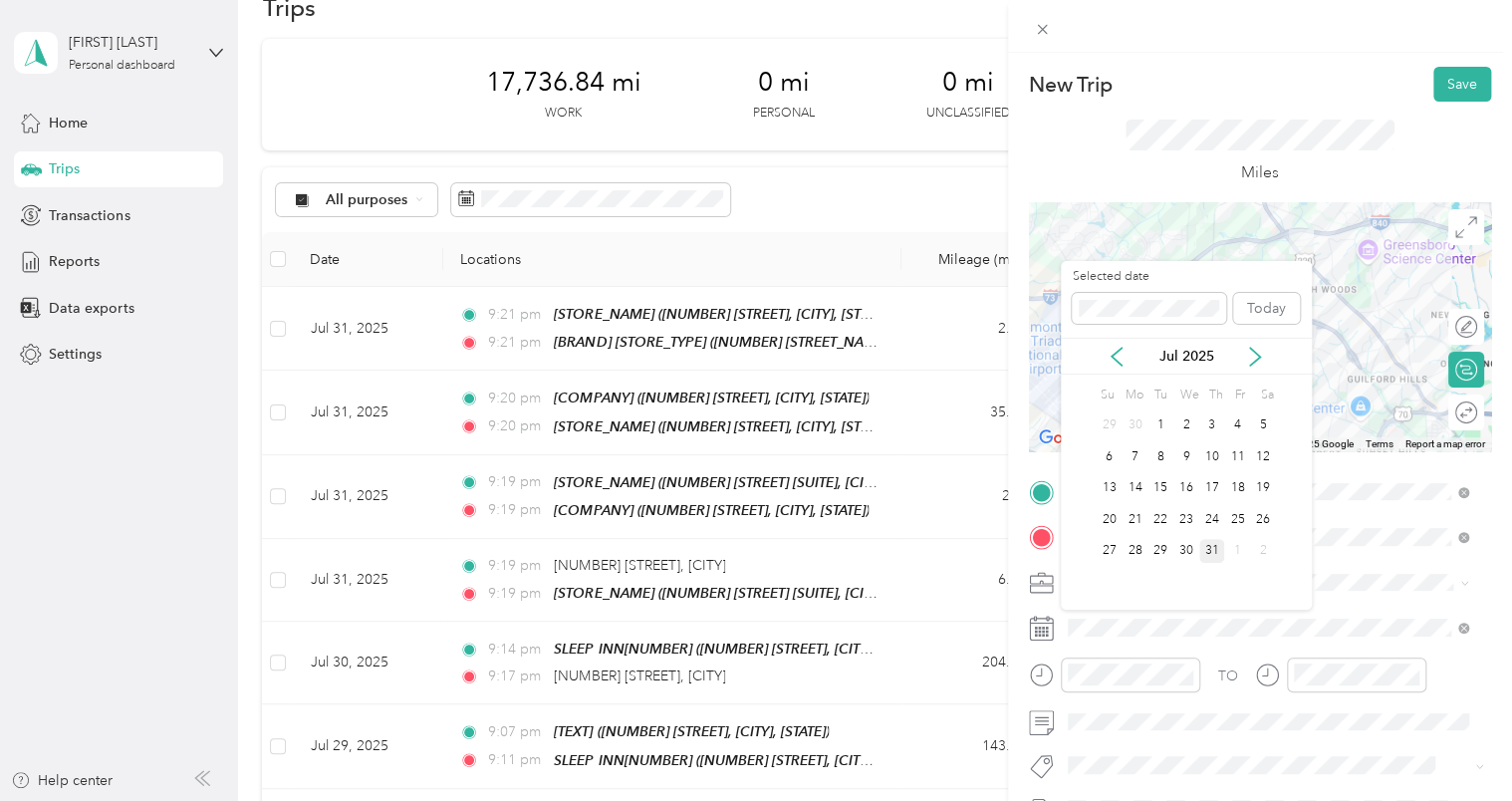click on "31" at bounding box center [1212, 551] 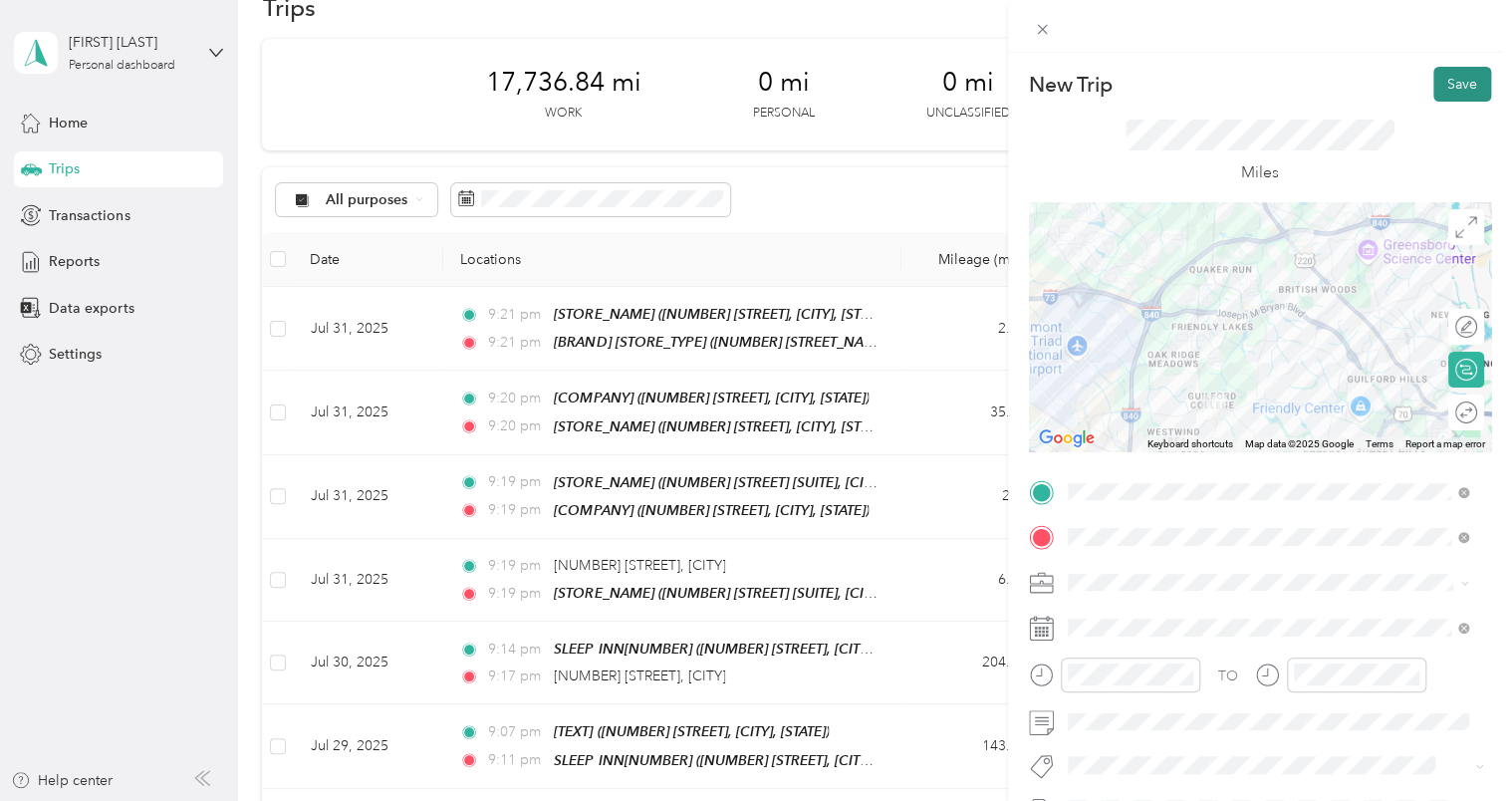 click on "Save" at bounding box center [1462, 84] 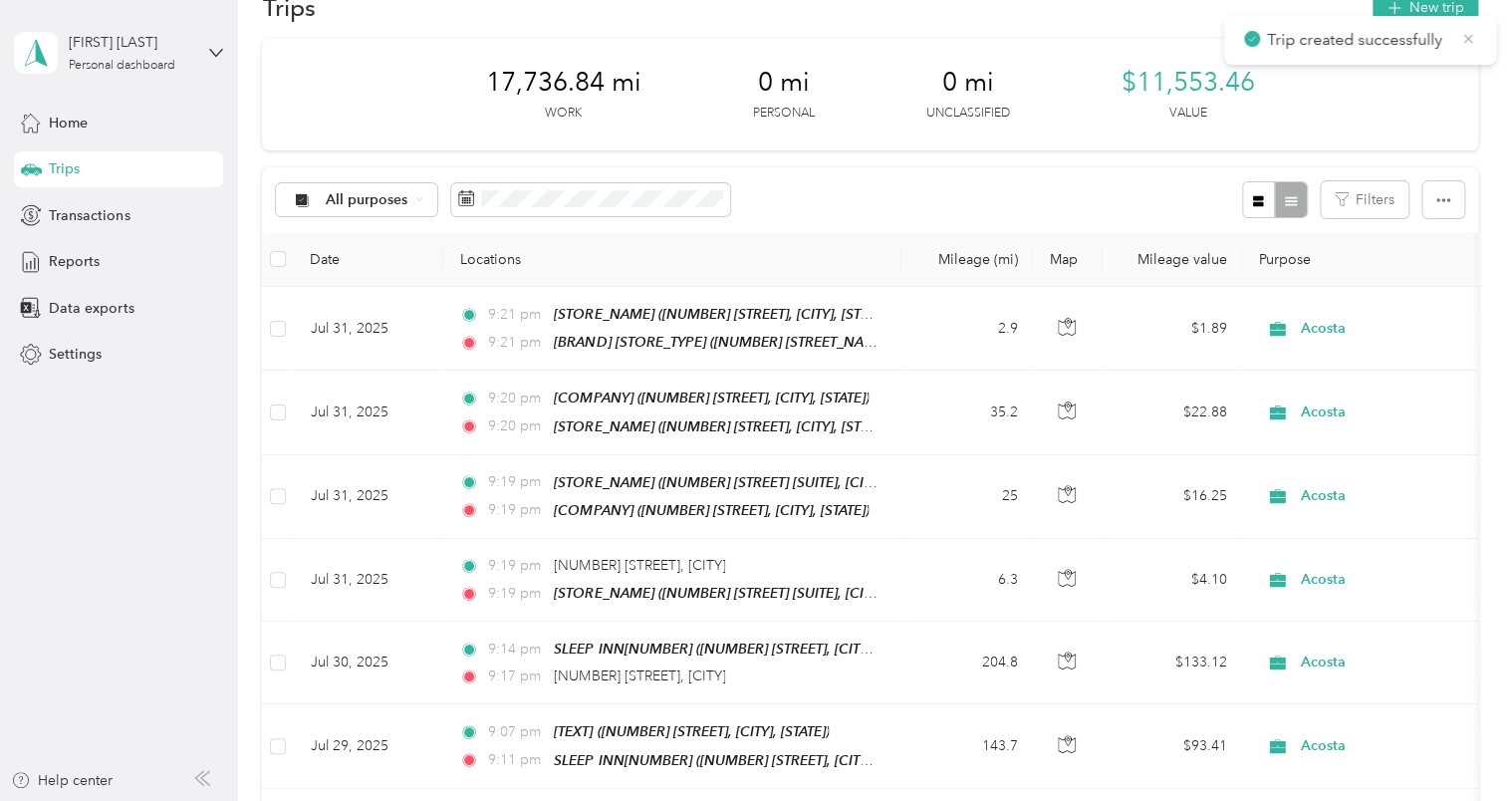 click 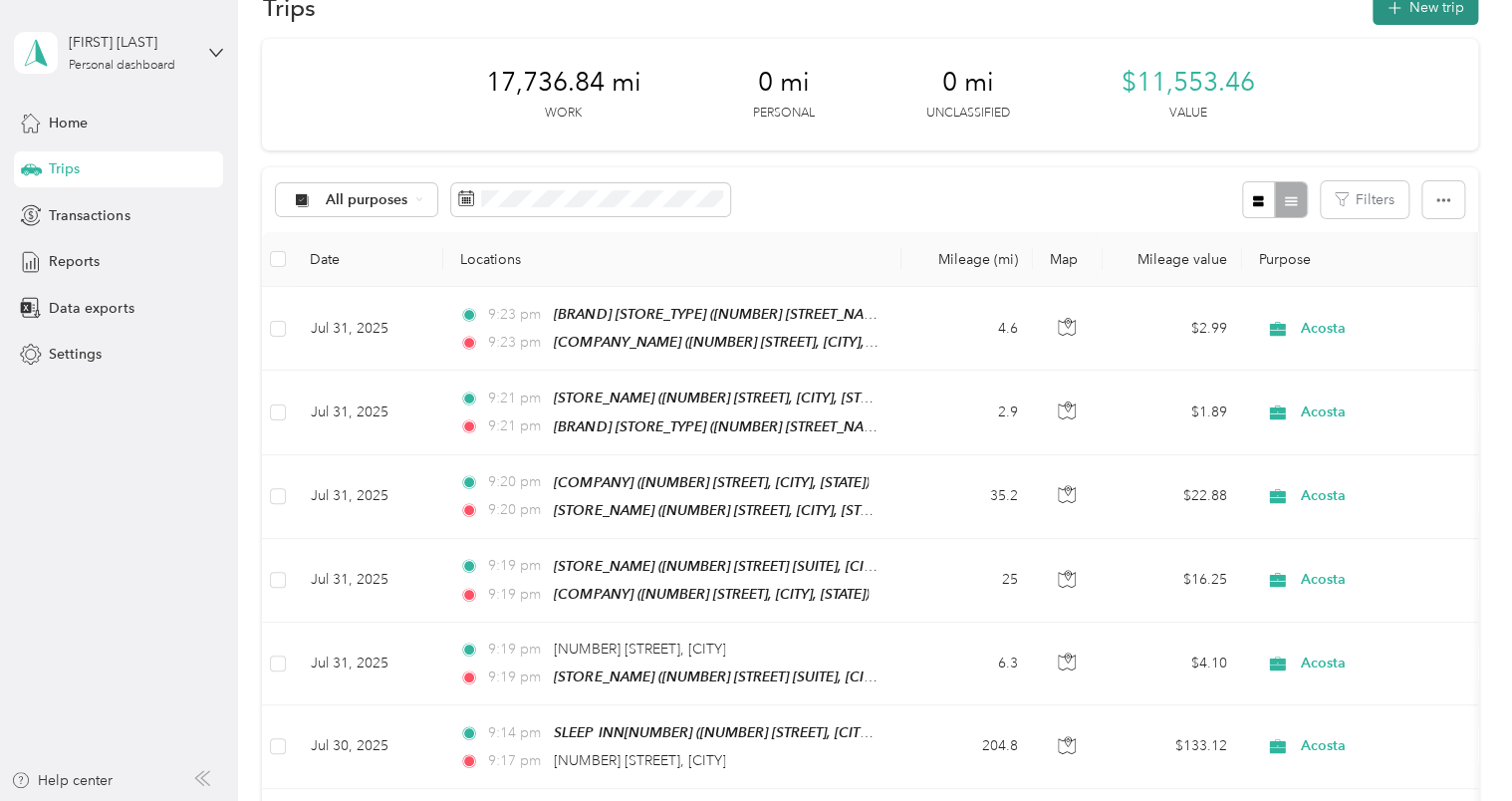 click on "New trip" at bounding box center [1425, 7] 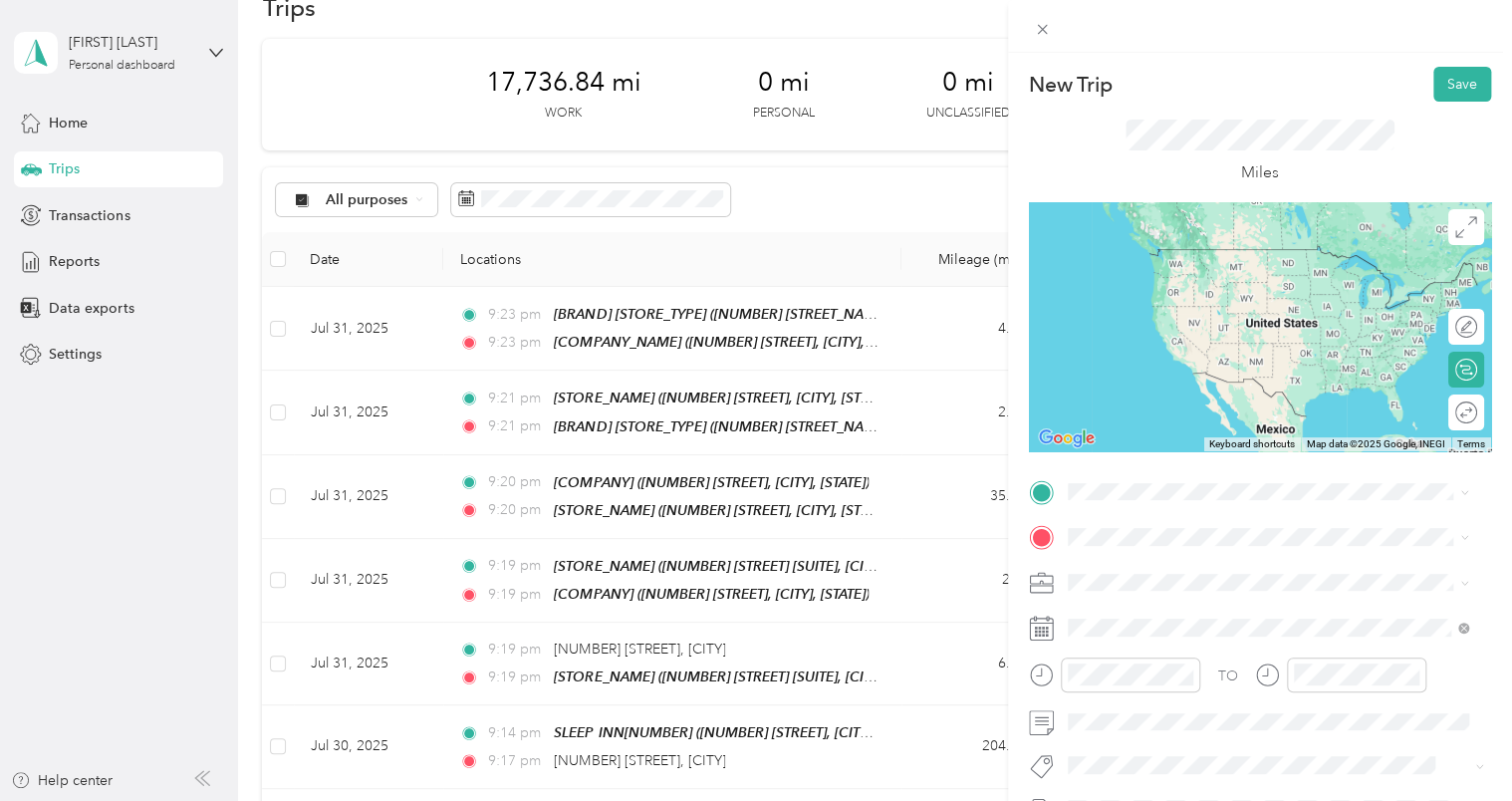 click on "[NUMBER] [STREET_NAME], [POSTAL_CODE], [CITY], [STATE], [COUNTRY]" at bounding box center (1274, 610) 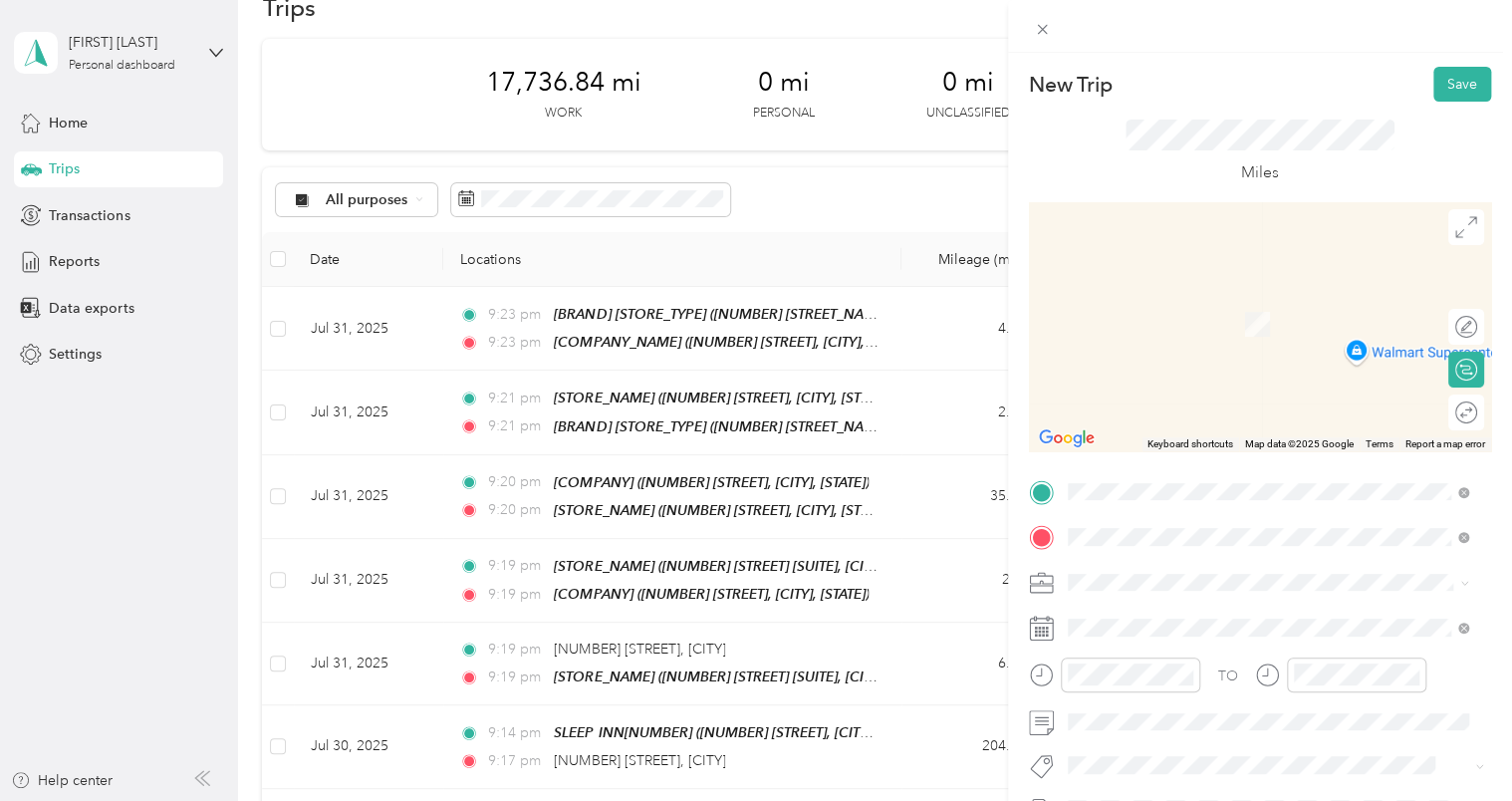 click on "[NUMBER] [STREET]
[CITY], [STATE] [POSTAL_CODE], United States" at bounding box center [1268, 303] 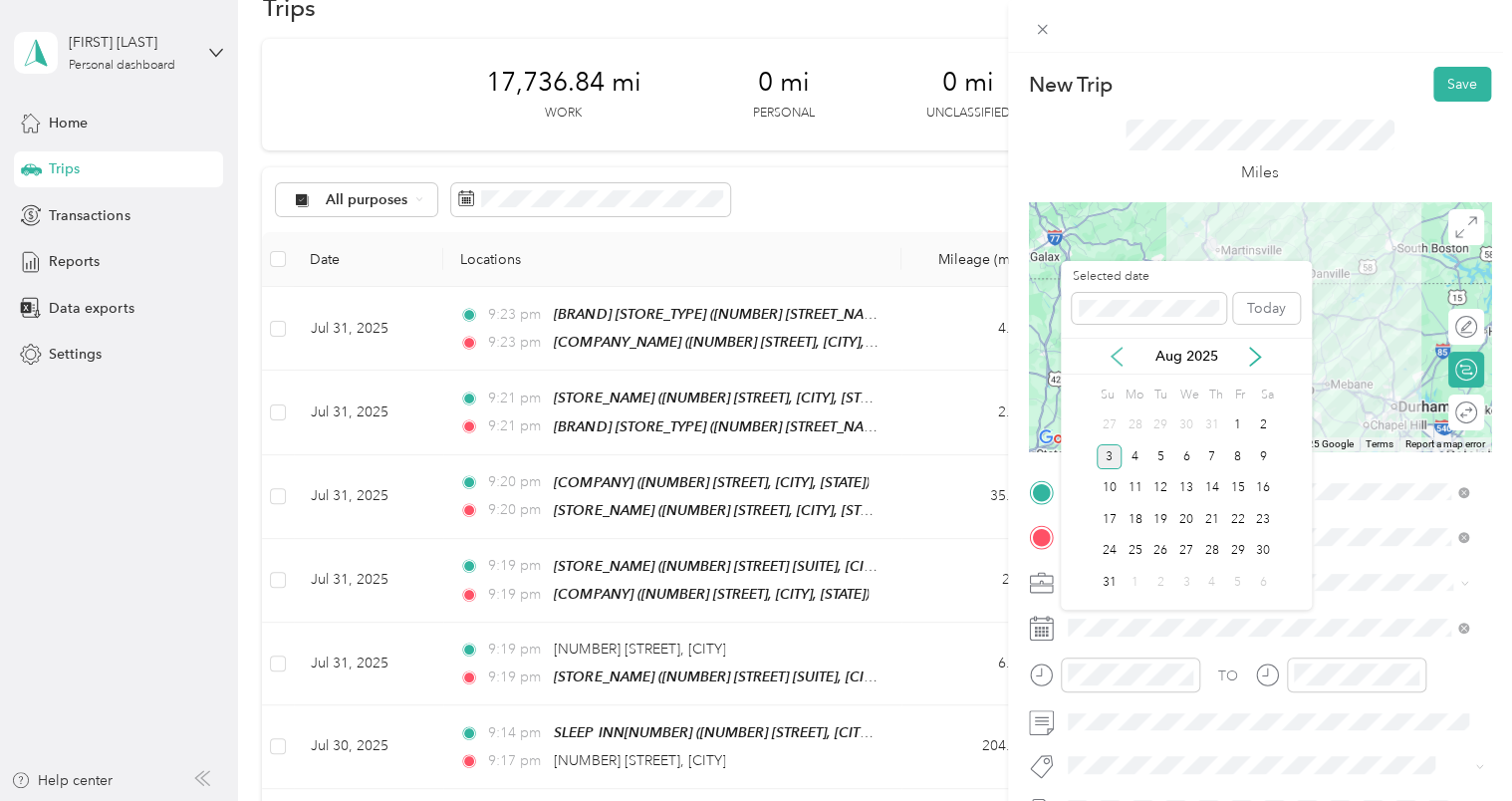 click 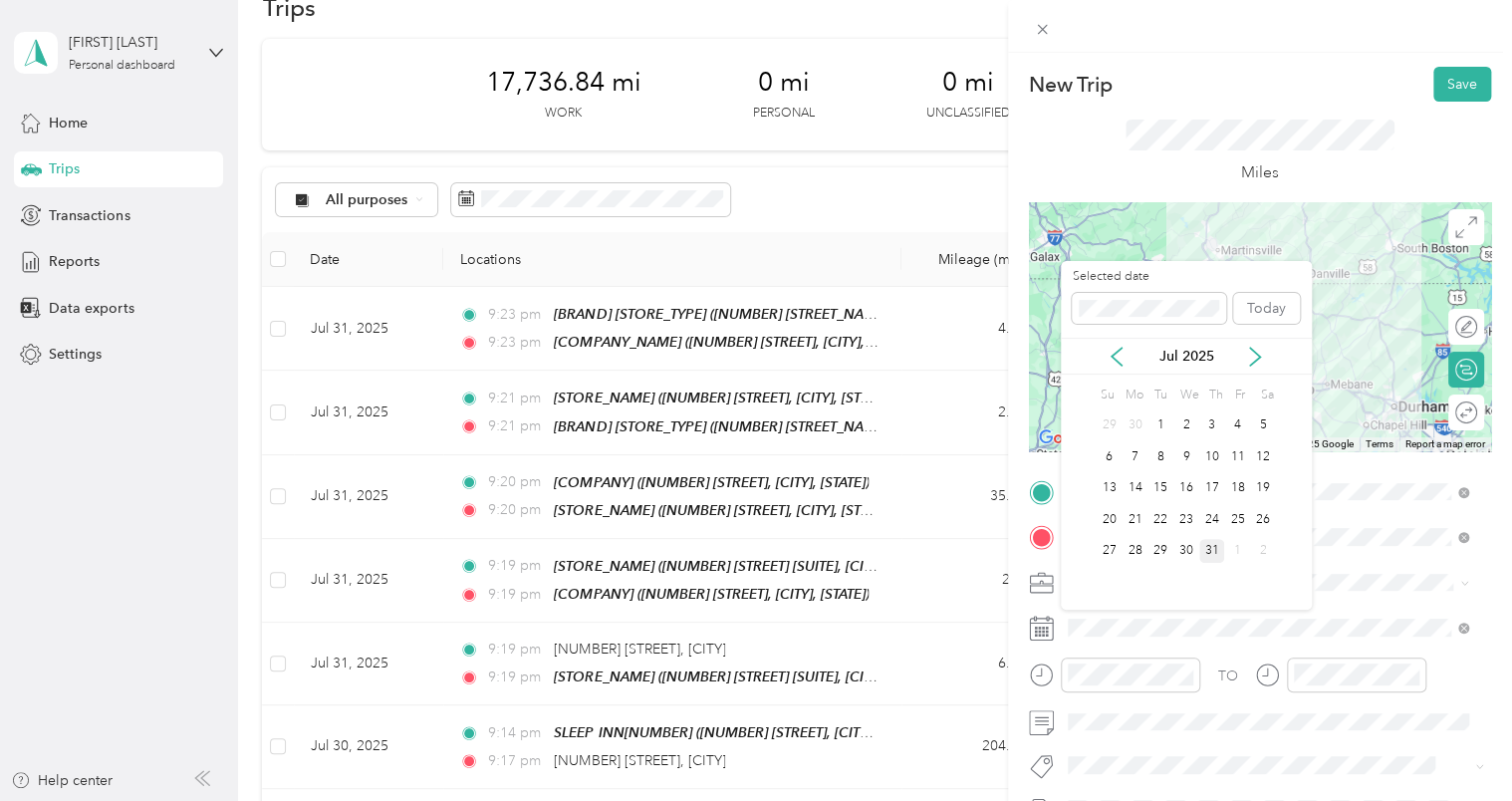 click on "31" at bounding box center [1212, 551] 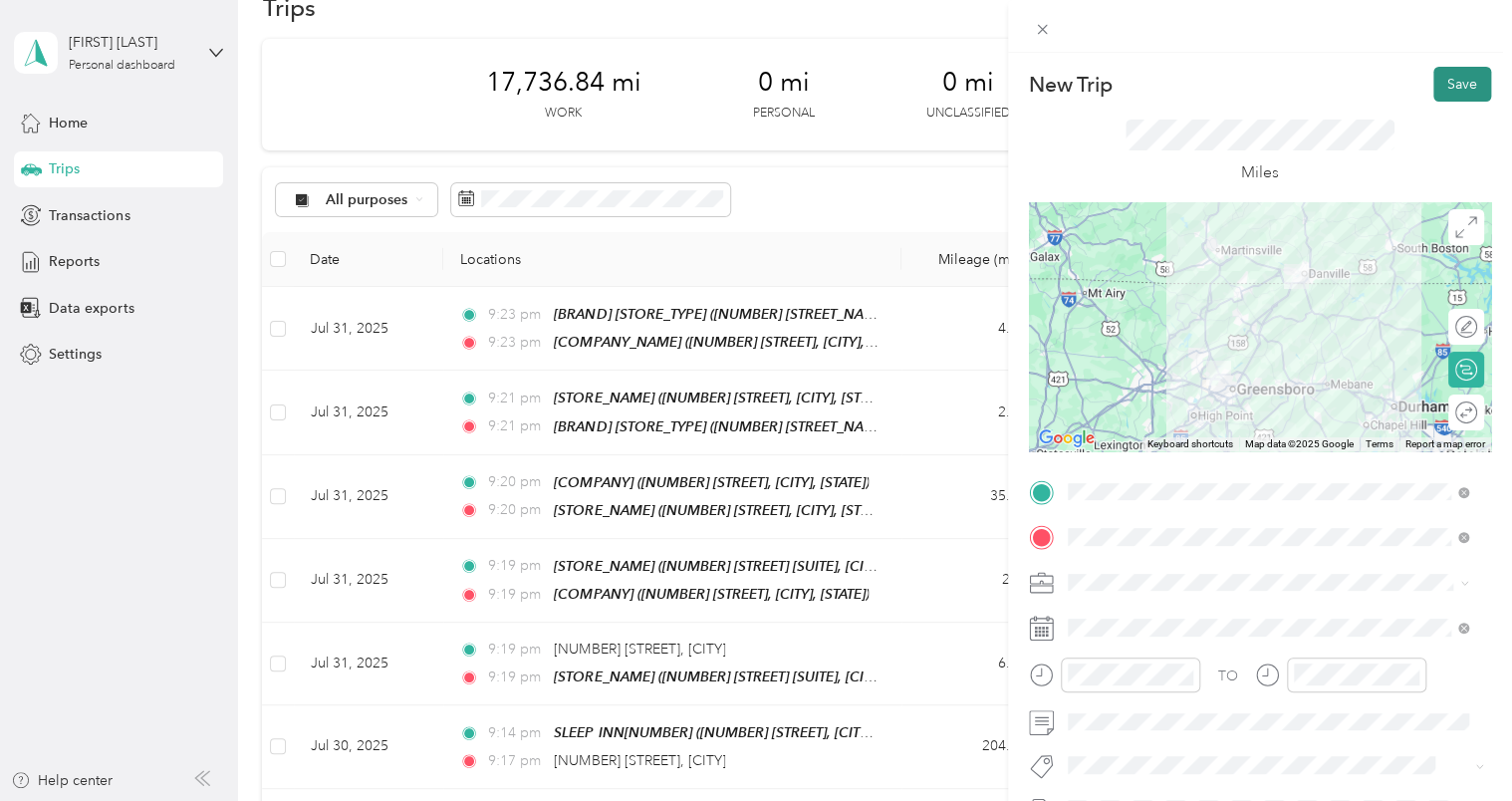 click on "Save" at bounding box center (1462, 84) 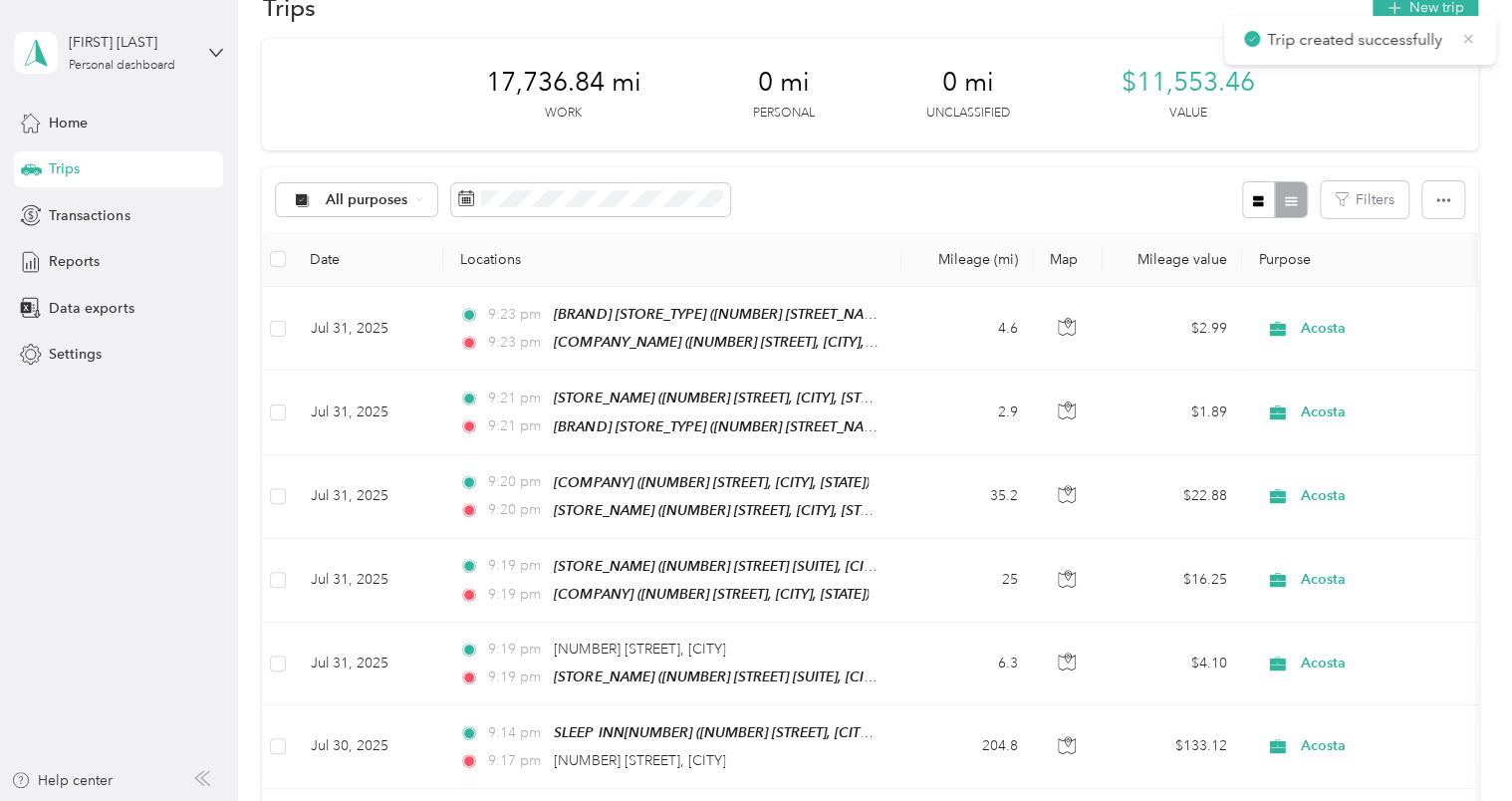 click 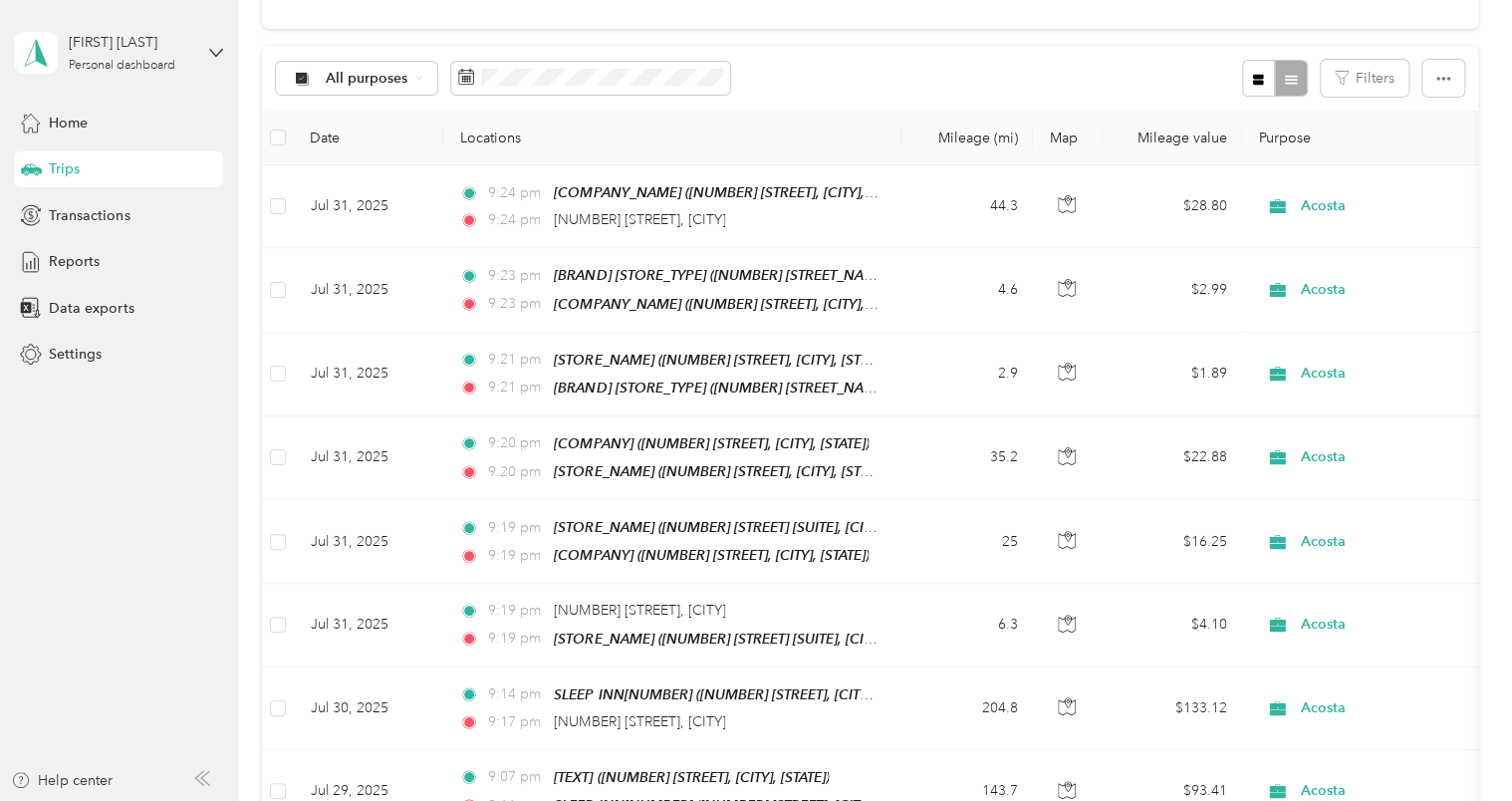 scroll, scrollTop: 173, scrollLeft: 0, axis: vertical 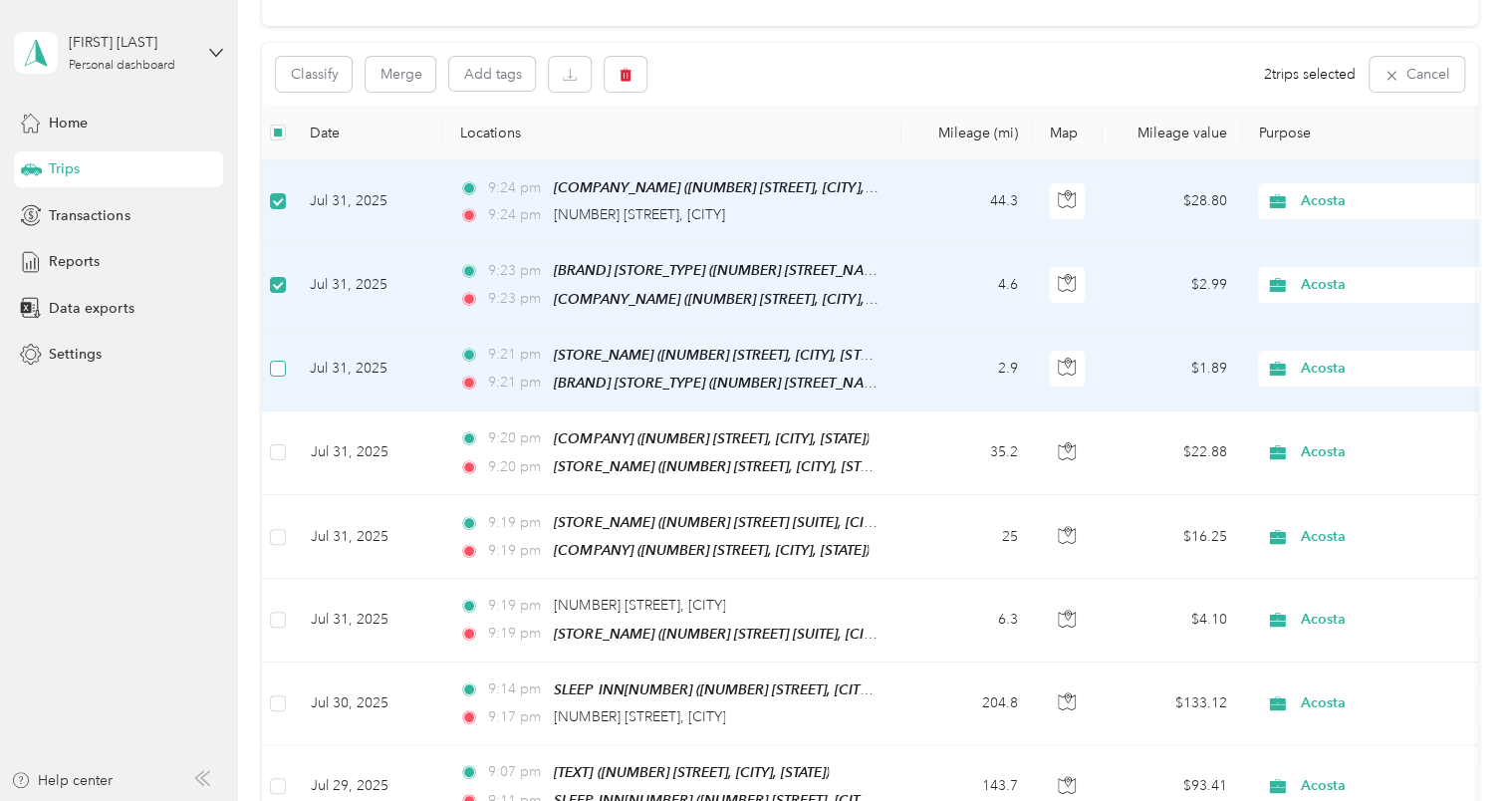 click at bounding box center (278, 369) 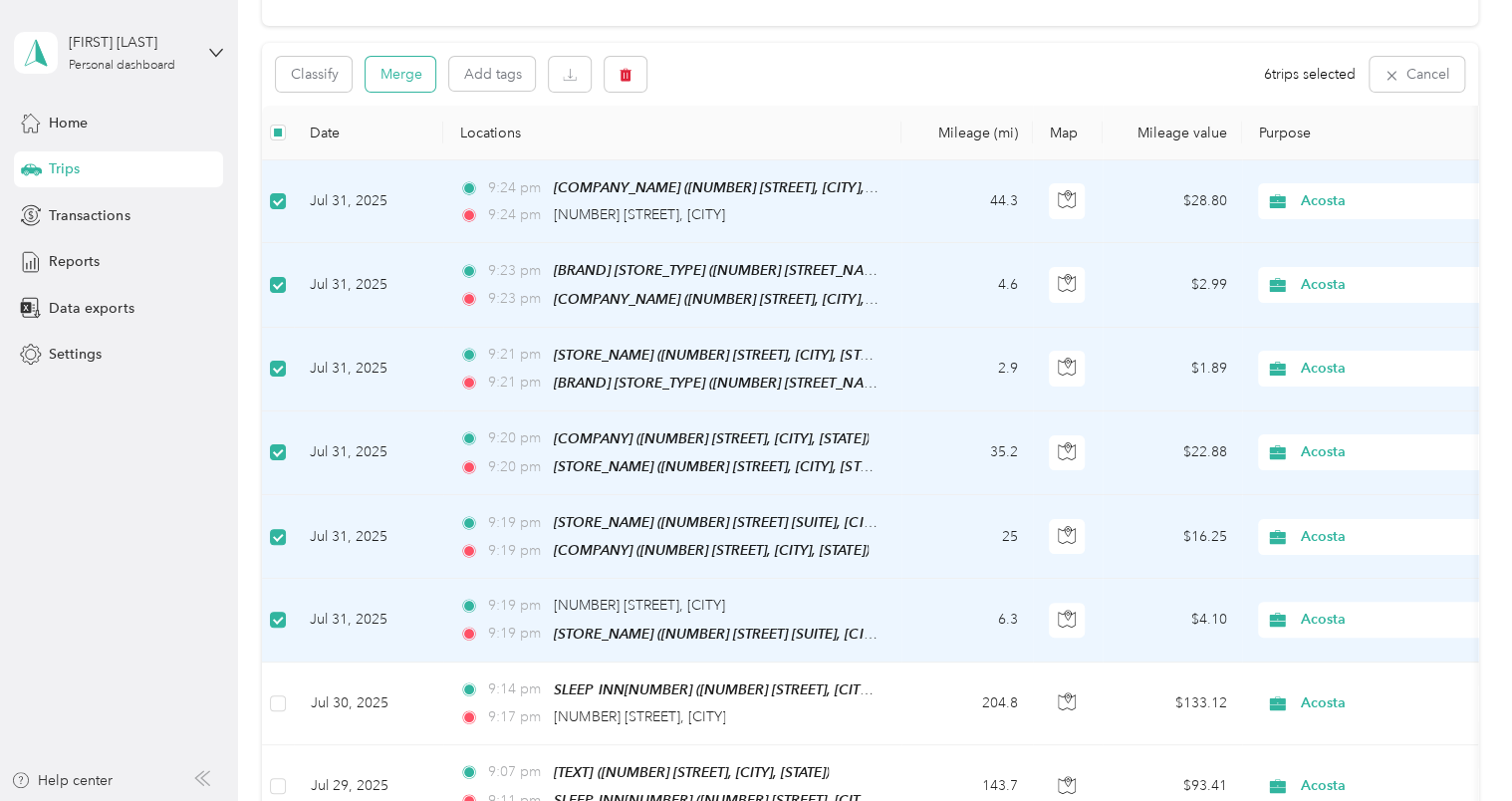click on "Merge" at bounding box center (400, 74) 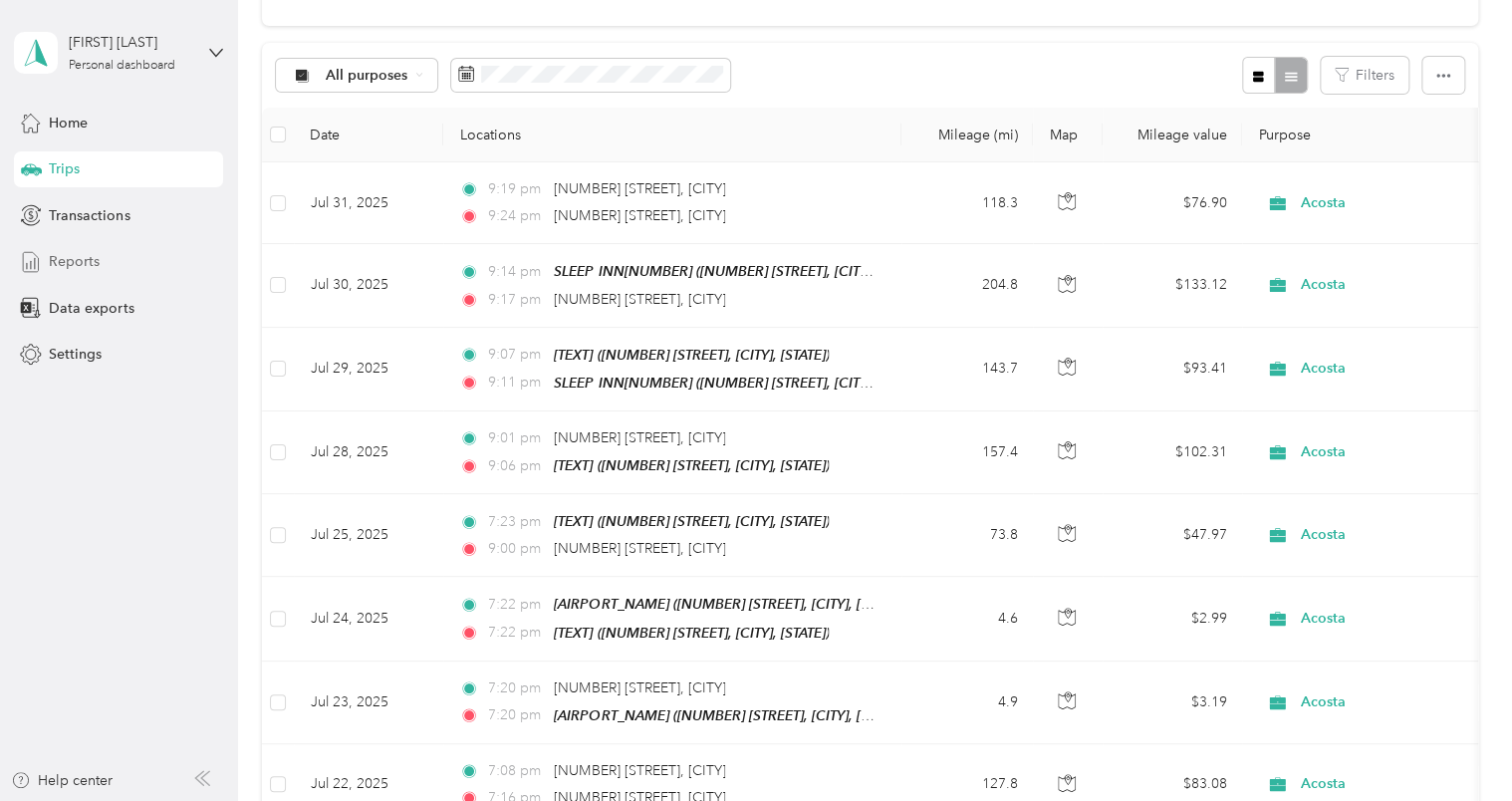 click on "Reports" at bounding box center (74, 261) 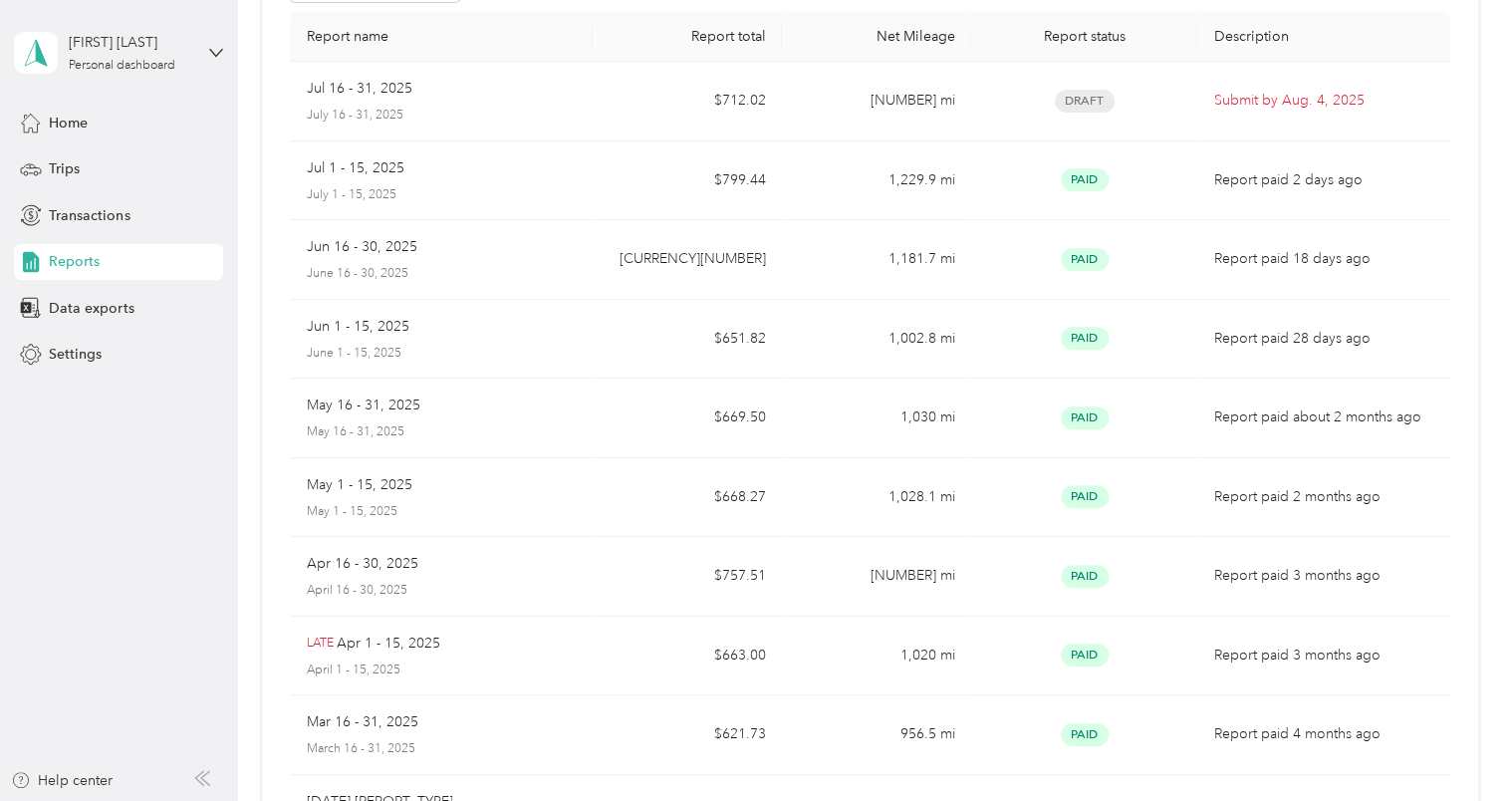 scroll, scrollTop: 173, scrollLeft: 0, axis: vertical 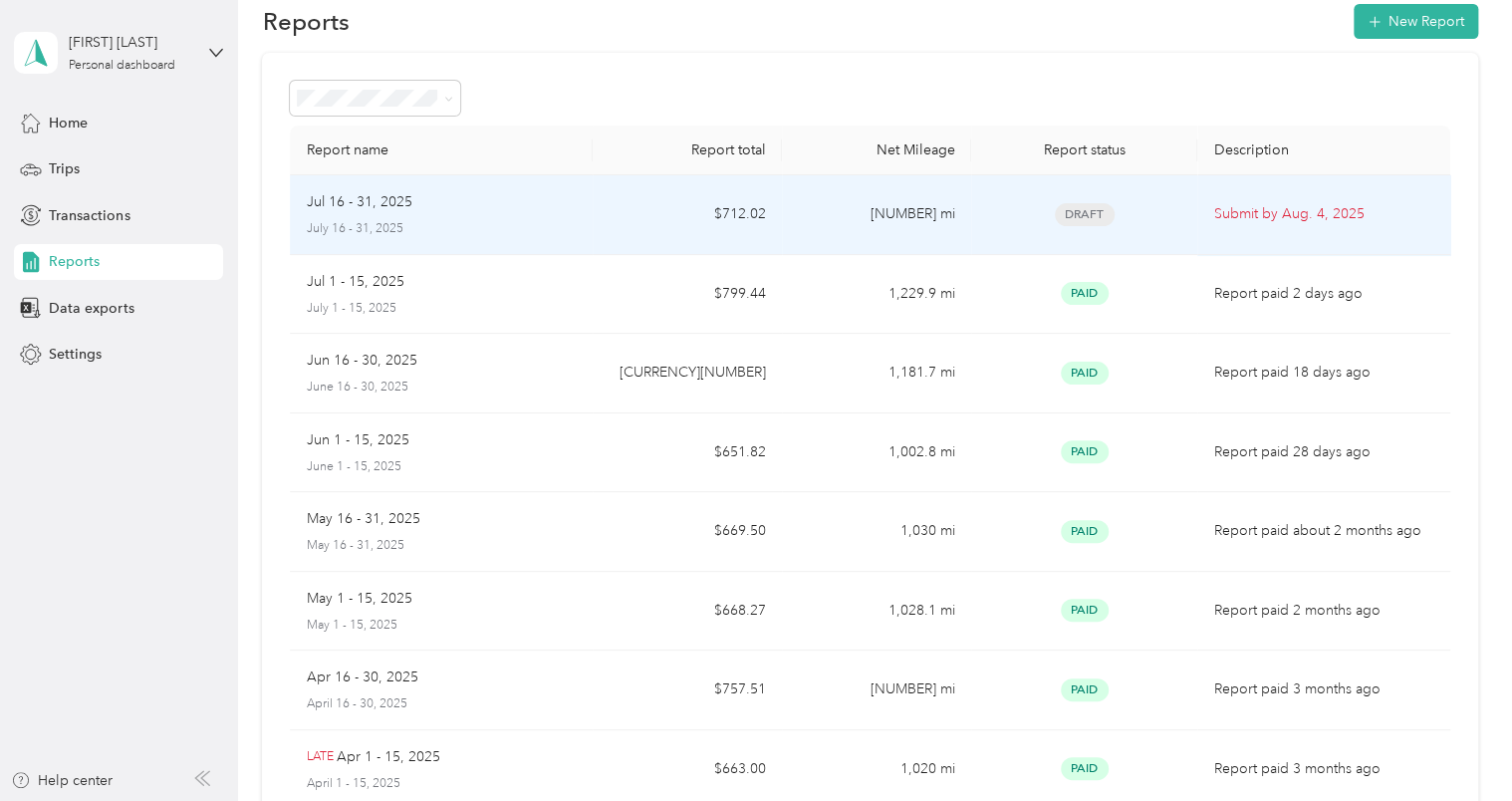 click on "[DATE] - [DATE] [DATE] - [DATE]" at bounding box center (441, 214) 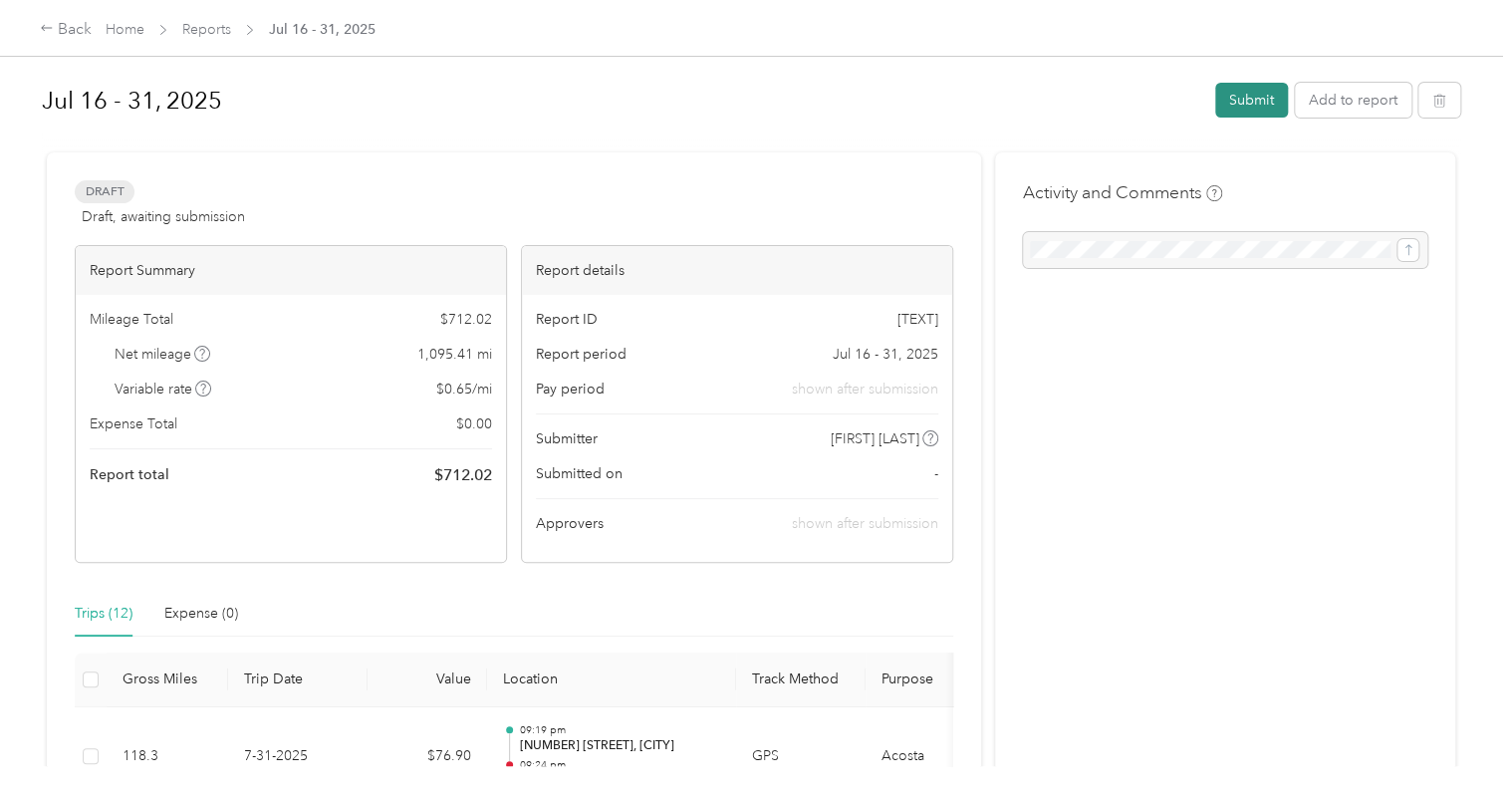 click on "Submit" at bounding box center (1251, 100) 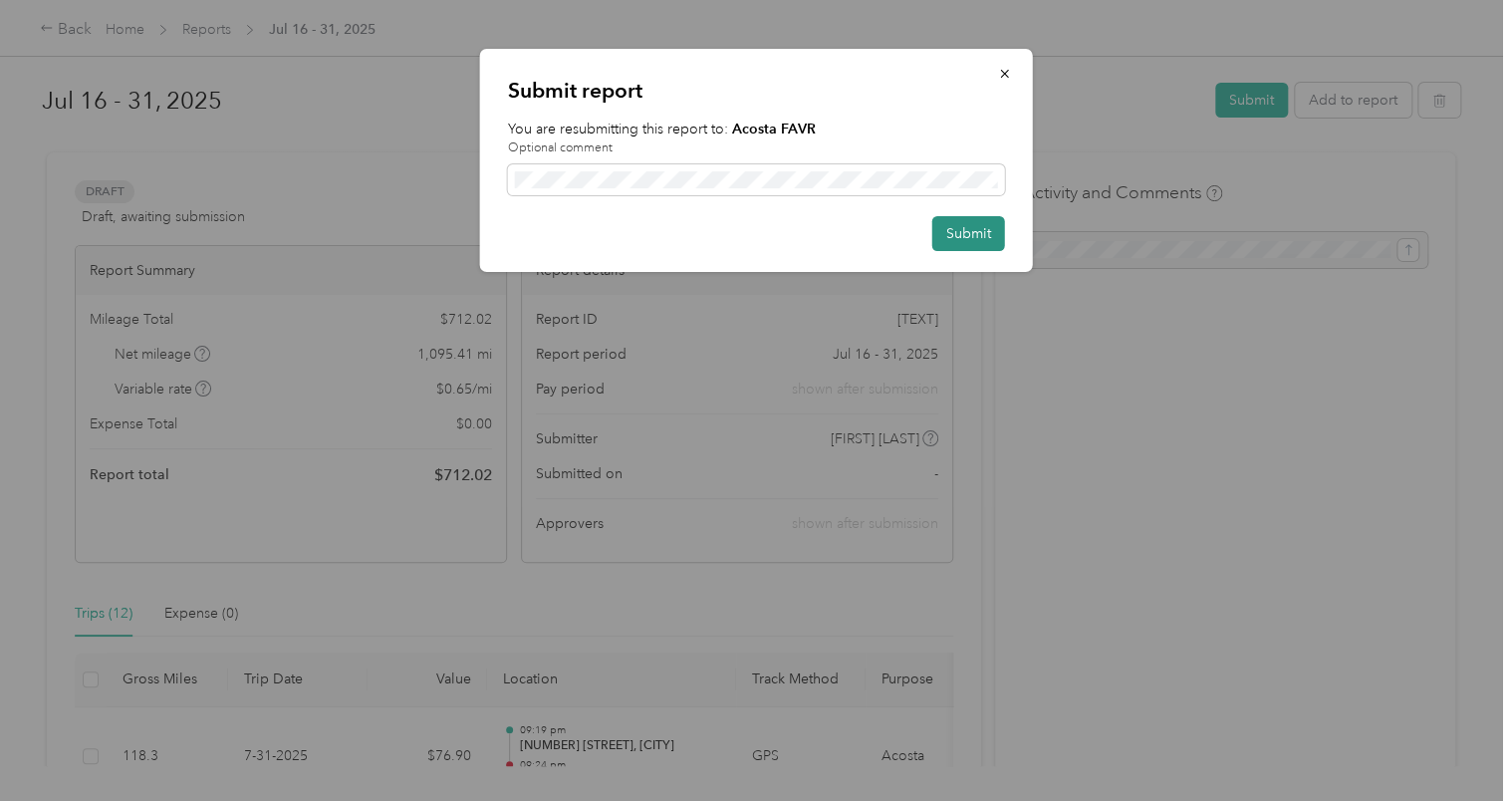 click on "Submit" at bounding box center [968, 233] 